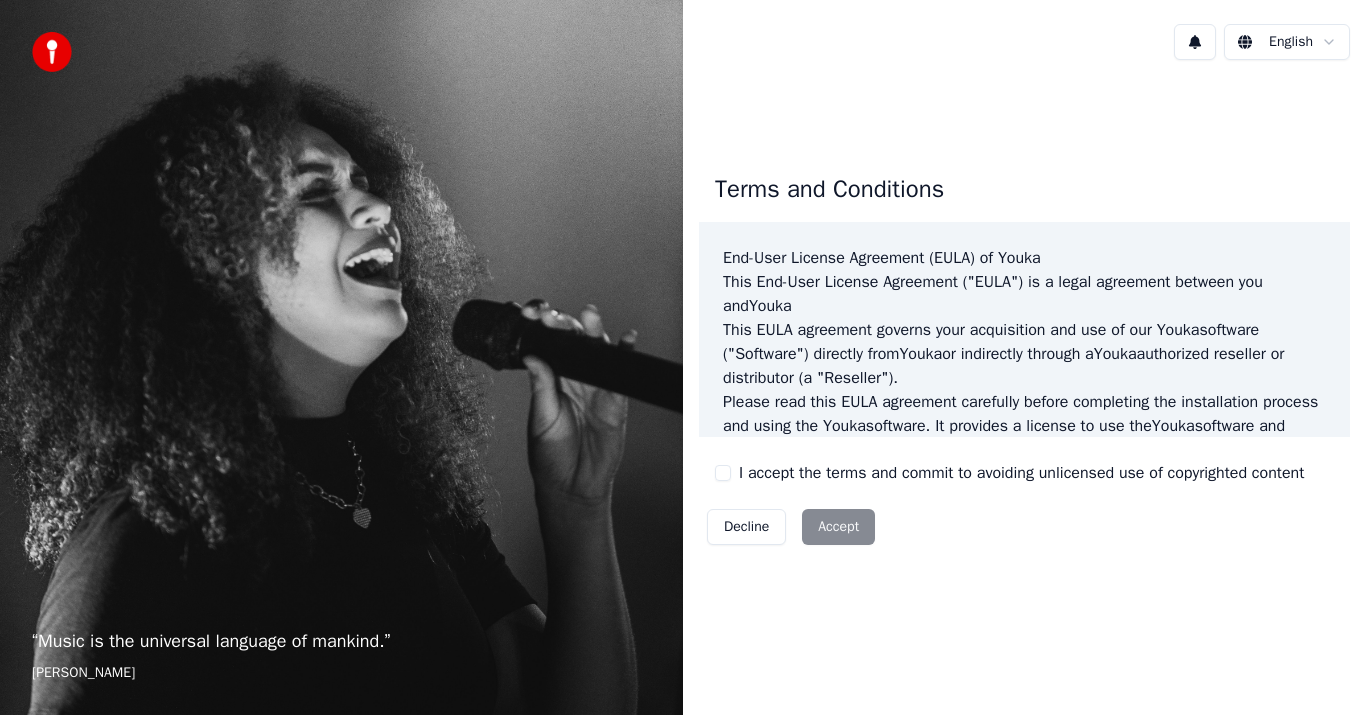 scroll, scrollTop: 0, scrollLeft: 0, axis: both 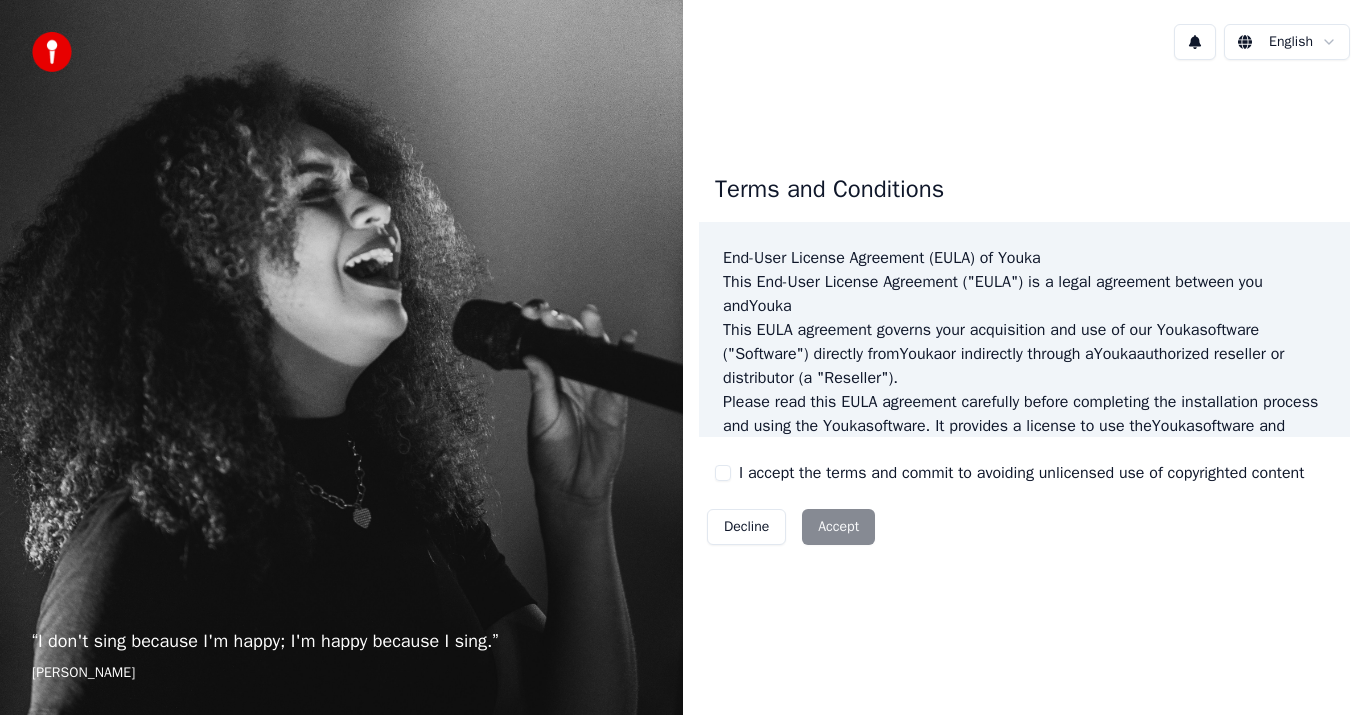 click on "I accept the terms and commit to avoiding unlicensed use of copyrighted content" at bounding box center (723, 473) 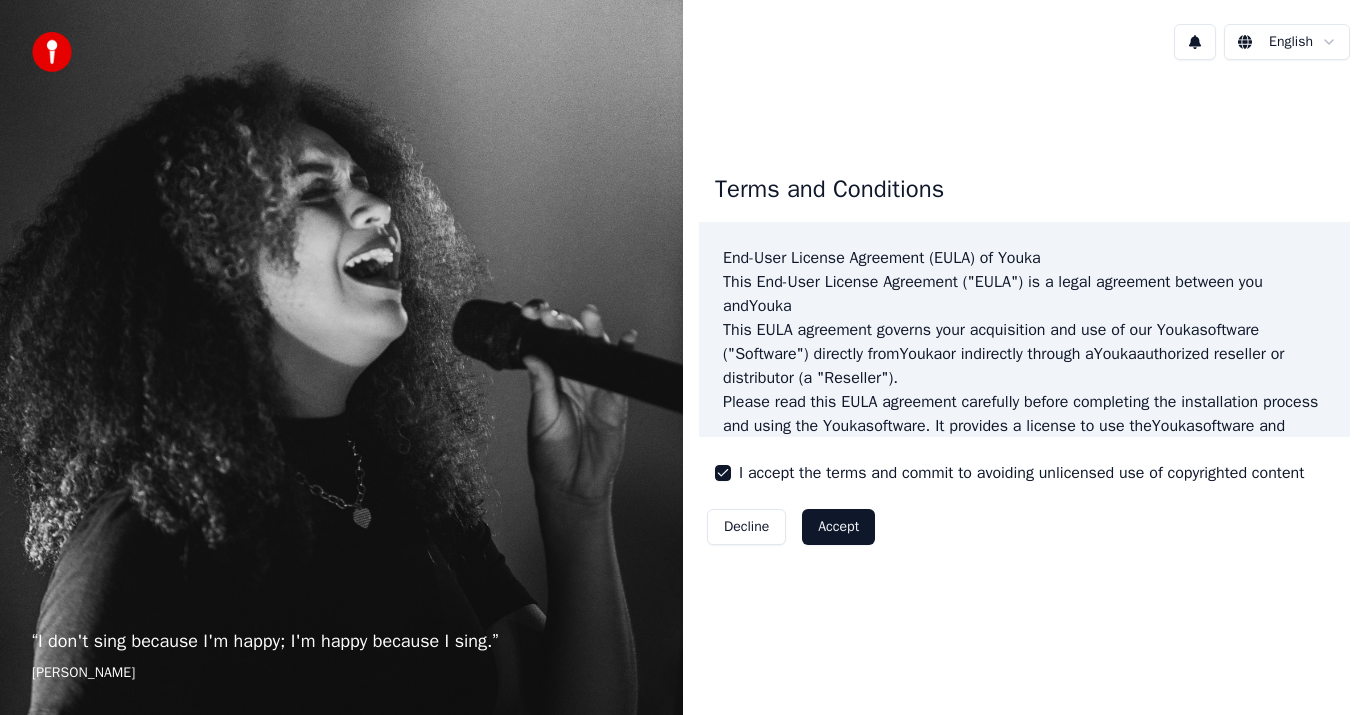 click on "I accept the terms and commit to avoiding unlicensed use of copyrighted content" at bounding box center [723, 473] 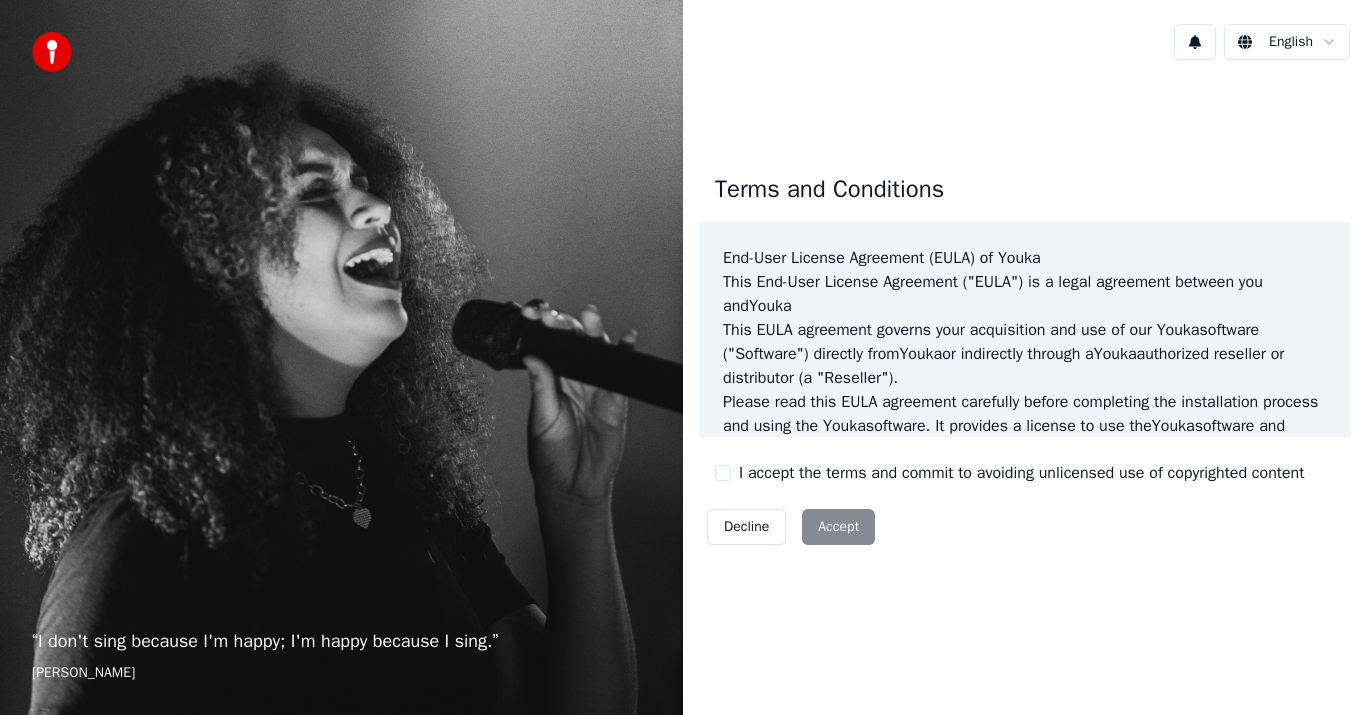 click on "I accept the terms and commit to avoiding unlicensed use of copyrighted content" at bounding box center (723, 473) 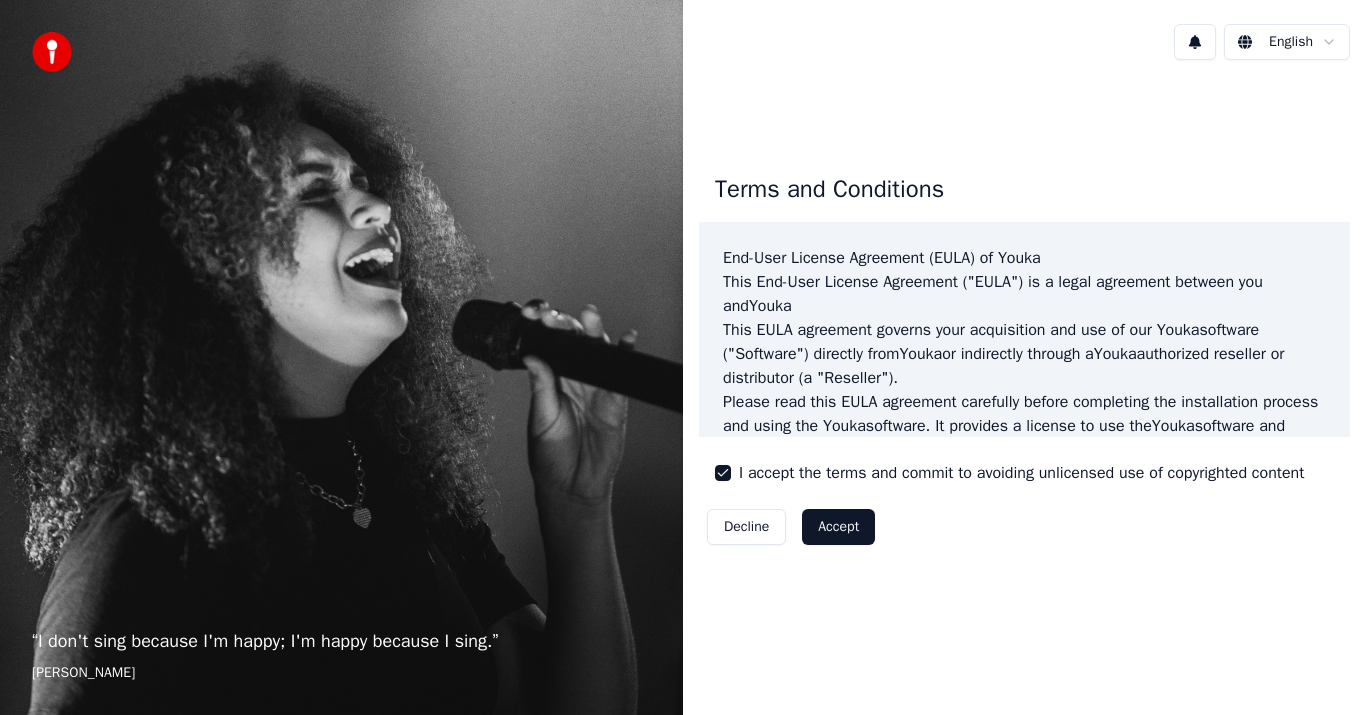 click on "Accept" at bounding box center [838, 527] 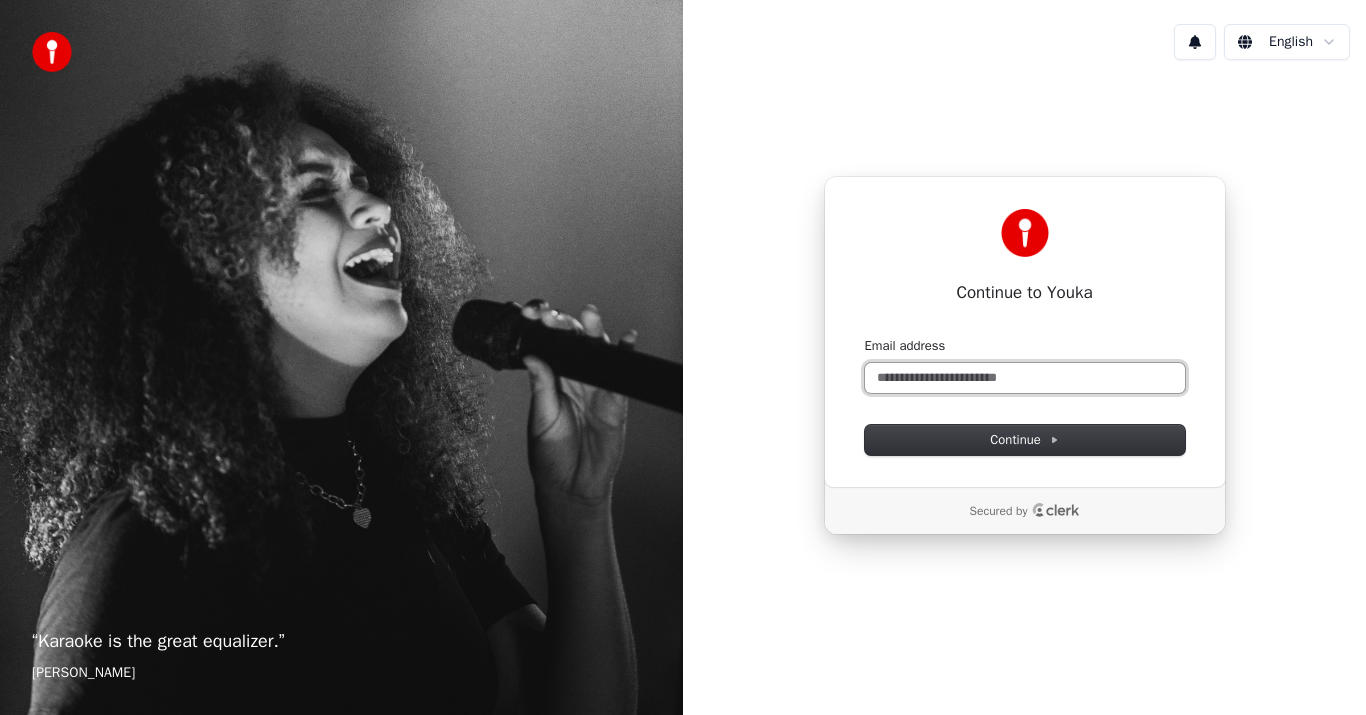 click on "Email address" at bounding box center (1025, 378) 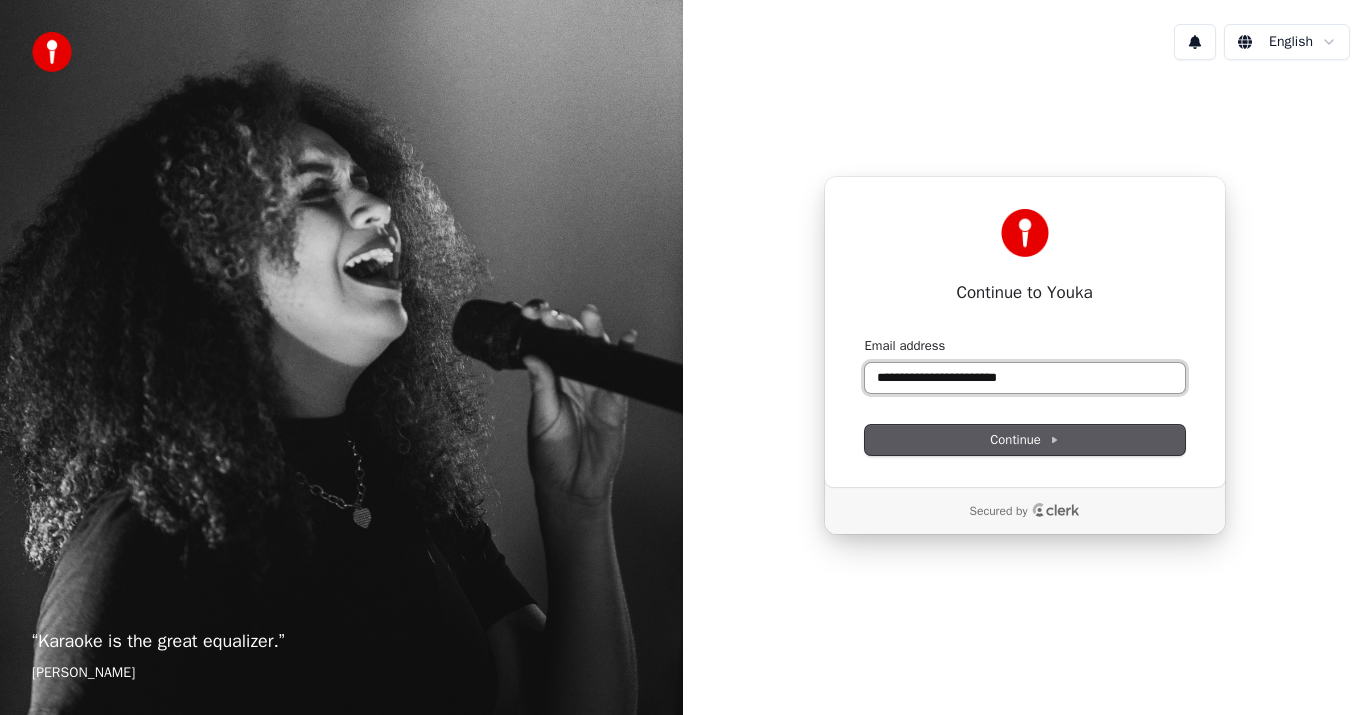 click at bounding box center (865, 337) 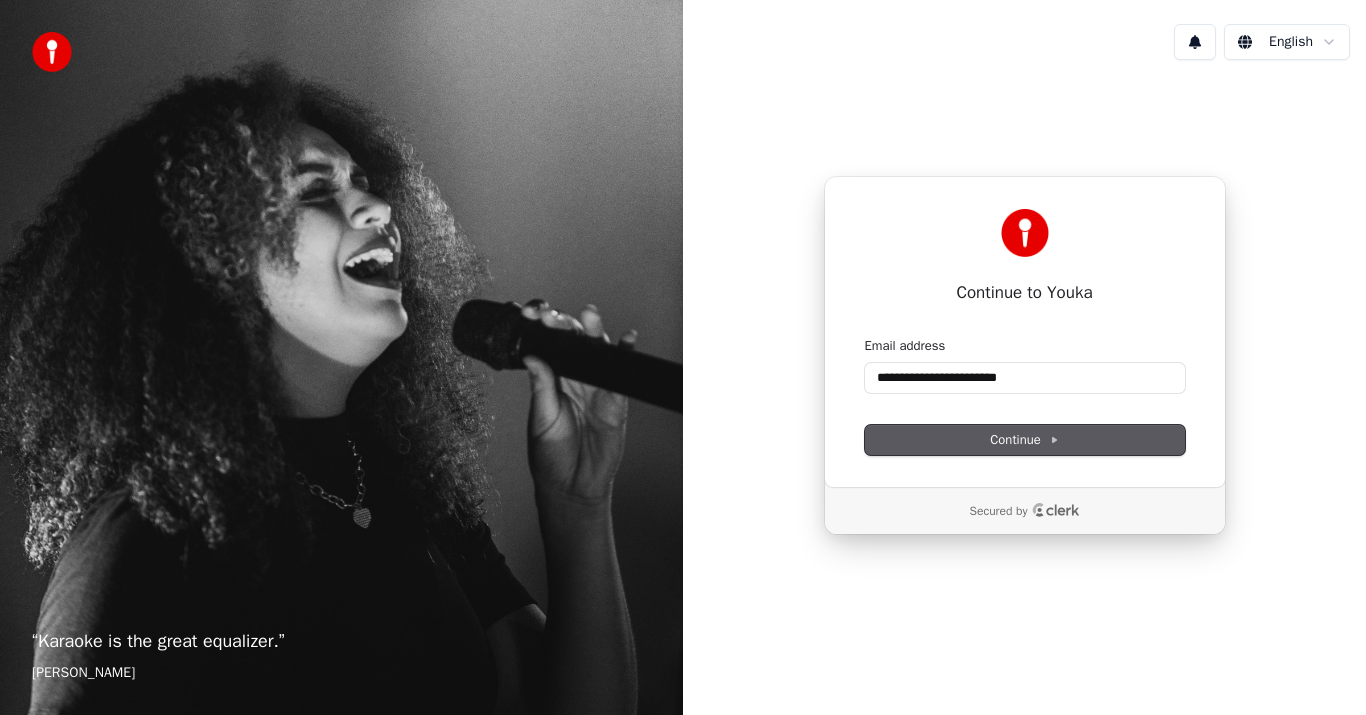type on "**********" 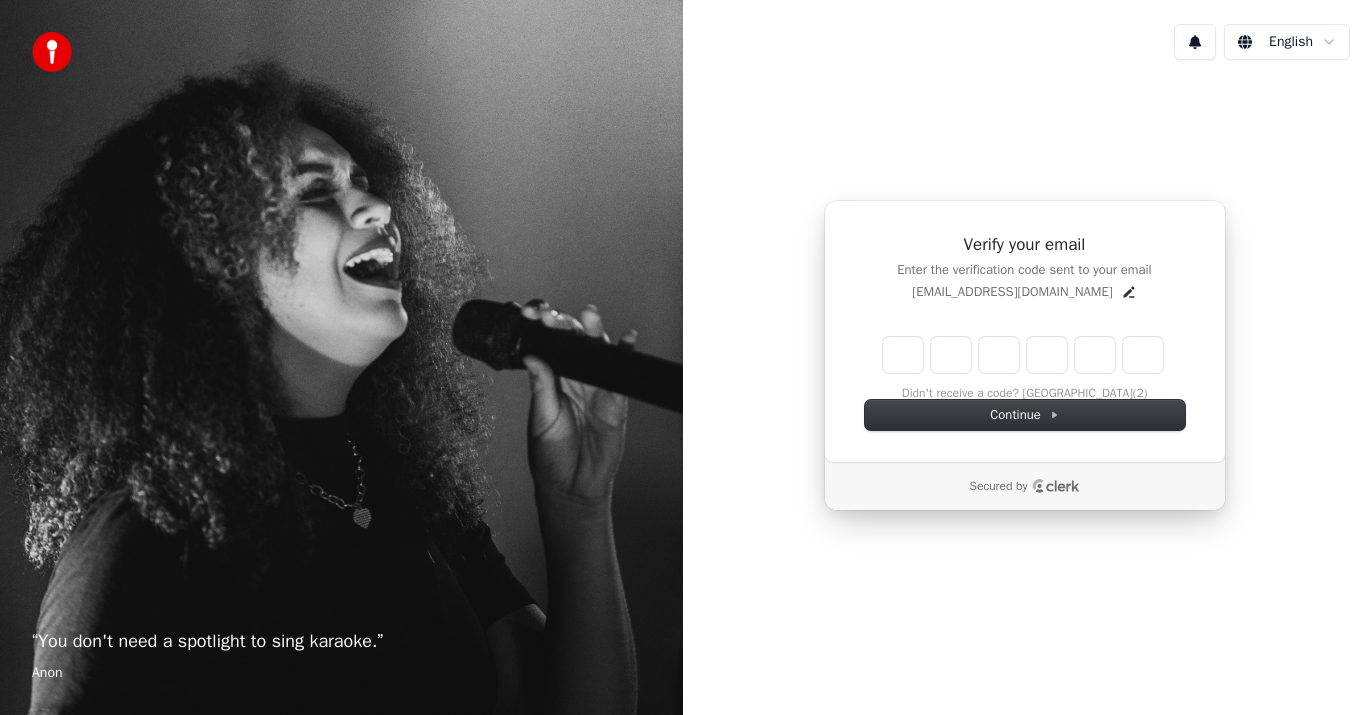 type on "*" 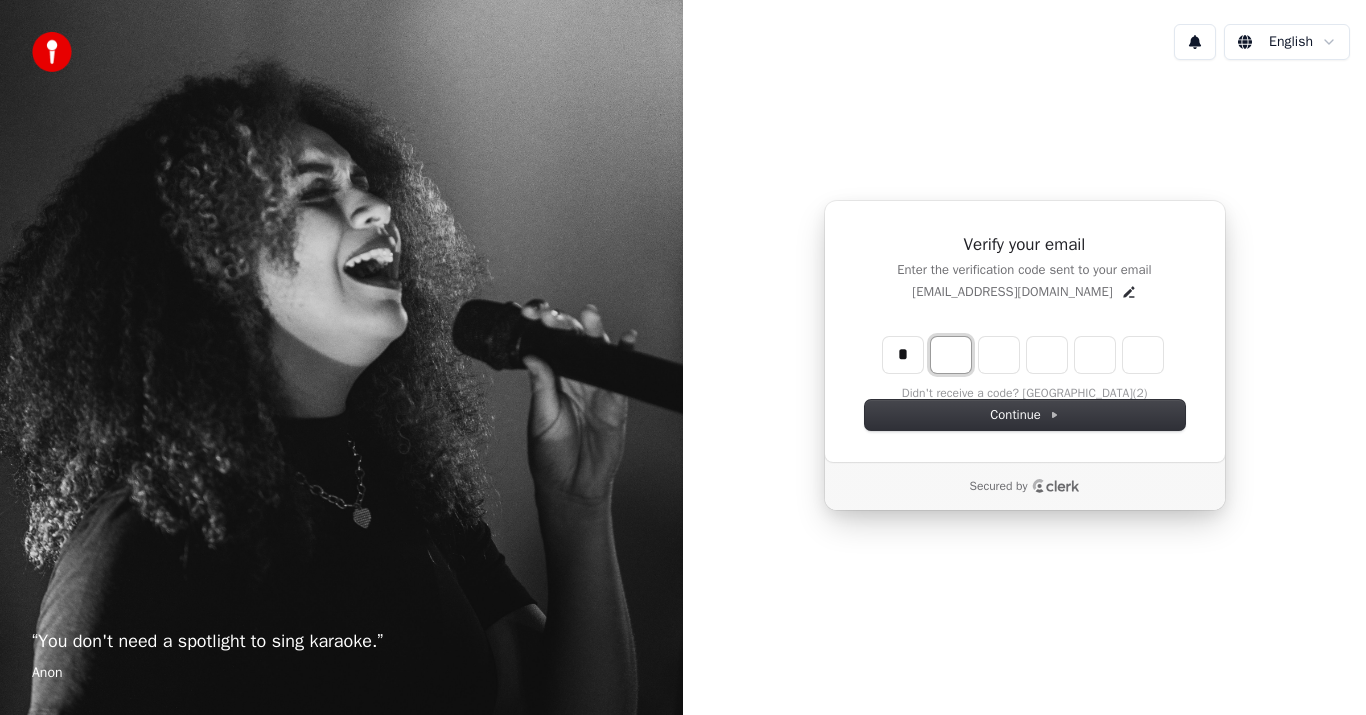 type on "*" 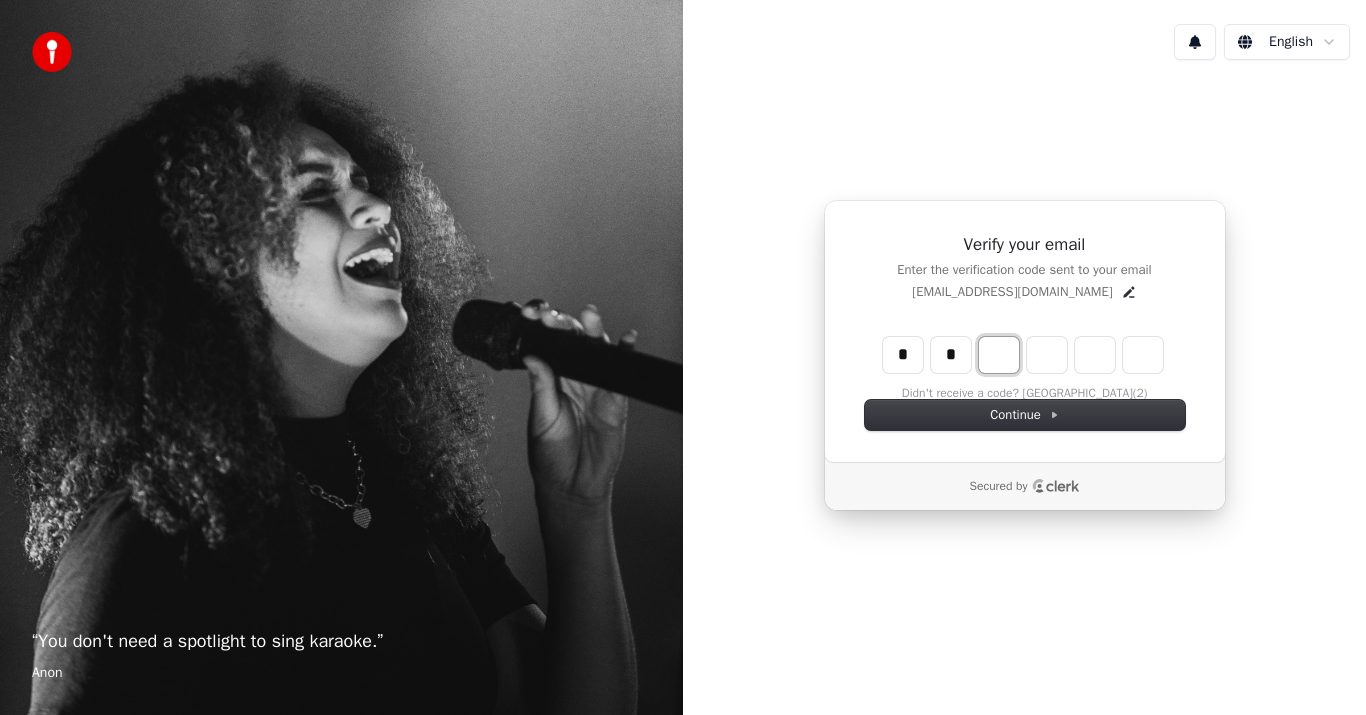 type on "**" 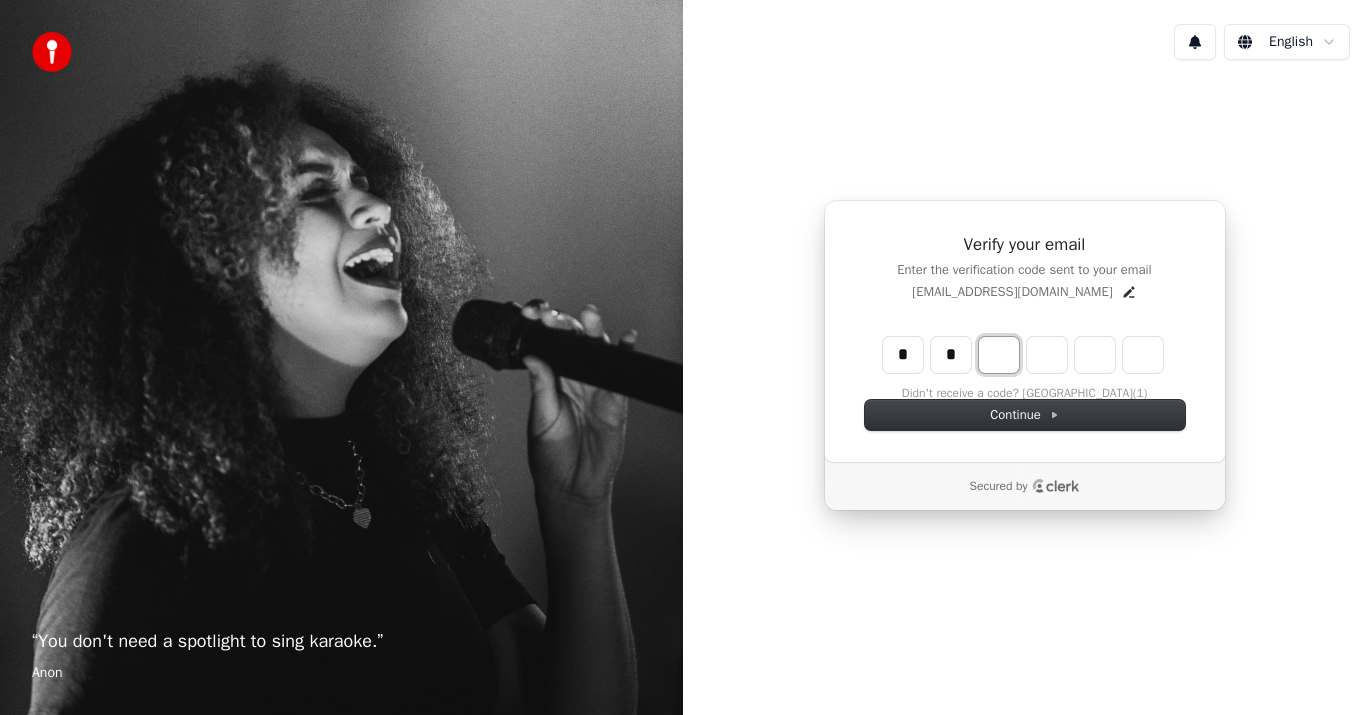 type on "*" 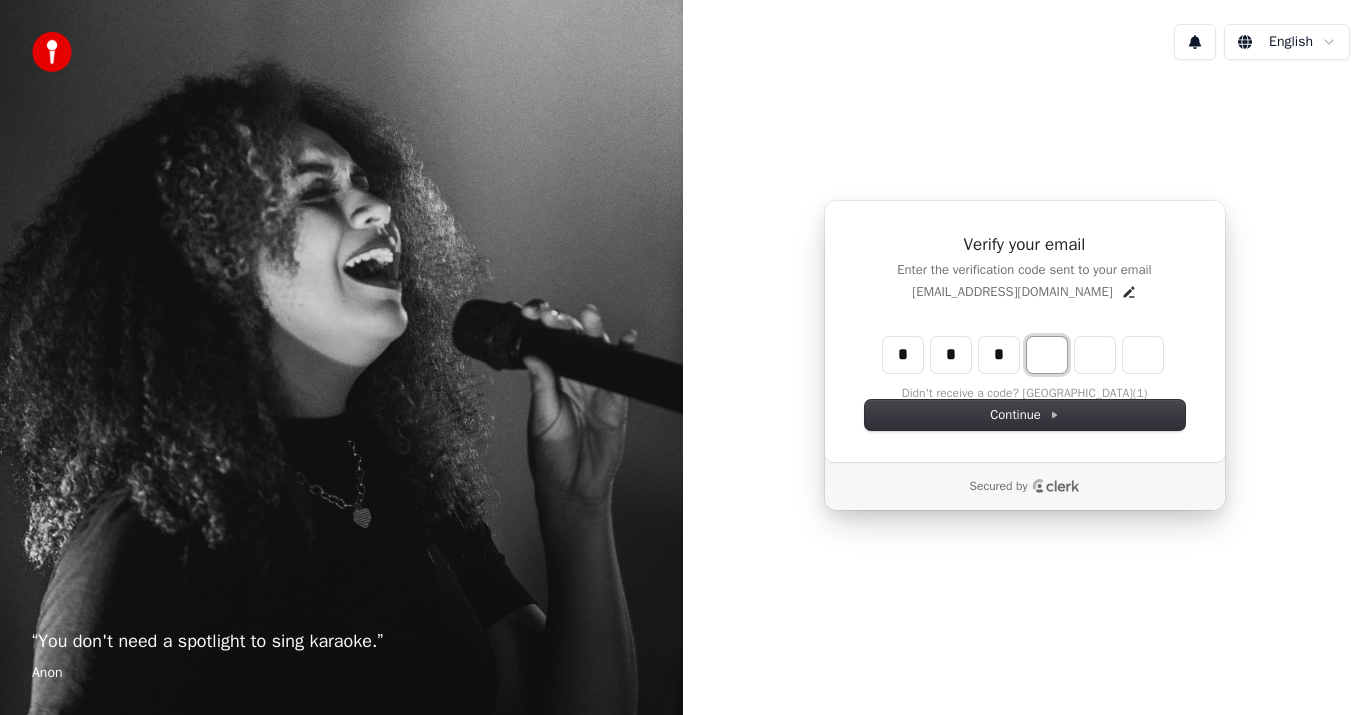 type on "***" 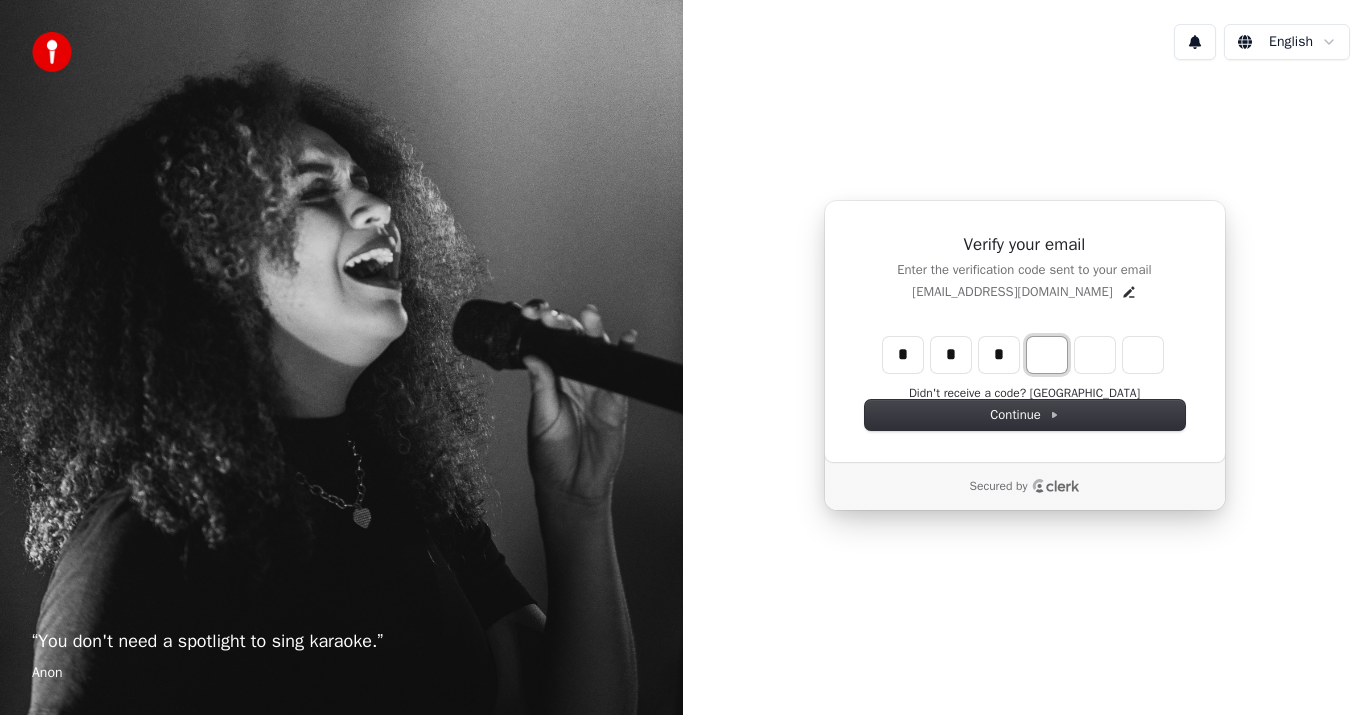 type on "*" 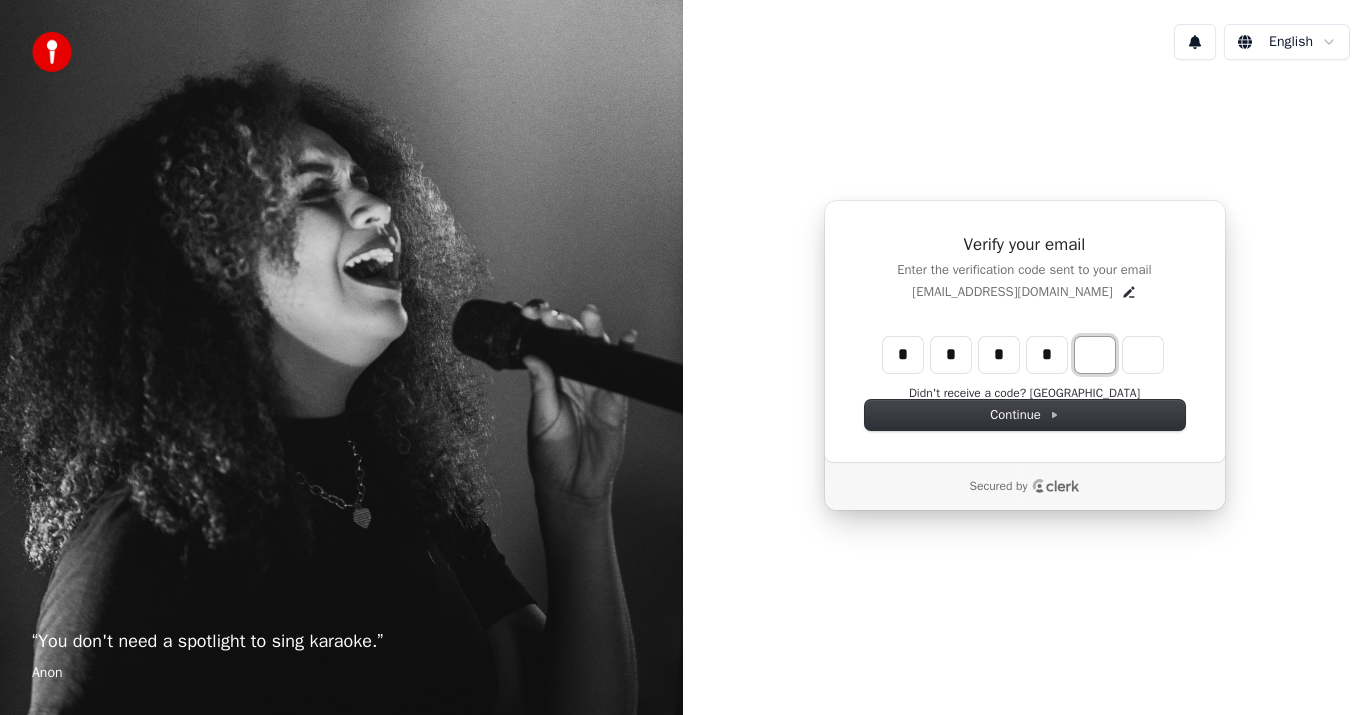 type on "****" 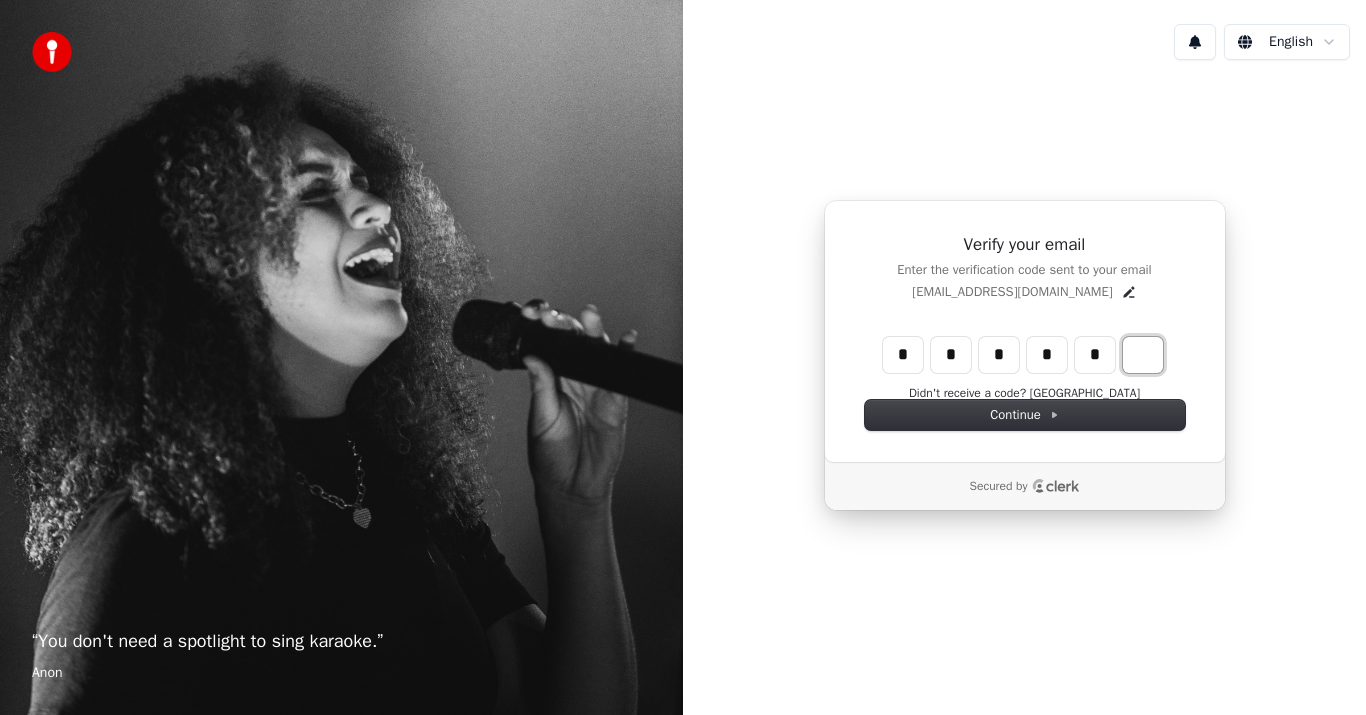 type on "******" 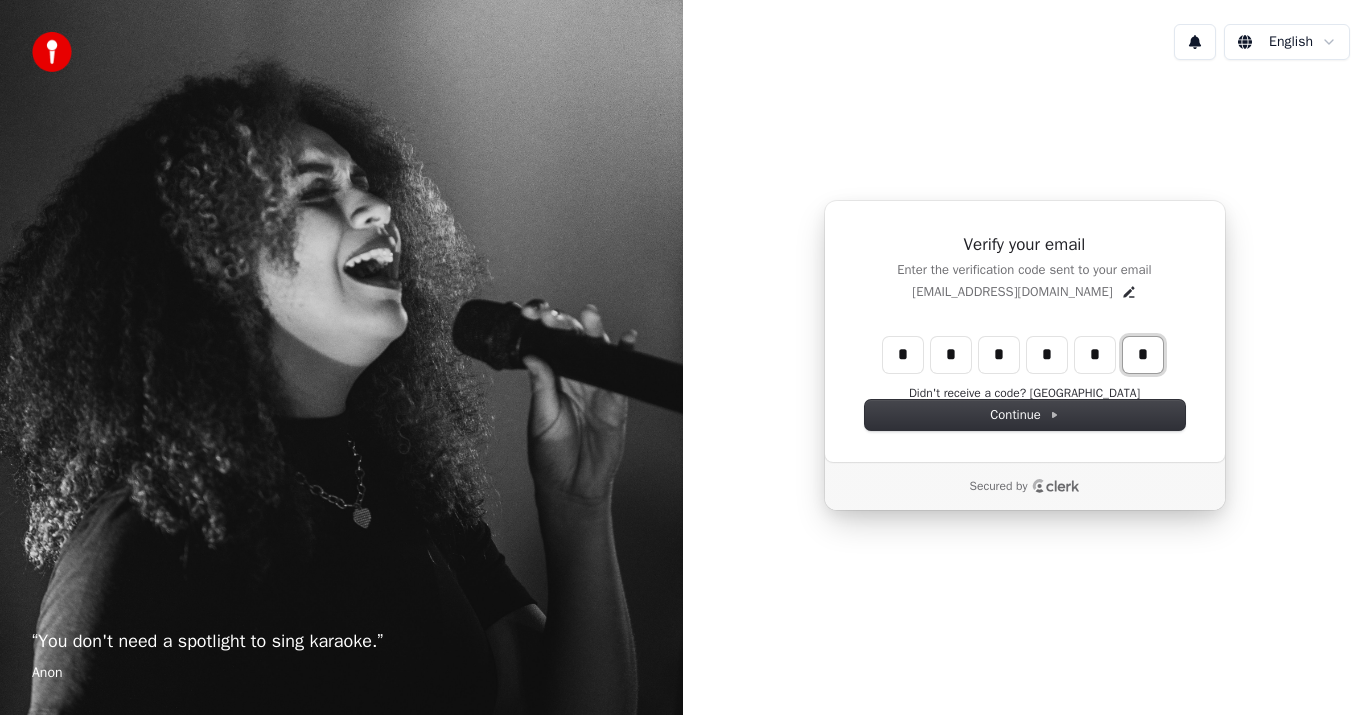 type on "*" 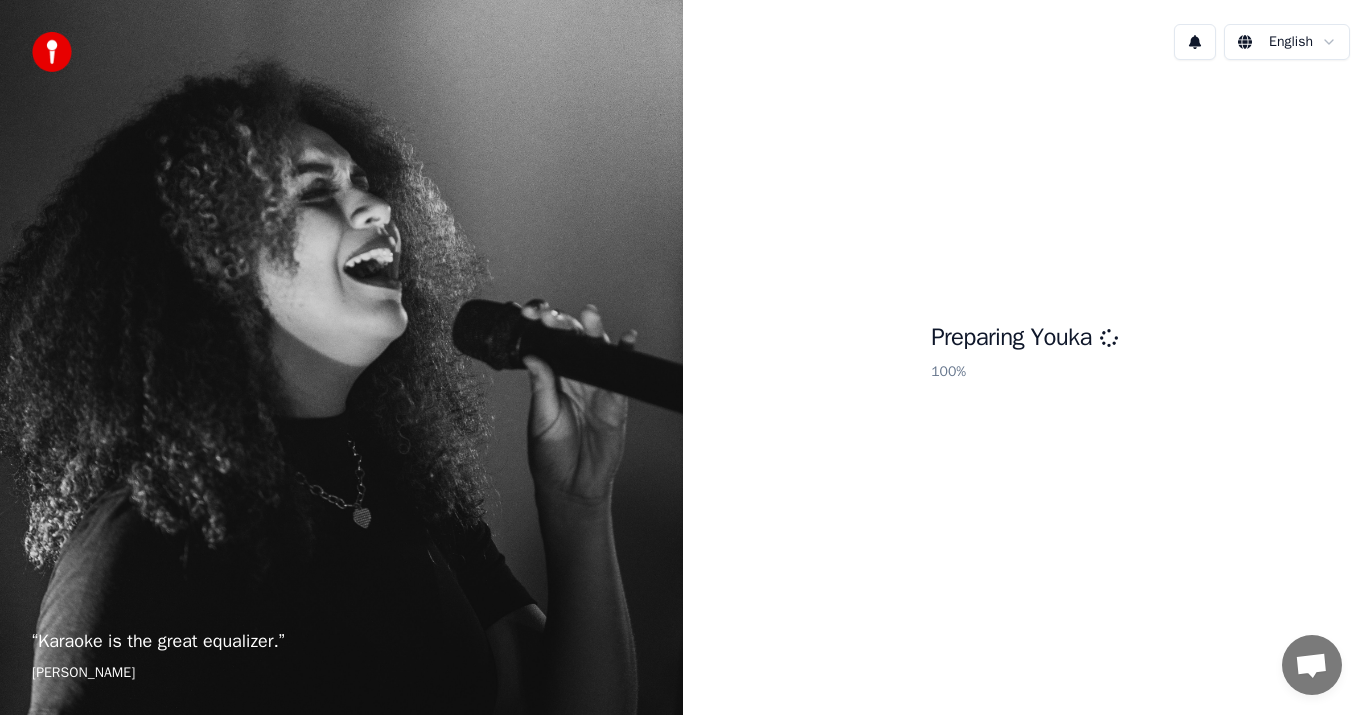 click on "“ Karaoke is the great equalizer. ” Aisha Tyler English Preparing Youka 100 %" at bounding box center [683, 357] 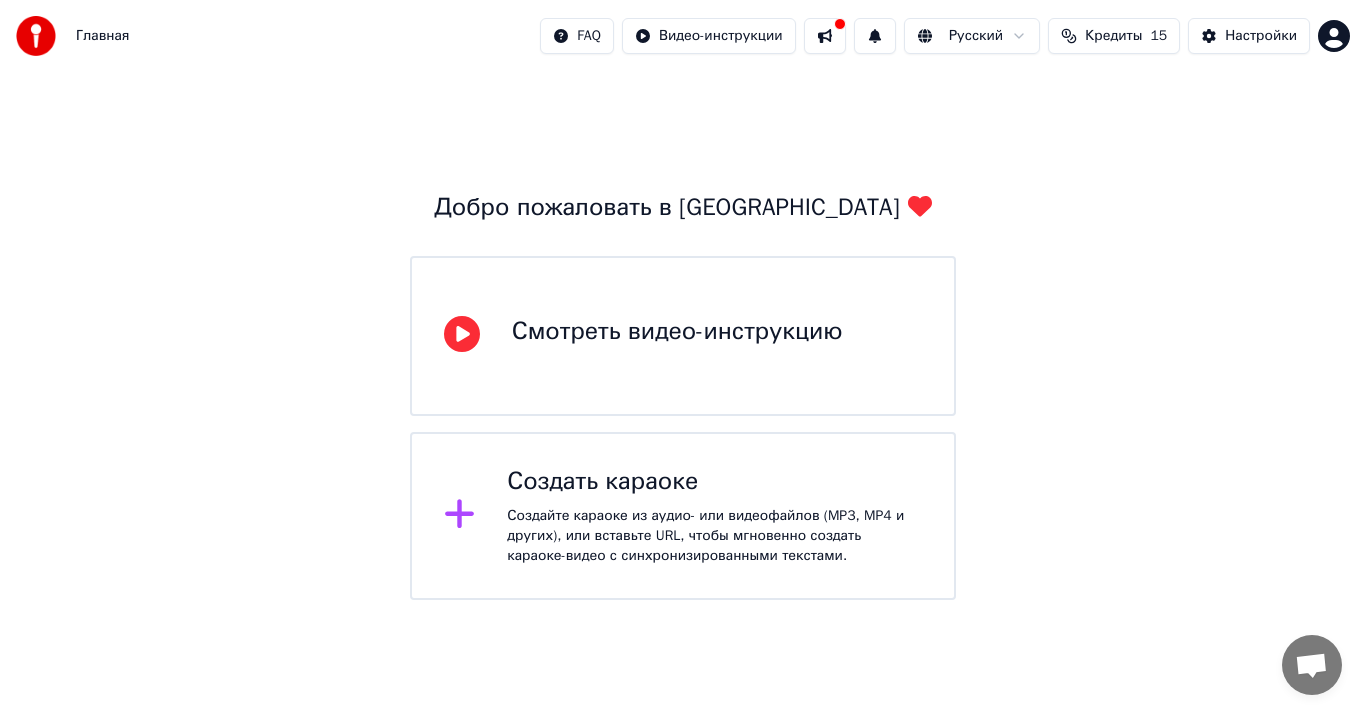 click on "Создать караоке" at bounding box center (714, 482) 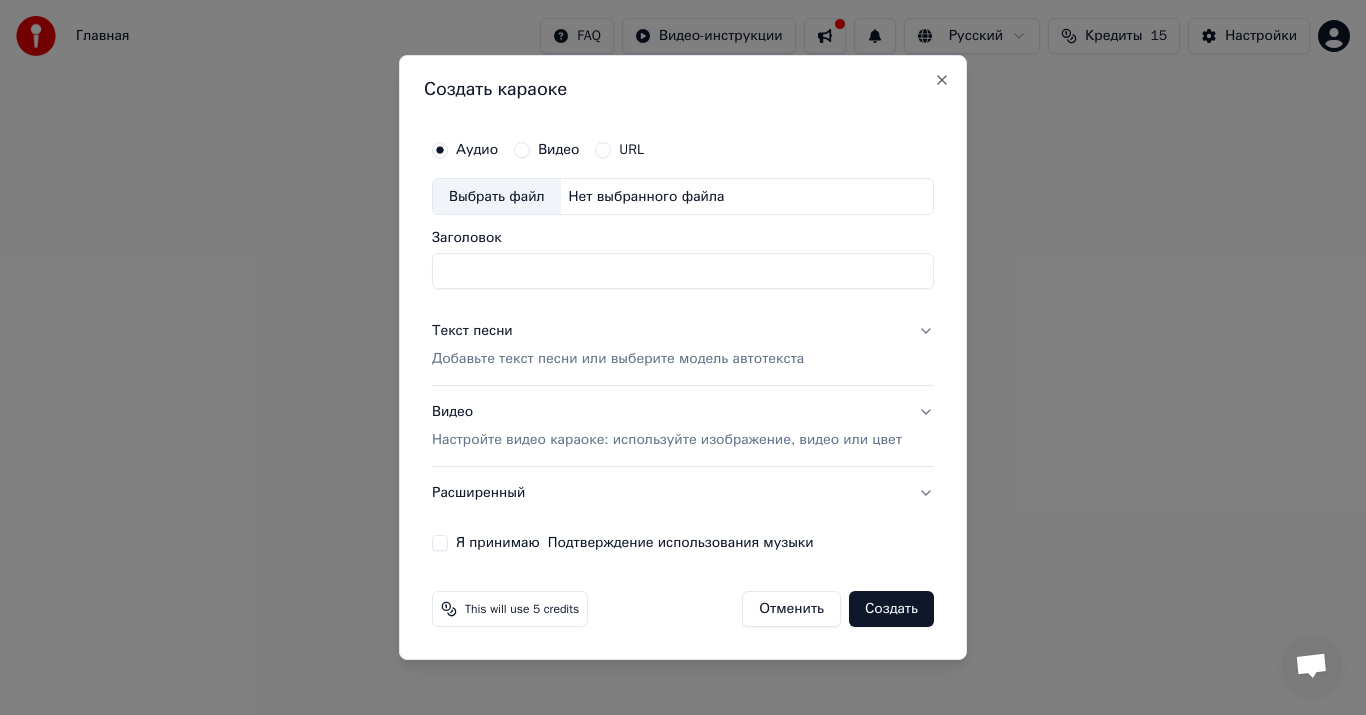 click on "URL" at bounding box center [603, 150] 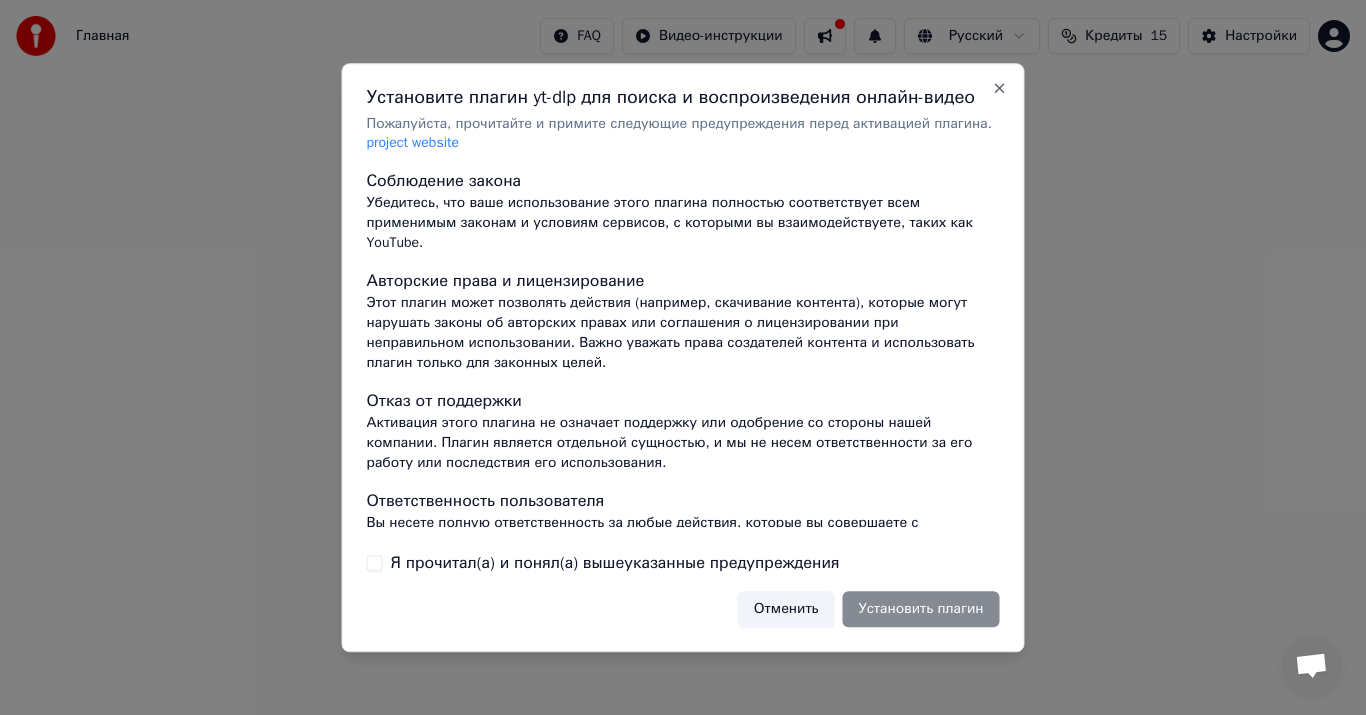 scroll, scrollTop: 246, scrollLeft: 0, axis: vertical 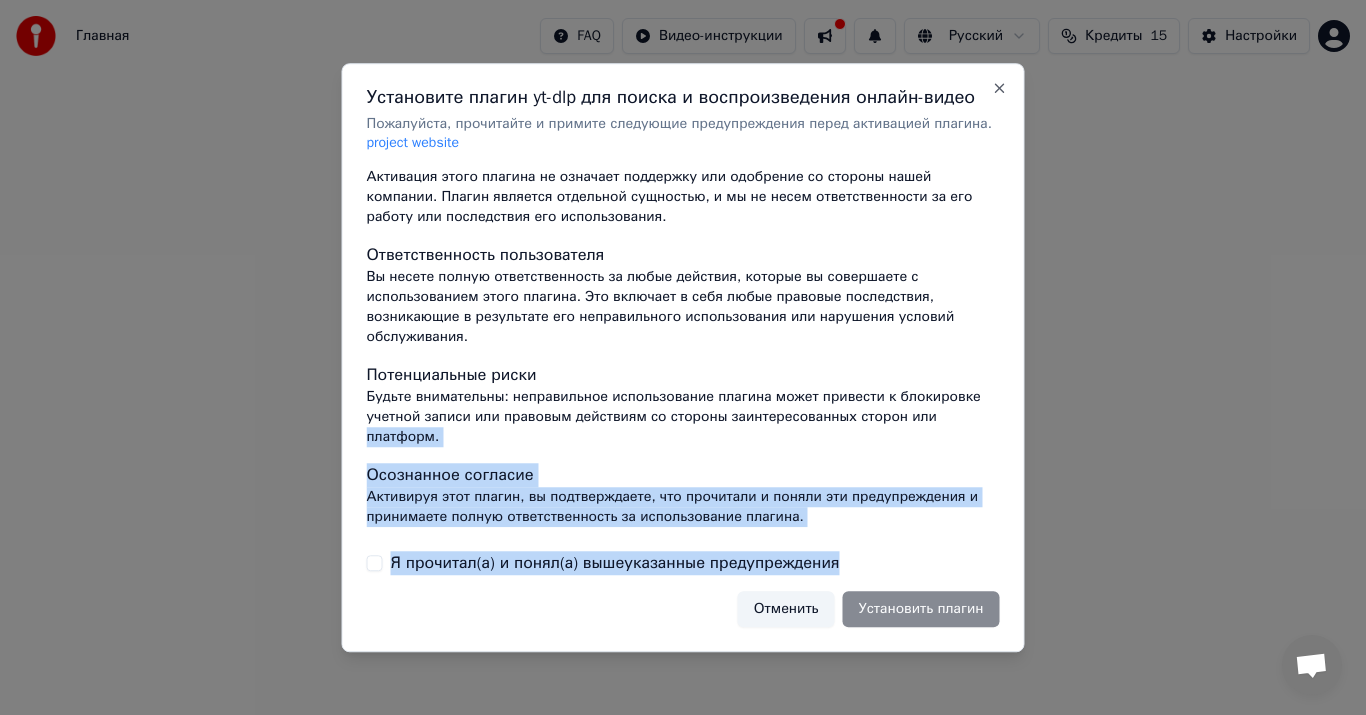 drag, startPoint x: 968, startPoint y: 427, endPoint x: 956, endPoint y: 562, distance: 135.53229 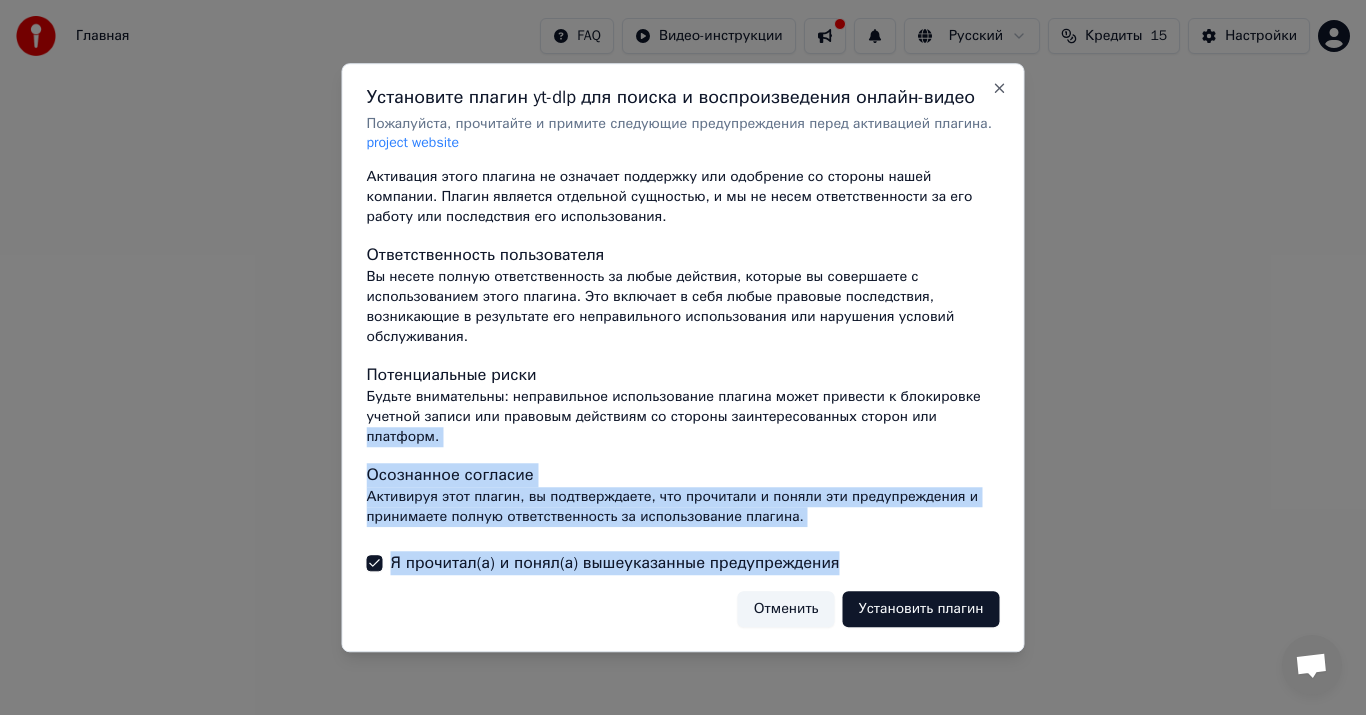 click on "Установить плагин" at bounding box center [921, 609] 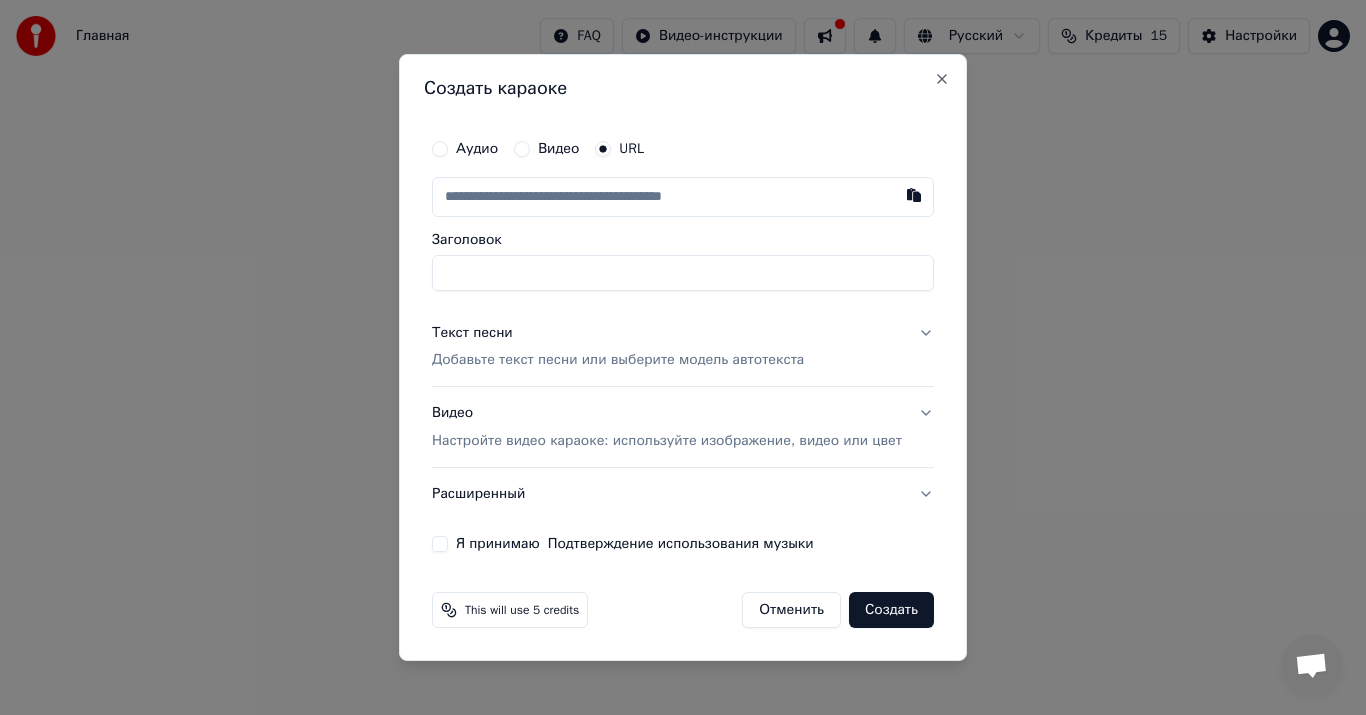 paste on "**********" 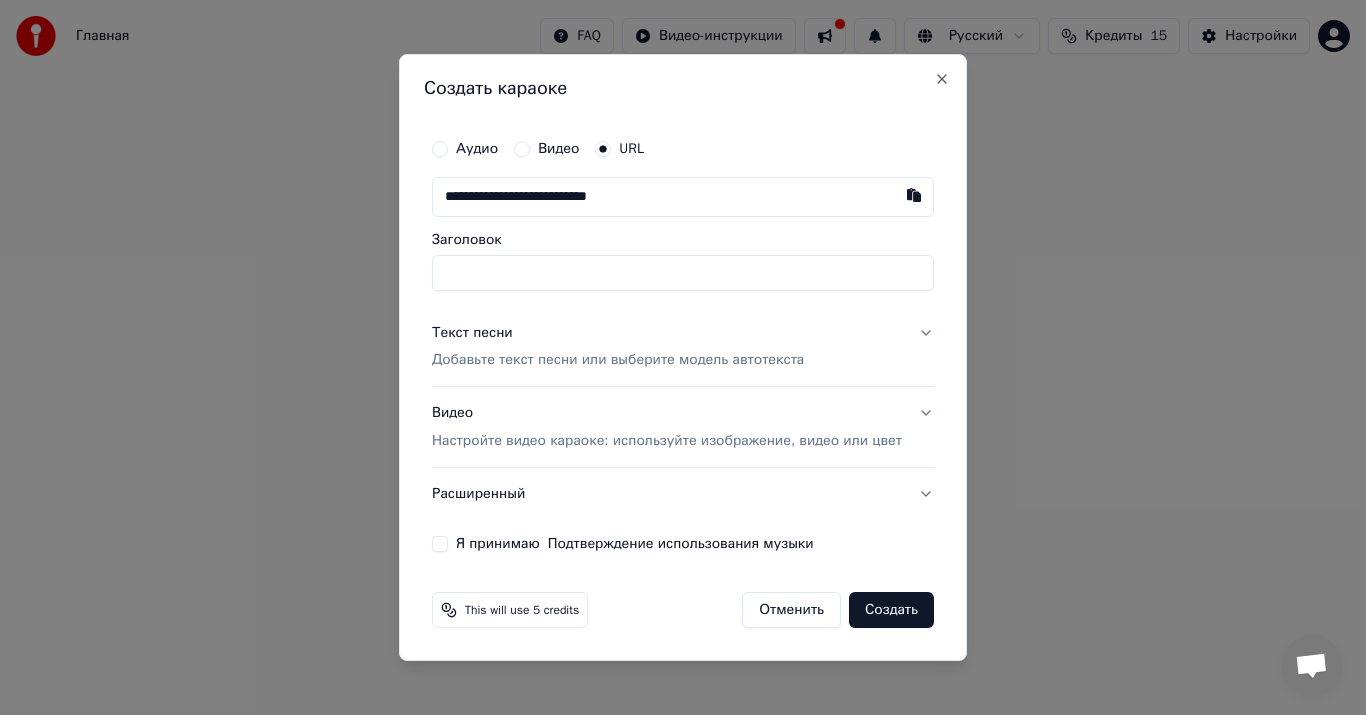 paste on "**********" 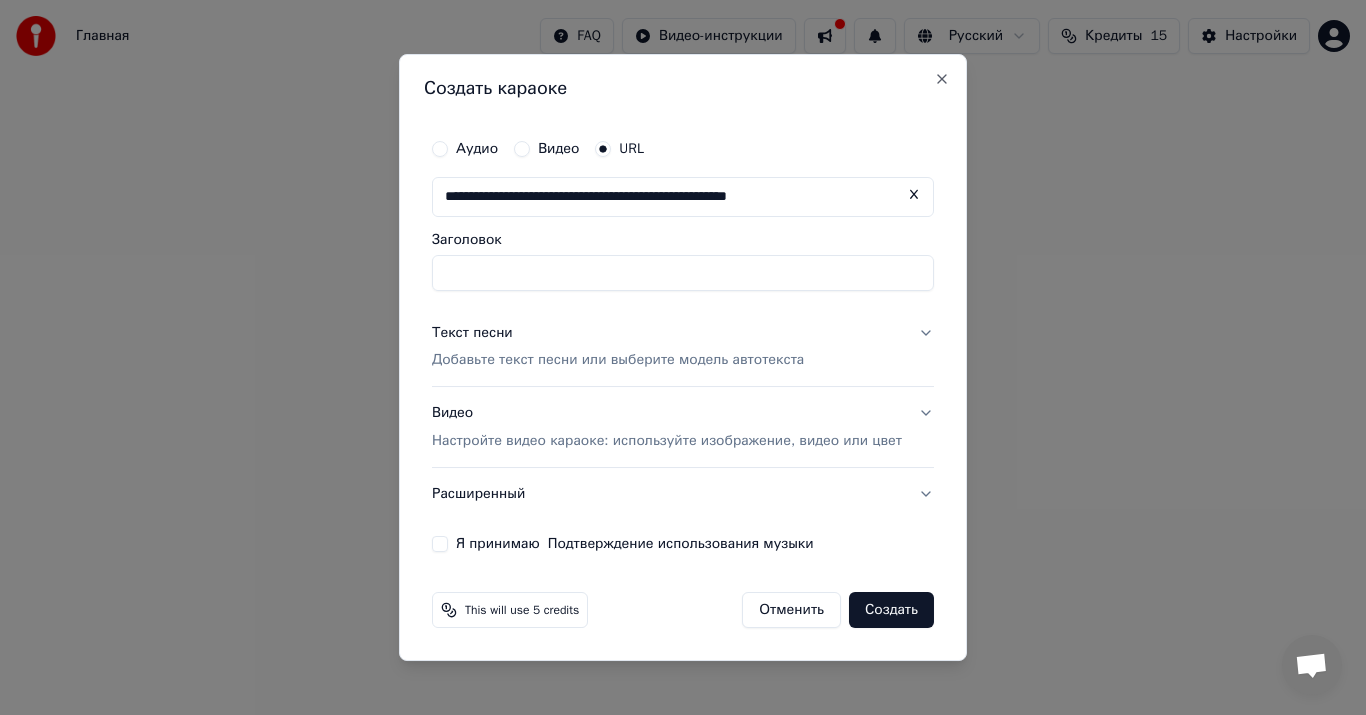 type on "**********" 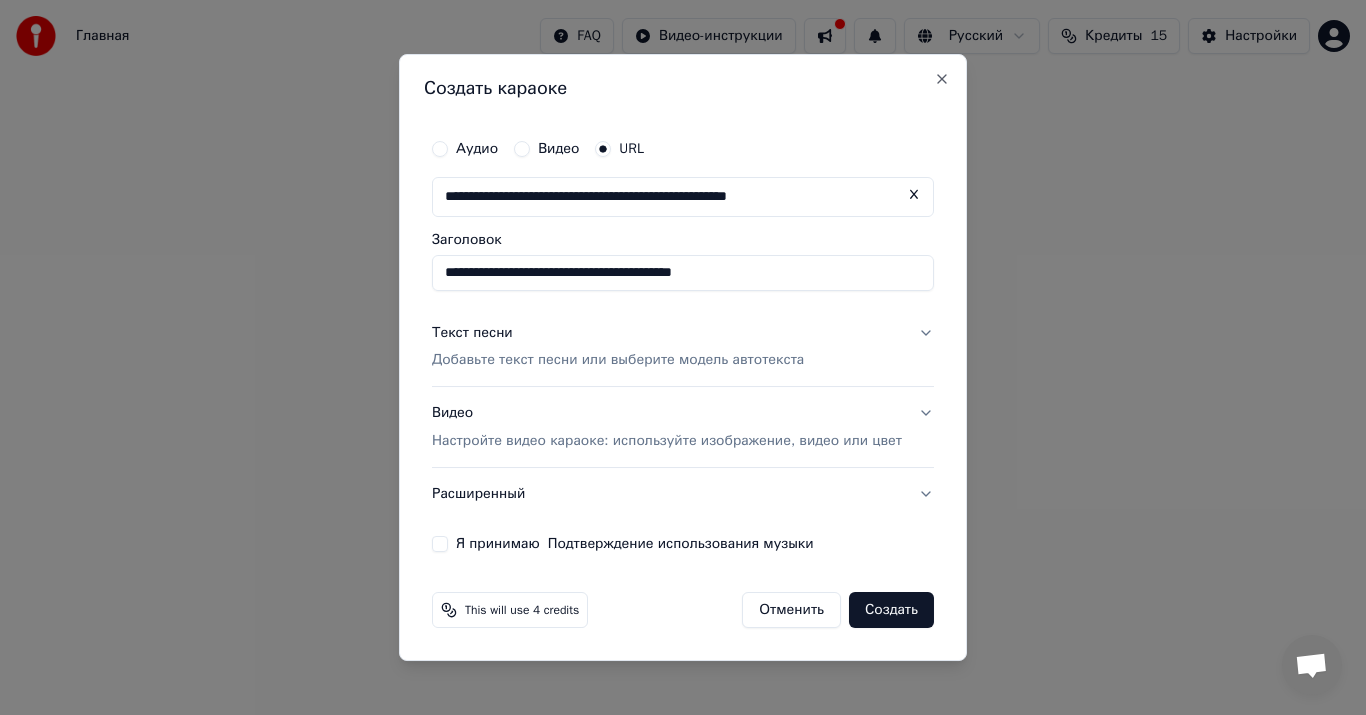 type on "**********" 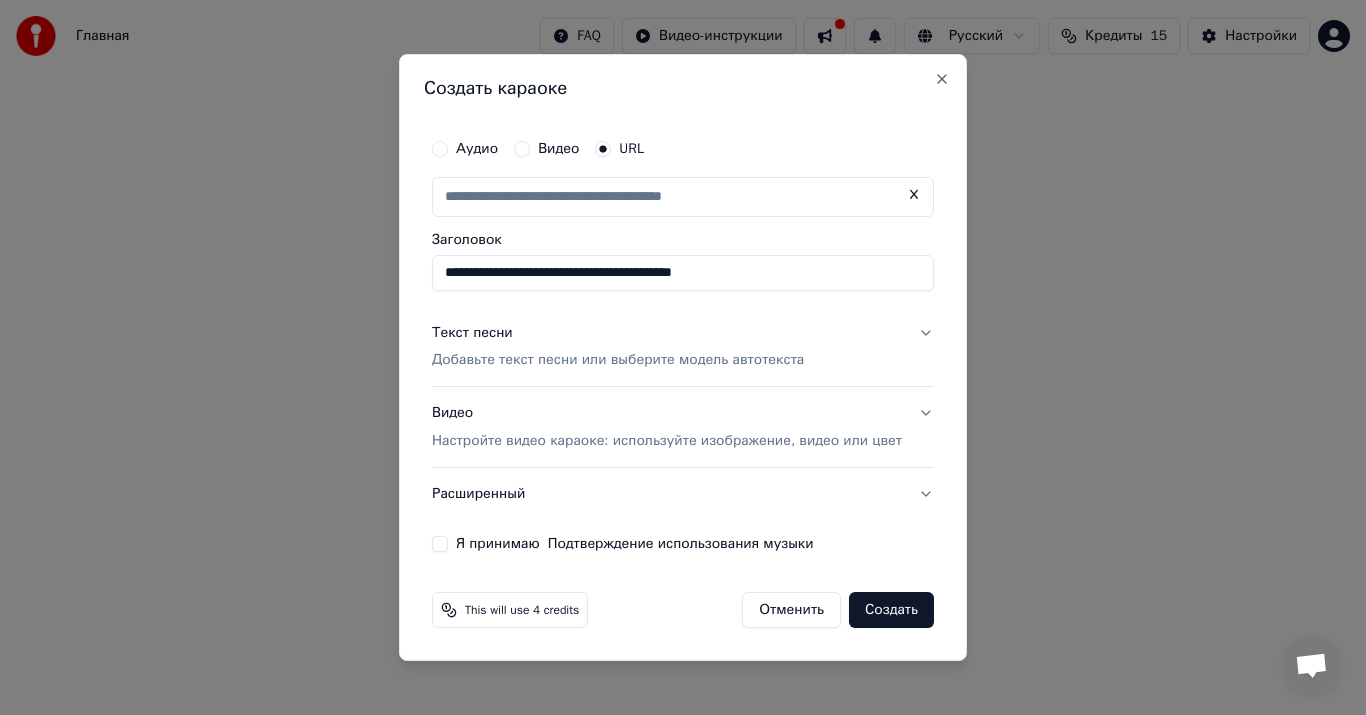 click at bounding box center [914, 195] 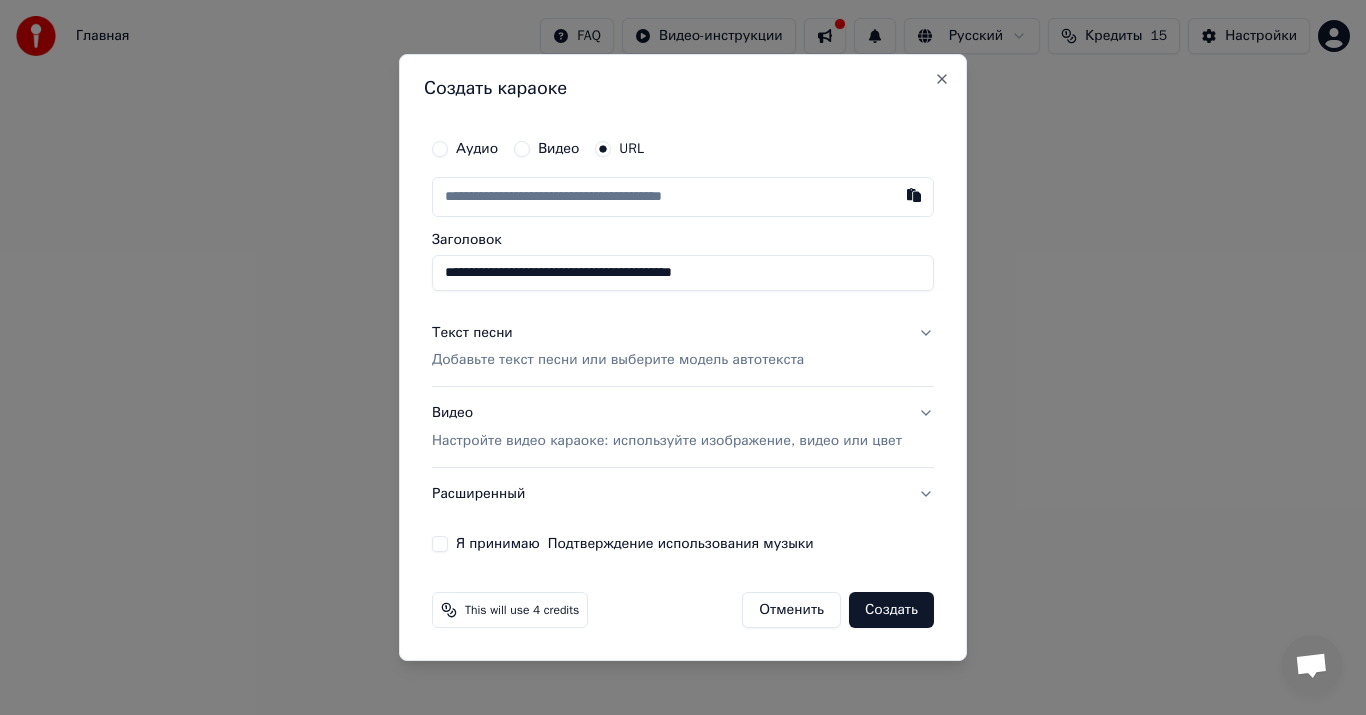 paste on "**********" 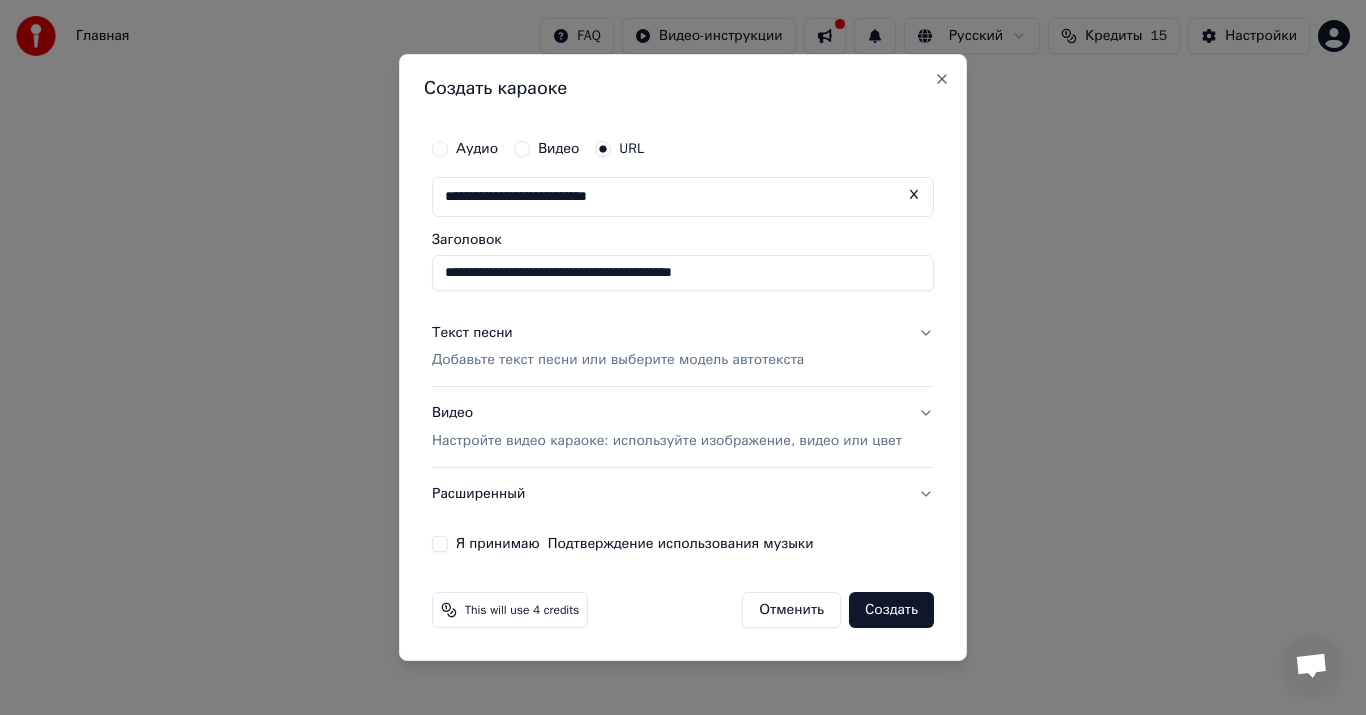 type on "**********" 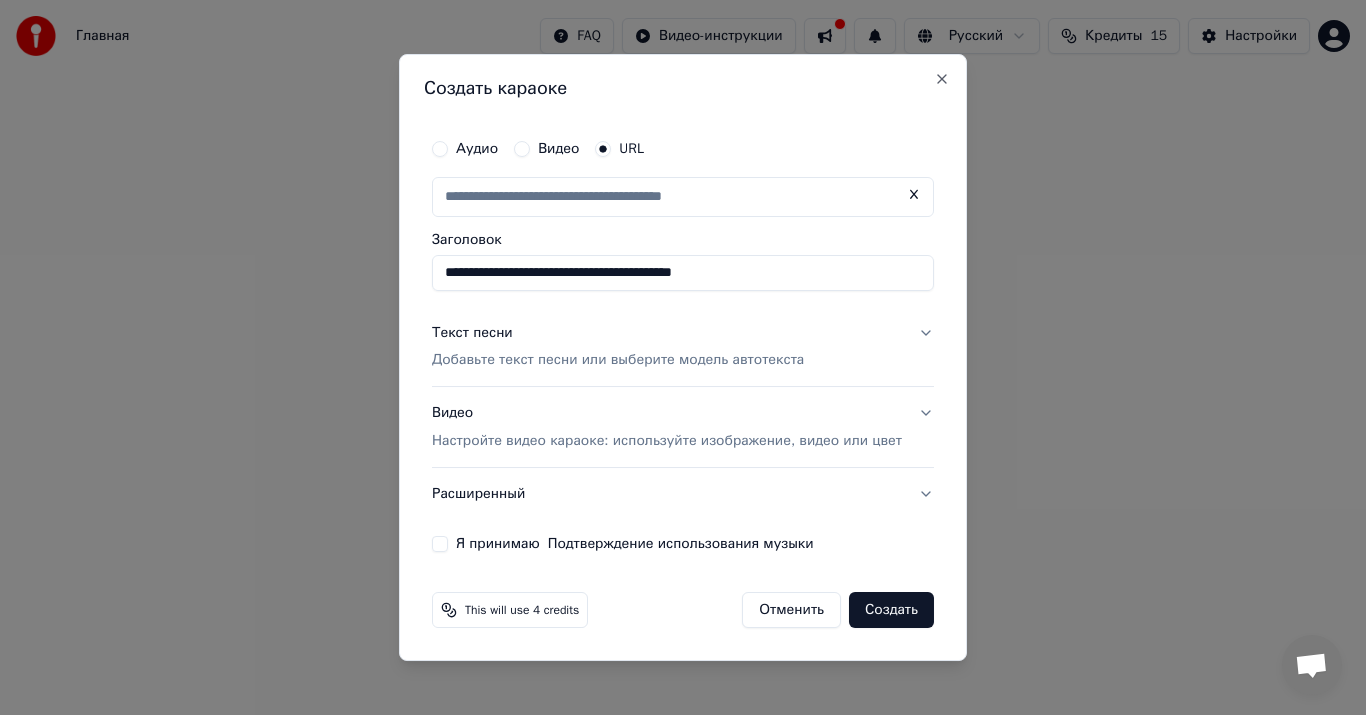 click on "Добавьте текст песни или выберите модель автотекста" at bounding box center [618, 361] 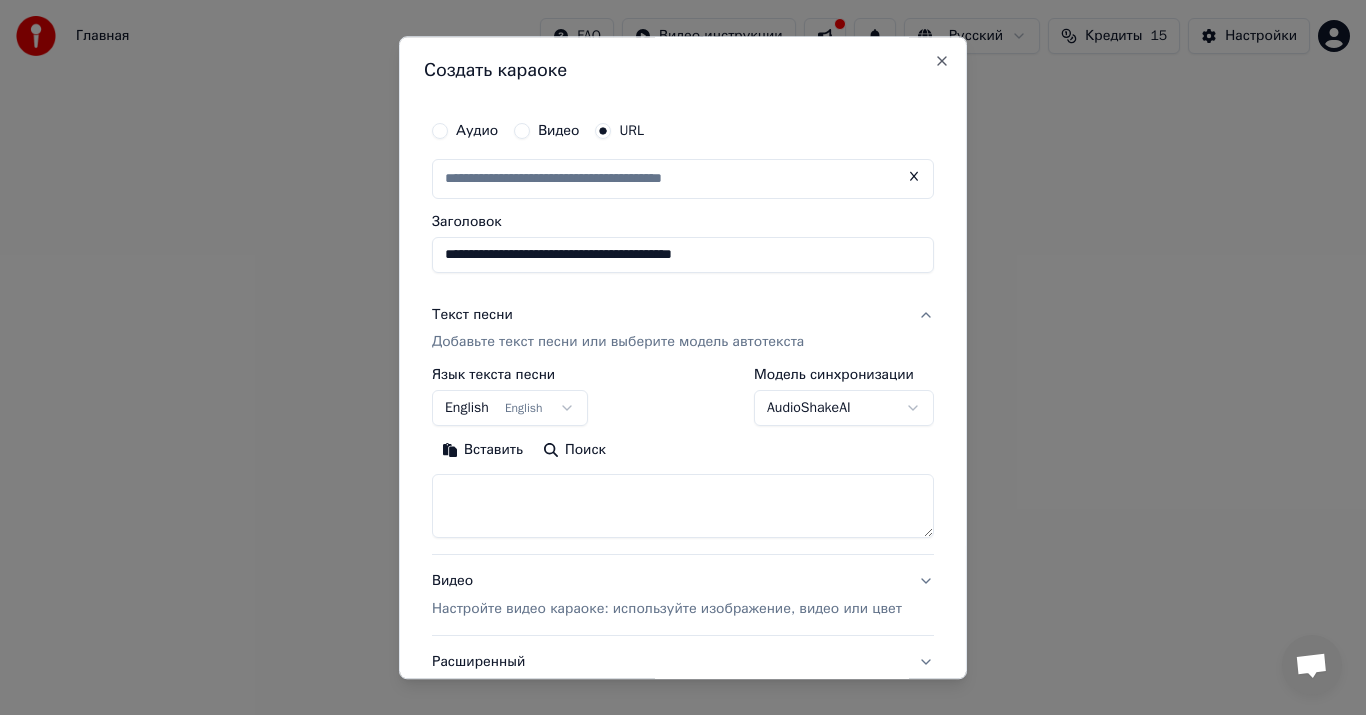 type on "**********" 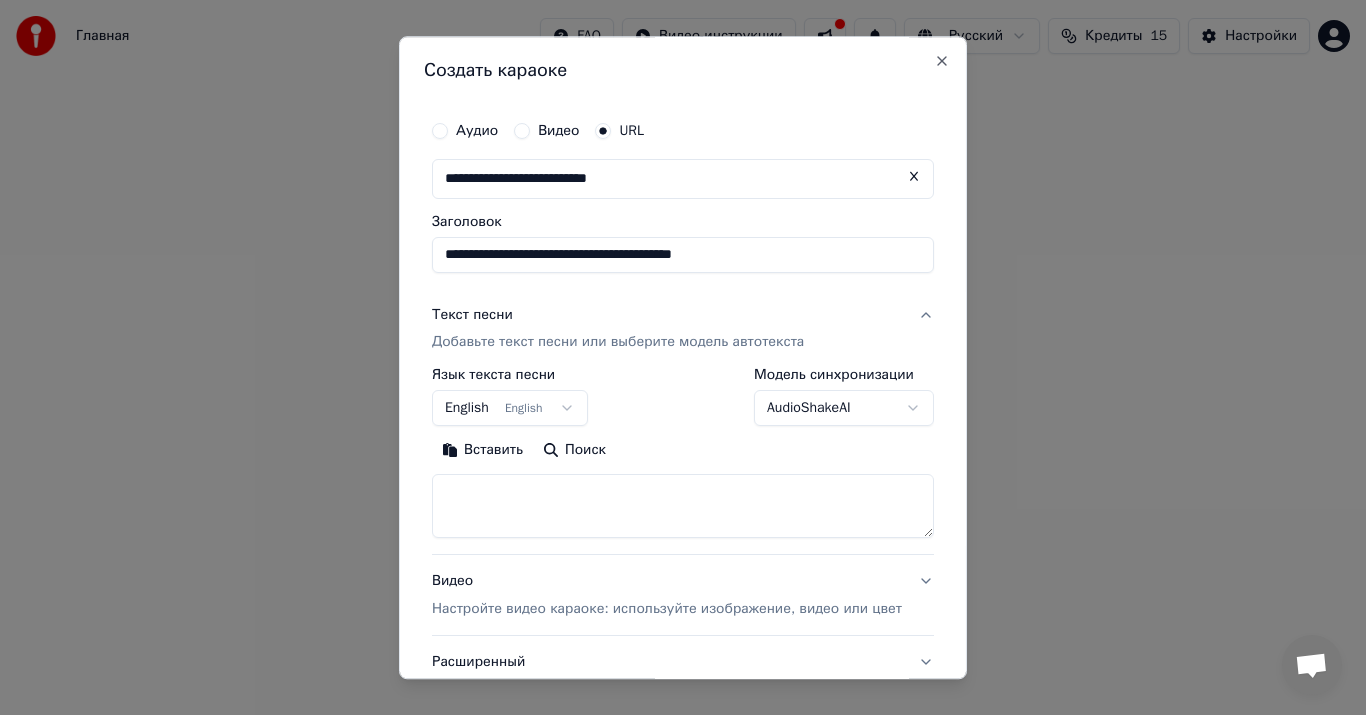 click on "Вставить" at bounding box center (482, 451) 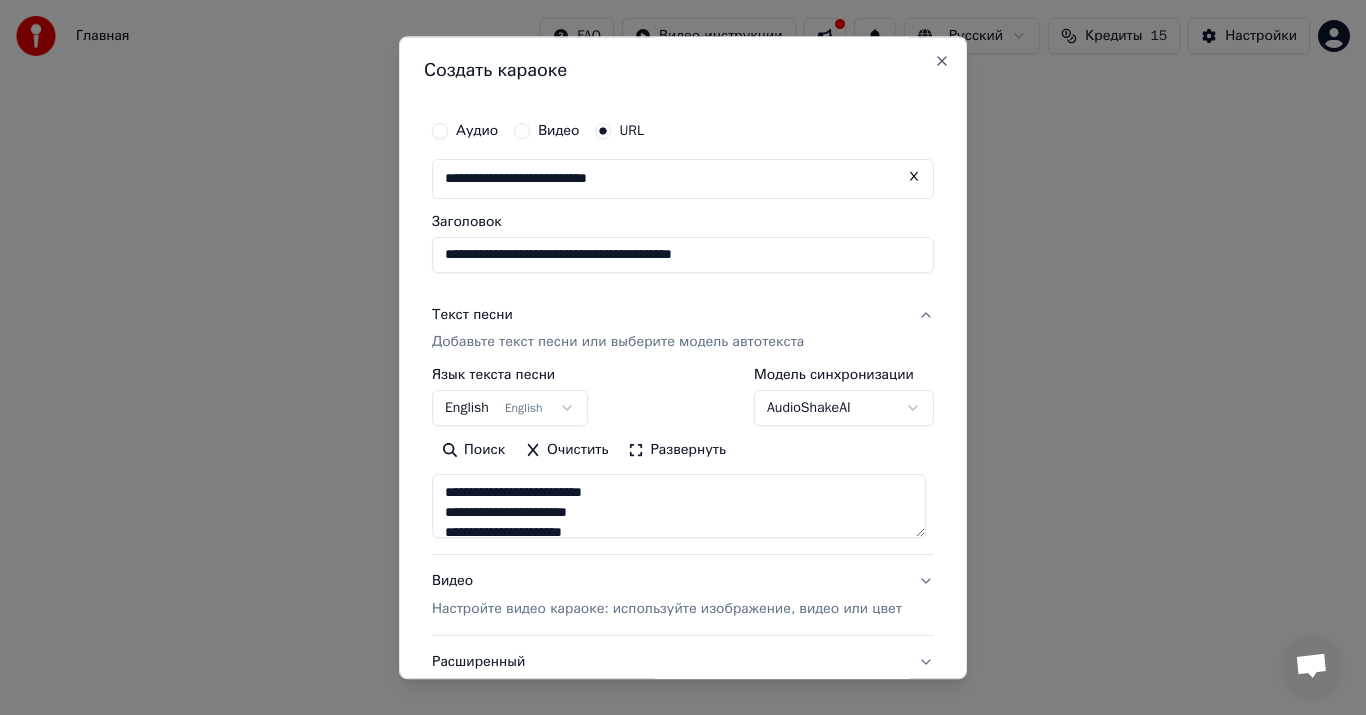 type on "**********" 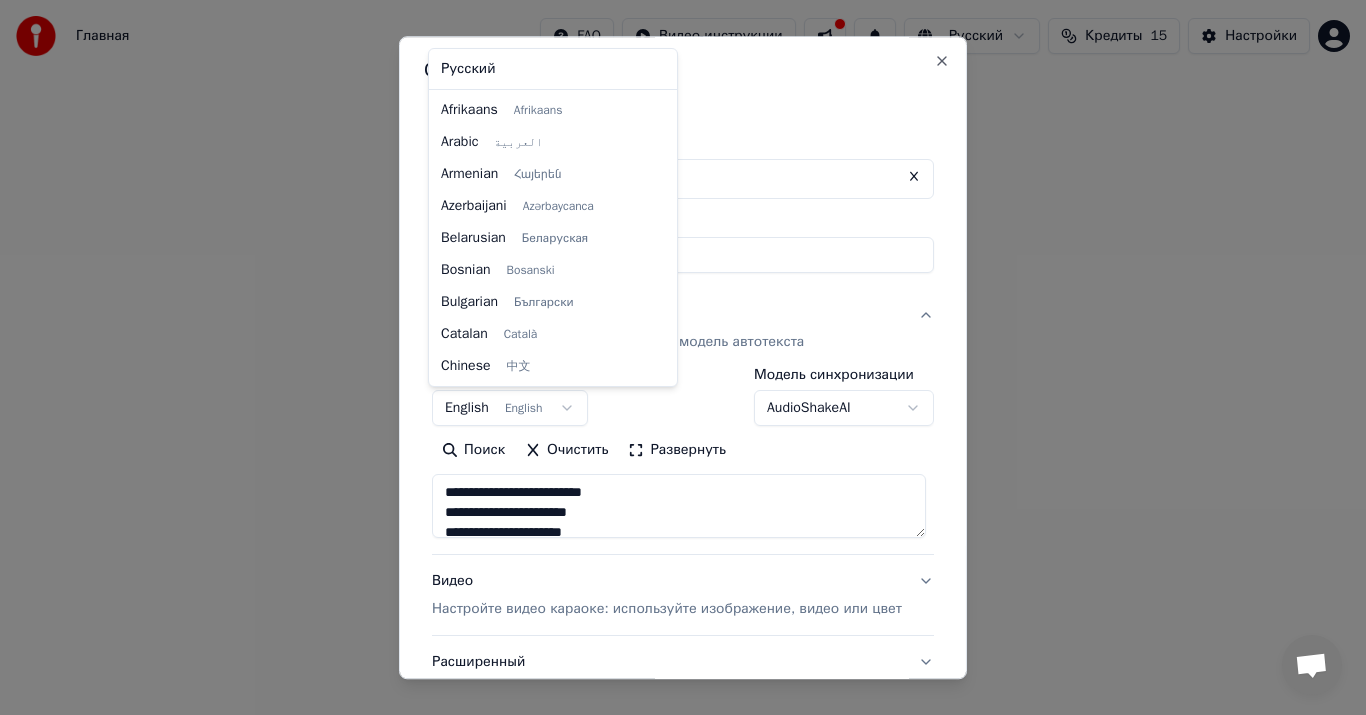 click at bounding box center (683, 357) 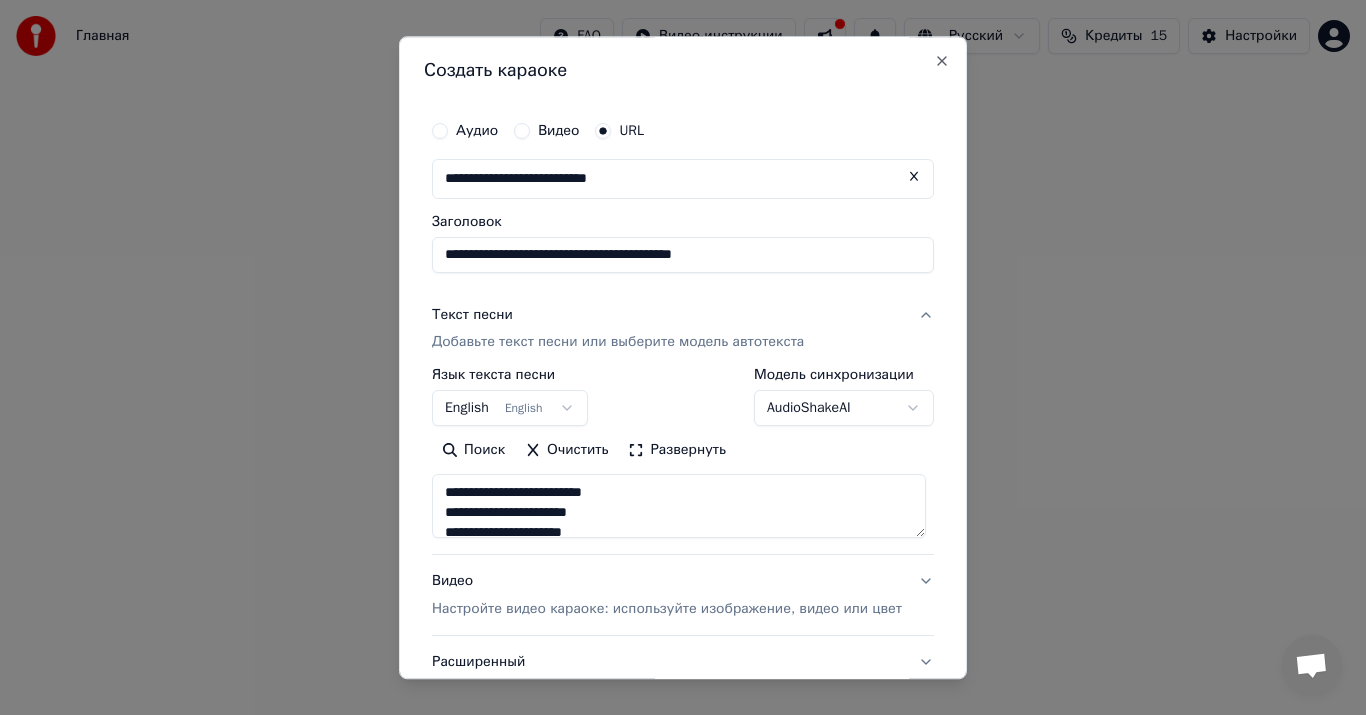scroll, scrollTop: 150, scrollLeft: 0, axis: vertical 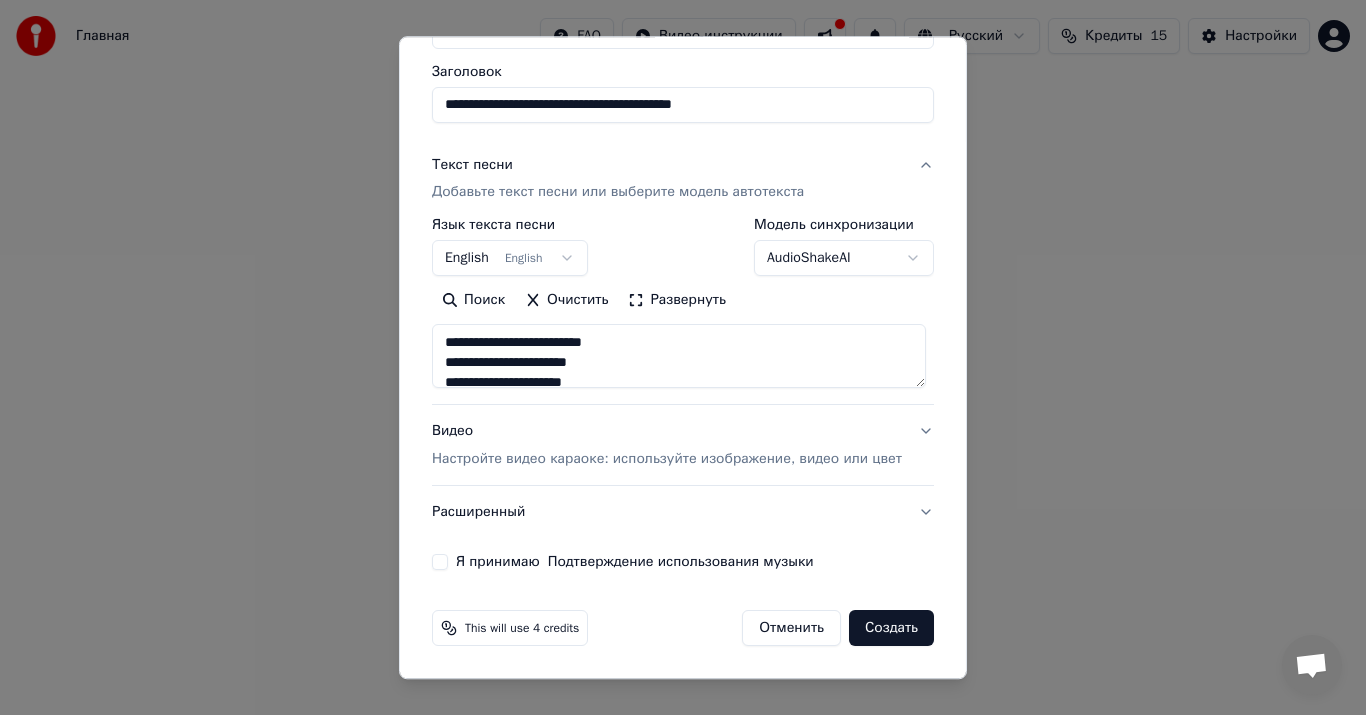 click on "English English" at bounding box center [510, 259] 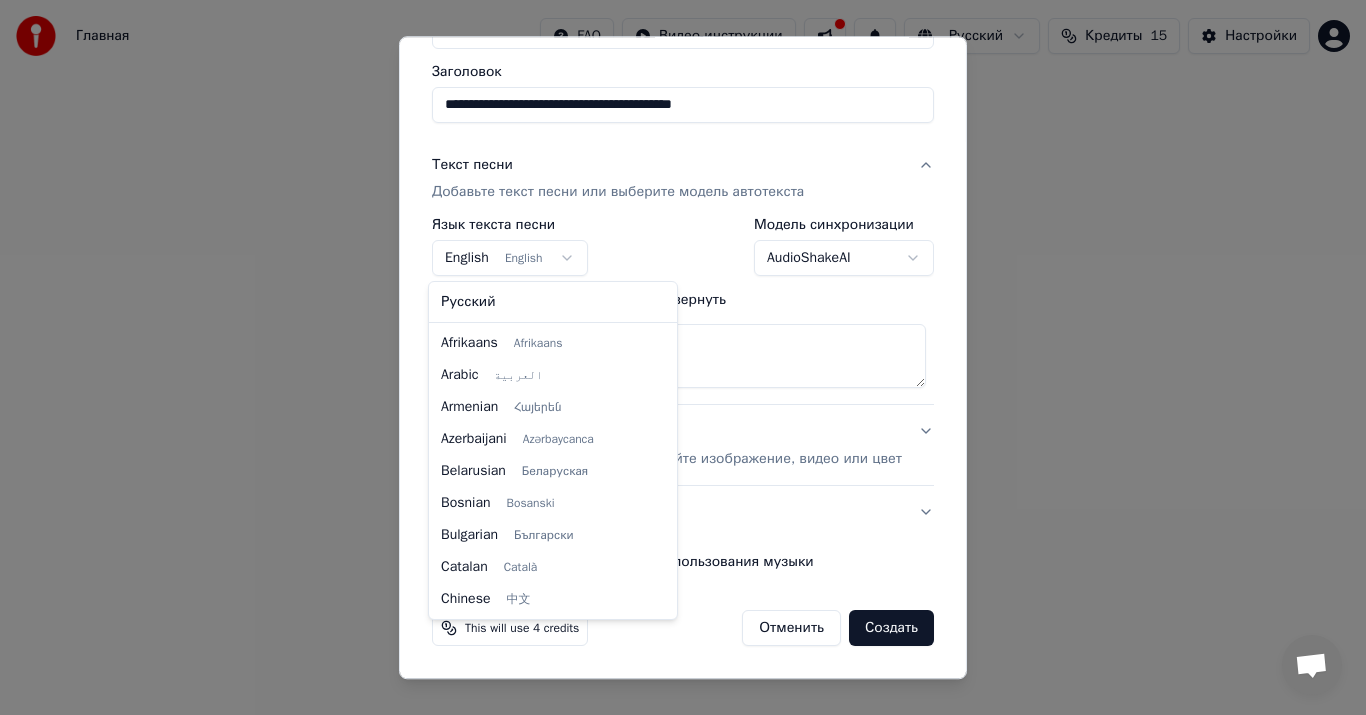 scroll, scrollTop: 160, scrollLeft: 0, axis: vertical 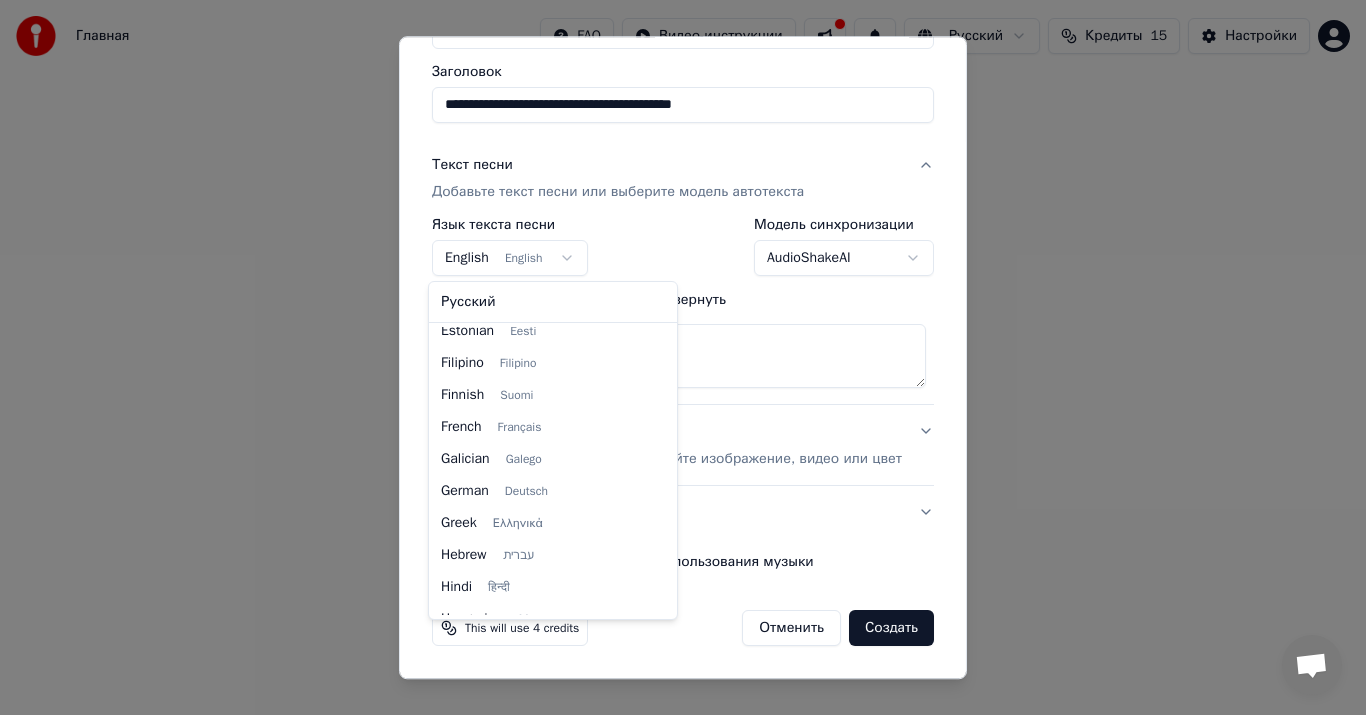 select on "**" 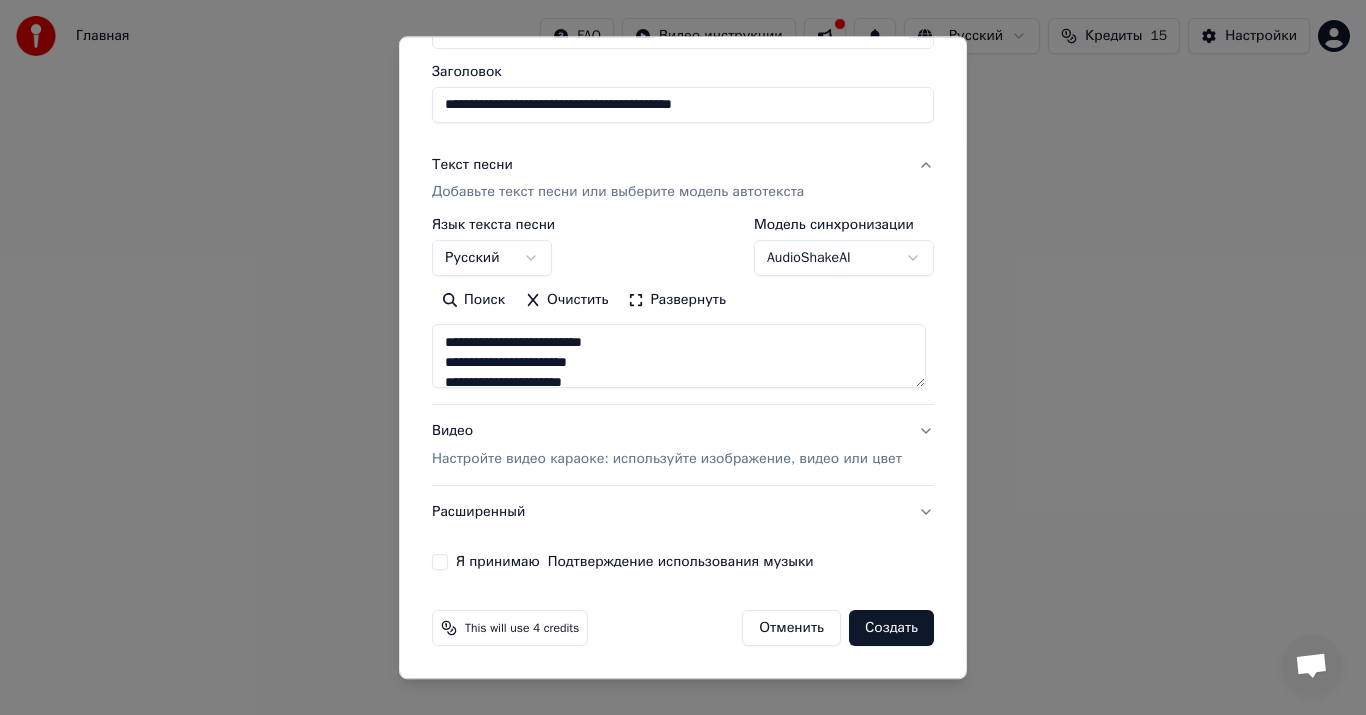 scroll, scrollTop: 200, scrollLeft: 0, axis: vertical 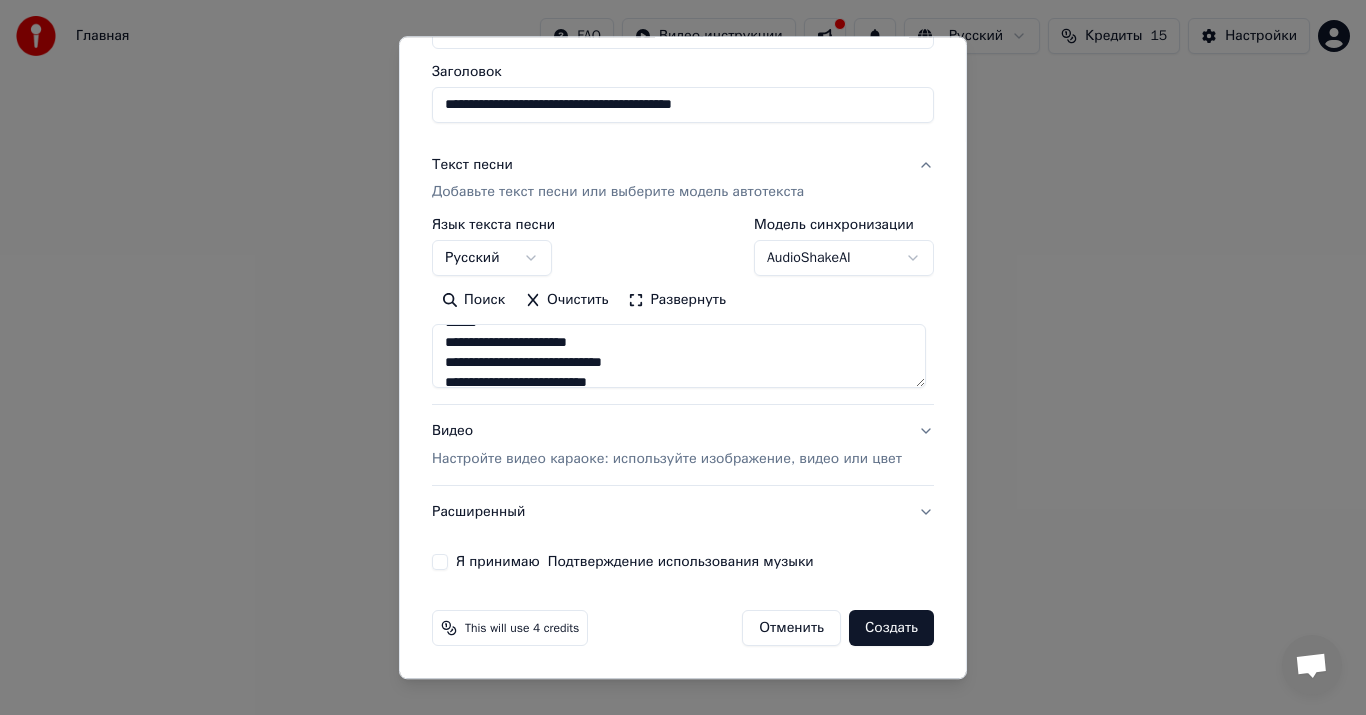 click on "Настройте видео караоке: используйте изображение, видео или цвет" at bounding box center (667, 460) 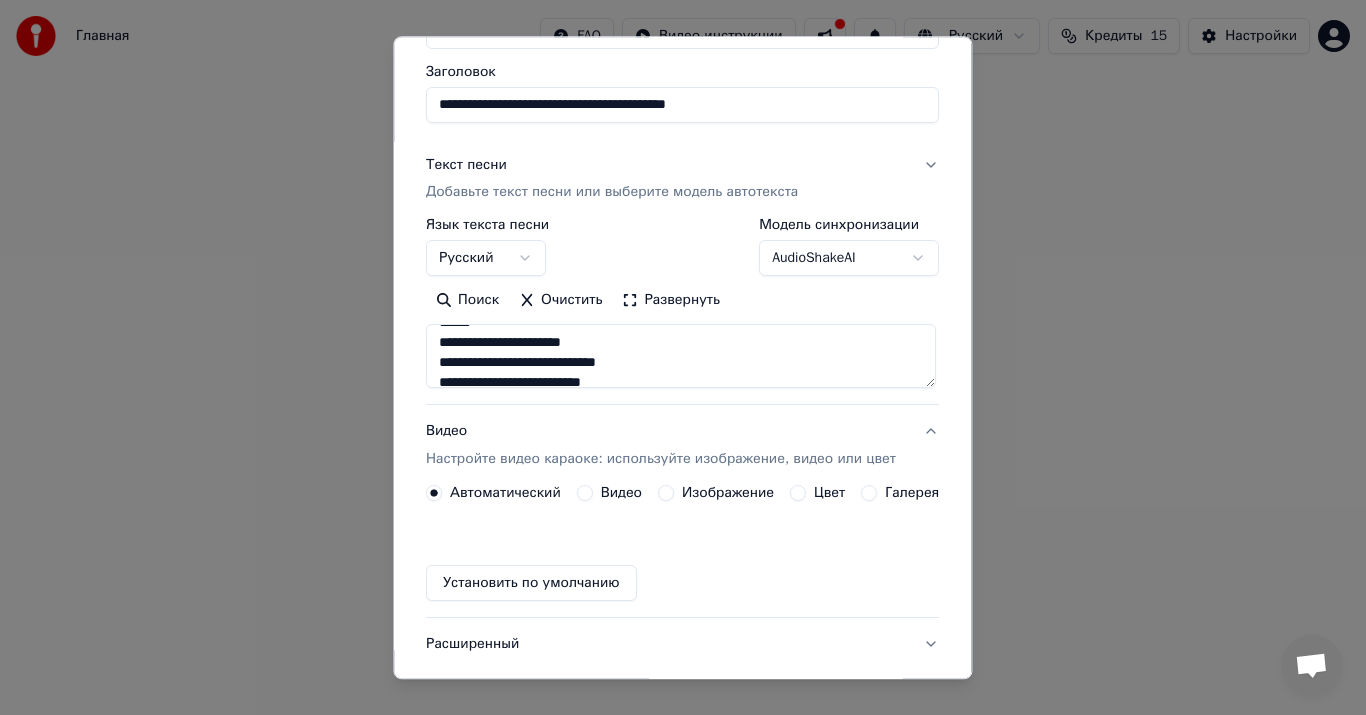 scroll, scrollTop: 96, scrollLeft: 0, axis: vertical 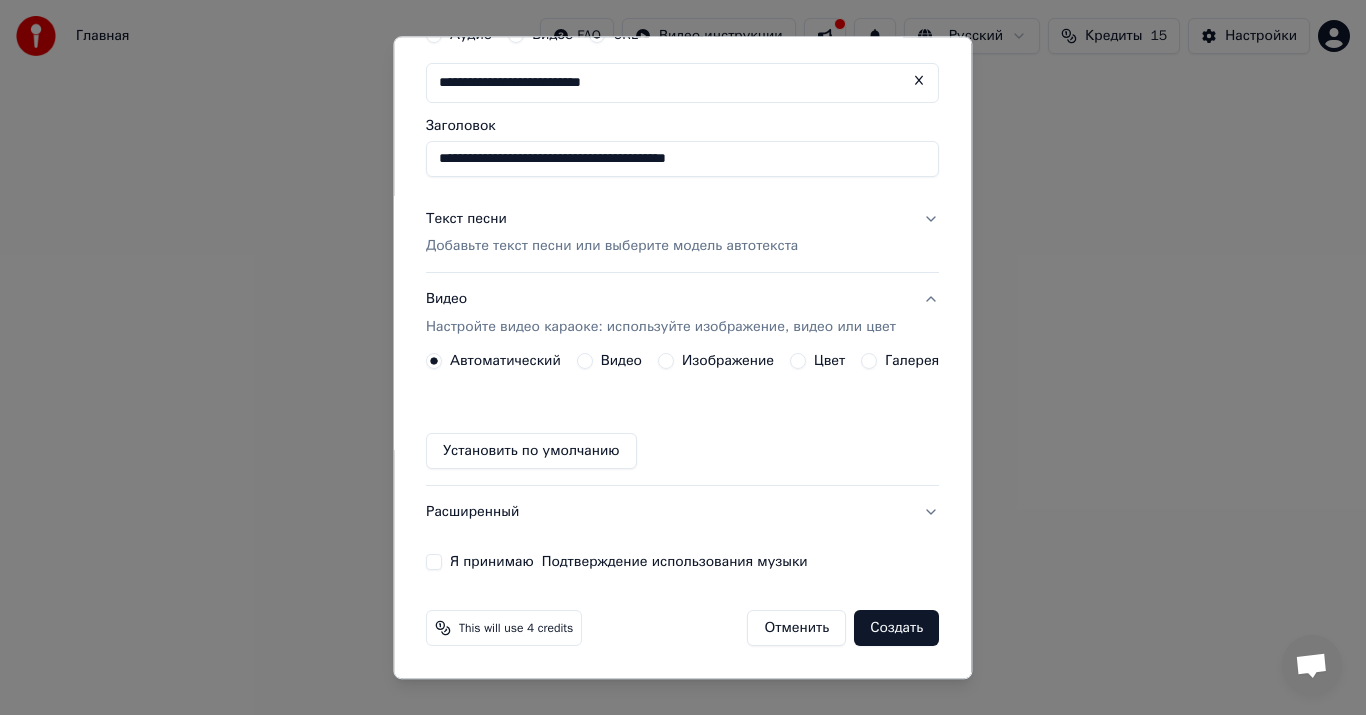 click on "Цвет" at bounding box center (799, 362) 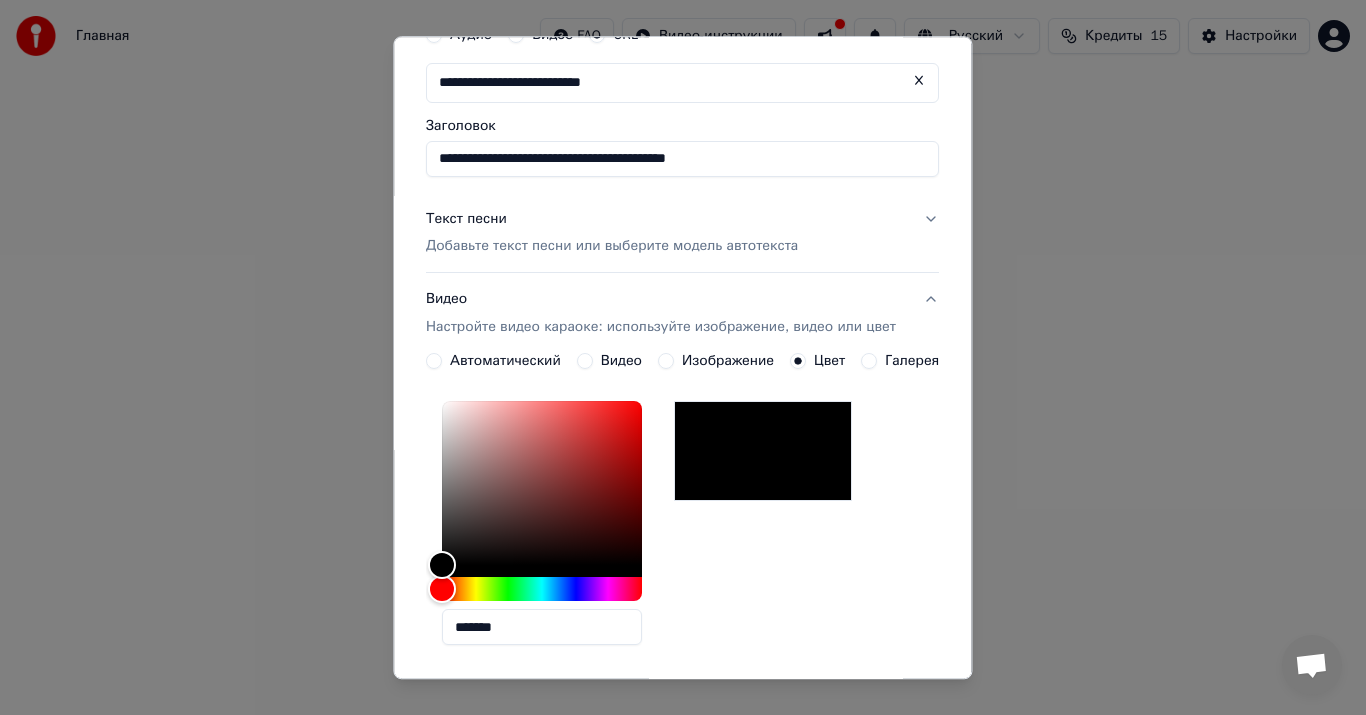 click 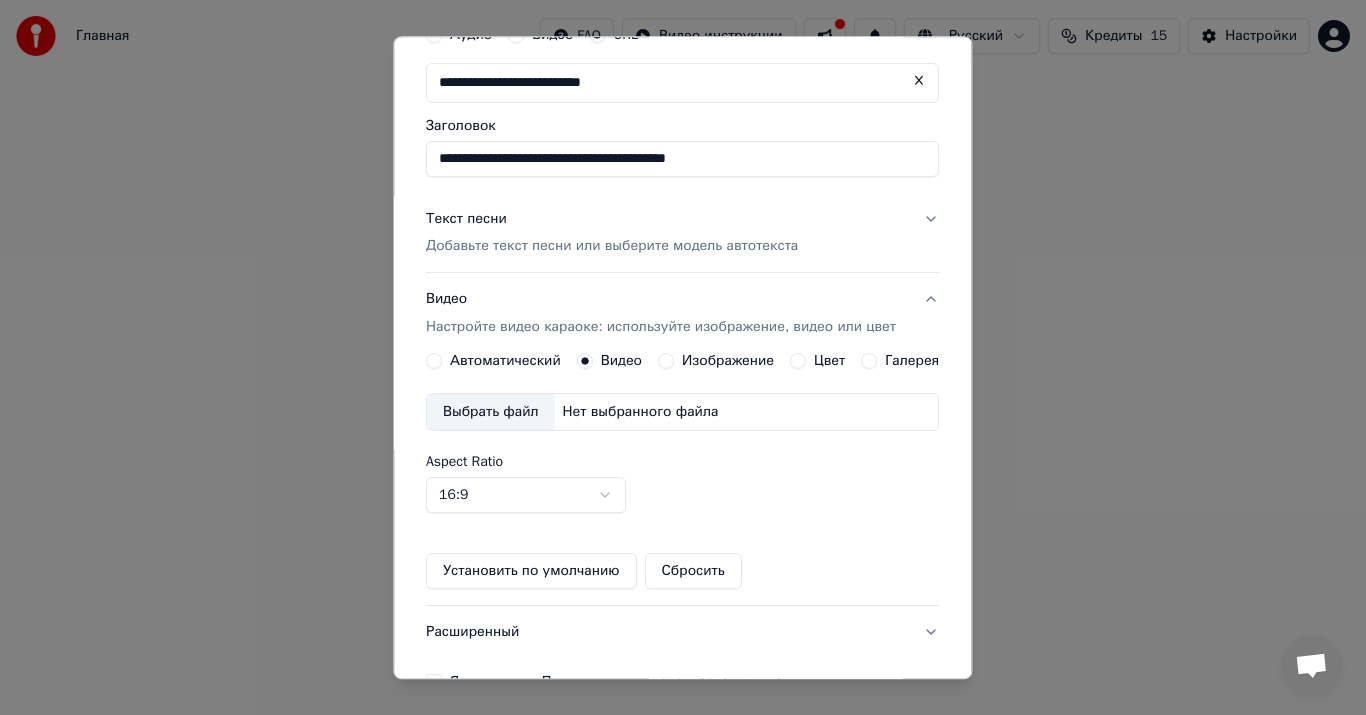 click on "Автоматический Видео Изображение Цвет Галерея" at bounding box center (682, 362) 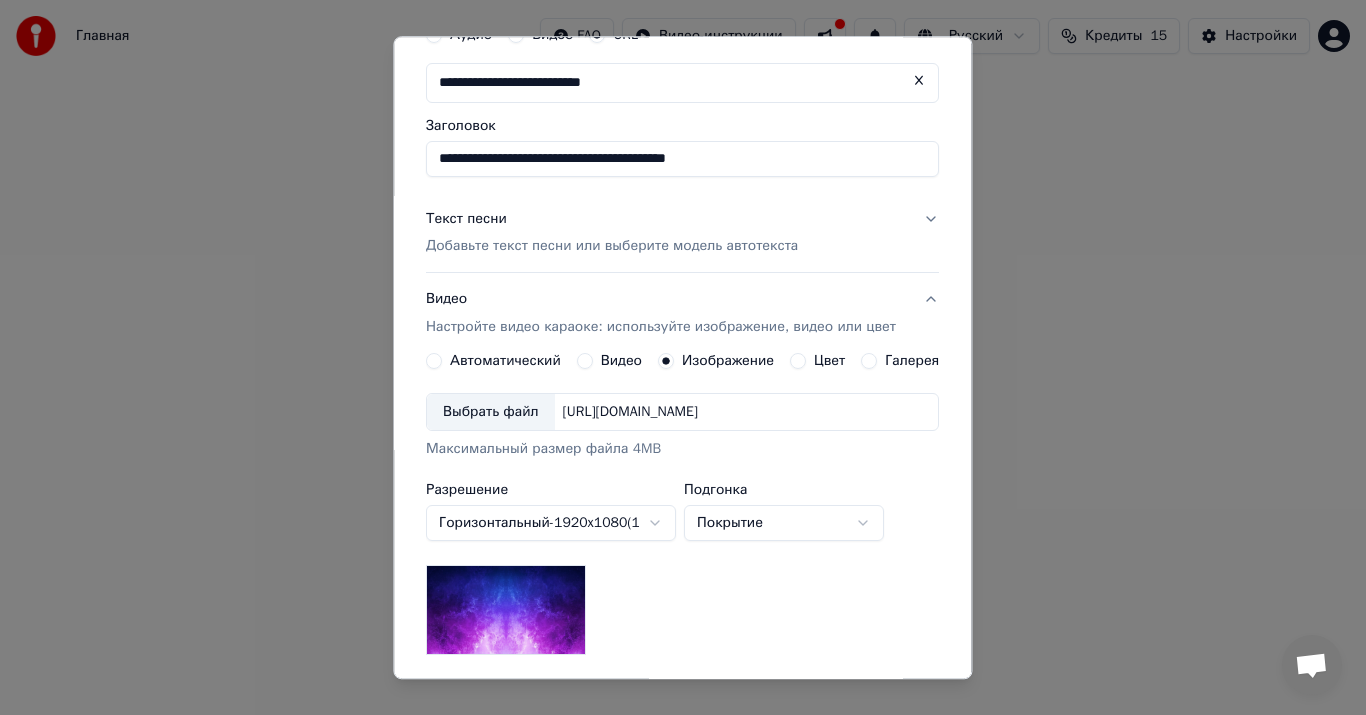 scroll, scrollTop: 358, scrollLeft: 0, axis: vertical 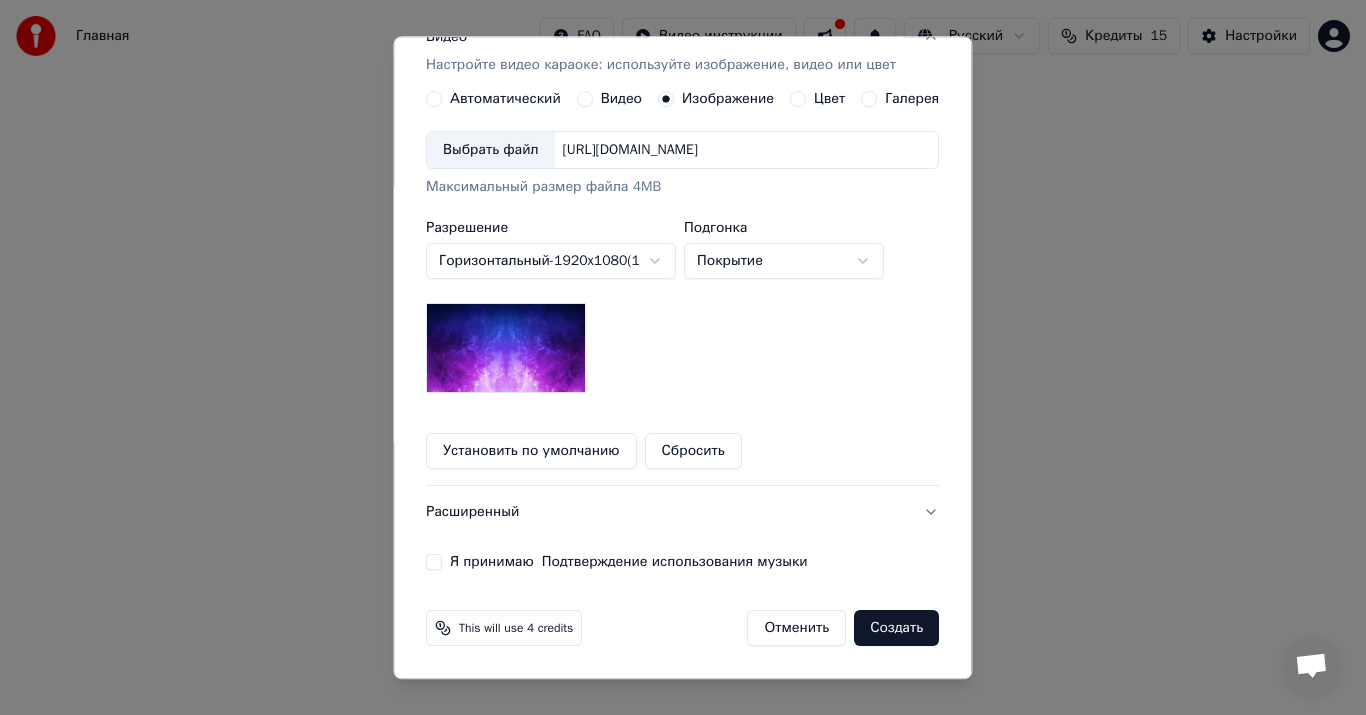 click at bounding box center (506, 349) 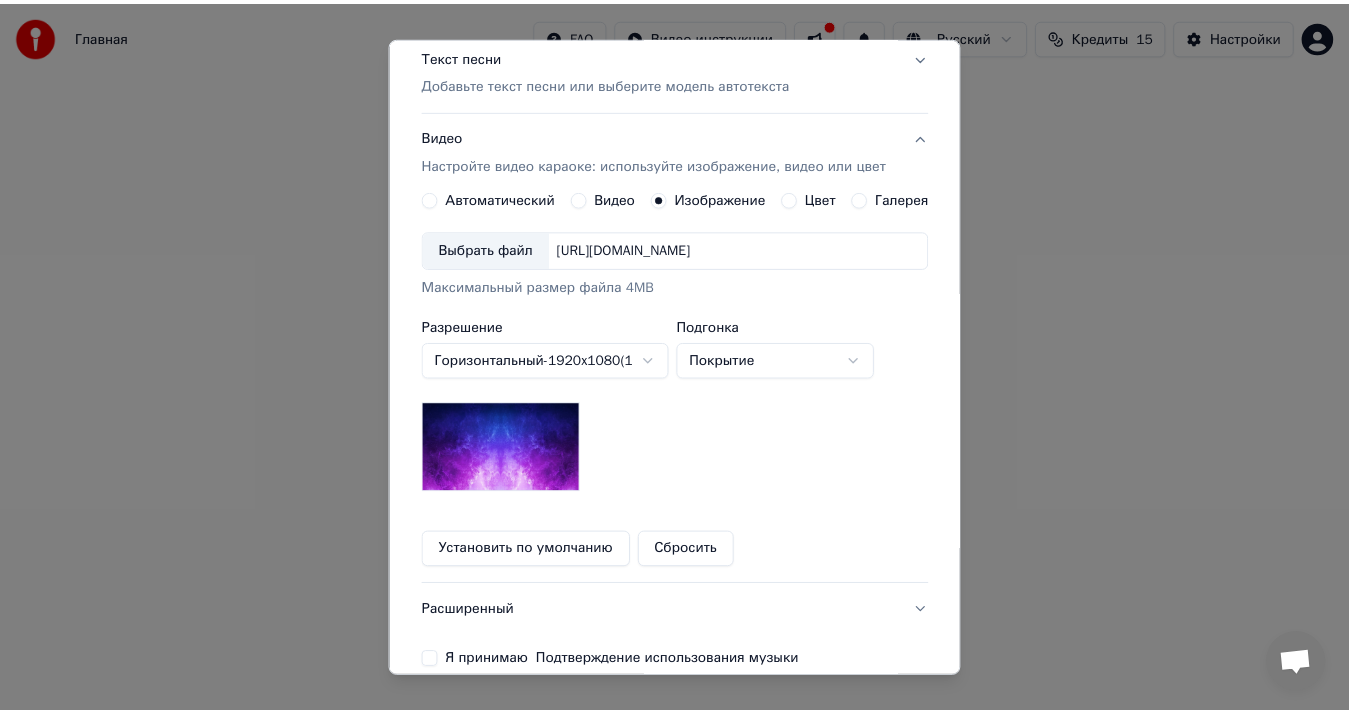 scroll, scrollTop: 358, scrollLeft: 0, axis: vertical 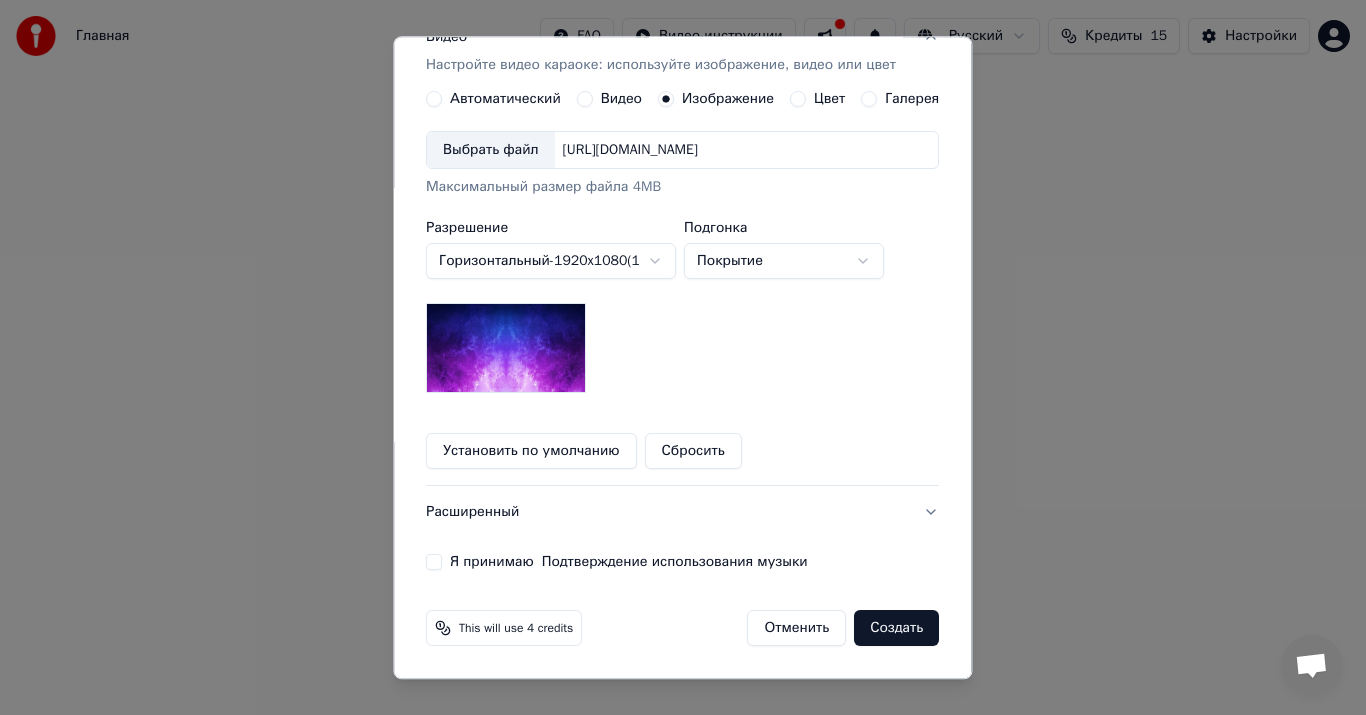 click on "Установить по умолчанию" at bounding box center (531, 452) 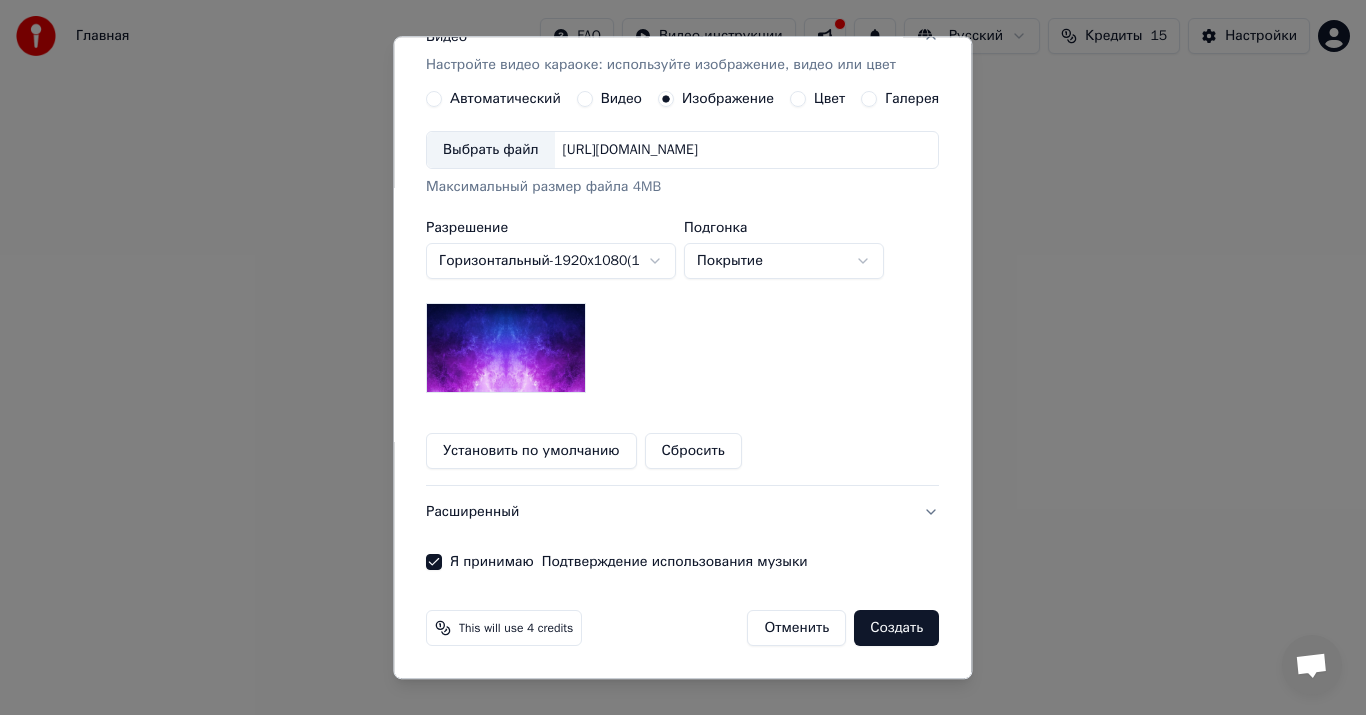 click on "Создать" at bounding box center [897, 629] 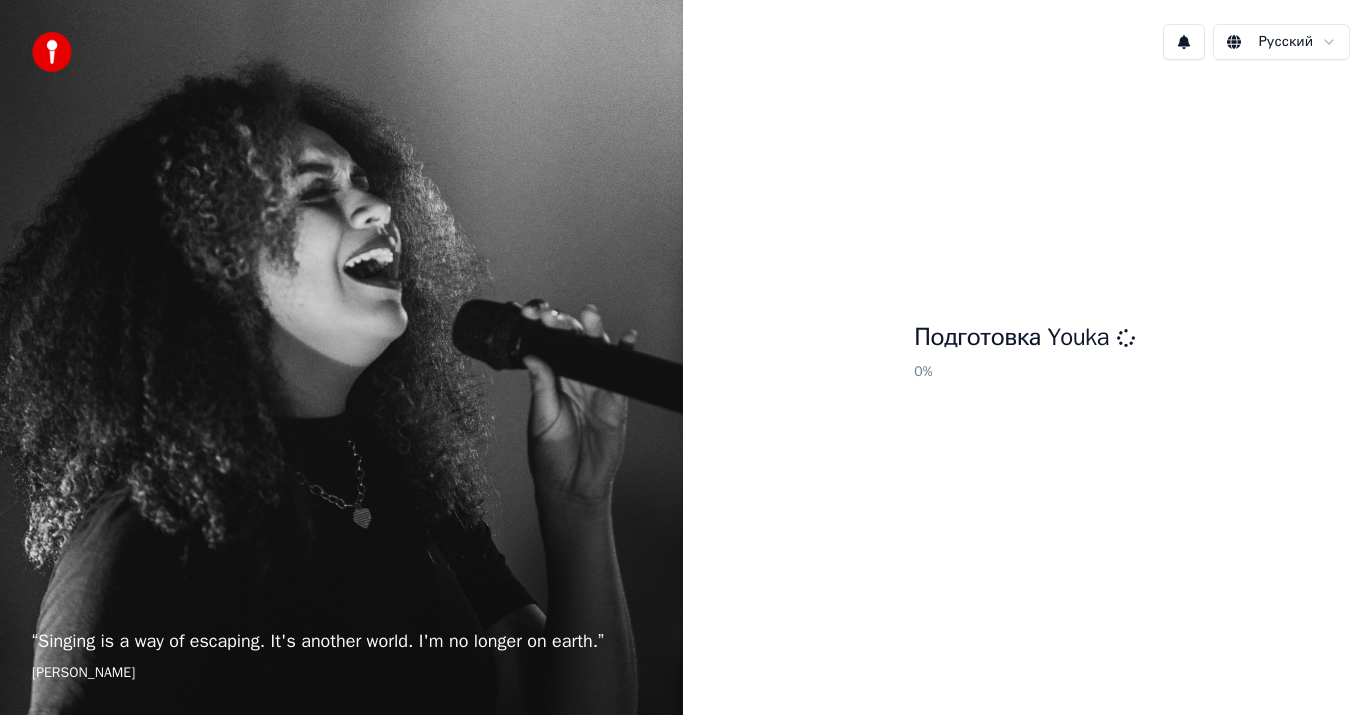 scroll, scrollTop: 0, scrollLeft: 0, axis: both 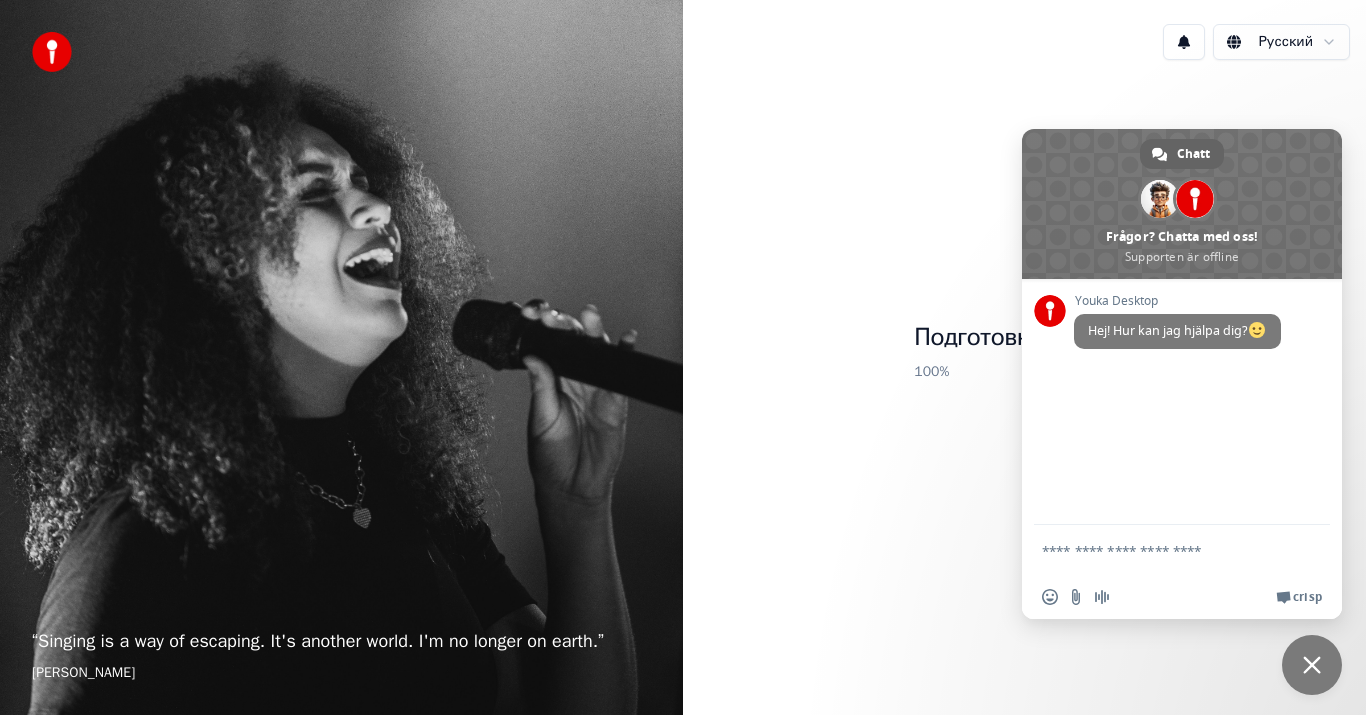 click at bounding box center [1162, 550] 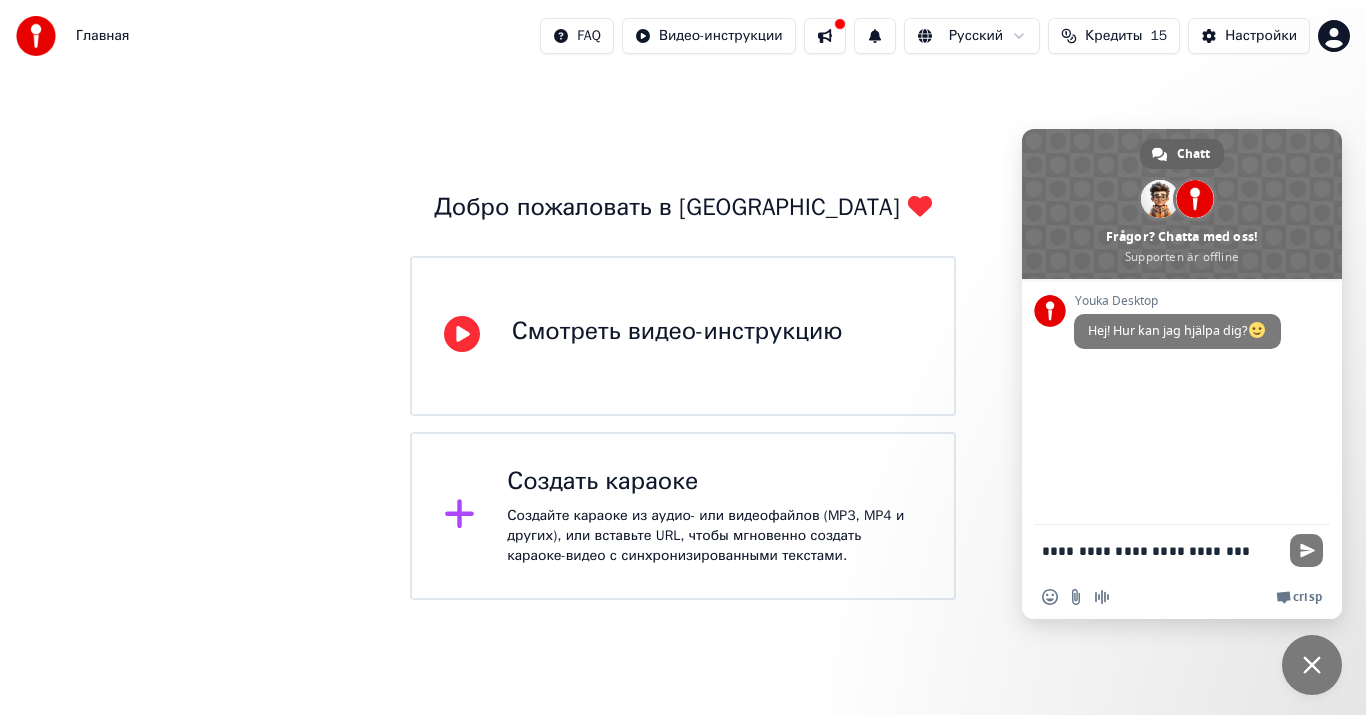 click on "**********" at bounding box center (1162, 550) 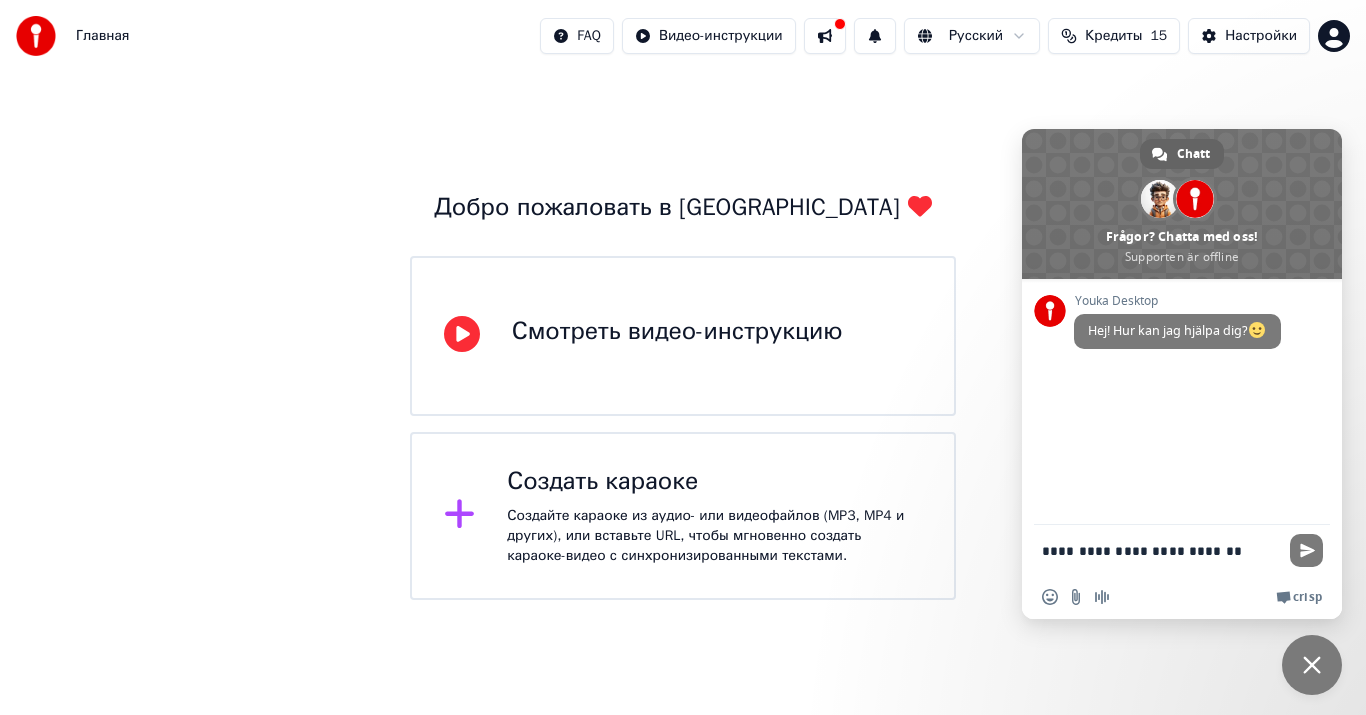click on "**********" at bounding box center (1162, 550) 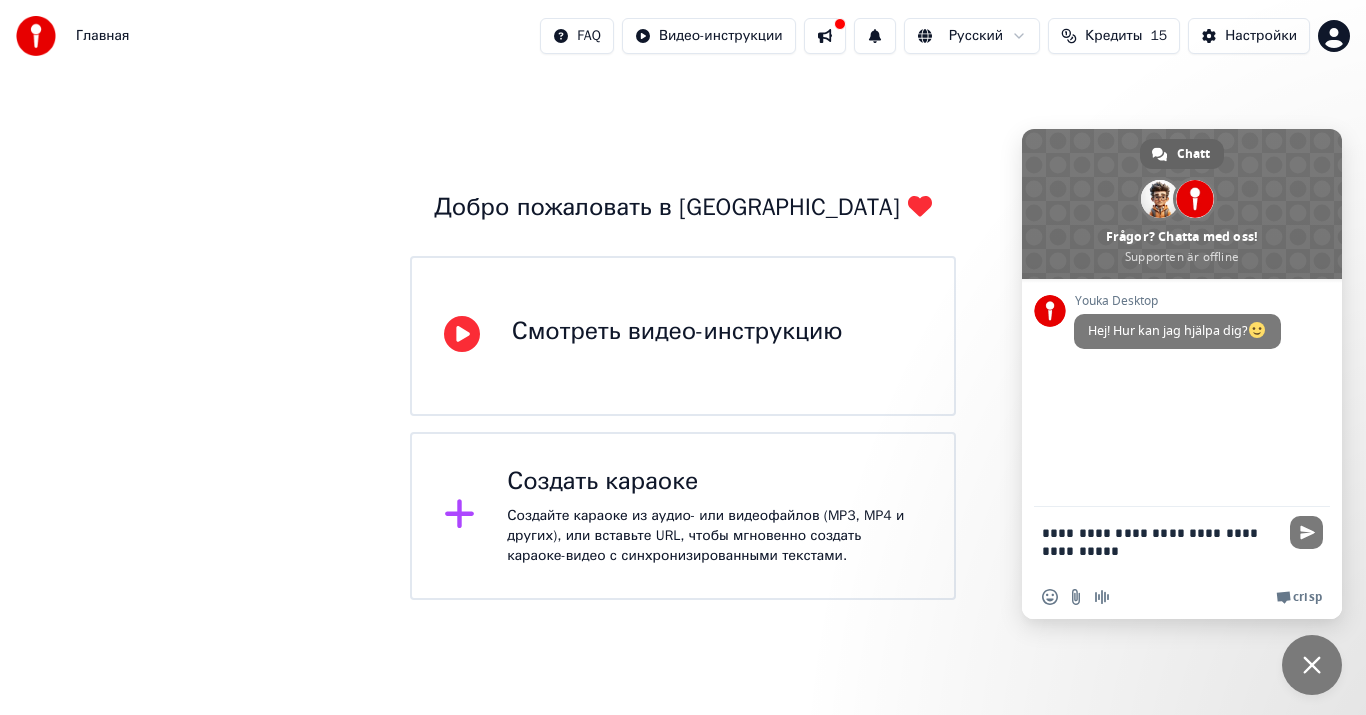 type on "**********" 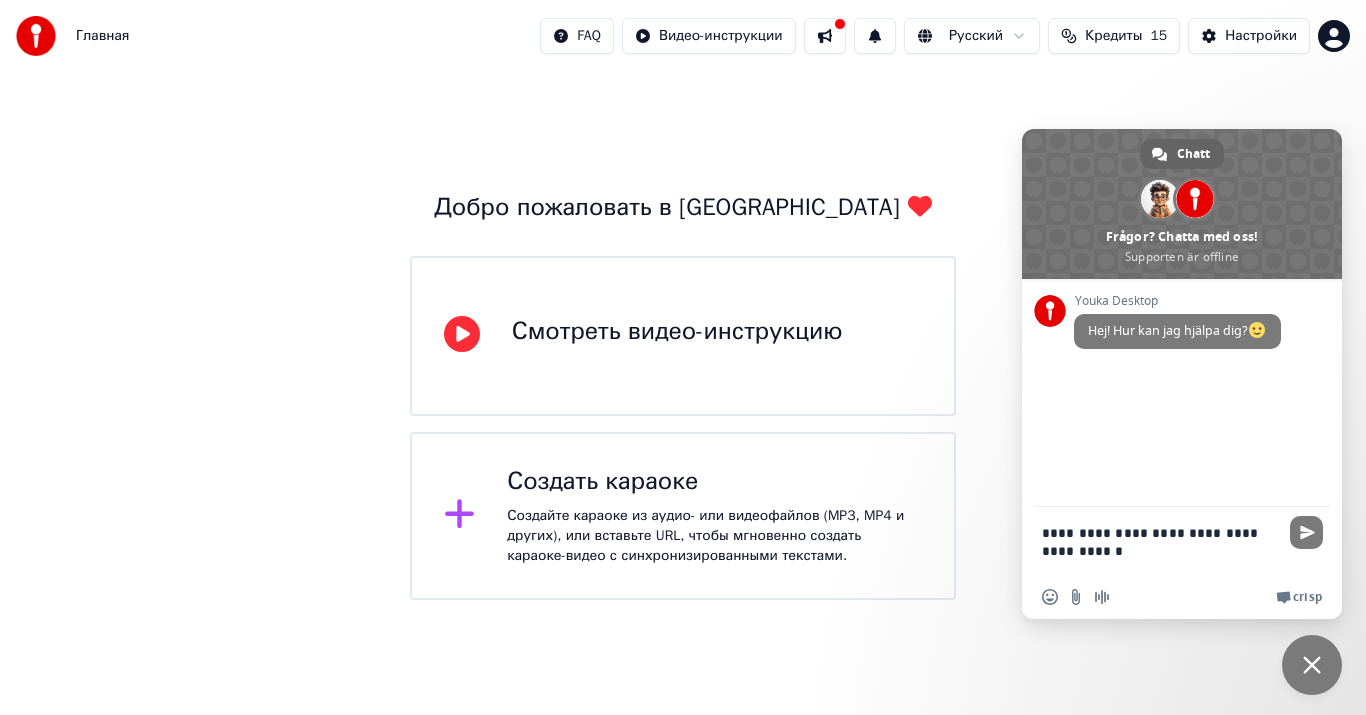 type 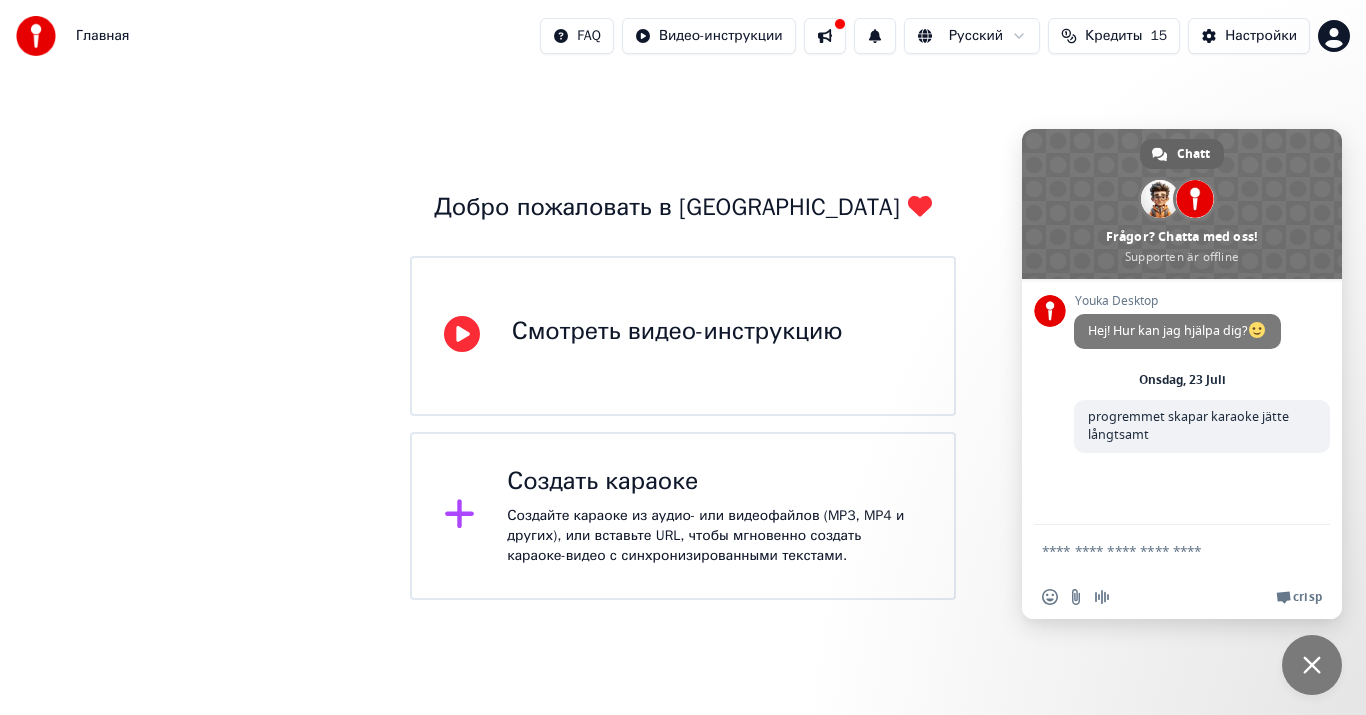 click on "Создайте караоке из аудио- или видеофайлов (MP3, MP4 и других), или вставьте URL, чтобы мгновенно создать караоке-видео с синхронизированными текстами." at bounding box center (714, 536) 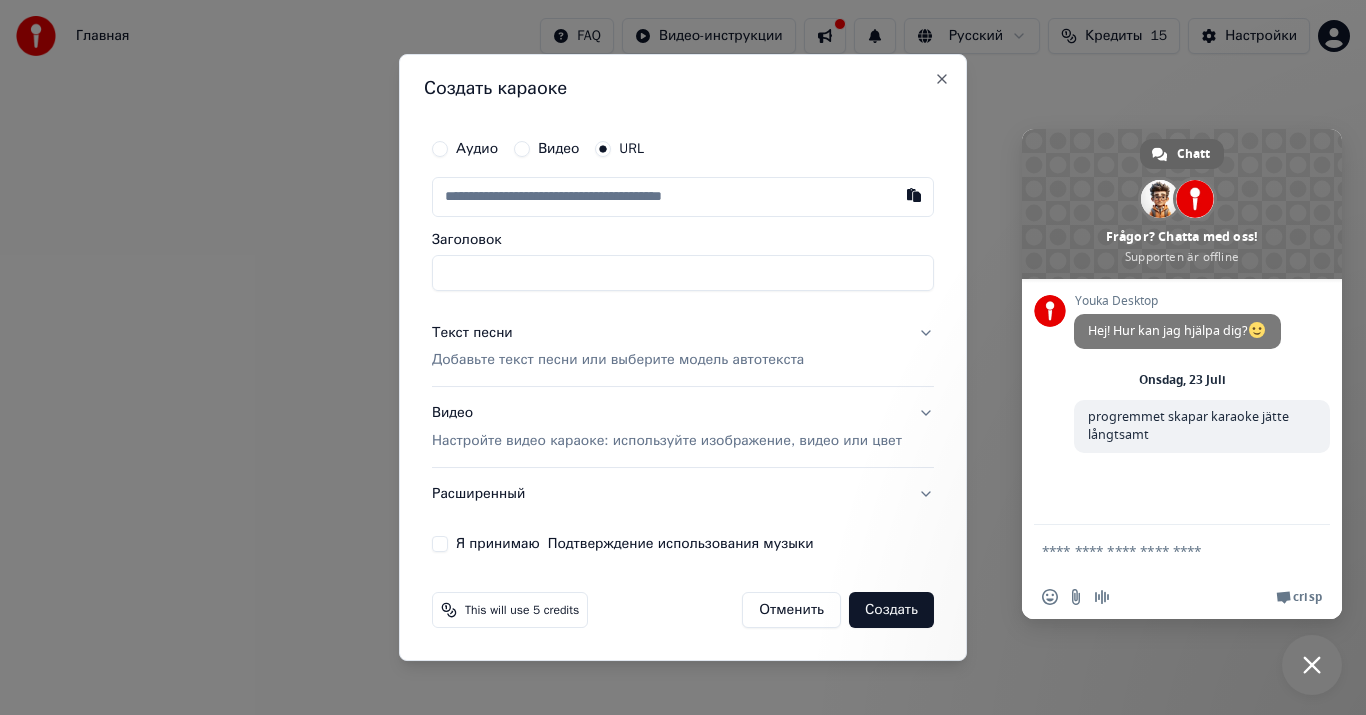click at bounding box center [683, 197] 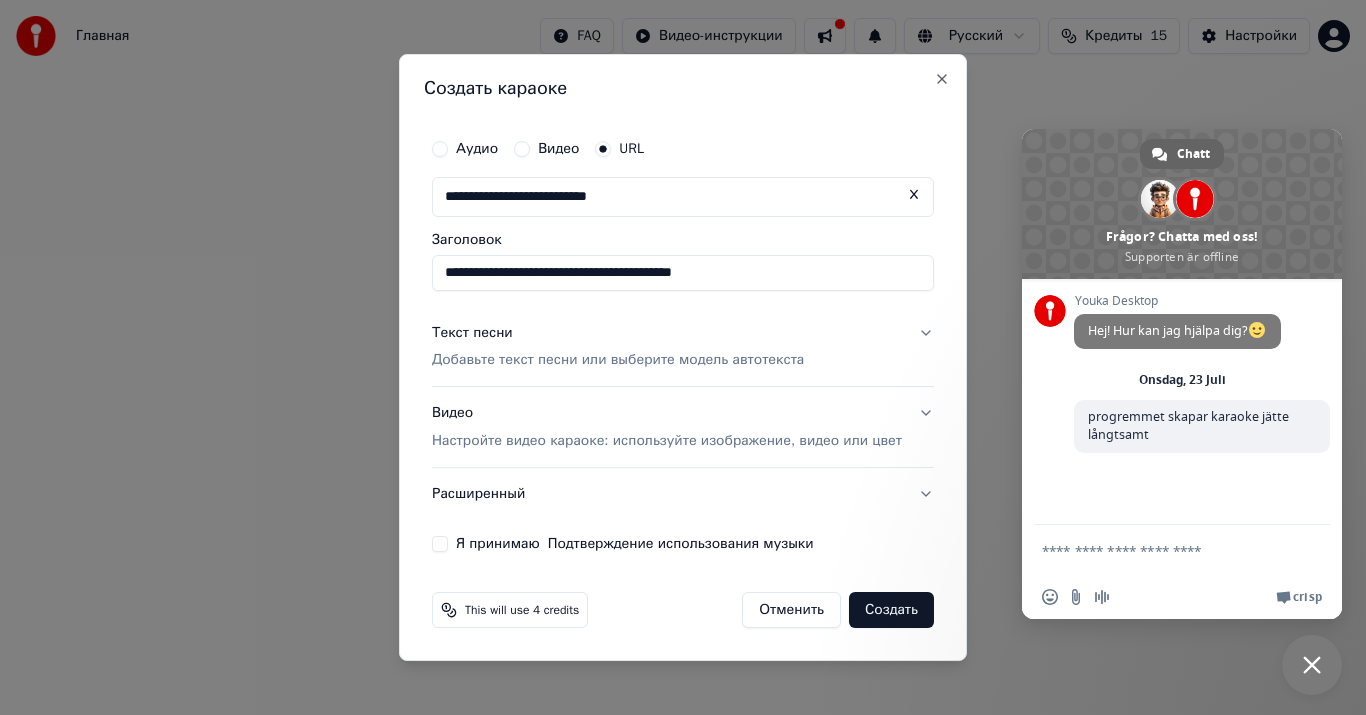 type on "**********" 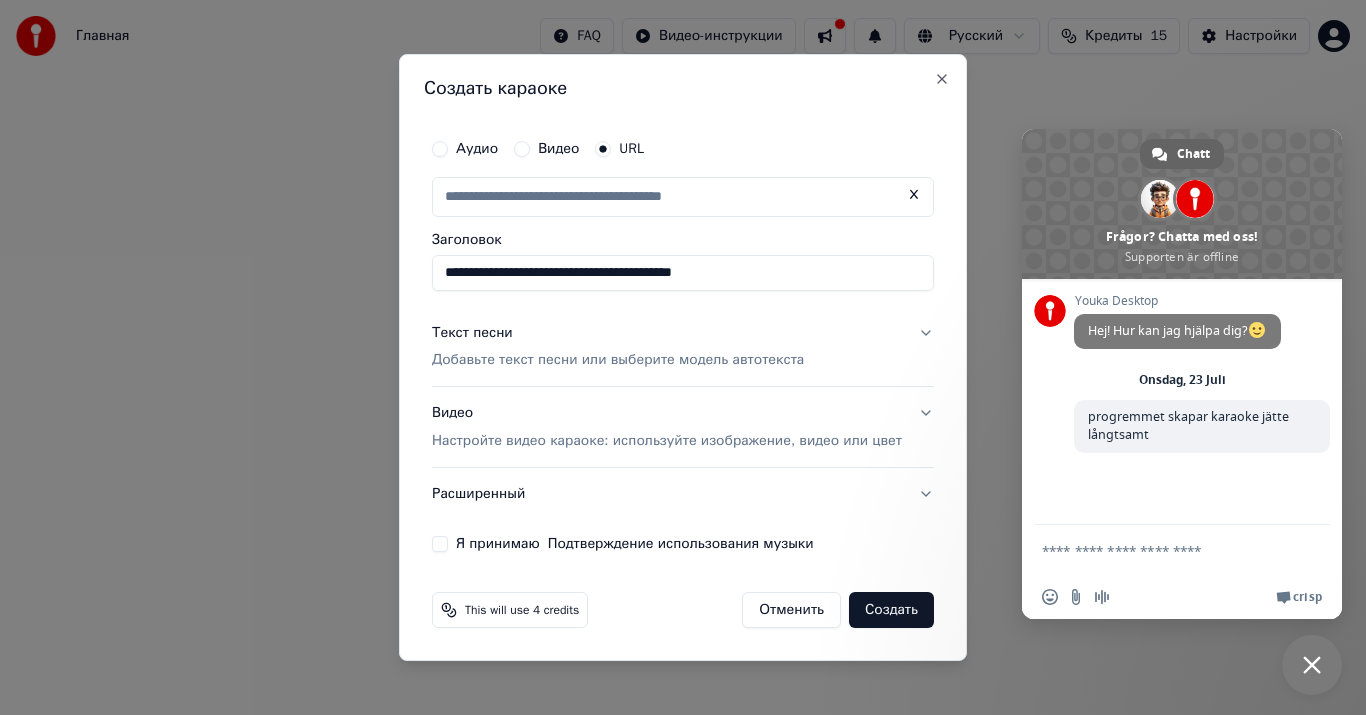click on "Добавьте текст песни или выберите модель автотекста" at bounding box center [618, 361] 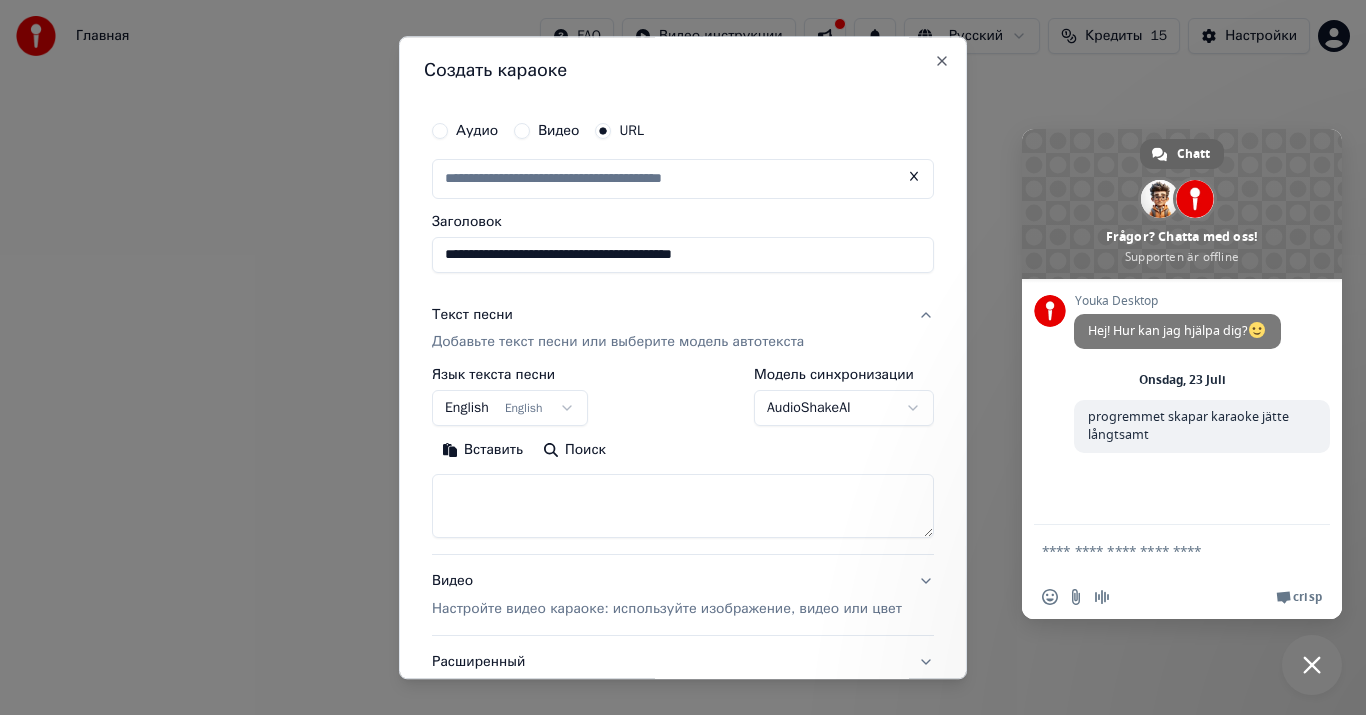 type on "**********" 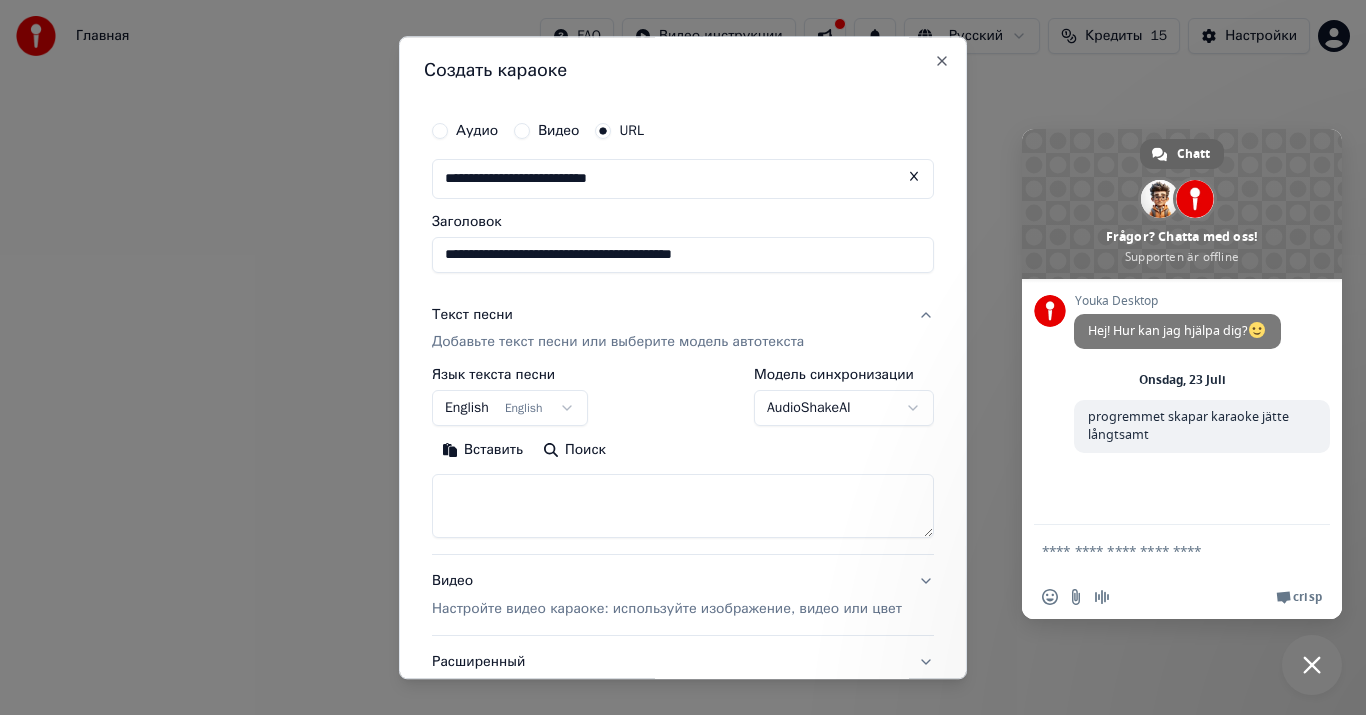 click on "Добавьте текст песни или выберите модель автотекста" at bounding box center [618, 343] 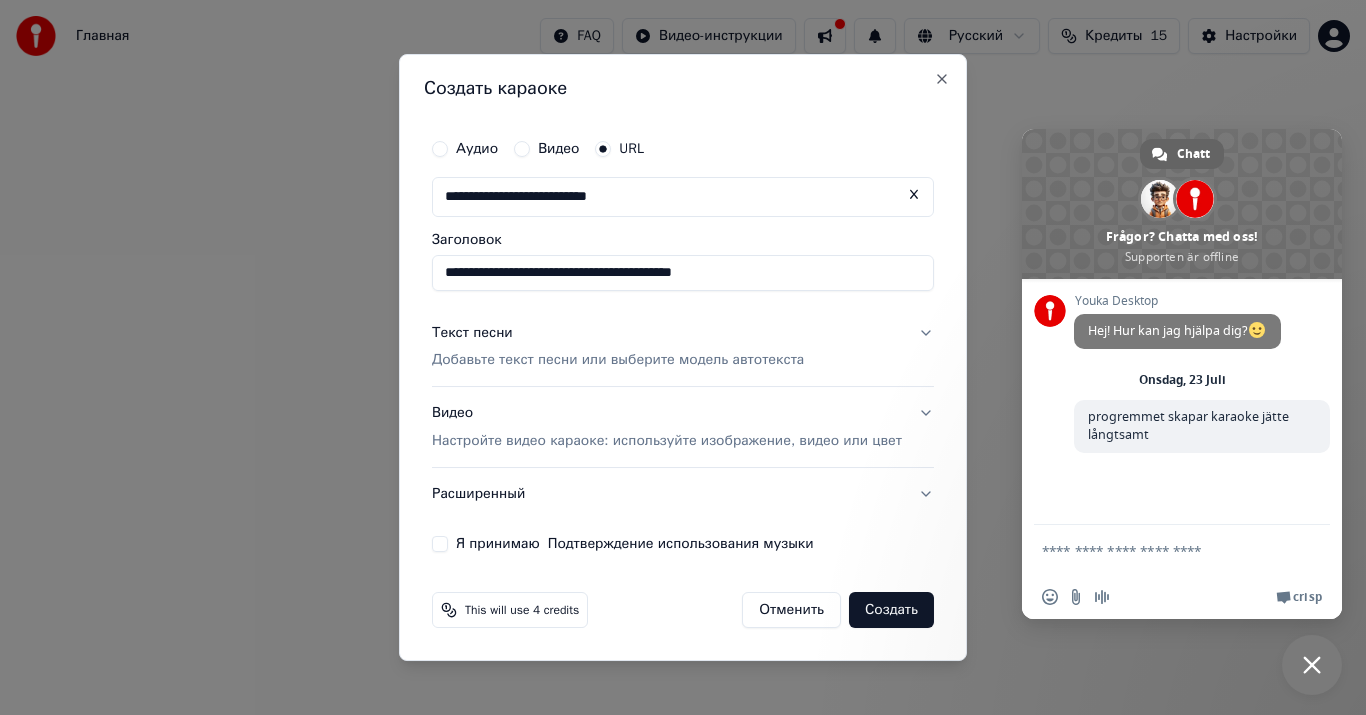 click on "Добавьте текст песни или выберите модель автотекста" at bounding box center (618, 361) 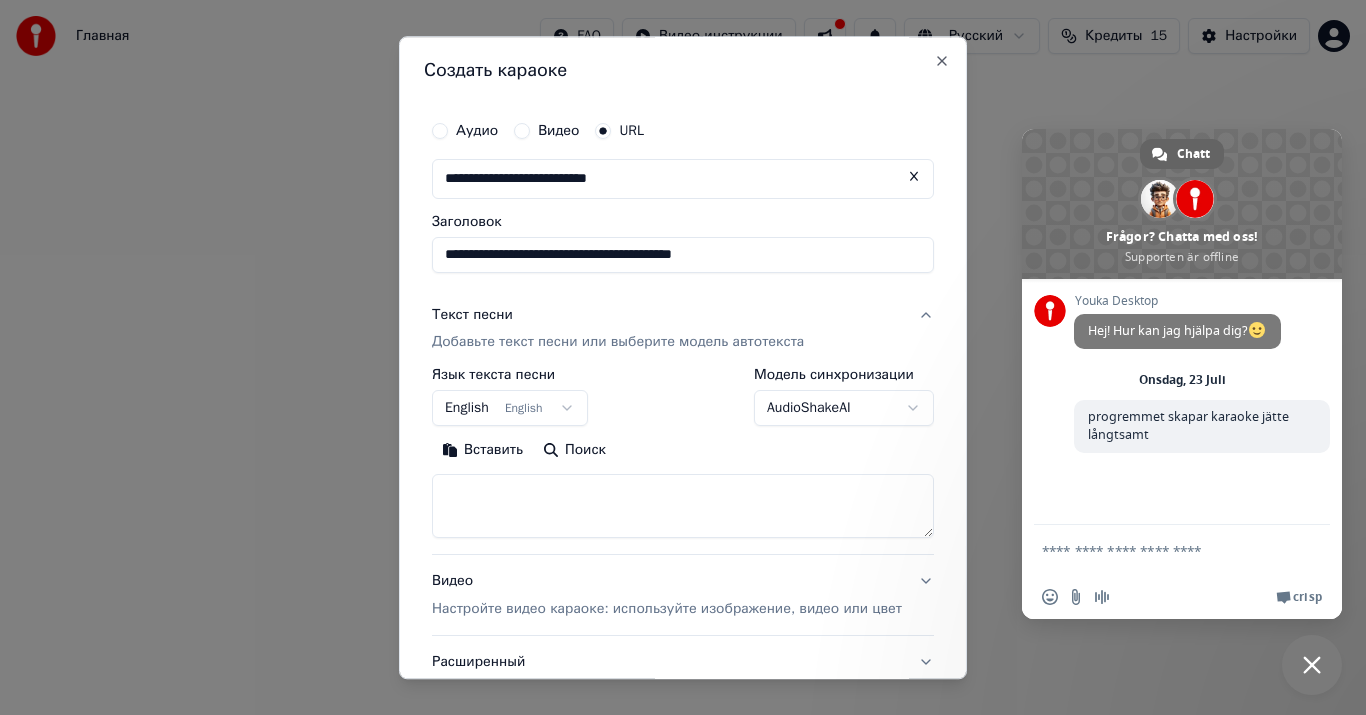 click on "Вставить" at bounding box center [482, 451] 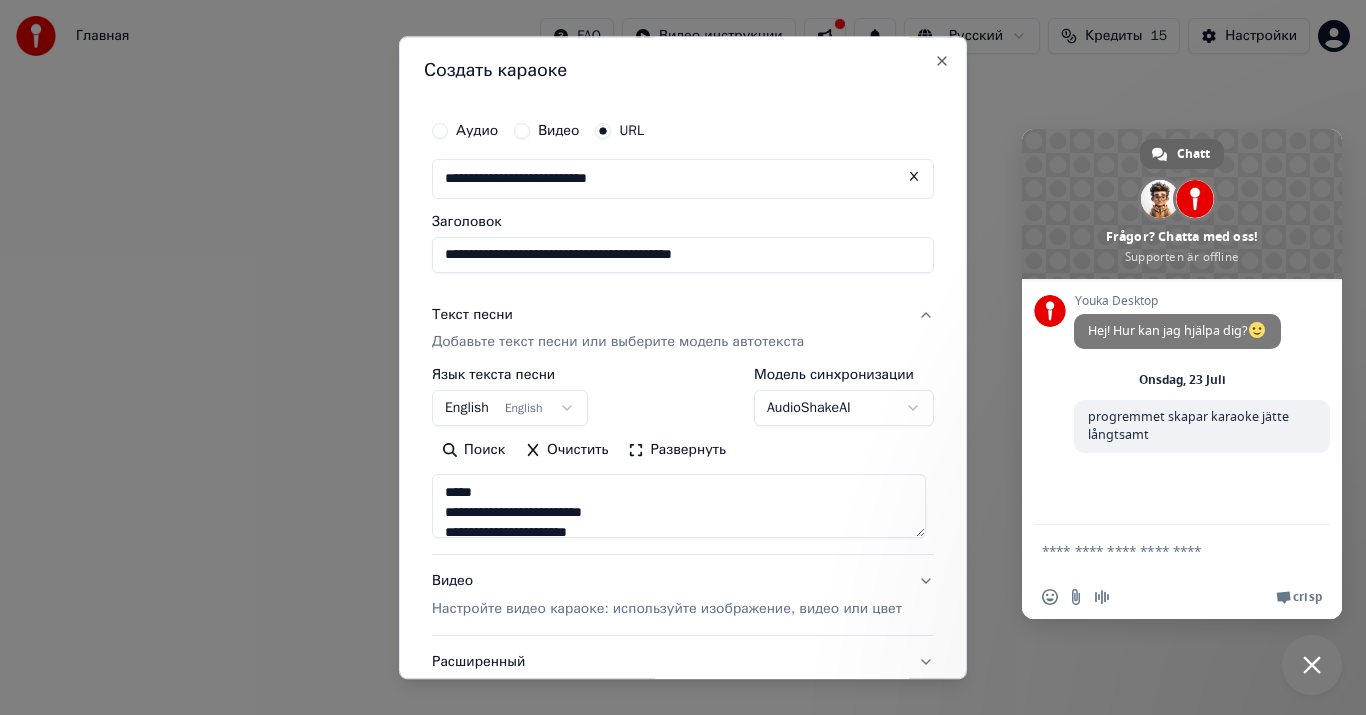 click at bounding box center [679, 507] 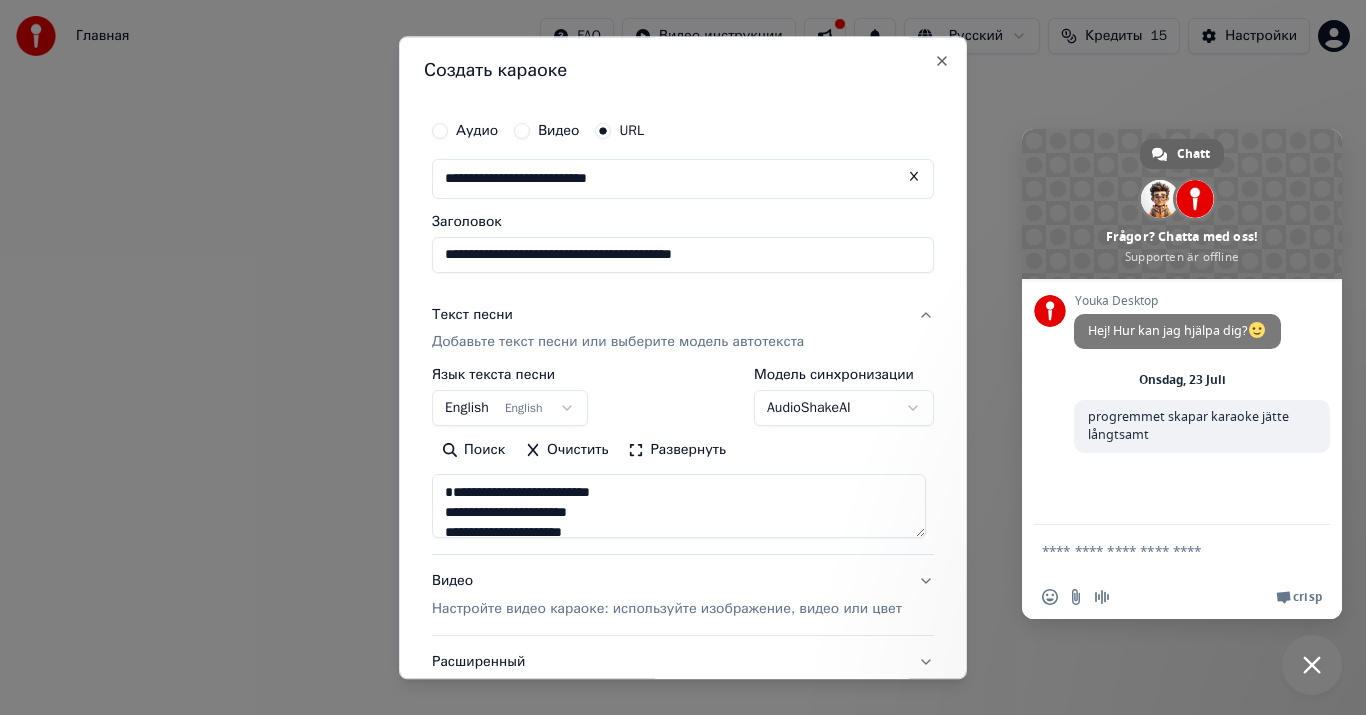 click at bounding box center [679, 507] 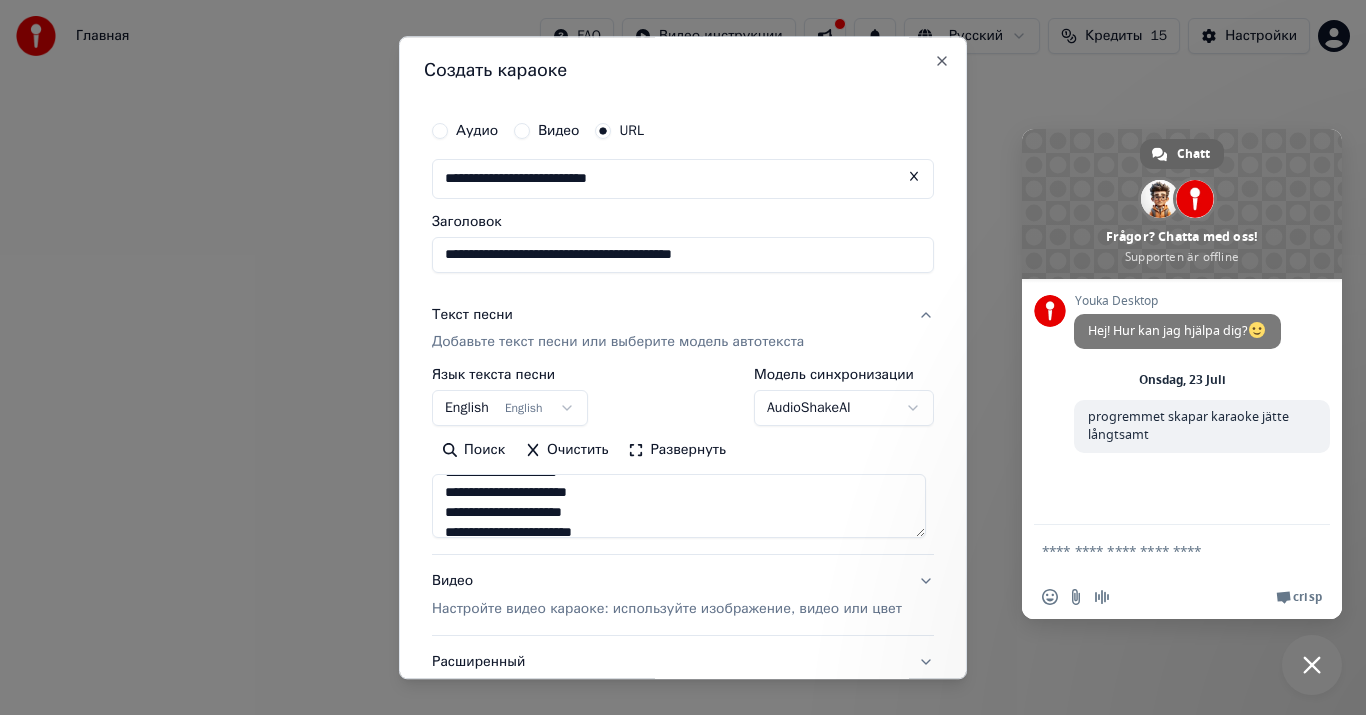 scroll, scrollTop: 700, scrollLeft: 0, axis: vertical 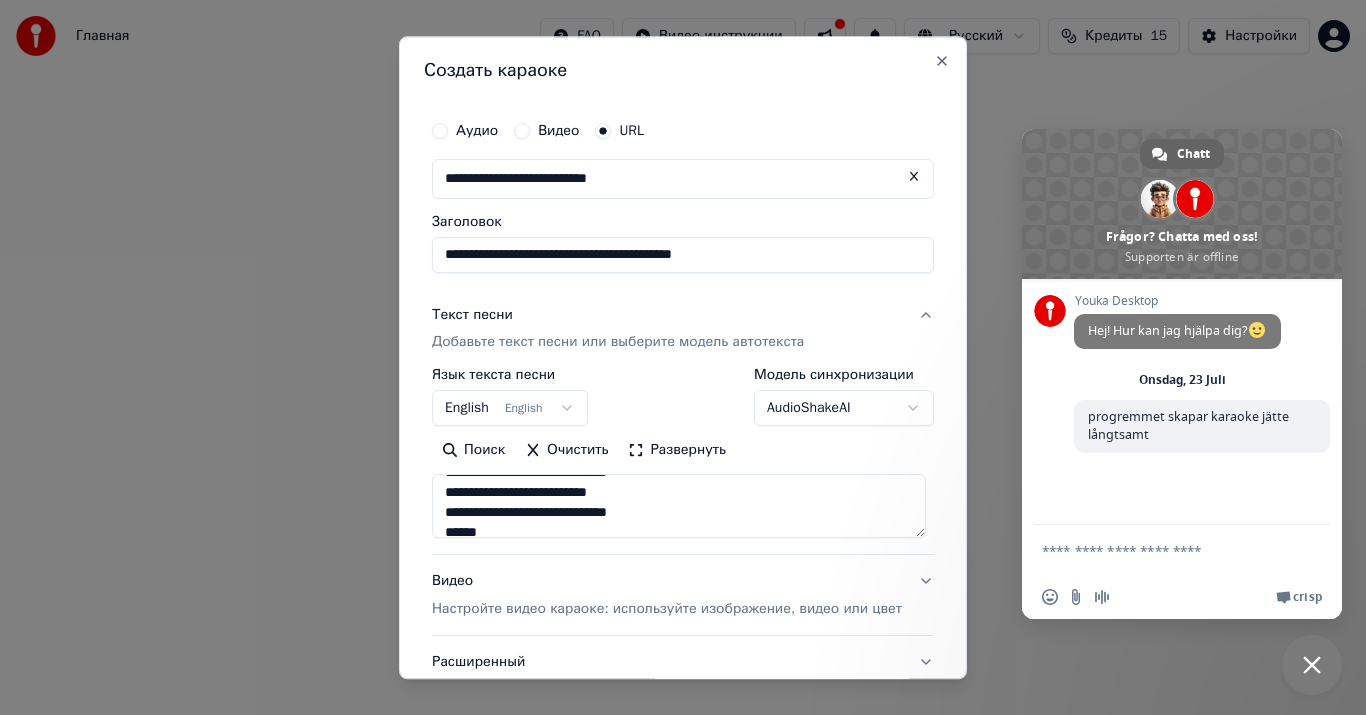 click at bounding box center (679, 507) 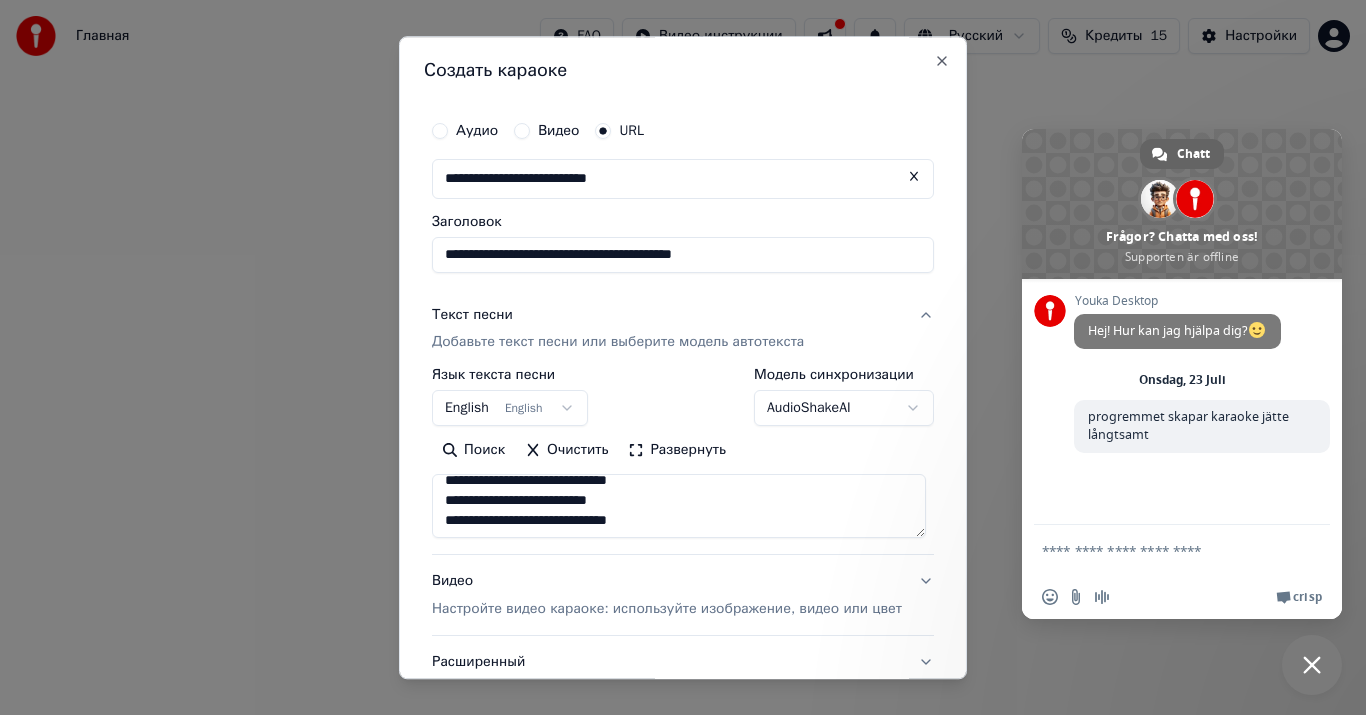 scroll, scrollTop: 1213, scrollLeft: 0, axis: vertical 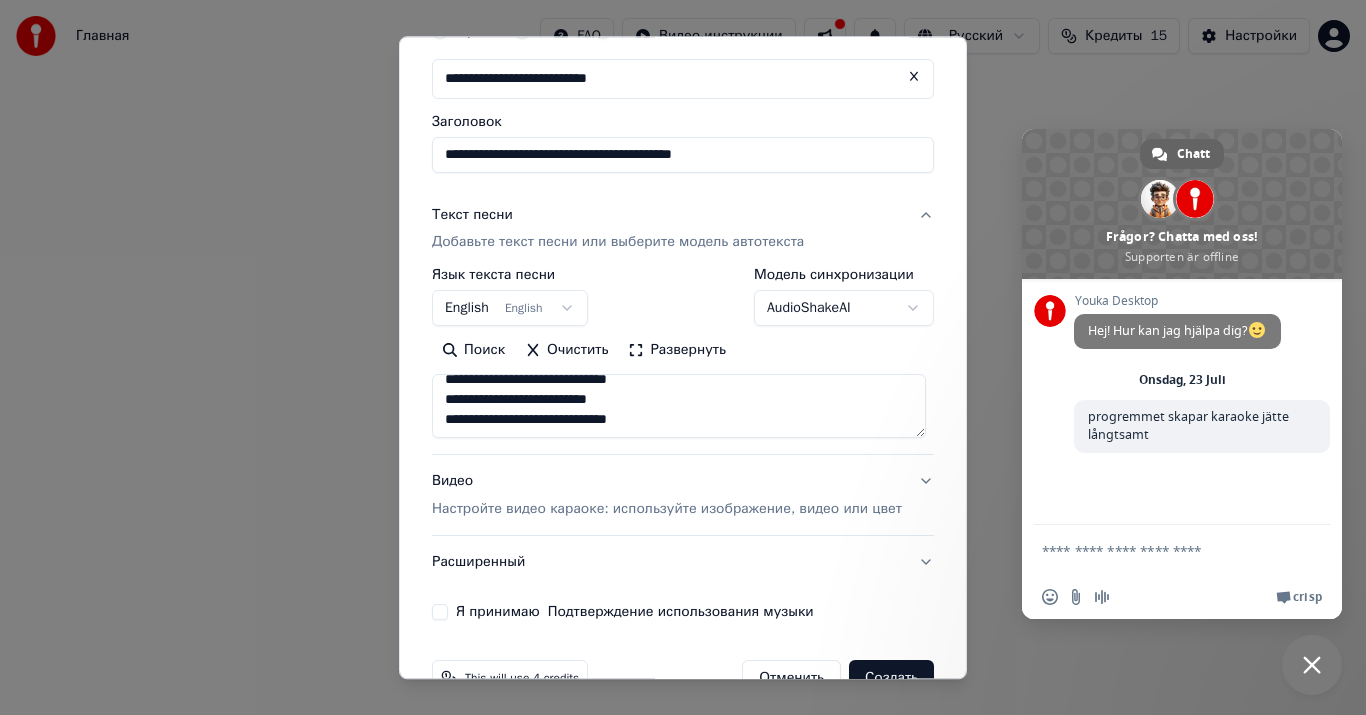 type on "**********" 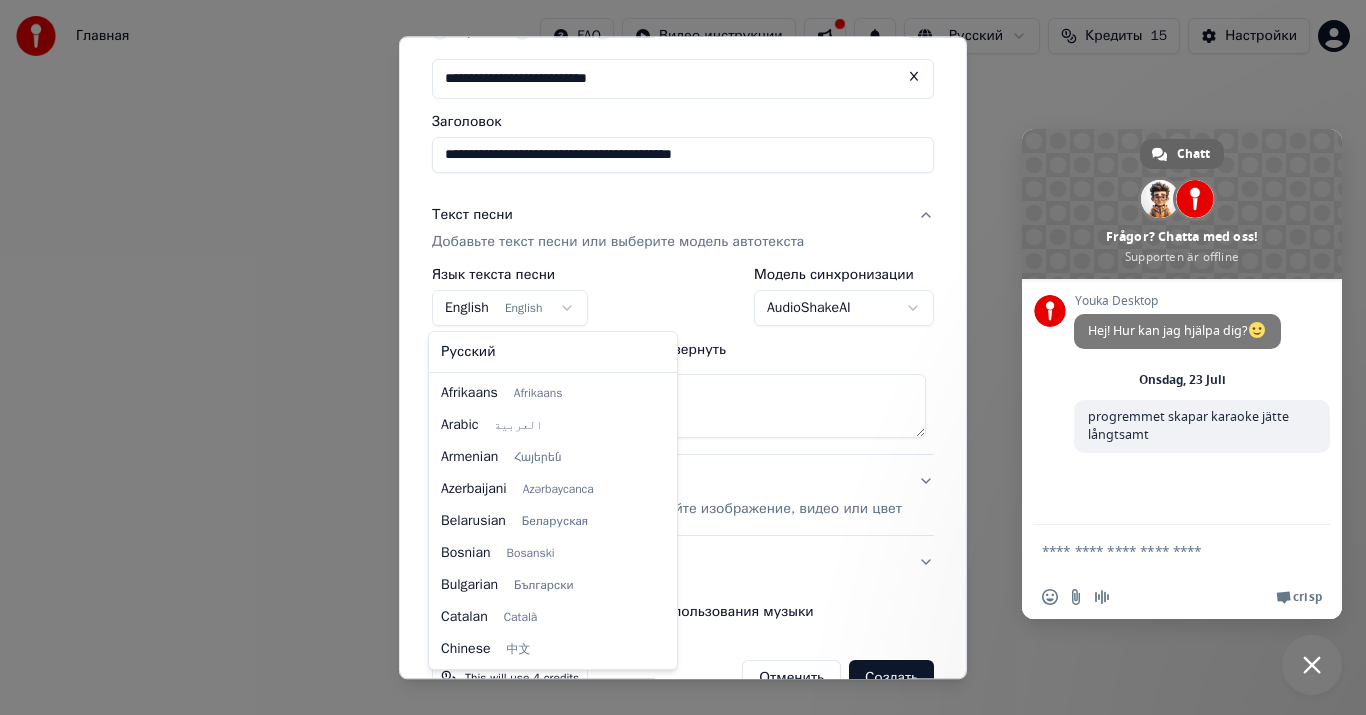 scroll, scrollTop: 160, scrollLeft: 0, axis: vertical 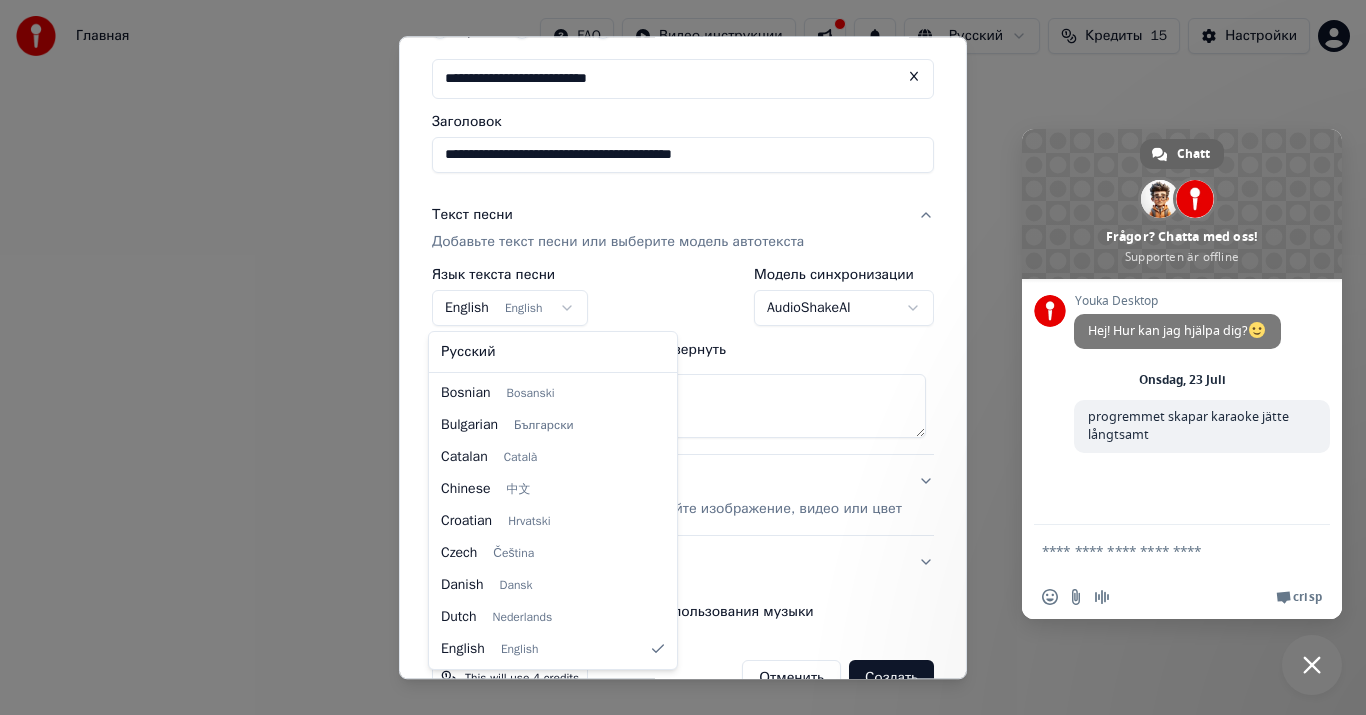 select on "**" 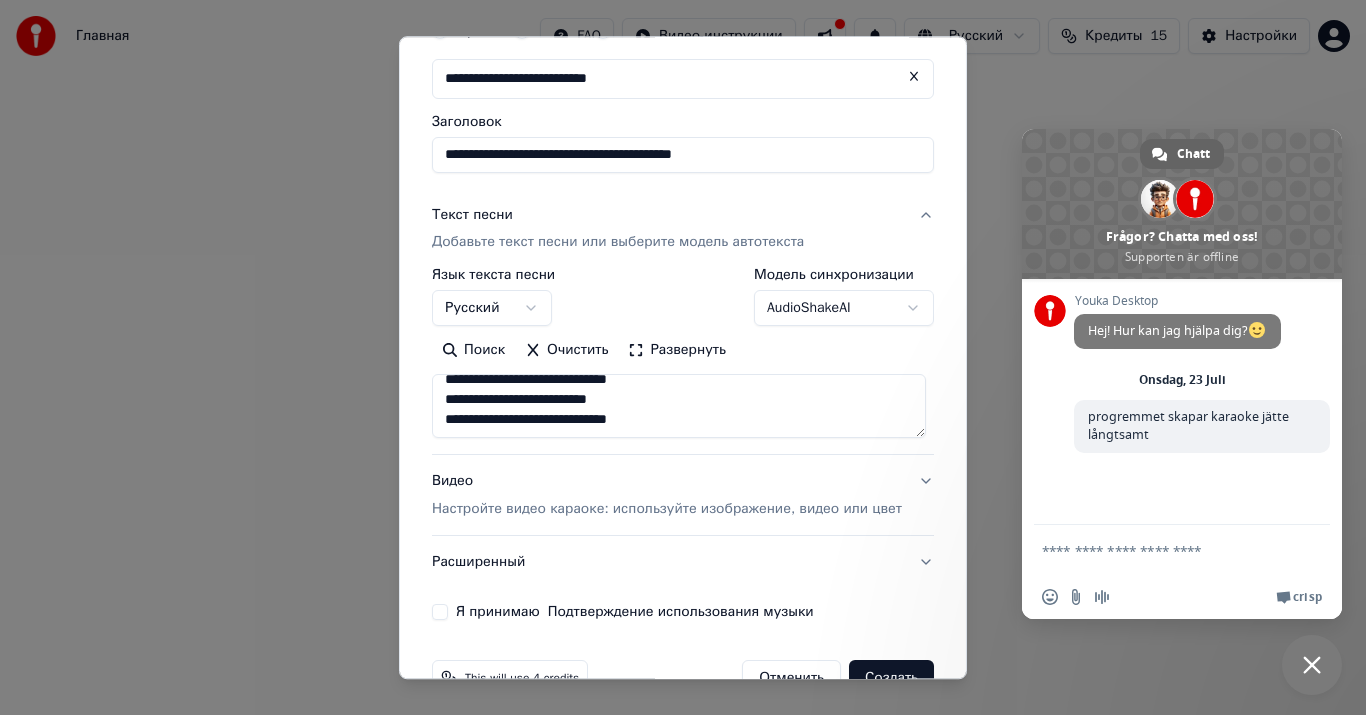 click on "Добавьте текст песни или выберите модель автотекста" at bounding box center [618, 243] 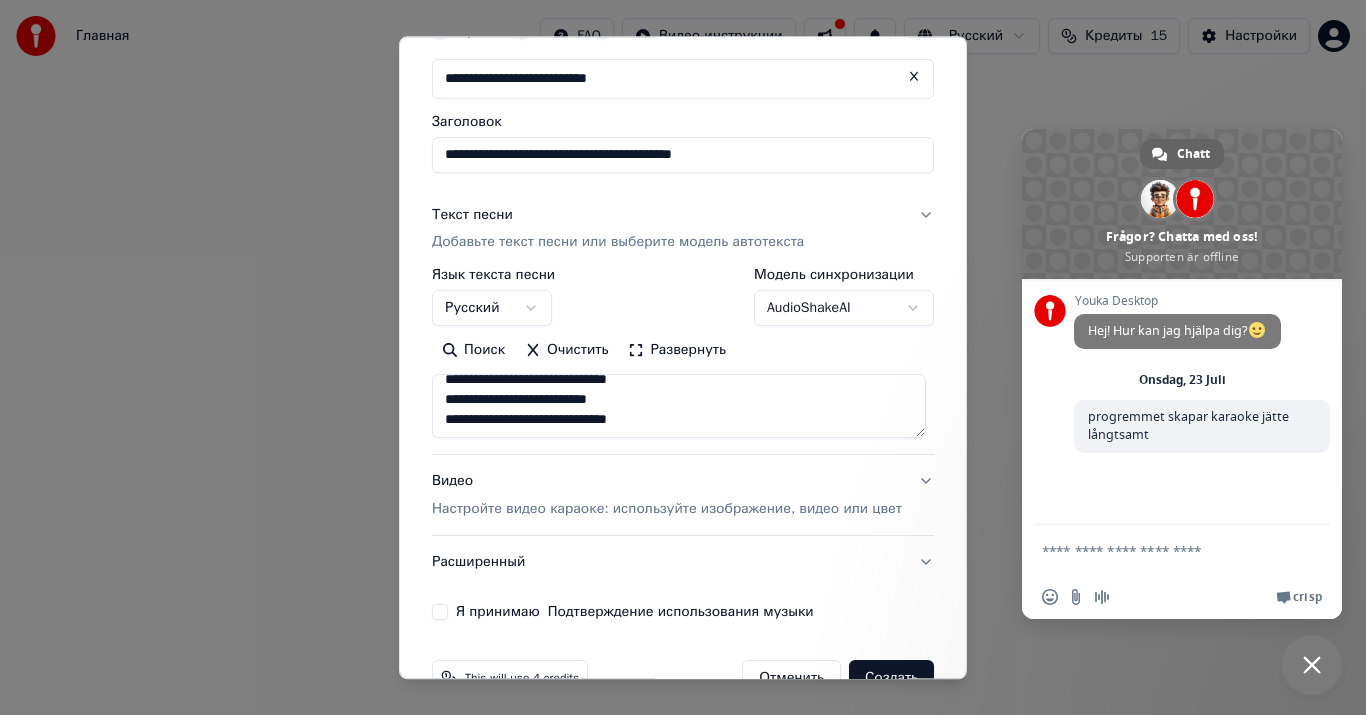 scroll, scrollTop: 0, scrollLeft: 0, axis: both 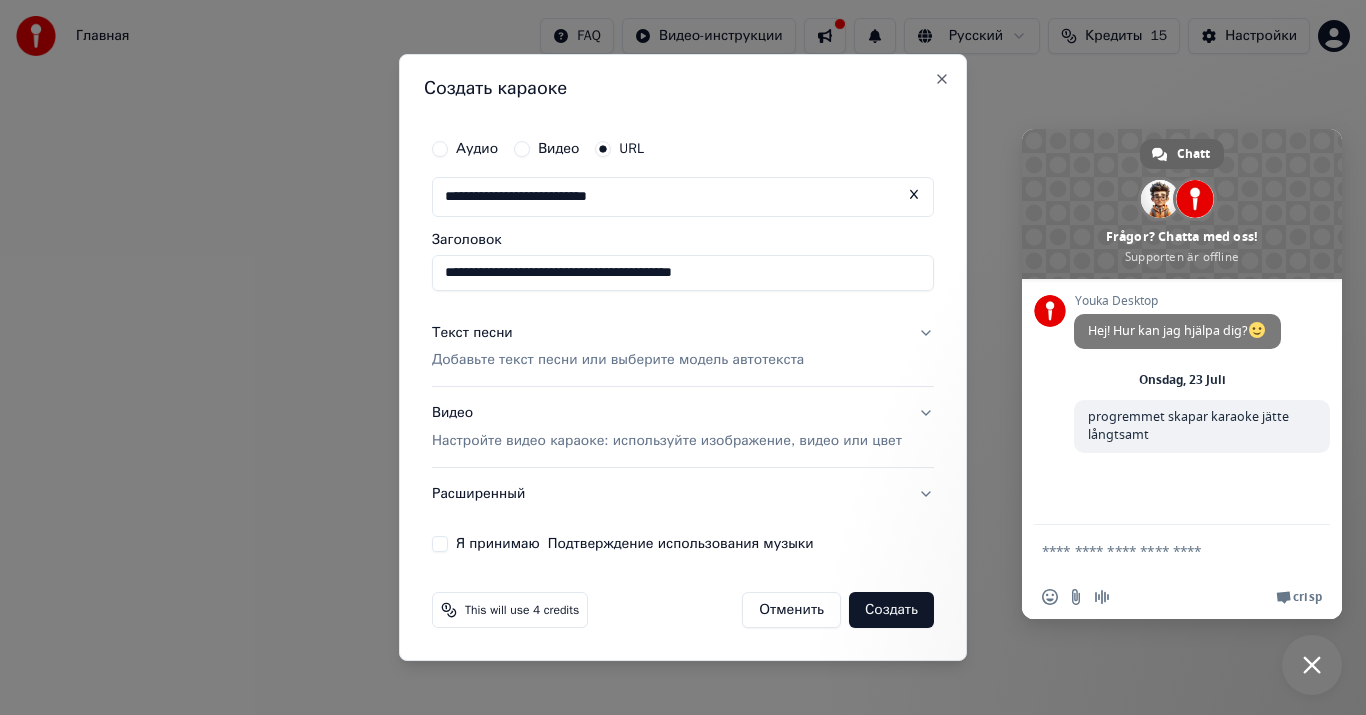 click on "Добавьте текст песни или выберите модель автотекста" at bounding box center (618, 361) 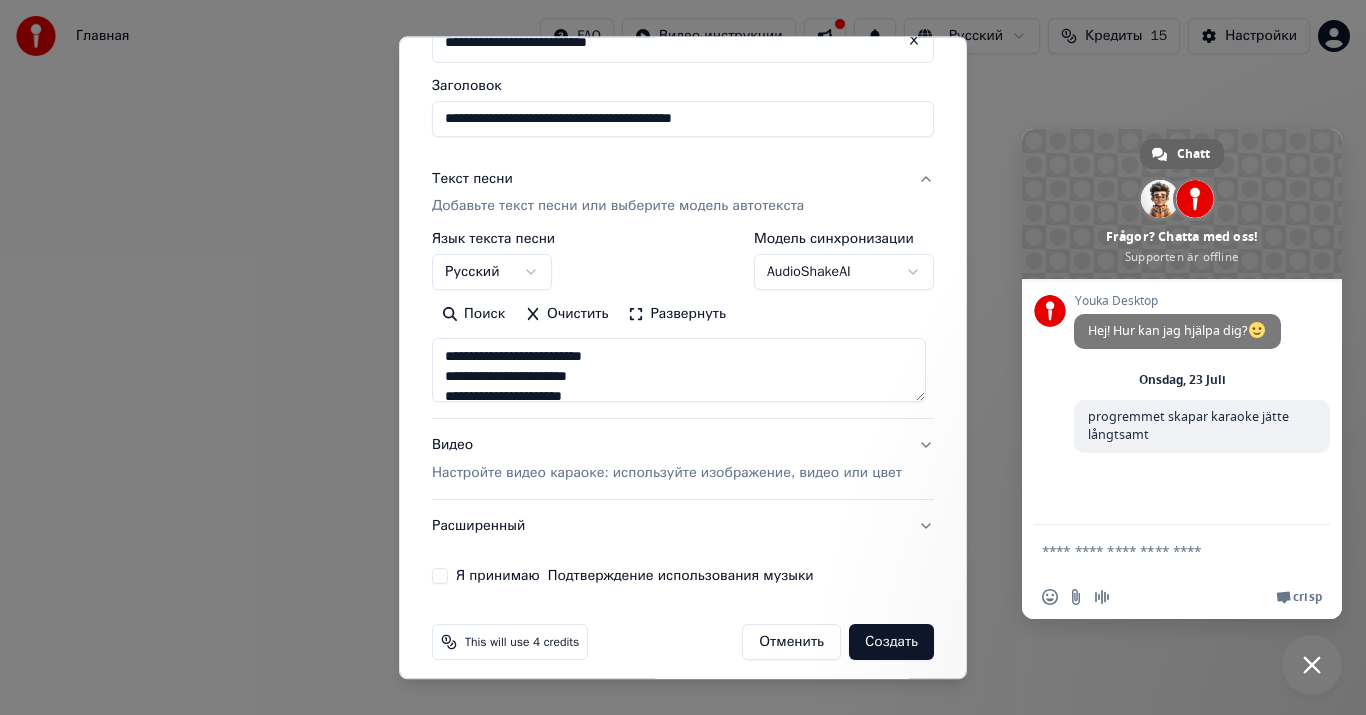 scroll, scrollTop: 150, scrollLeft: 0, axis: vertical 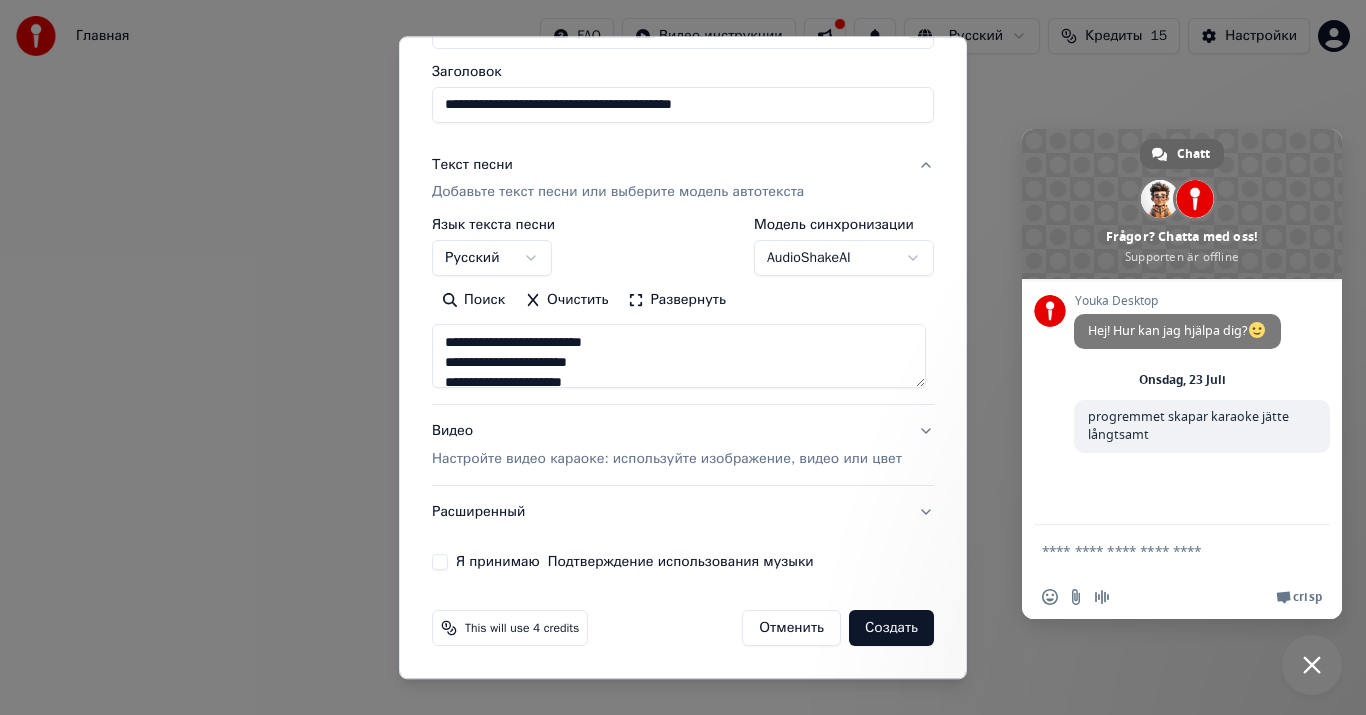 click on "Видео Настройте видео караоке: используйте изображение, видео или цвет" at bounding box center [683, 446] 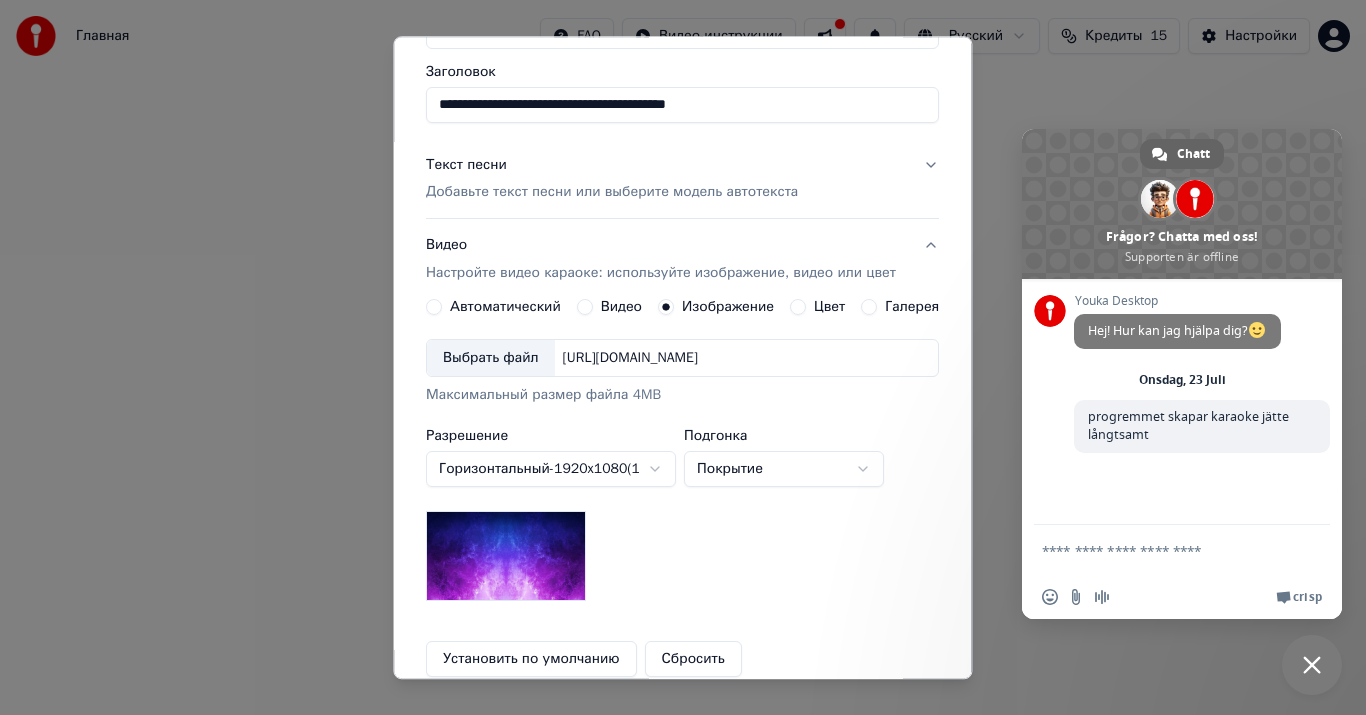 click on "Автоматический" at bounding box center (505, 308) 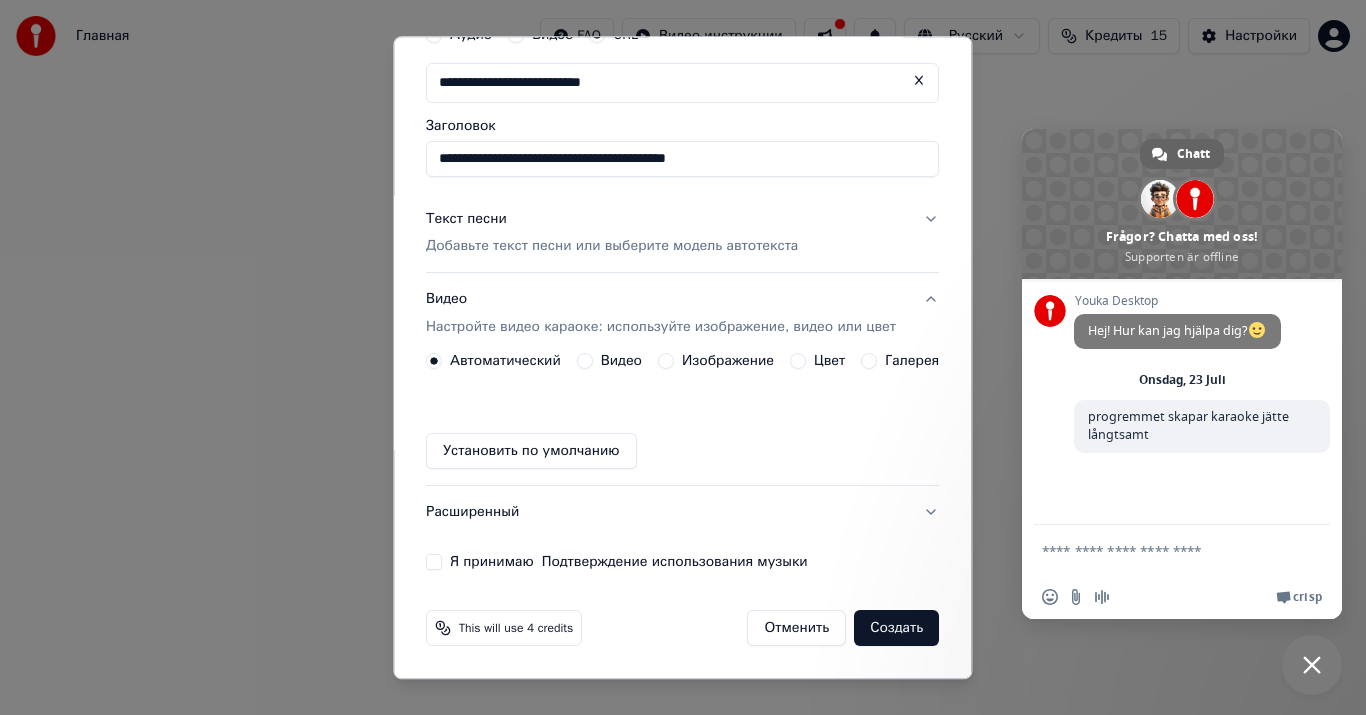 scroll, scrollTop: 96, scrollLeft: 0, axis: vertical 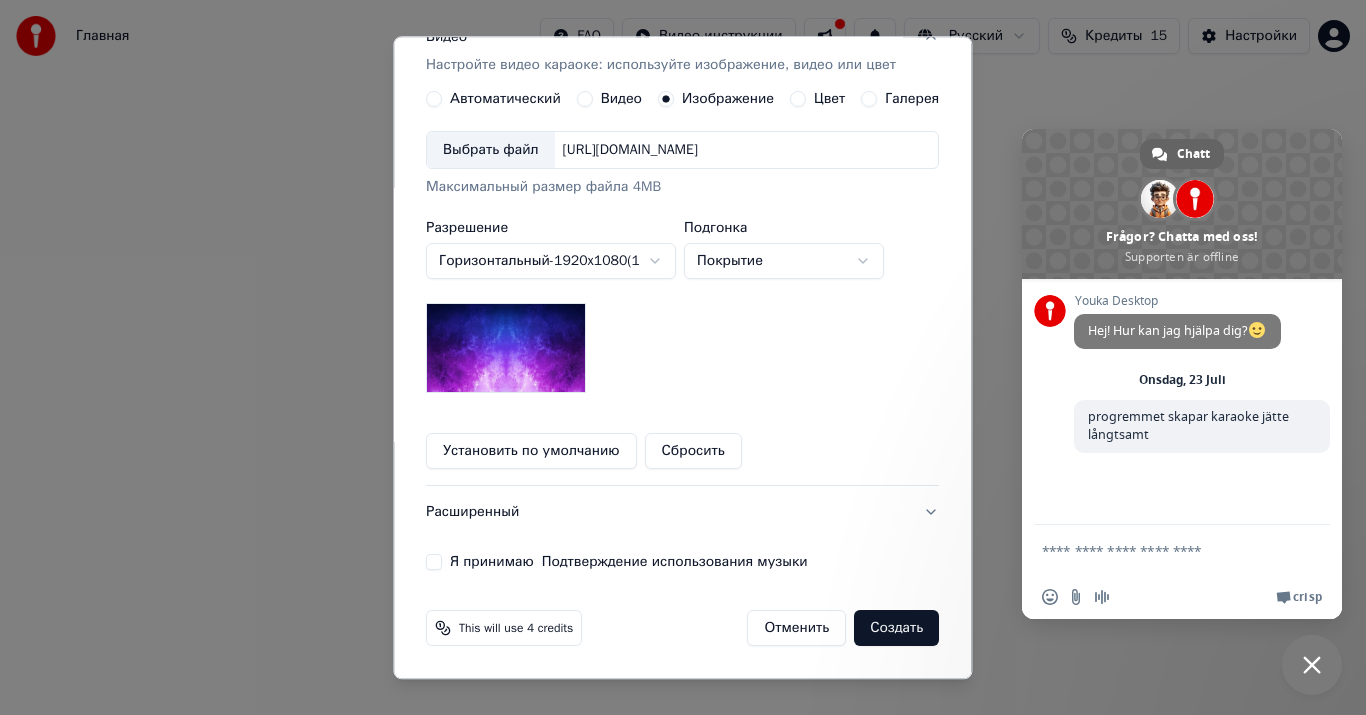 click on "**********" at bounding box center [682, 162] 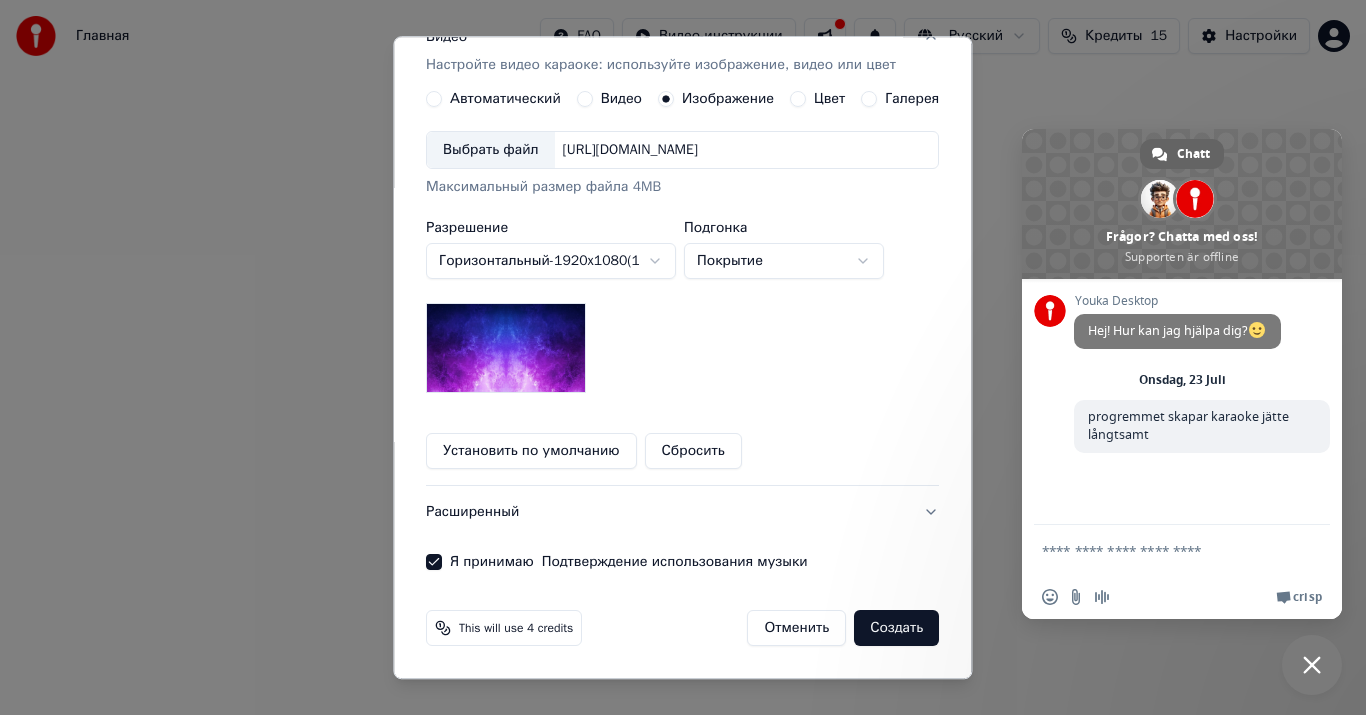 click on "Создать" at bounding box center (897, 629) 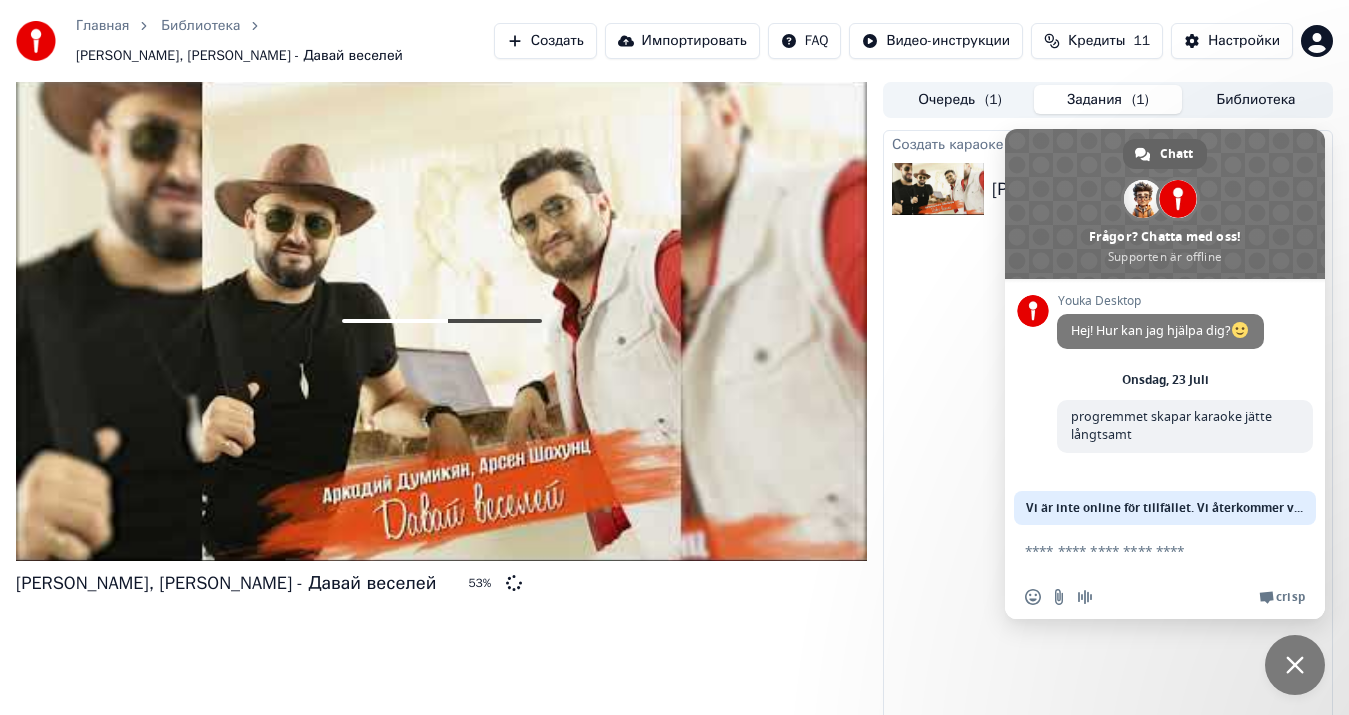 click at bounding box center (1295, 665) 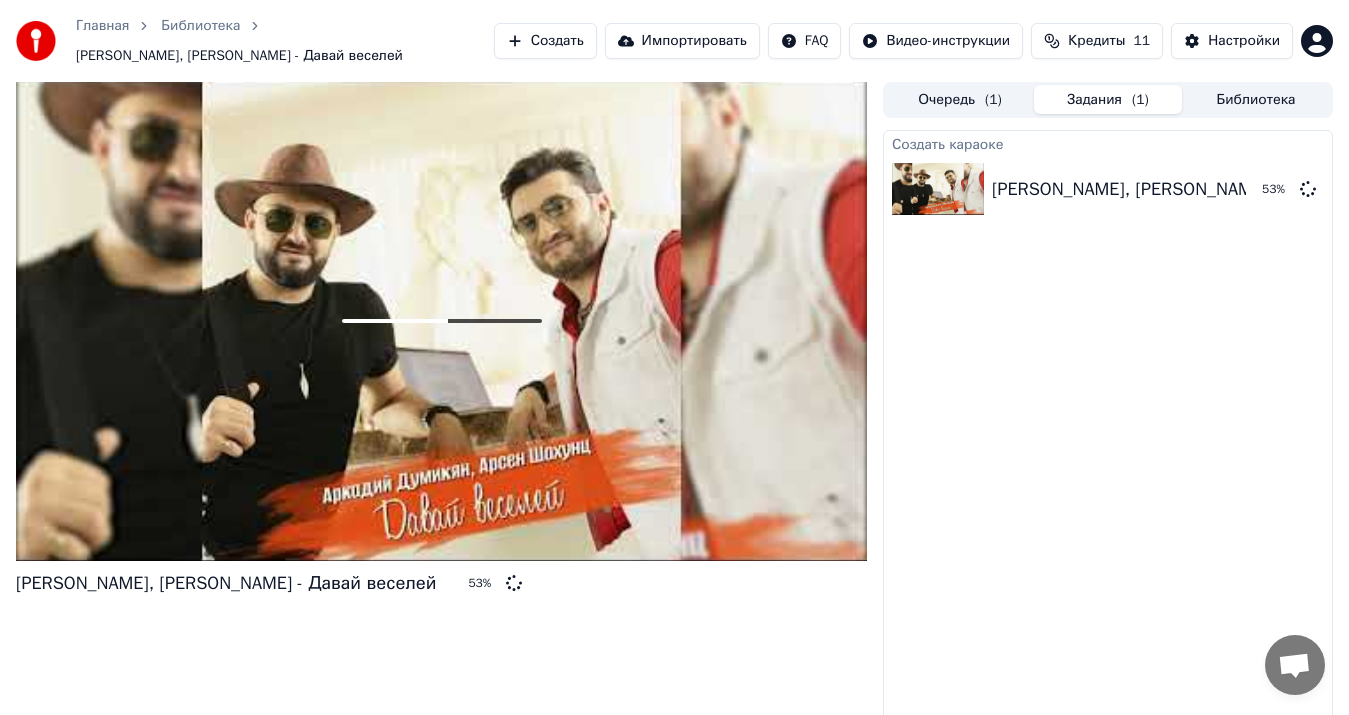 click on "Очередь ( 1 )" at bounding box center [960, 99] 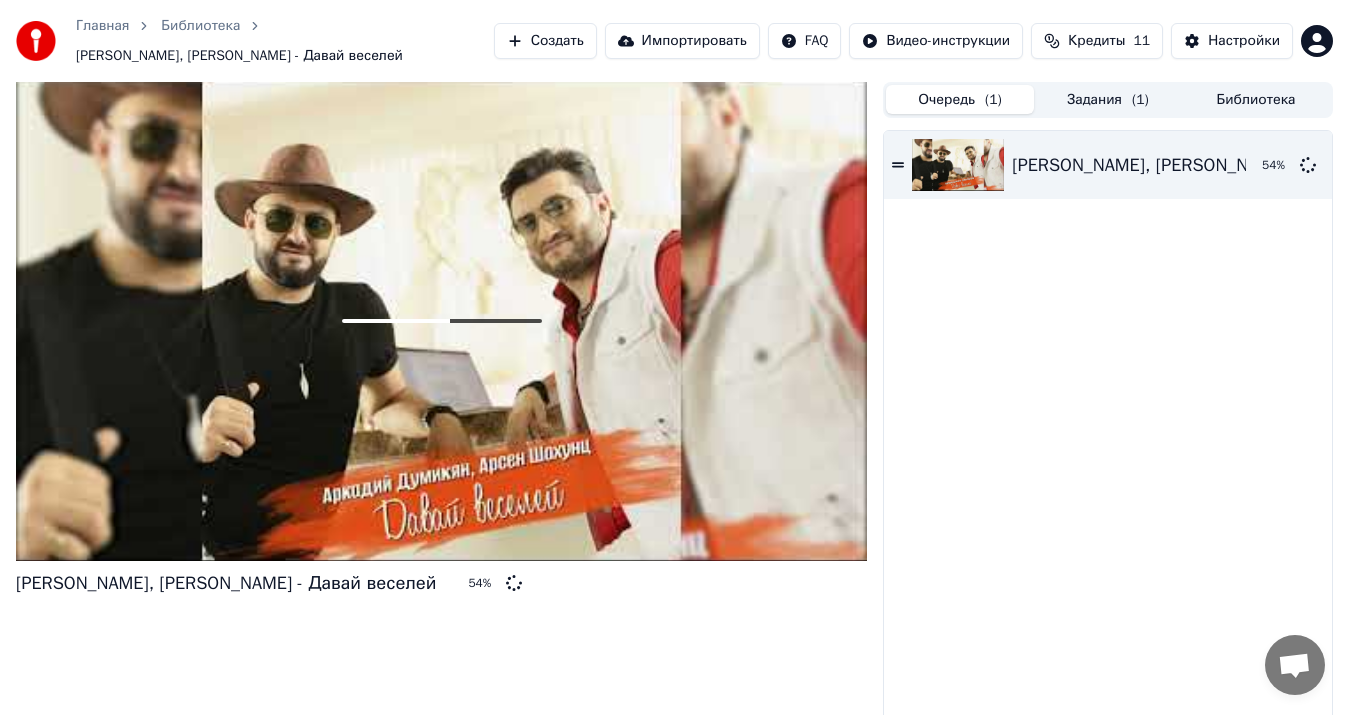 click on "Библиотека" at bounding box center [1256, 99] 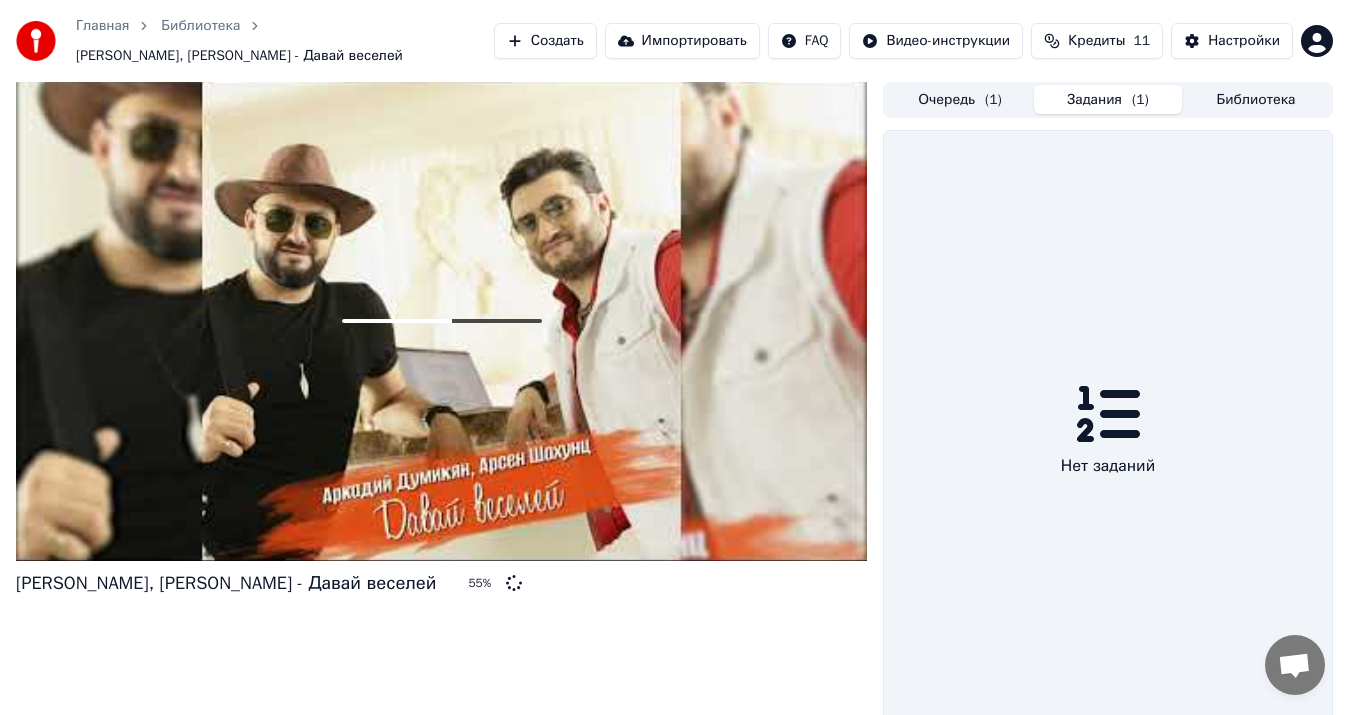 click on "Задания ( 1 )" at bounding box center [1108, 99] 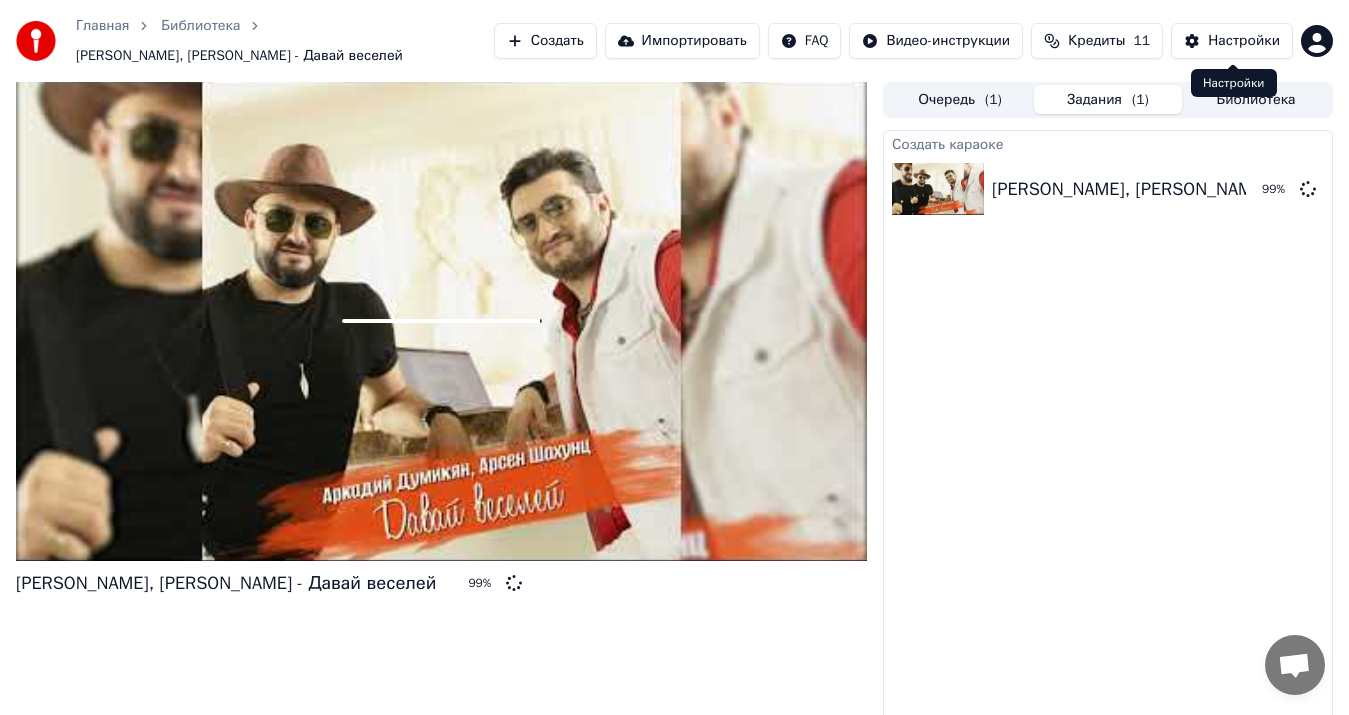 click on "Настройки" at bounding box center [1232, 41] 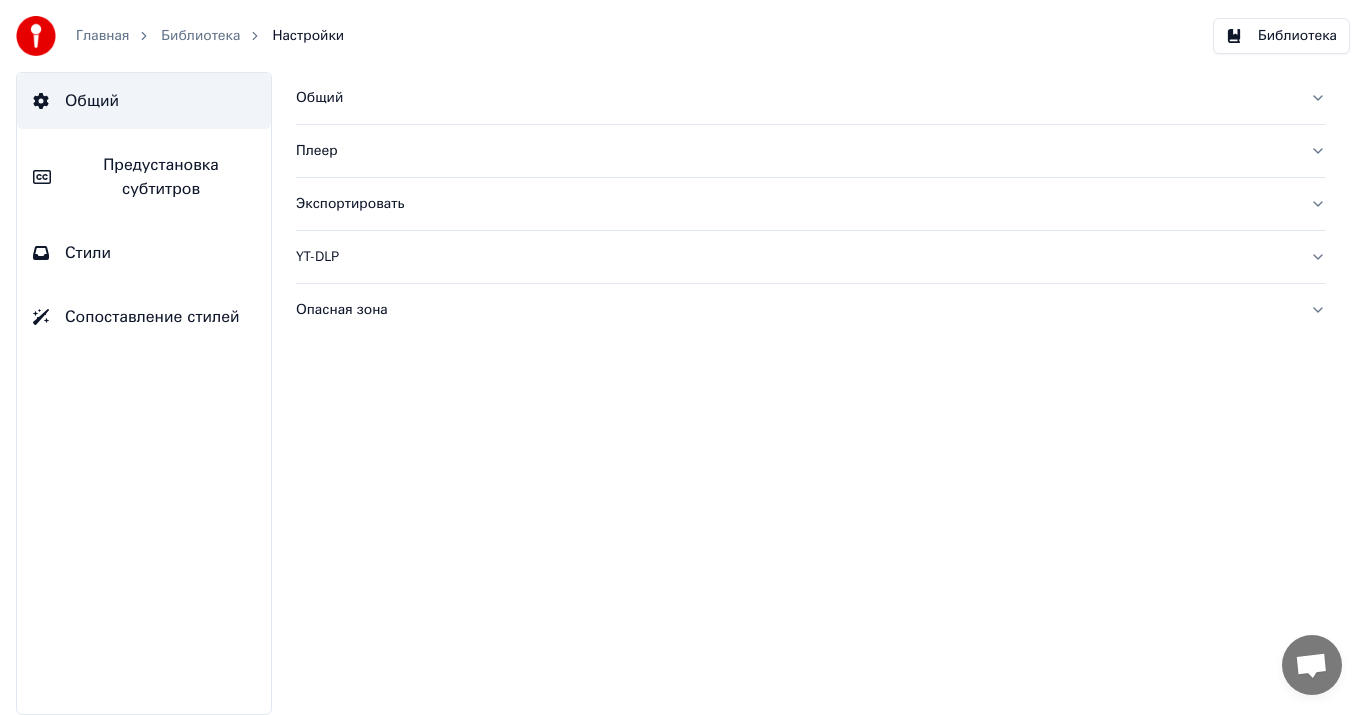 click on "Стили" at bounding box center [144, 253] 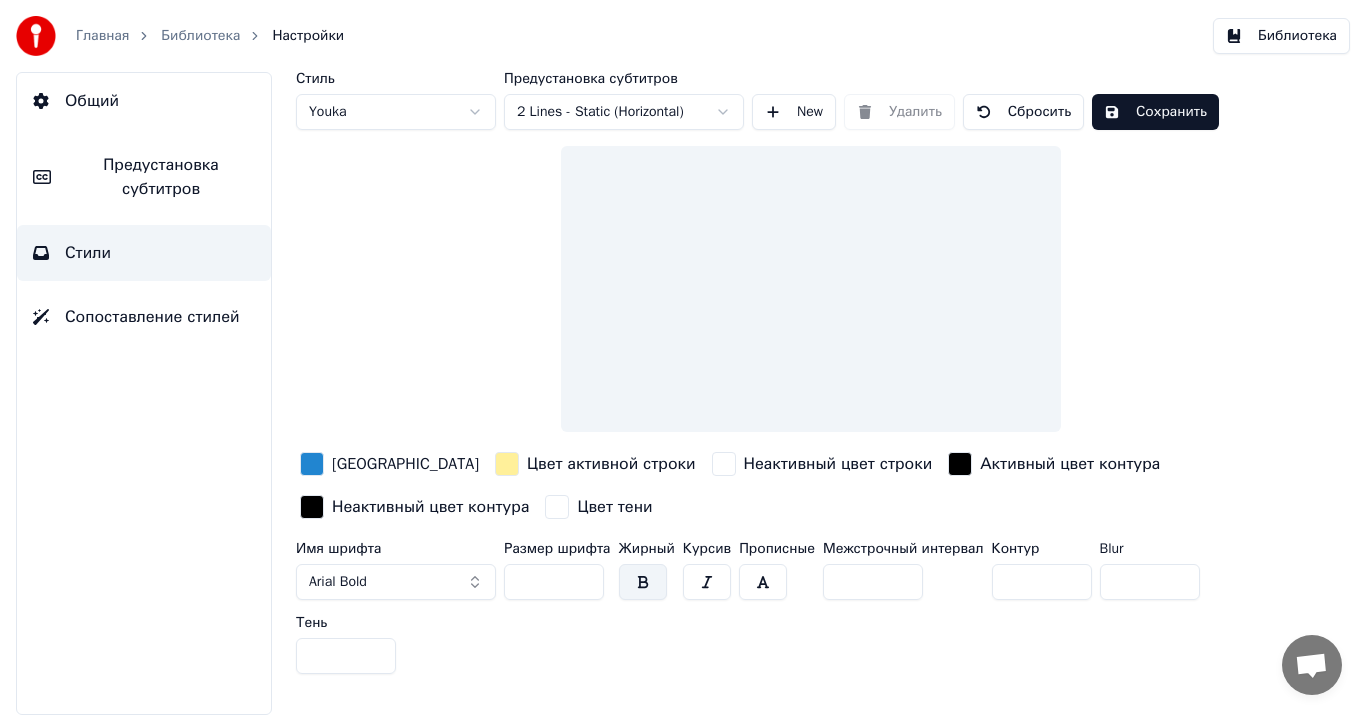click on "Общий" at bounding box center (144, 101) 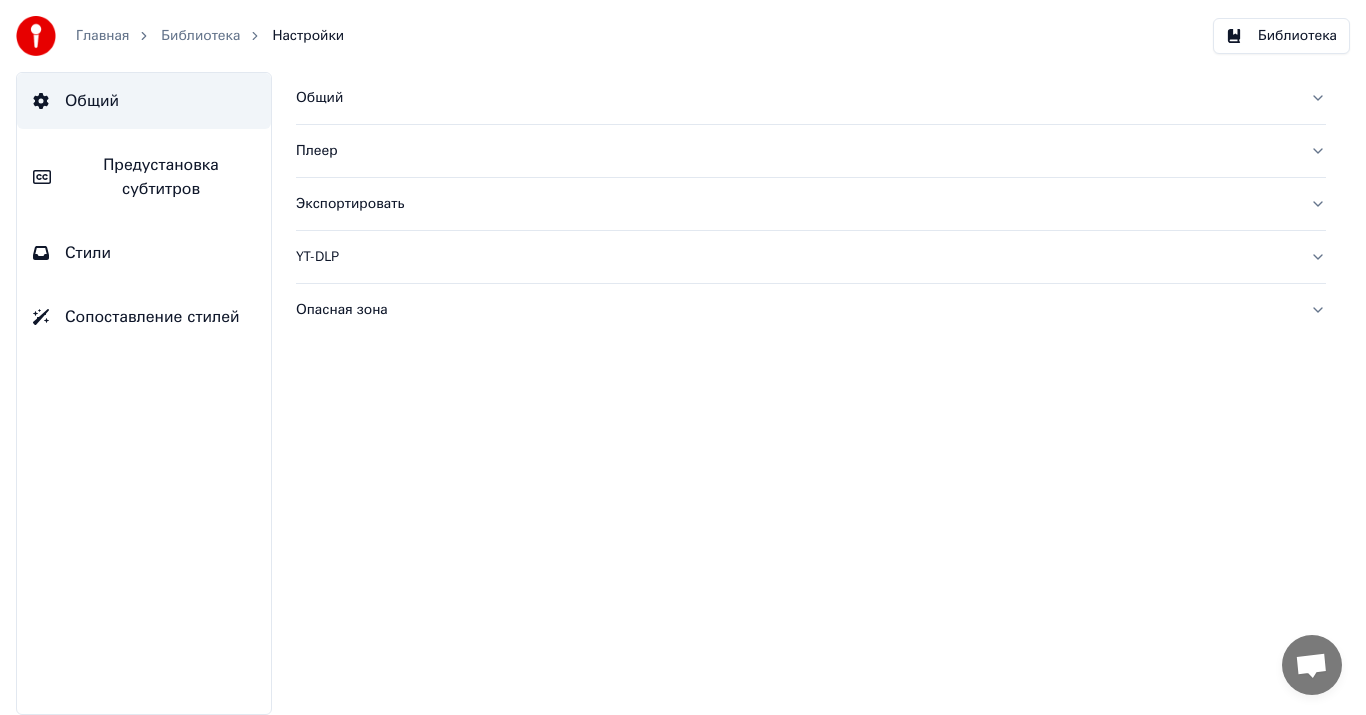 click on "Библиотека" at bounding box center [200, 36] 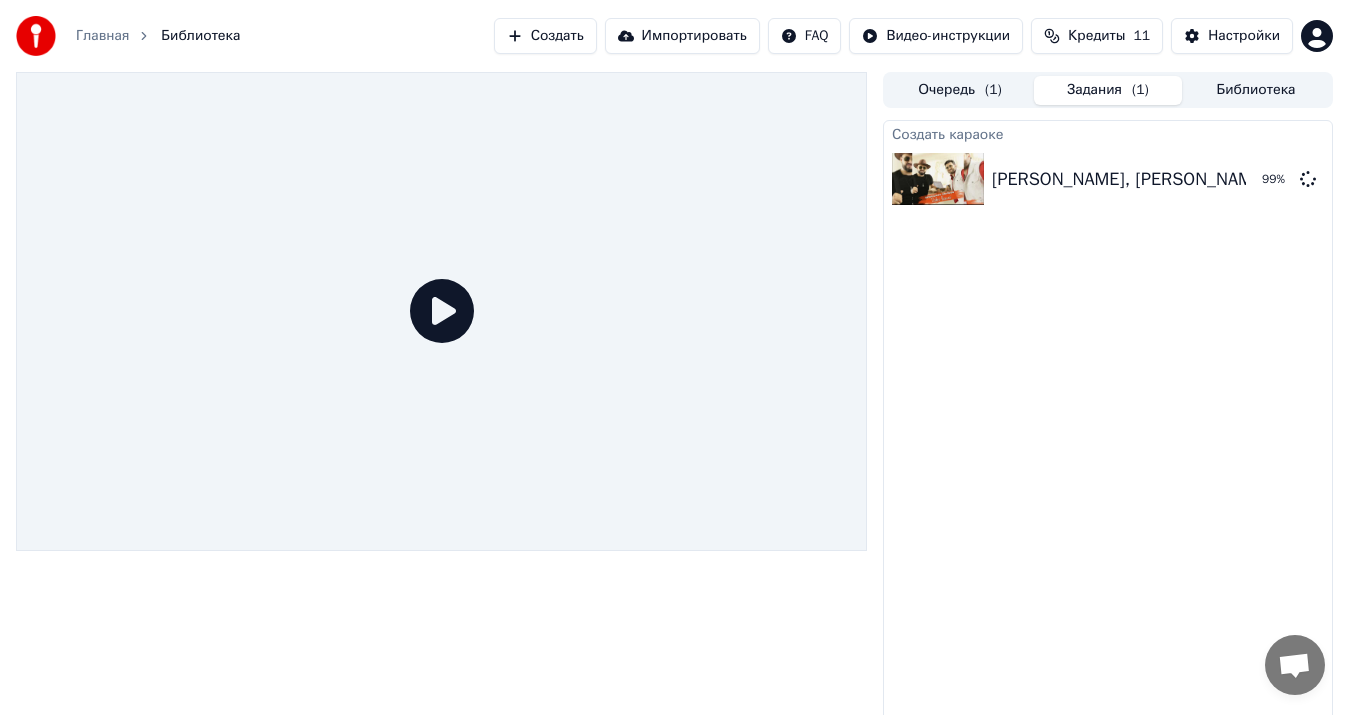 click 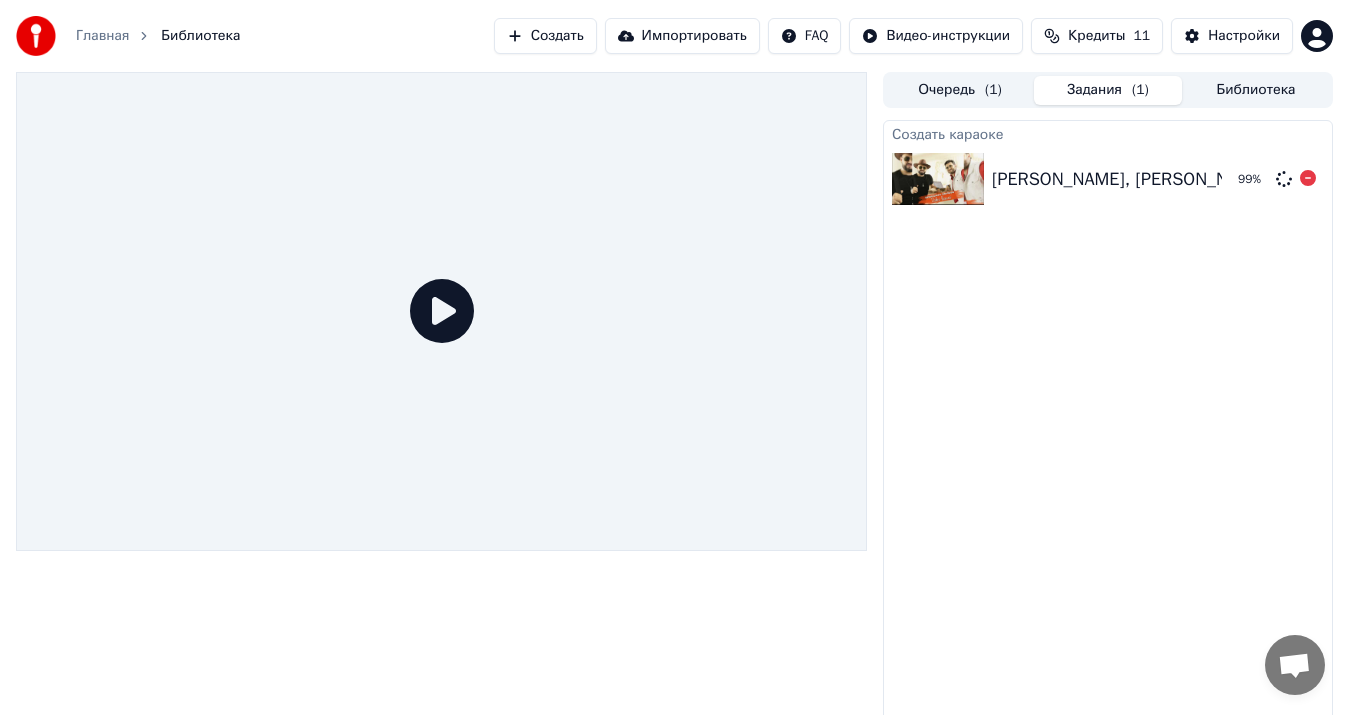 click at bounding box center (938, 179) 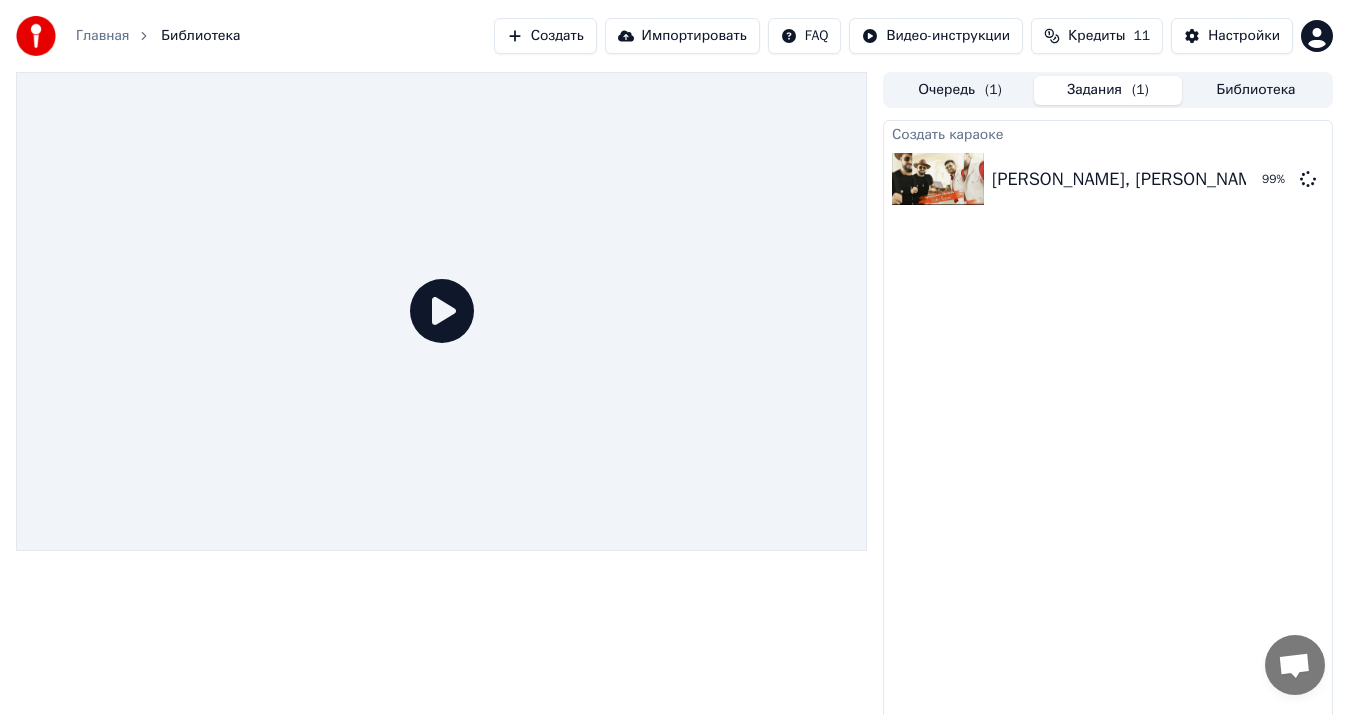 click 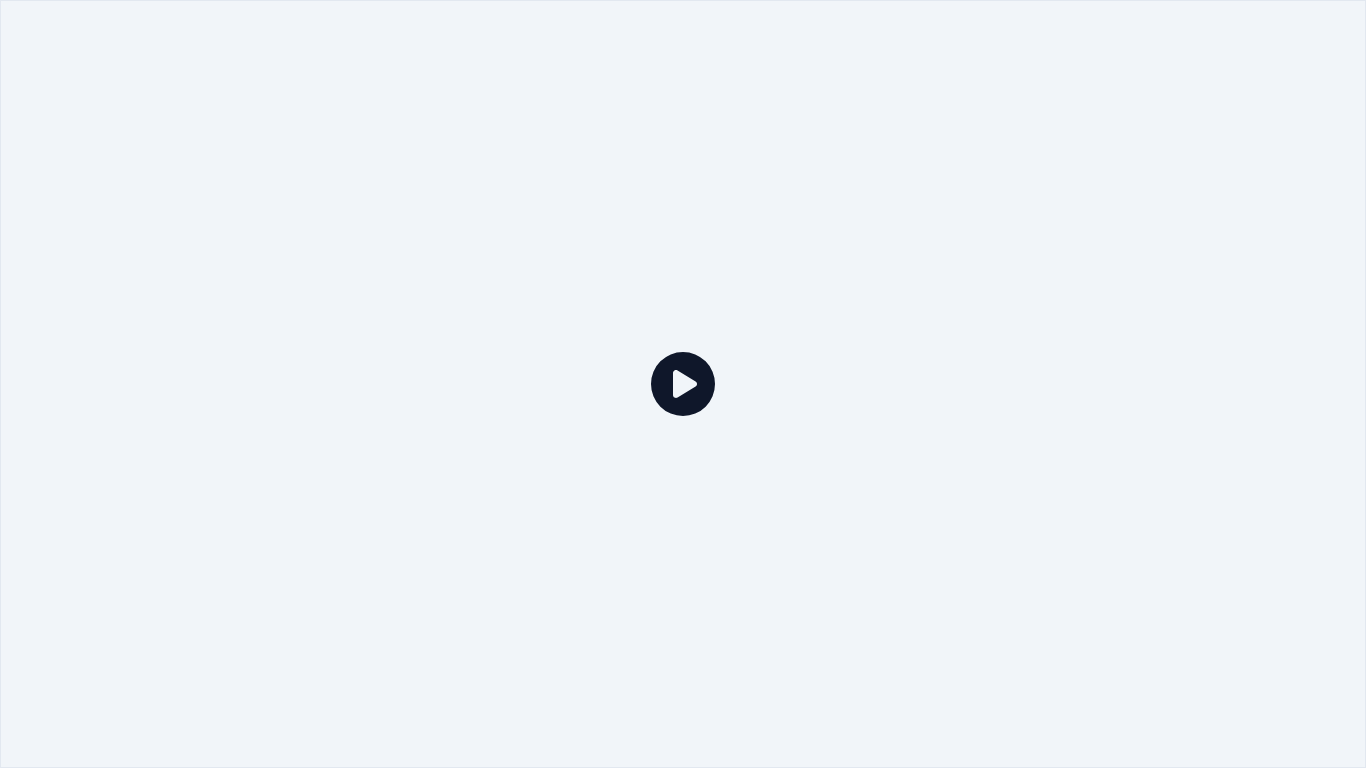 click 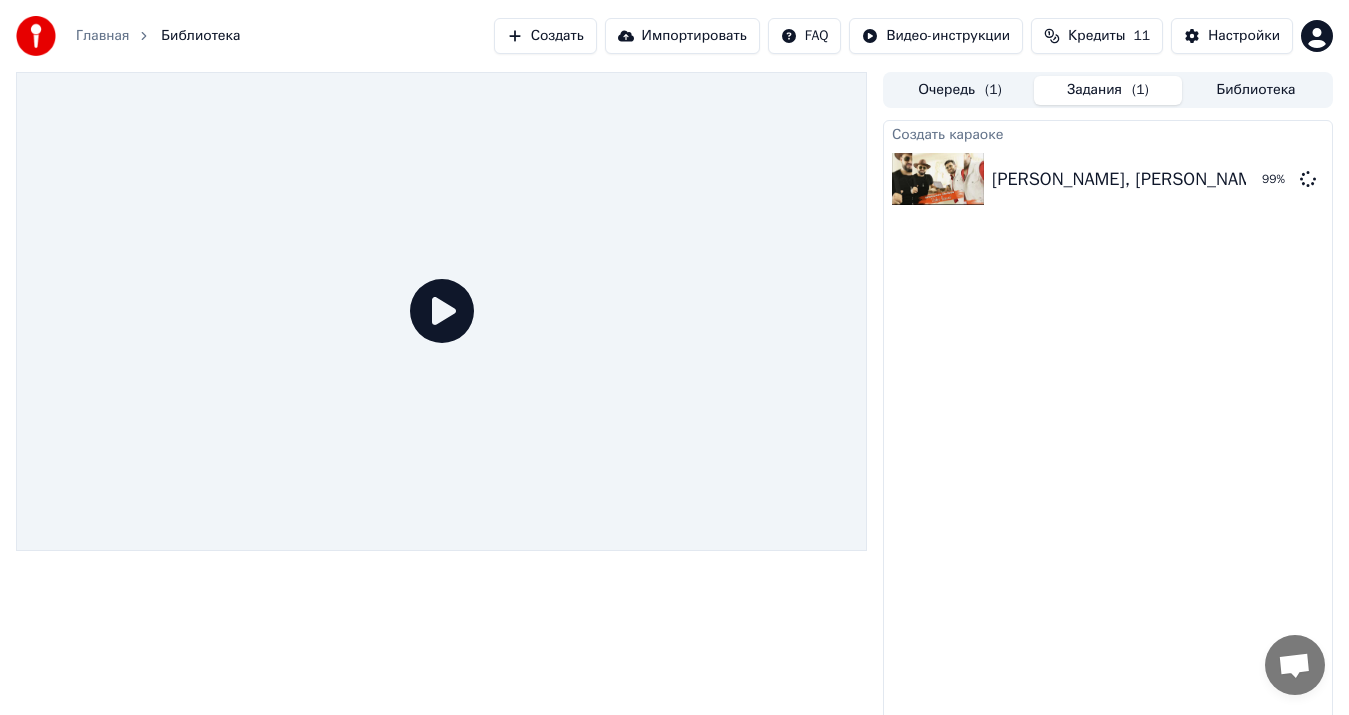 click on "Очередь ( 1 )" at bounding box center (960, 90) 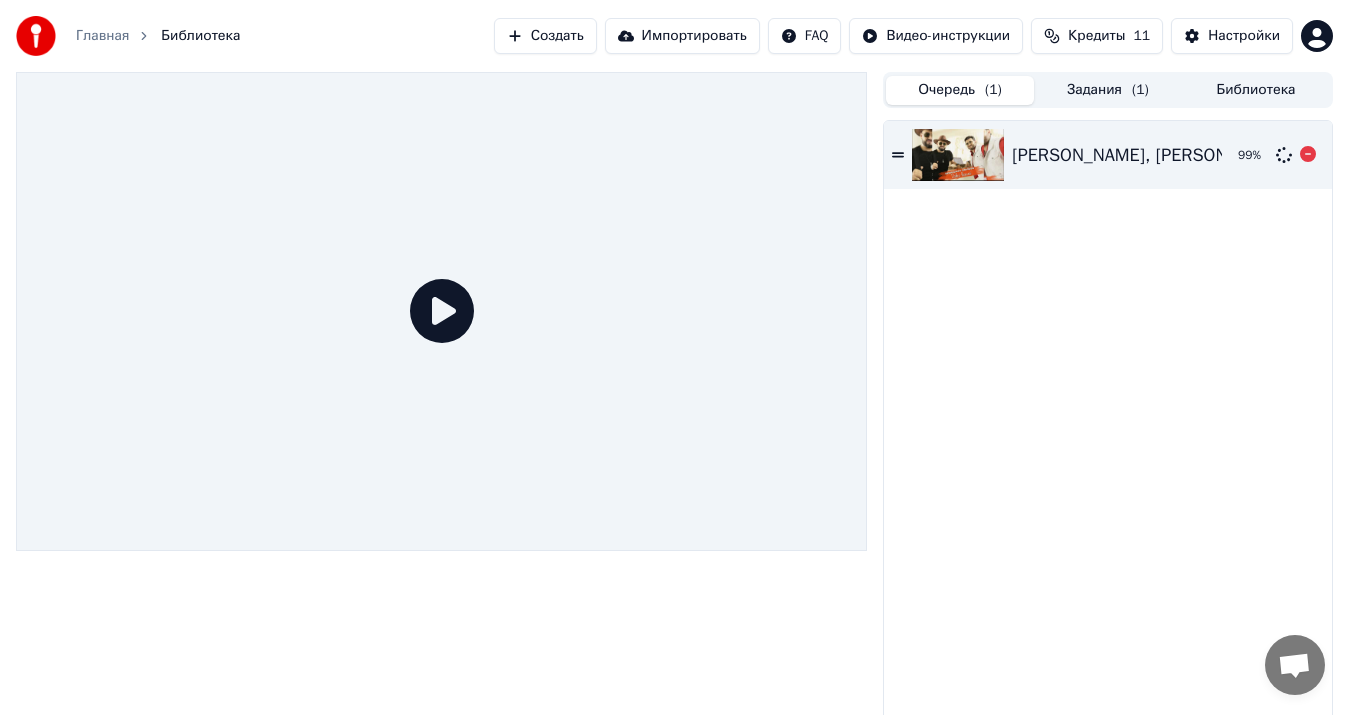 click on "[PERSON_NAME], [PERSON_NAME] - Давай веселей" at bounding box center (1222, 155) 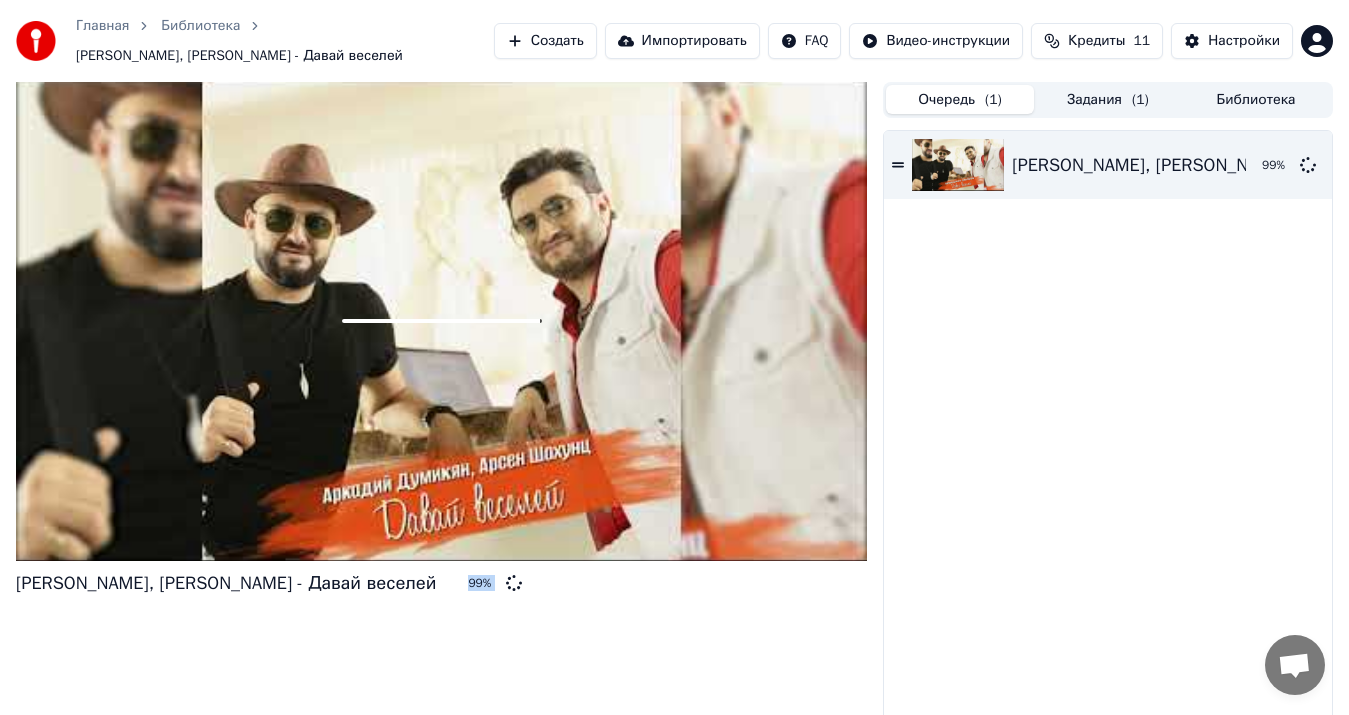 click on "Задания ( 1 )" at bounding box center [1108, 99] 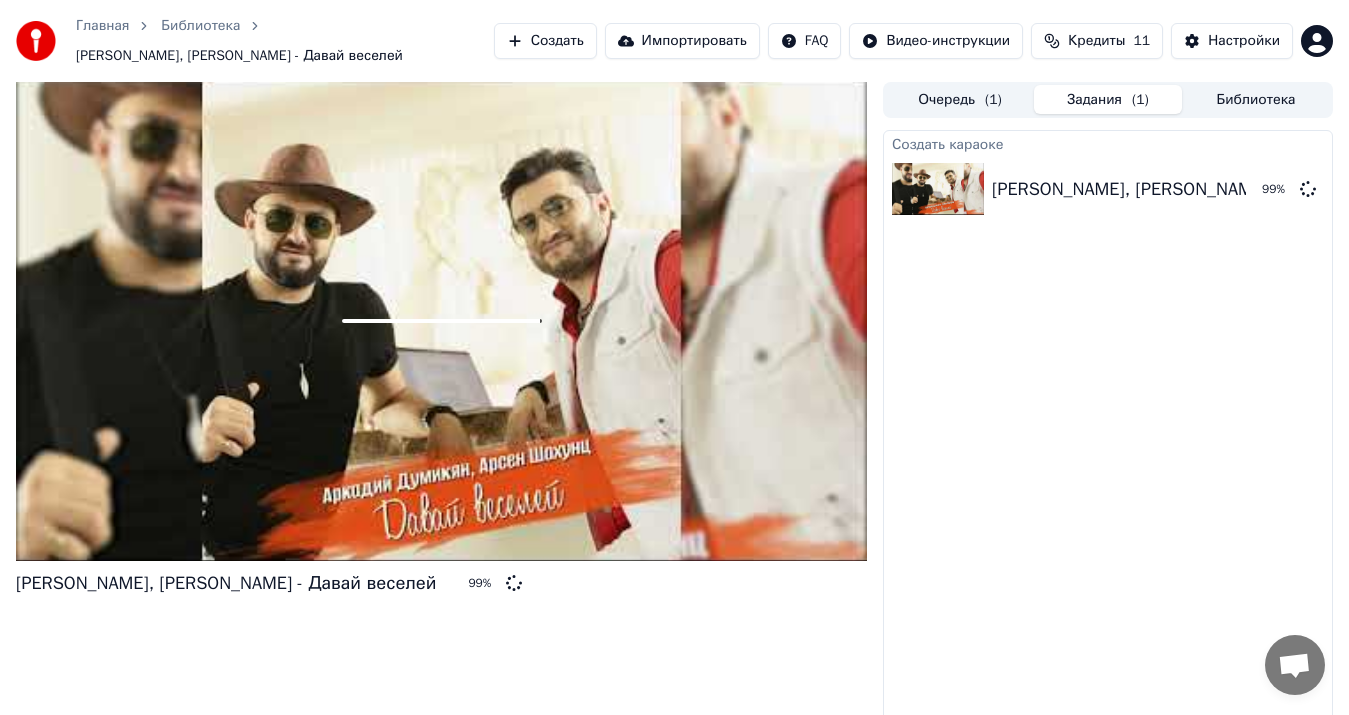 click at bounding box center [441, 321] 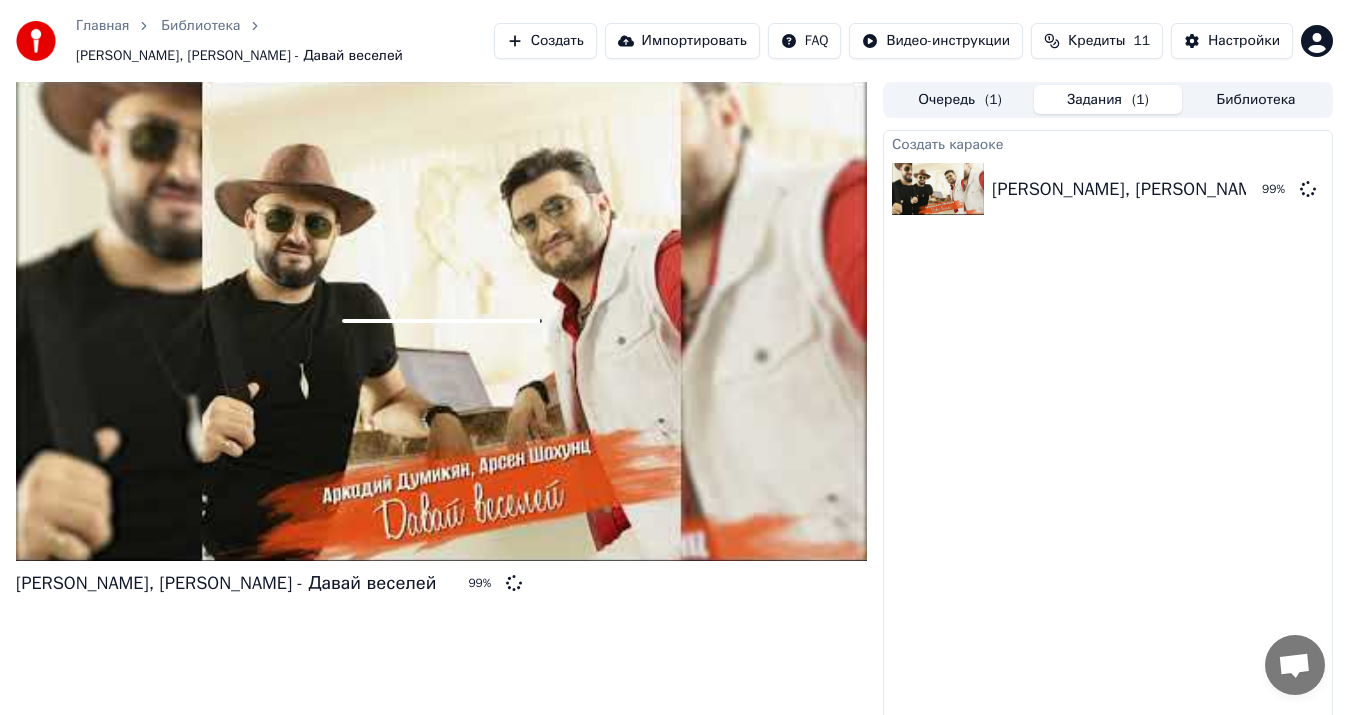 click at bounding box center (1295, 665) 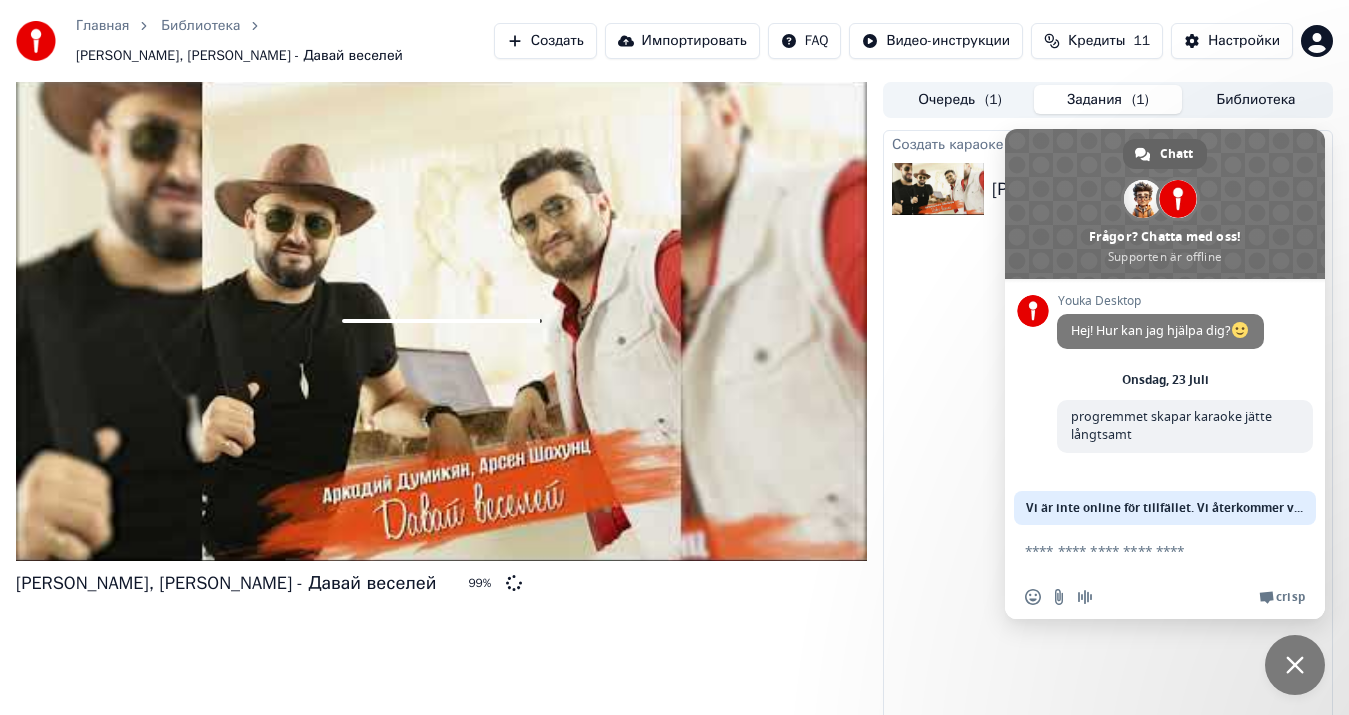 drag, startPoint x: 1292, startPoint y: 660, endPoint x: 1272, endPoint y: 634, distance: 32.80244 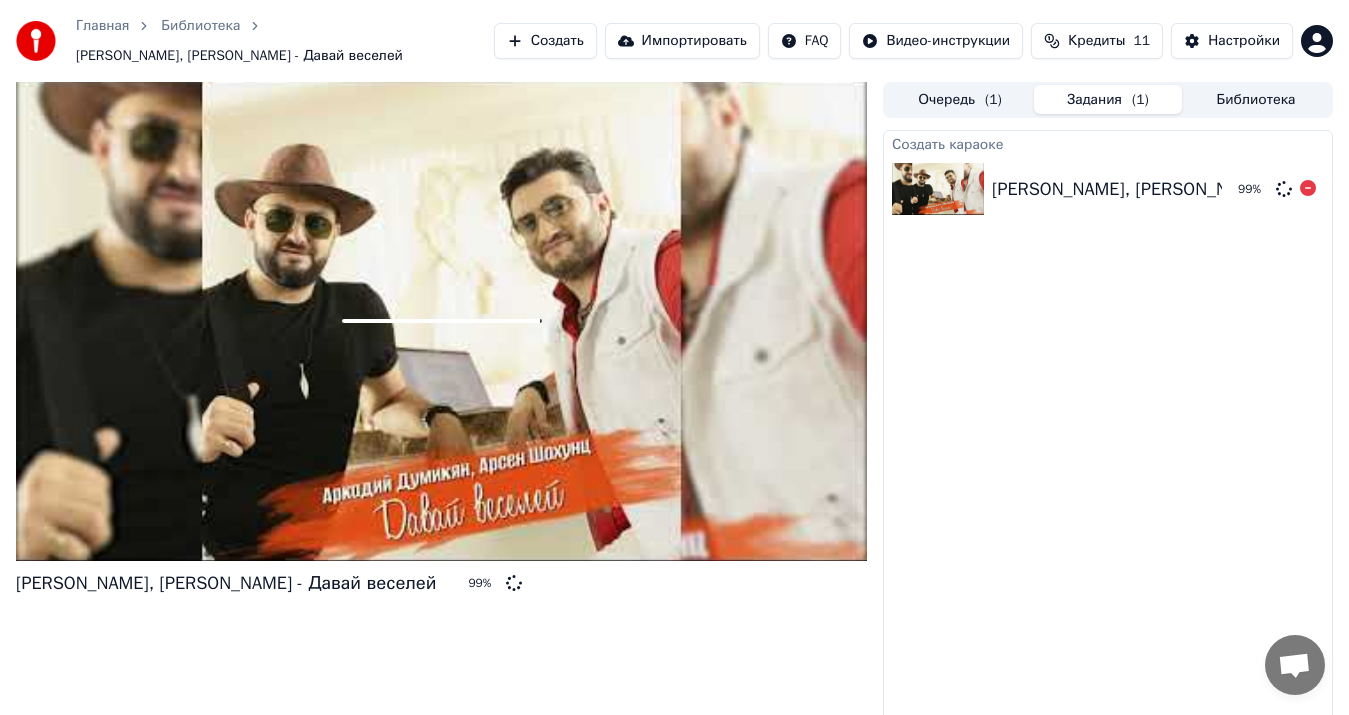 click on "[PERSON_NAME], [PERSON_NAME] - Давай веселей" at bounding box center (1202, 189) 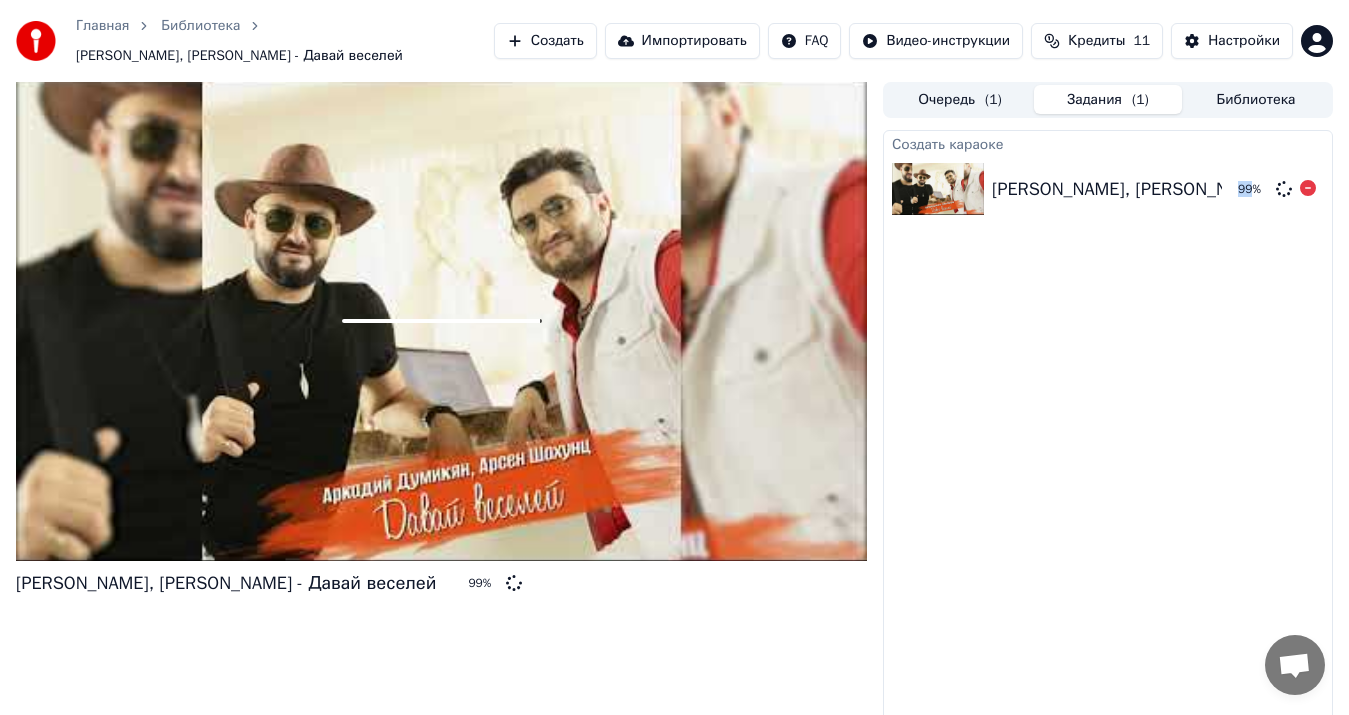 click on "Аркадий Думикян, Арсен Шахунц - Давай веселей 99 %" at bounding box center (1108, 189) 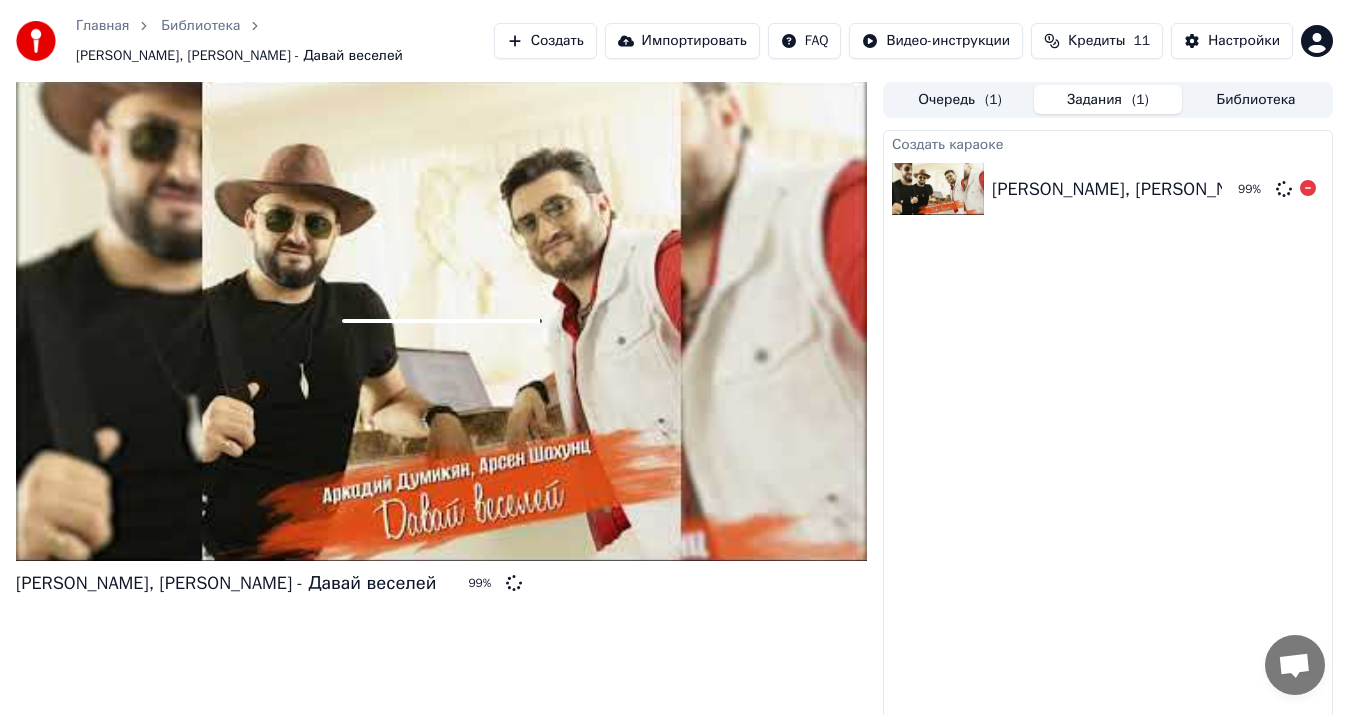 click at bounding box center (938, 189) 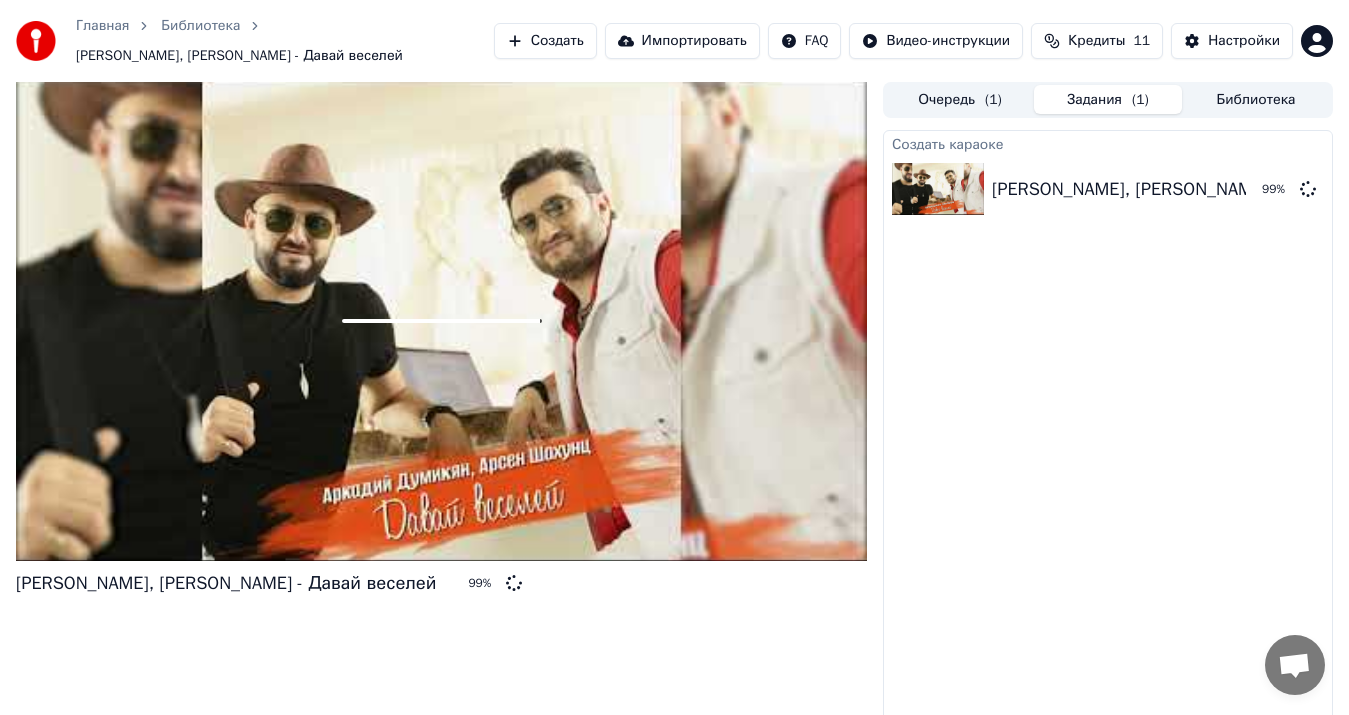 click on "Очередь ( 1 )" at bounding box center [960, 99] 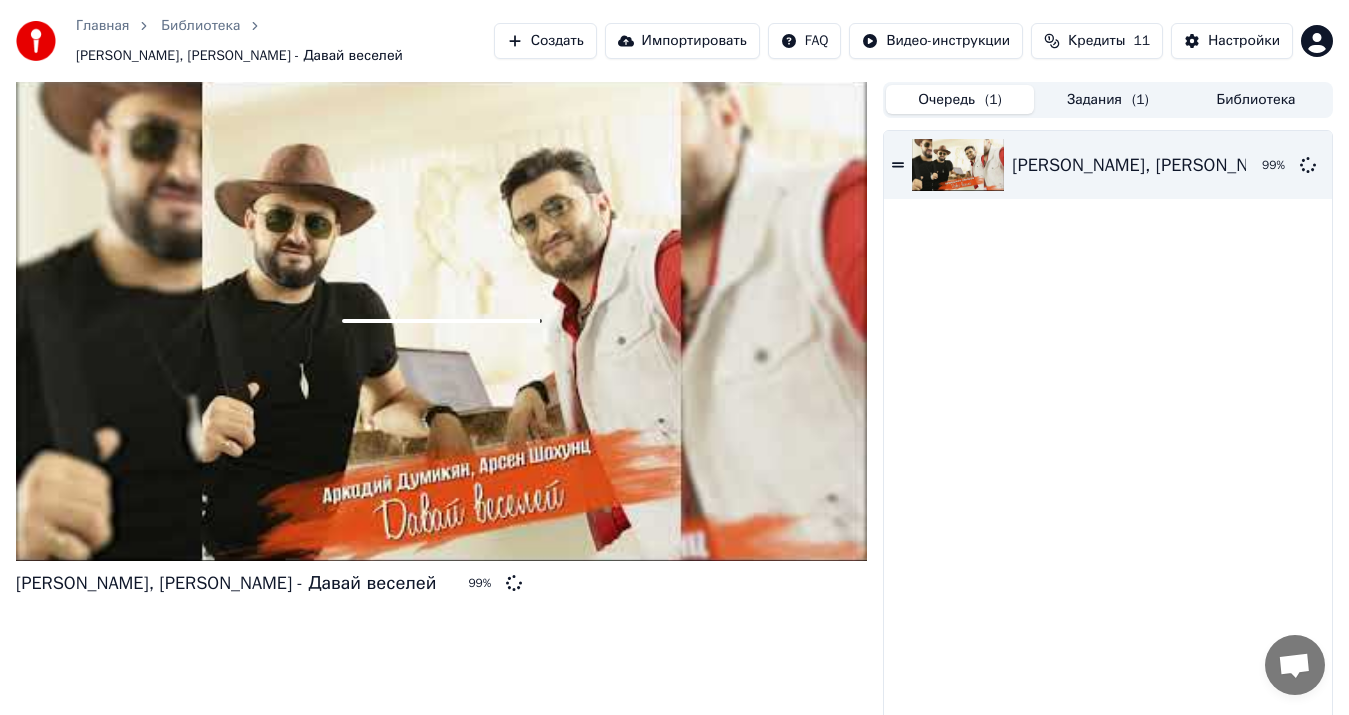 click on "Задания ( 1 )" at bounding box center (1108, 99) 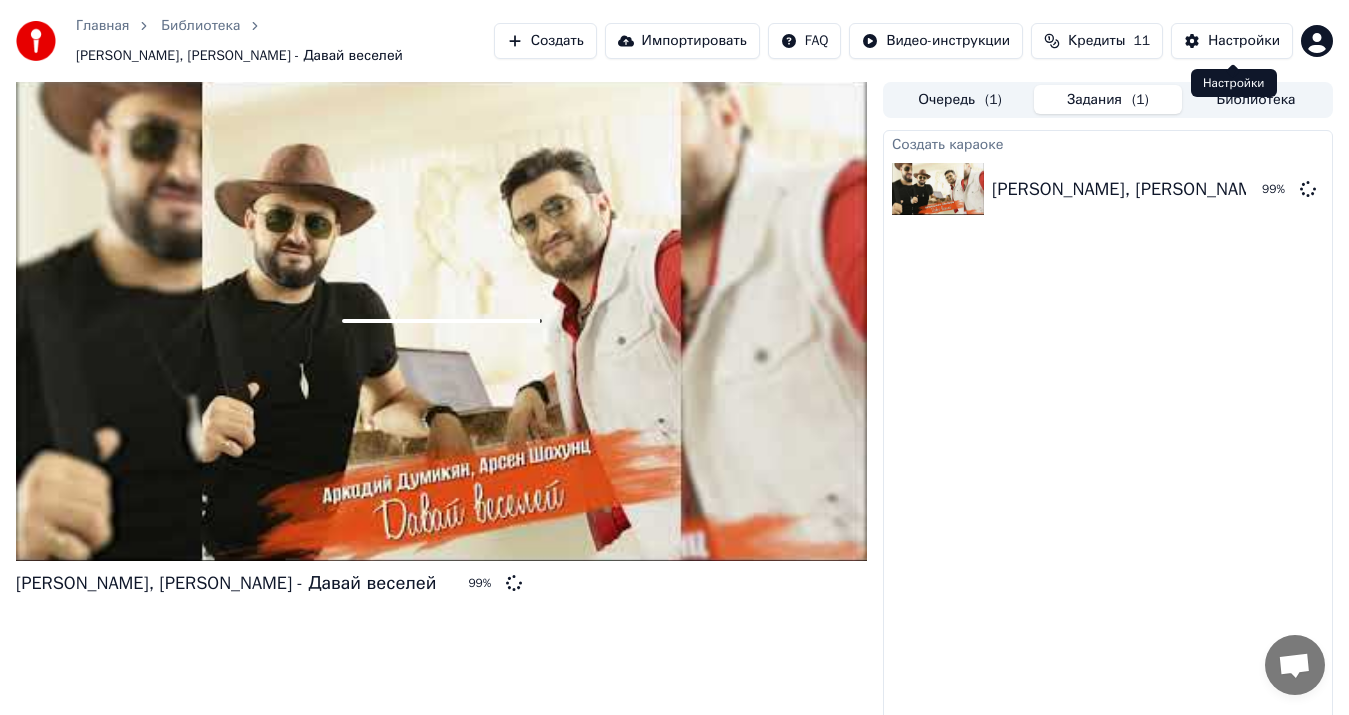 click on "Настройки" at bounding box center (1244, 41) 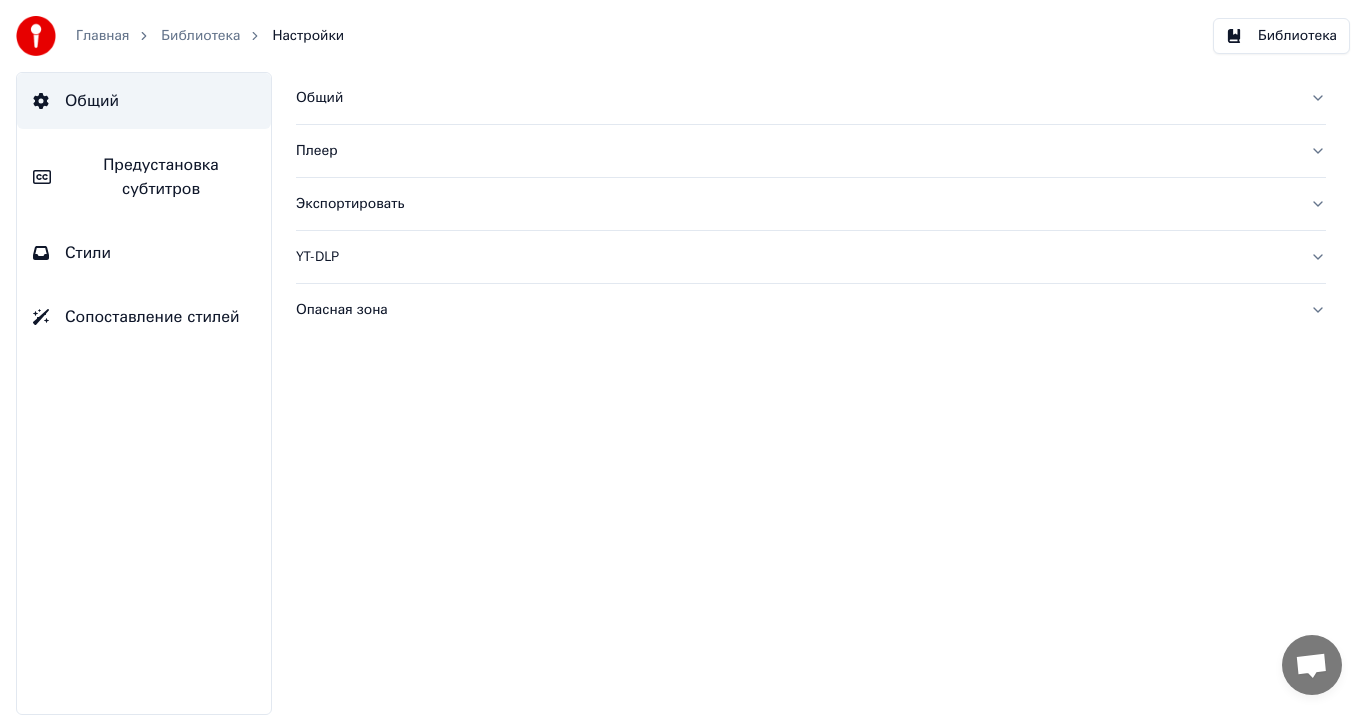 click on "Общий" at bounding box center [811, 98] 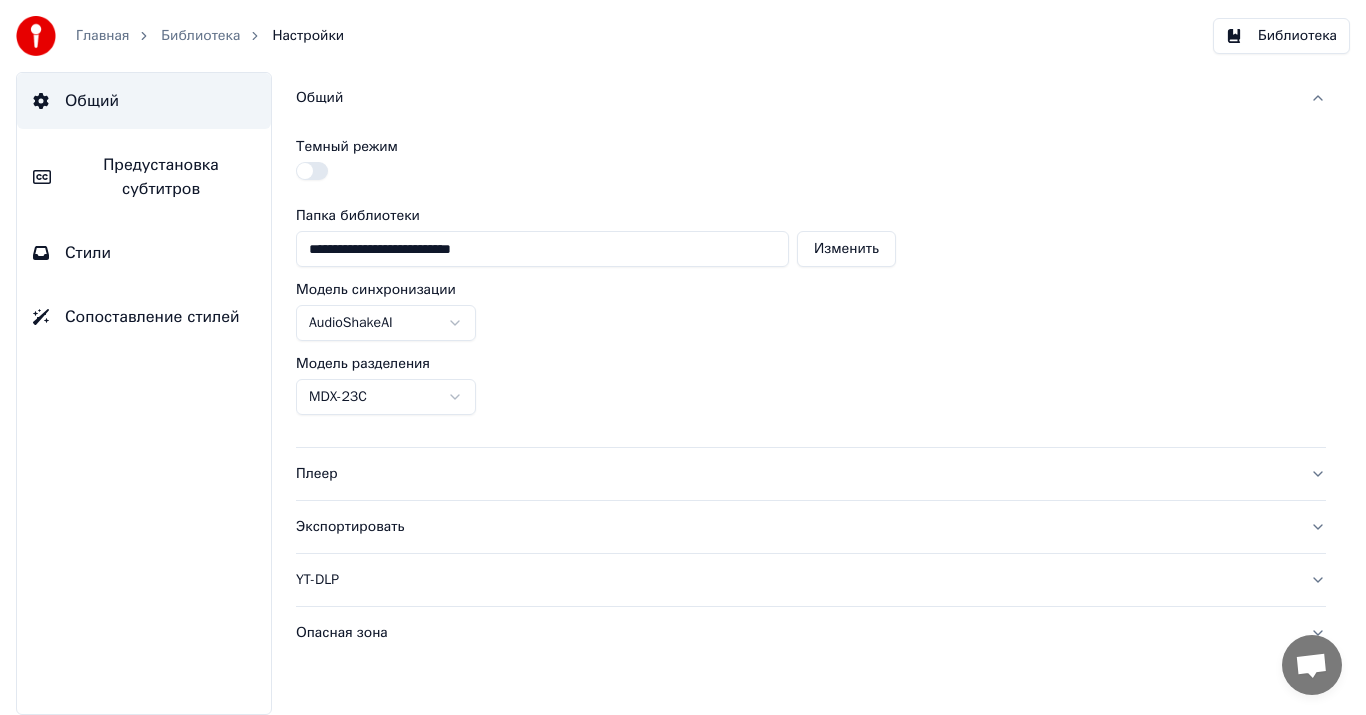 click on "Библиотека" at bounding box center (200, 36) 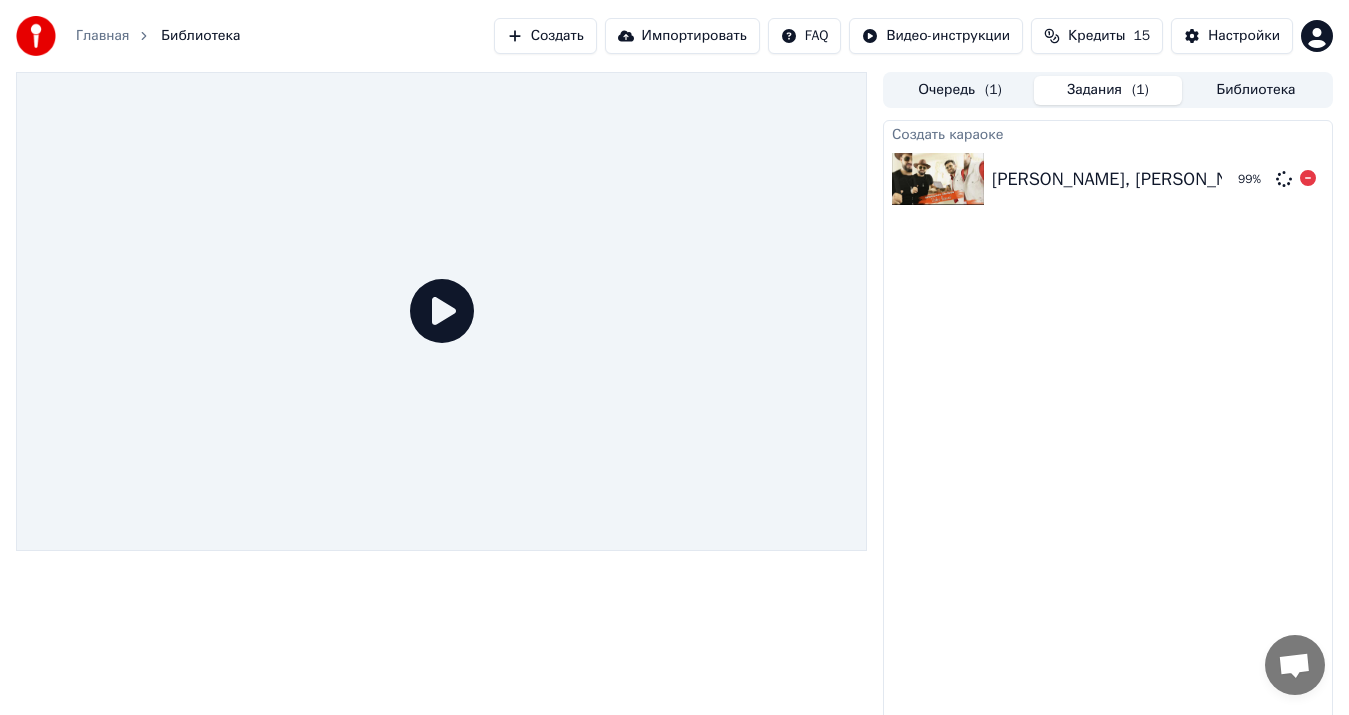 click at bounding box center (938, 179) 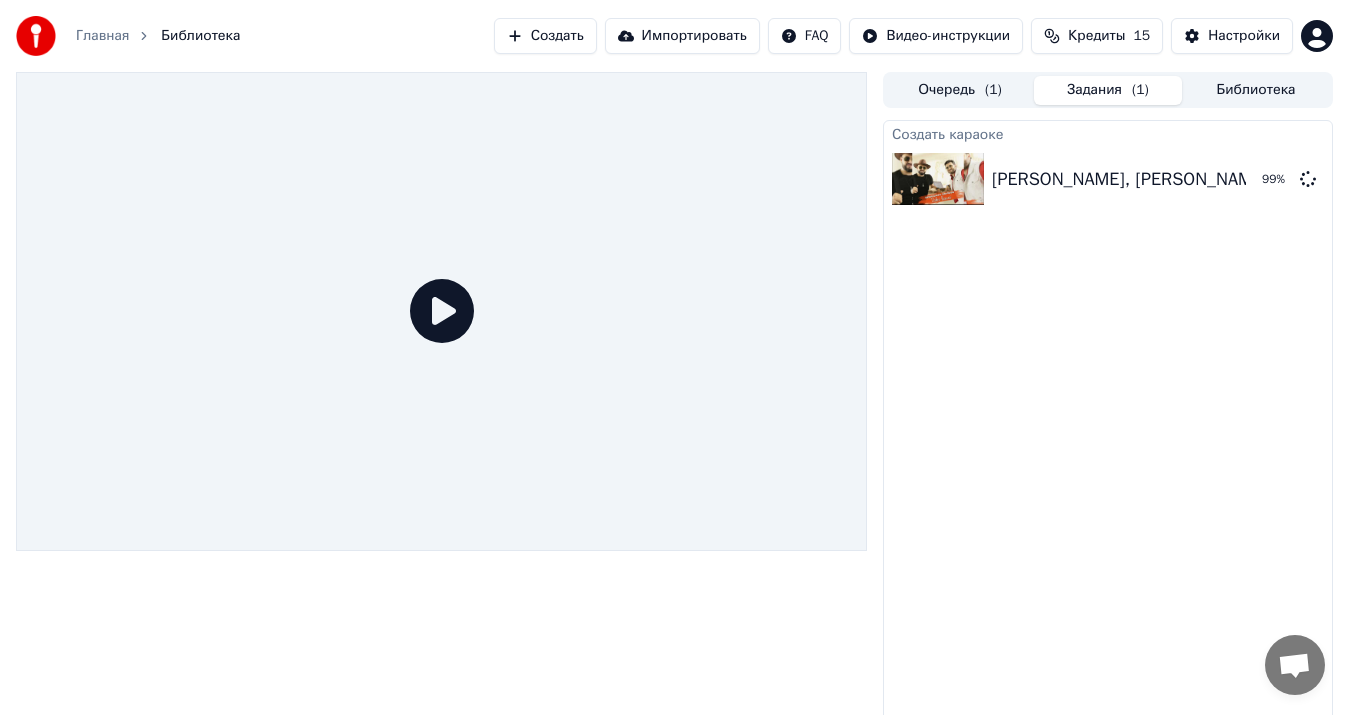 click on "Очередь ( 1 )" at bounding box center [960, 90] 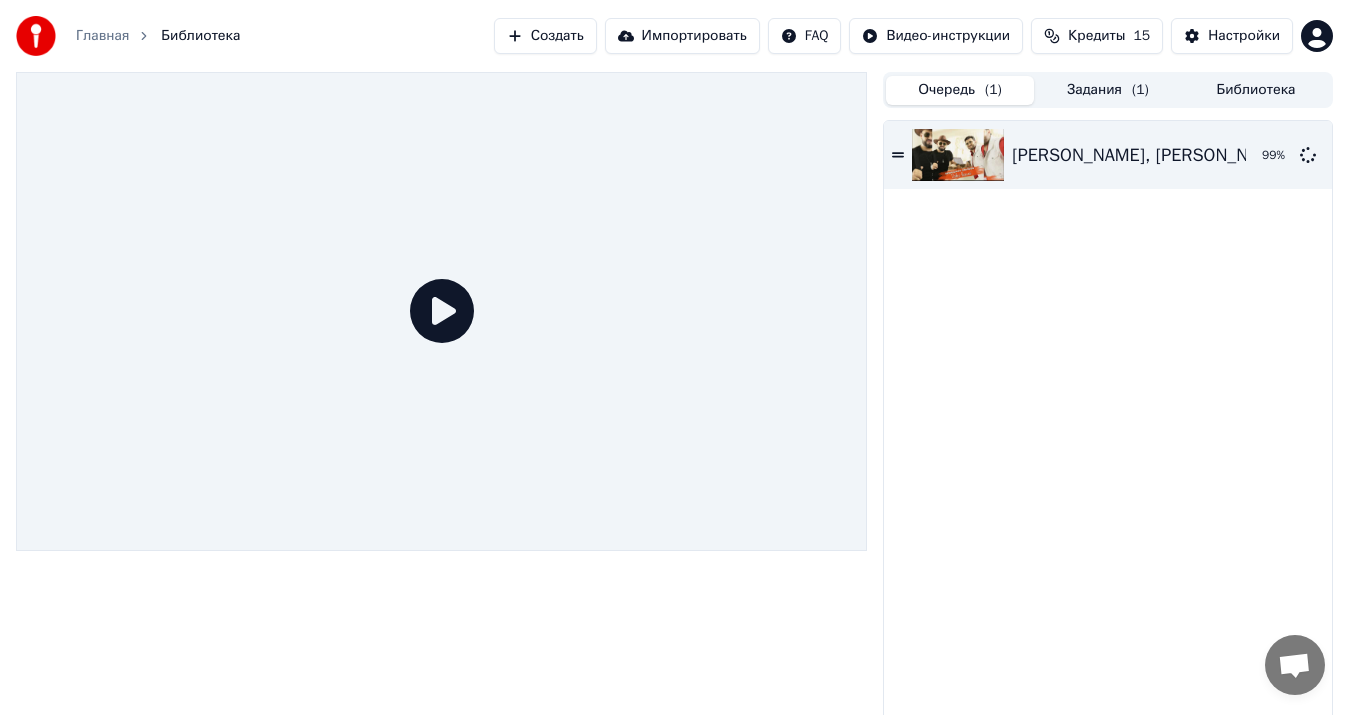 click 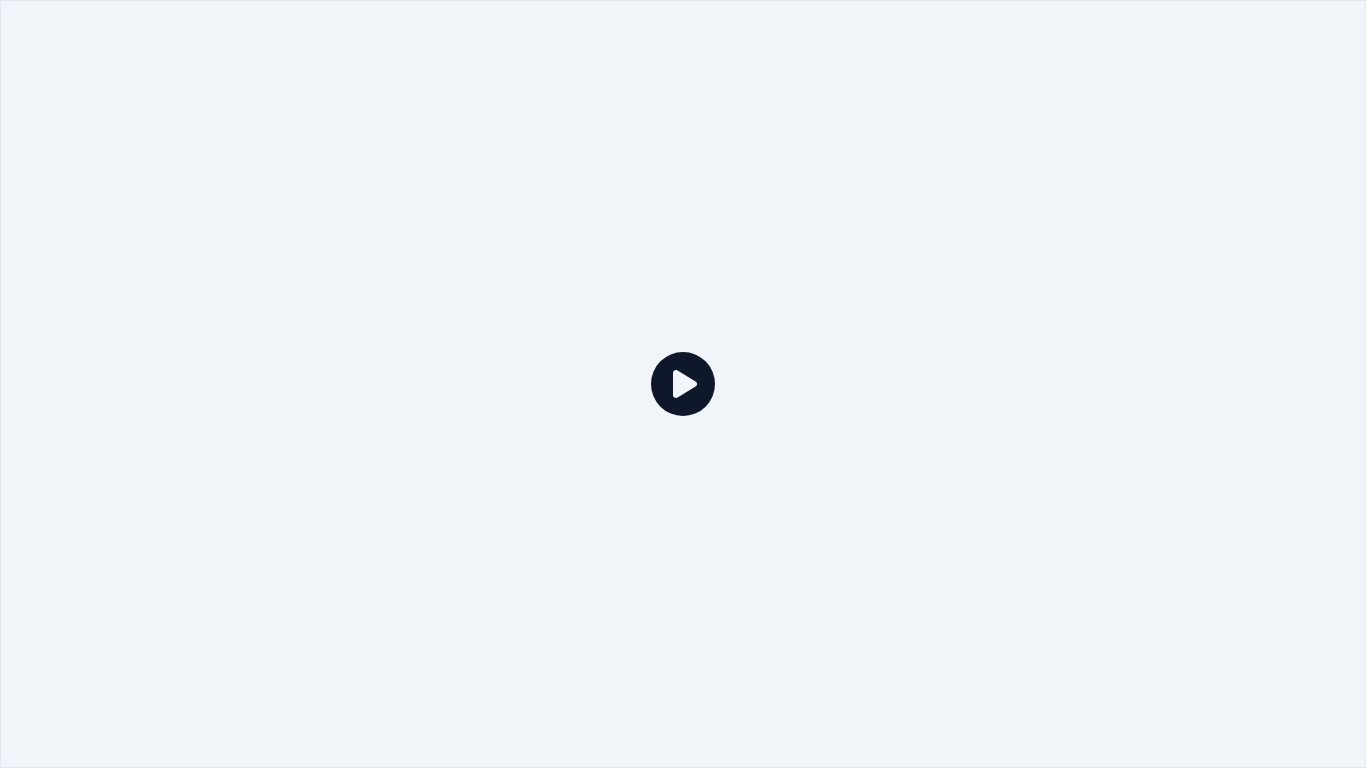 click 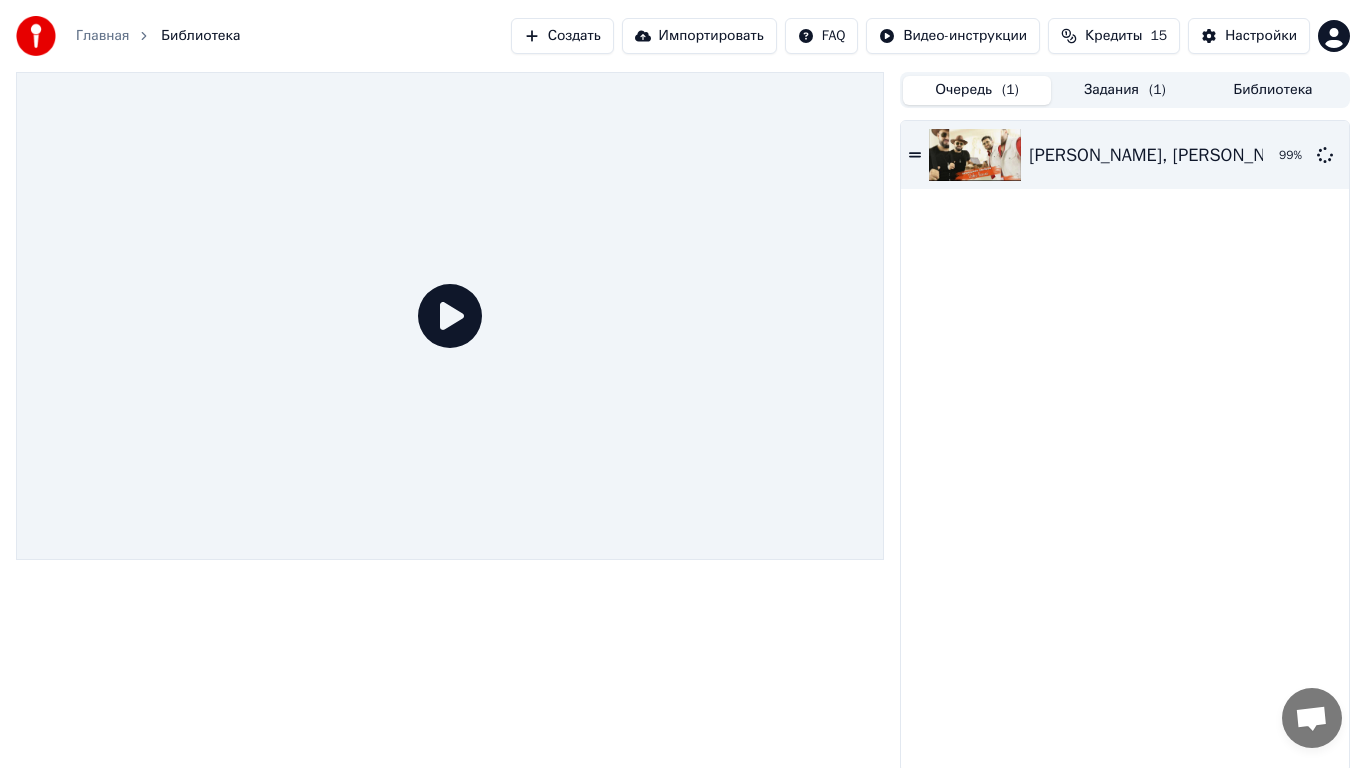 click at bounding box center (450, 316) 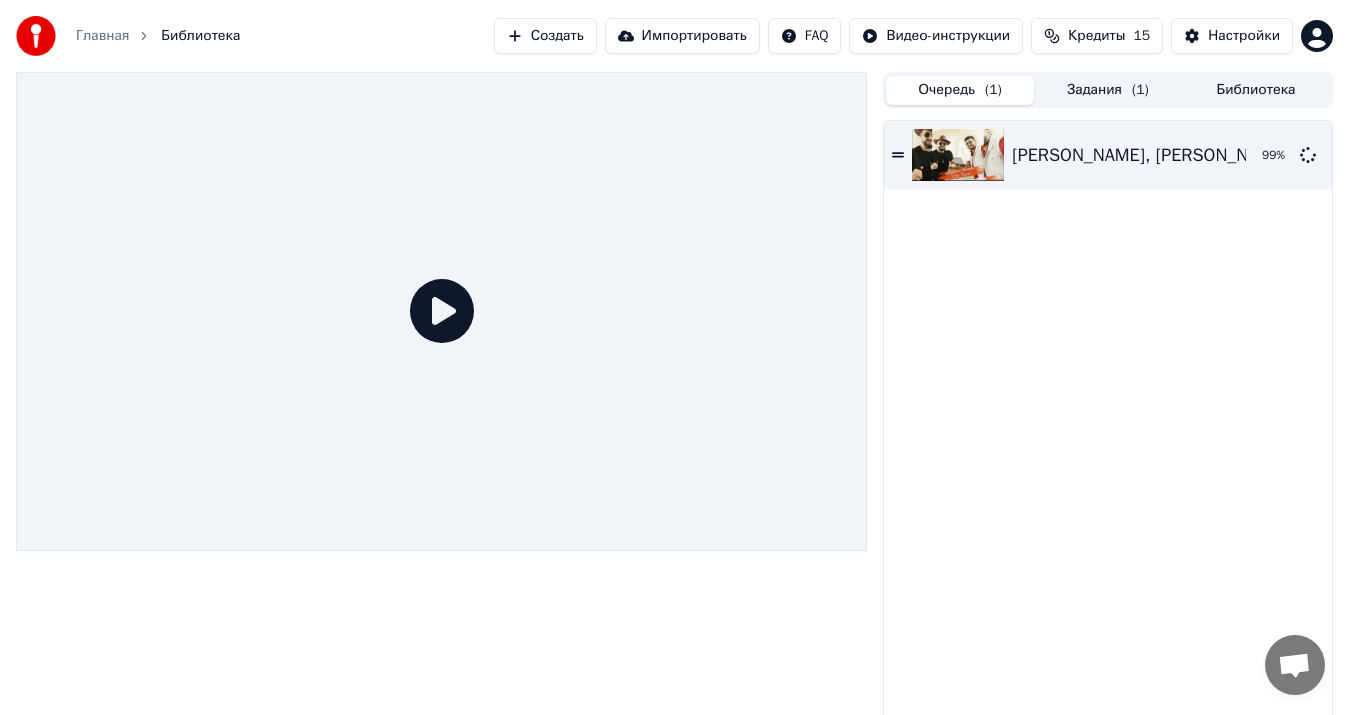 click on "Очередь ( 1 )" at bounding box center (960, 90) 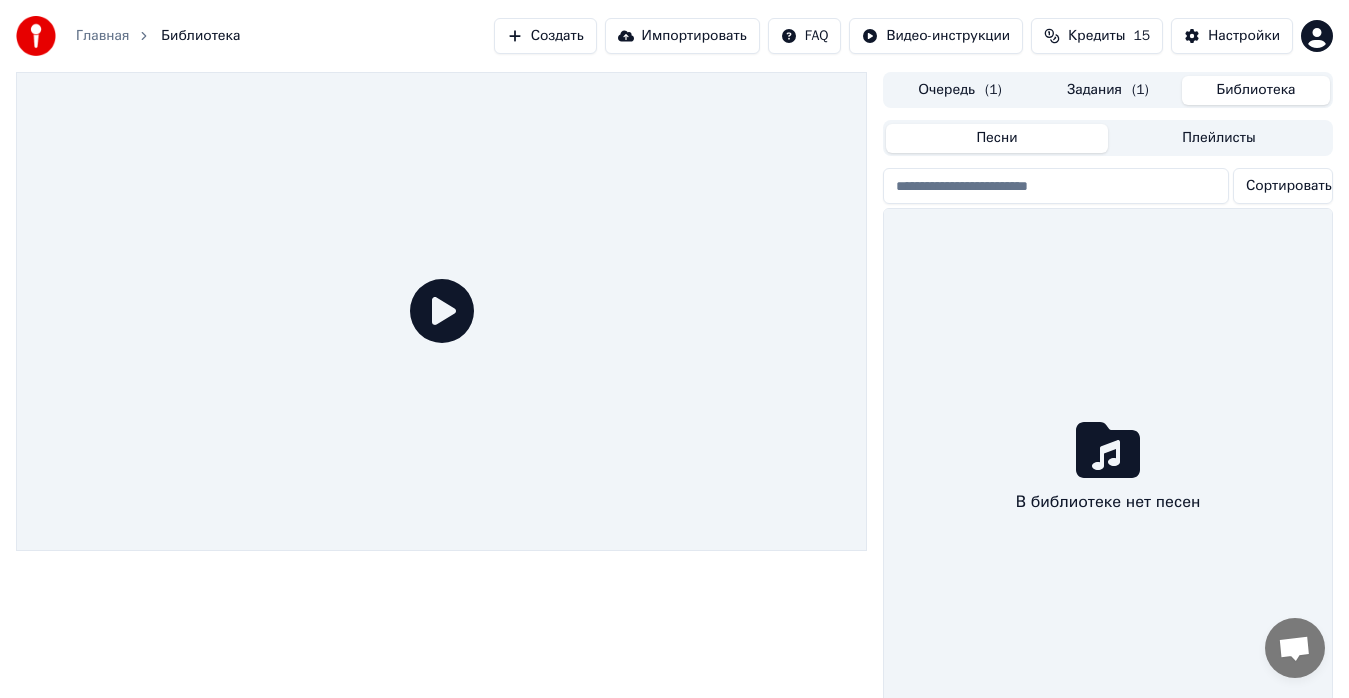 click on "Библиотека" at bounding box center (1256, 90) 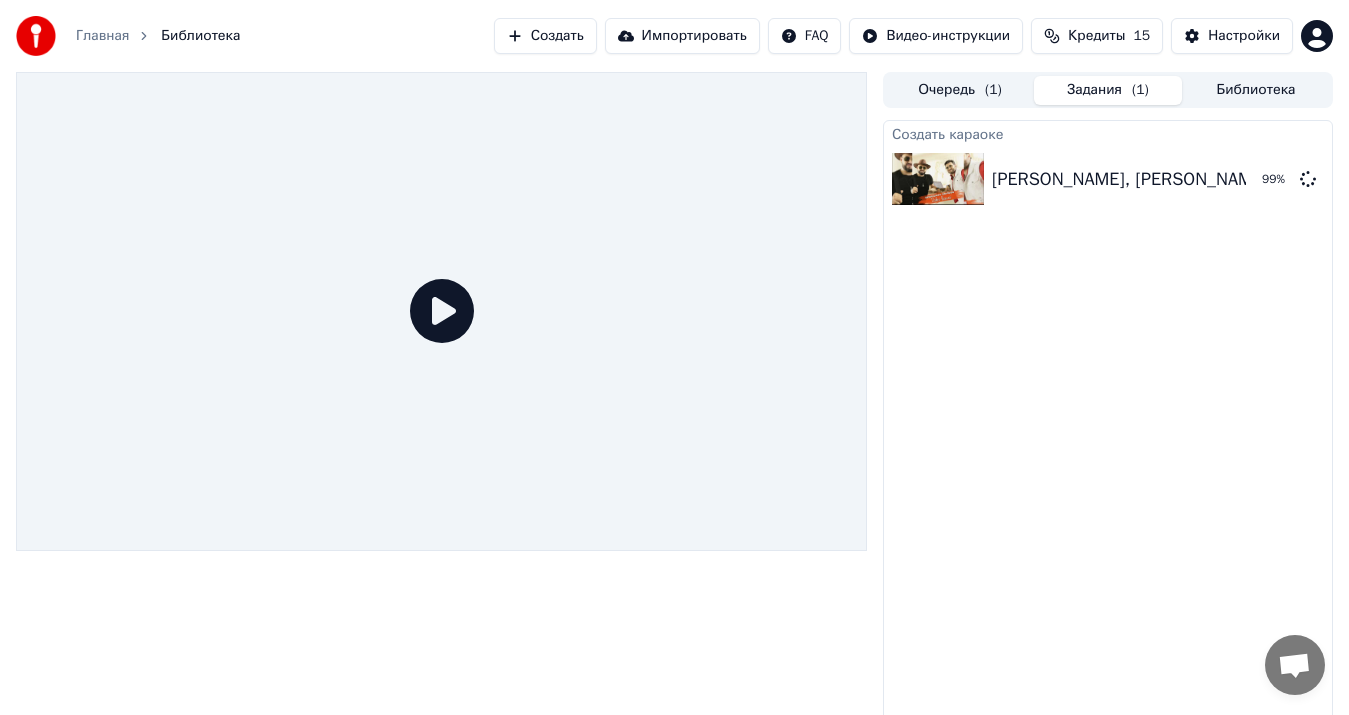 click on "Задания ( 1 )" at bounding box center (1108, 90) 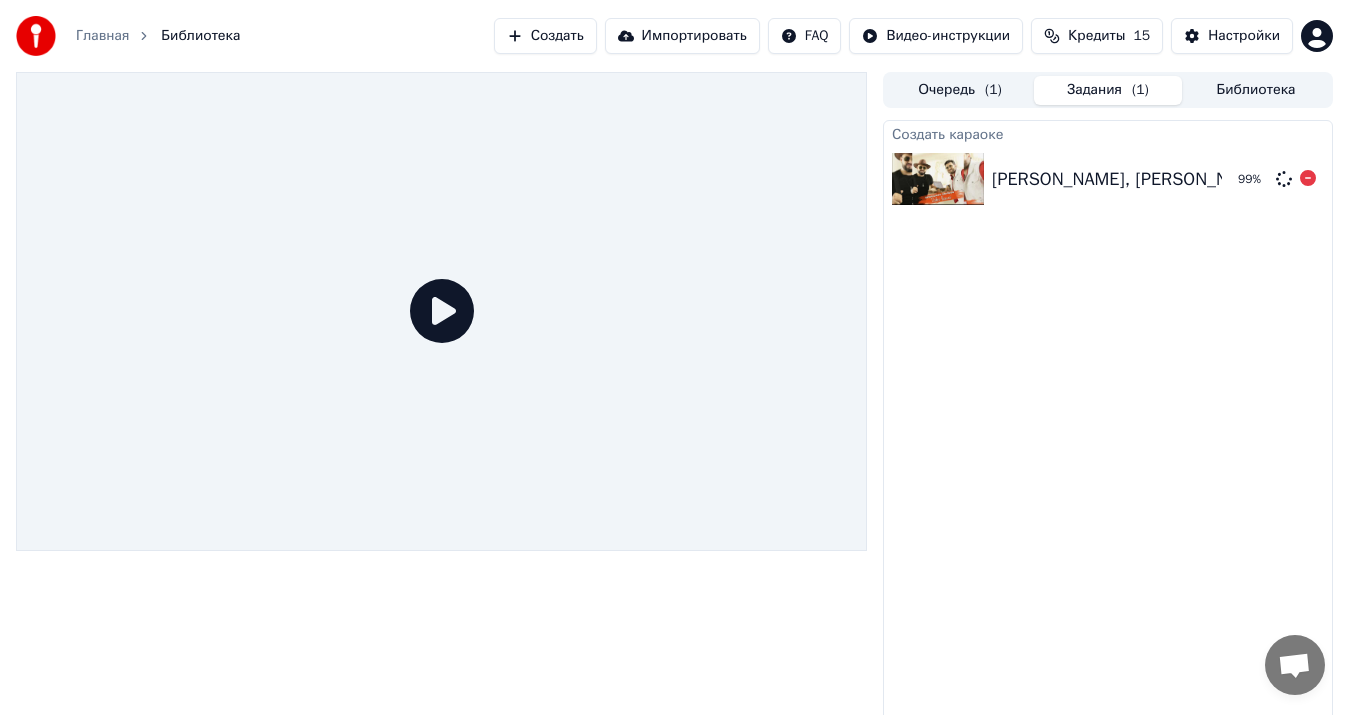 click at bounding box center [938, 179] 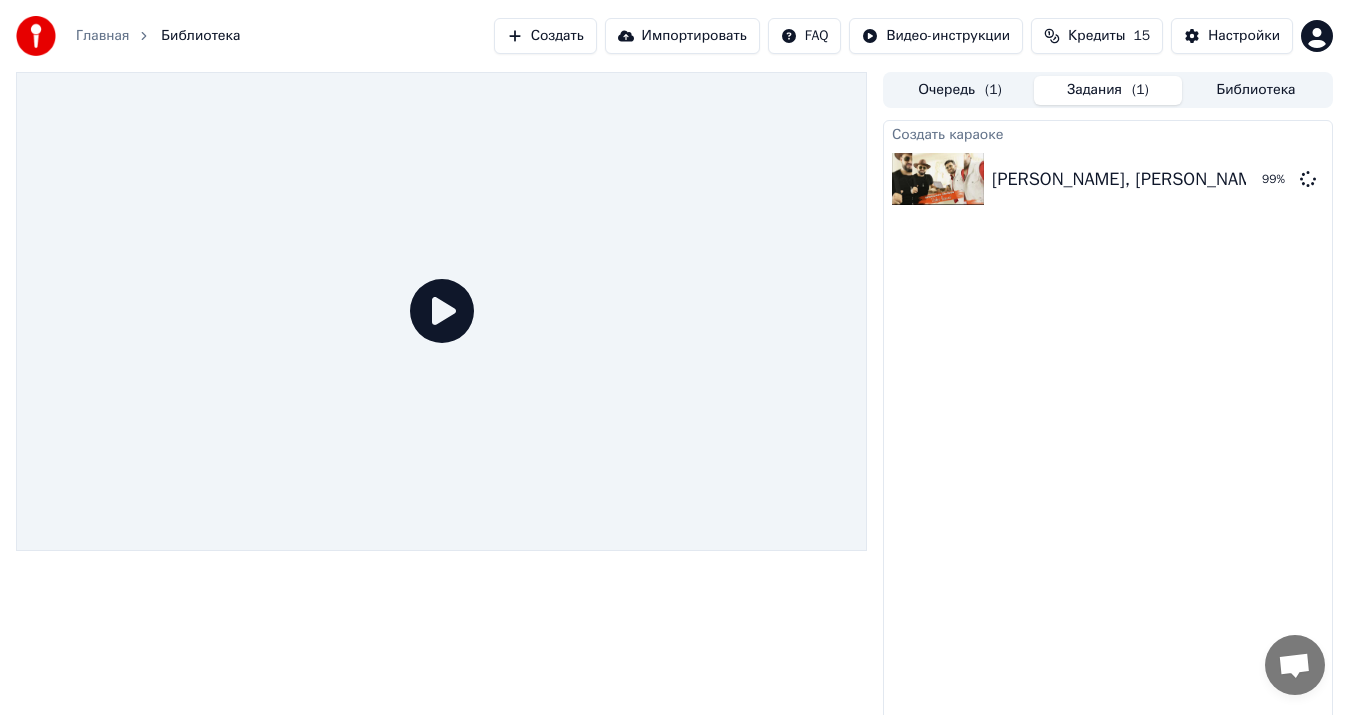 click on "Библиотека" at bounding box center [200, 36] 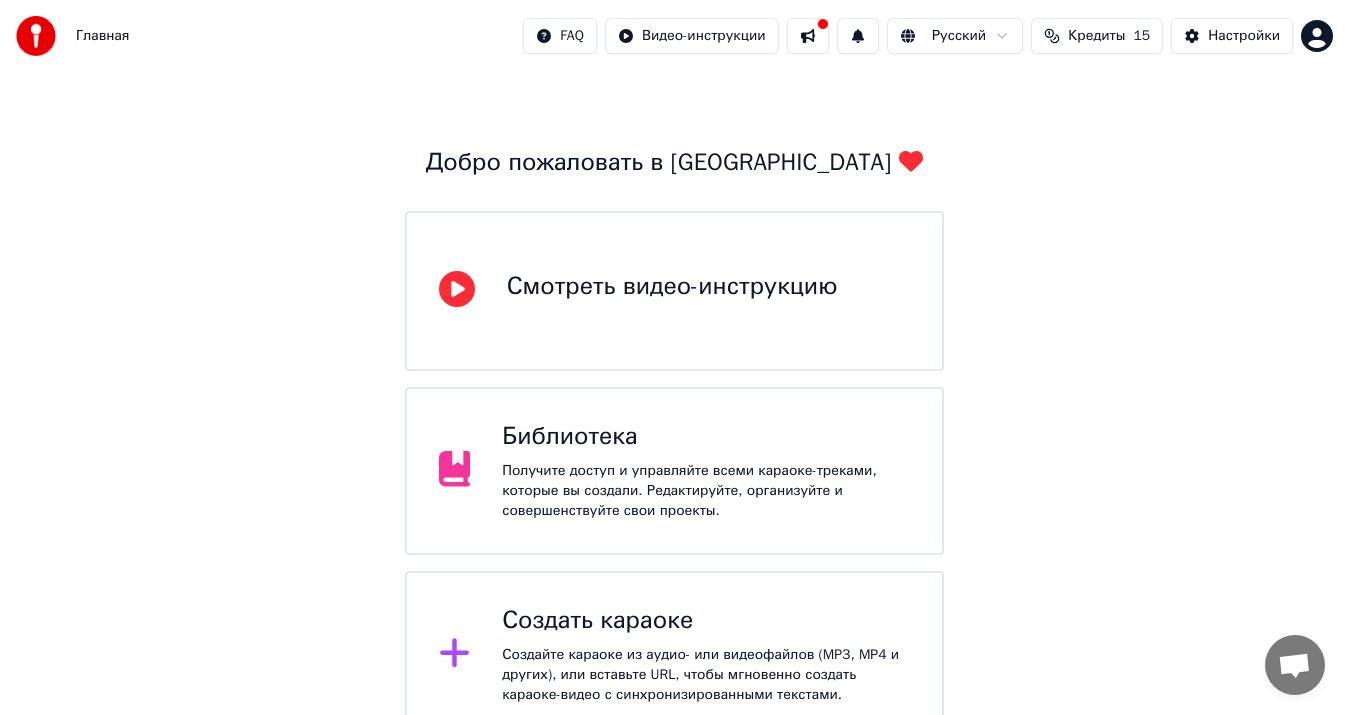 scroll, scrollTop: 69, scrollLeft: 0, axis: vertical 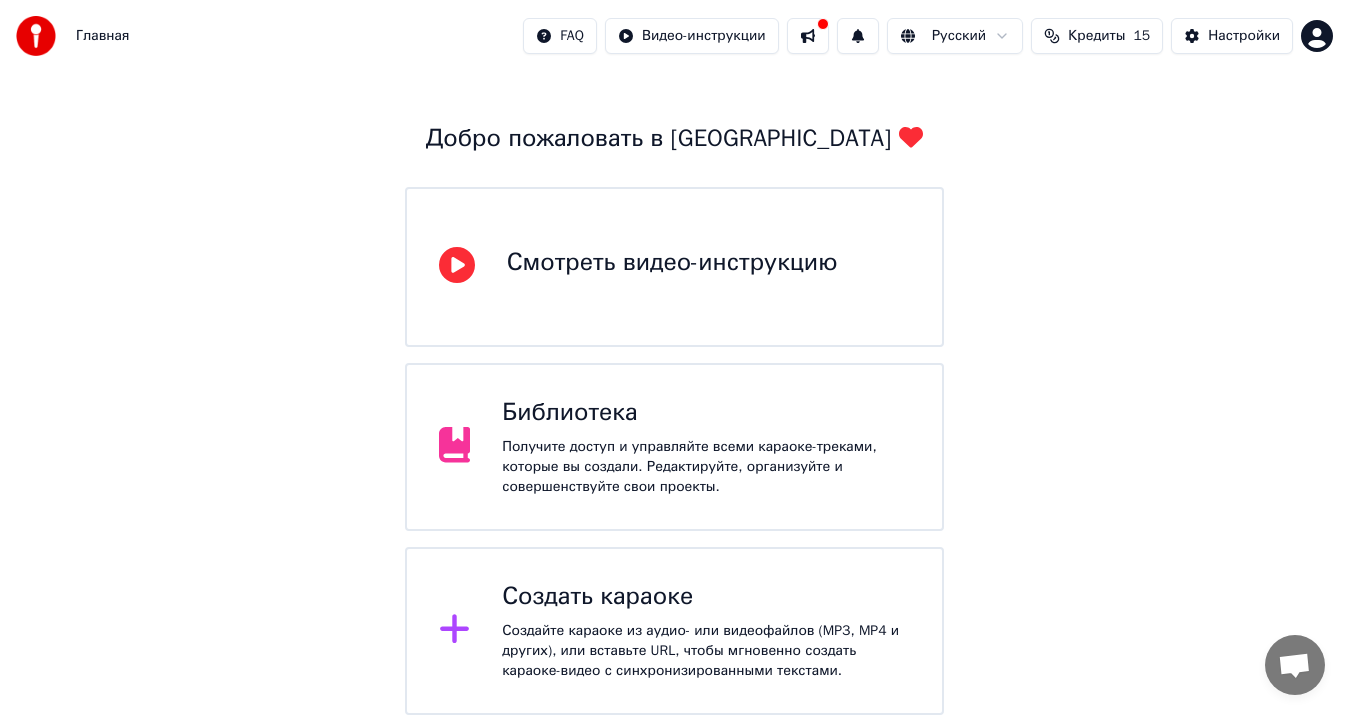 click on "Главная" at bounding box center [102, 36] 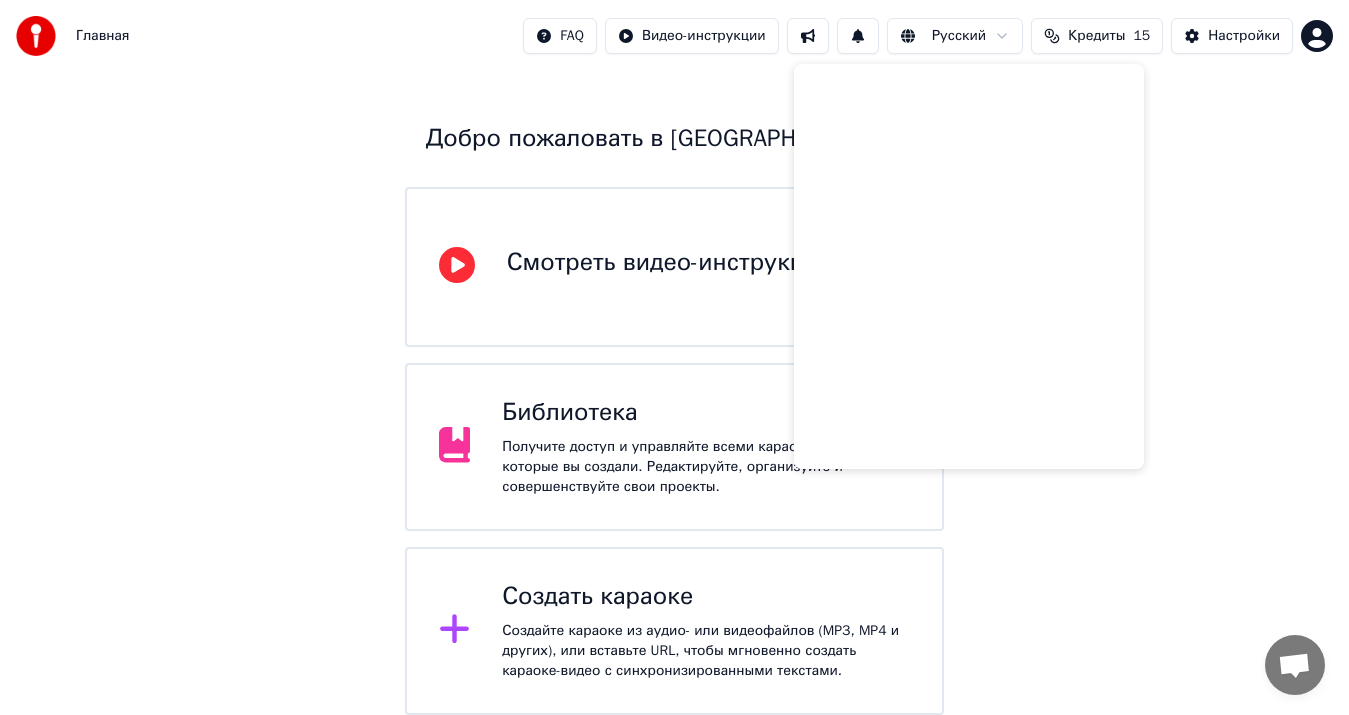 click on "Добро пожаловать в Youka Смотреть видео-инструкцию Библиотека Получите доступ и управляйте всеми караоке-треками, которые вы создали. Редактируйте, организуйте и совершенствуйте свои проекты. Создать караоке Создайте караоке из аудио- или видеофайлов (MP3, MP4 и других), или вставьте URL, чтобы мгновенно создать караоке-видео с синхронизированными текстами." at bounding box center [674, 359] 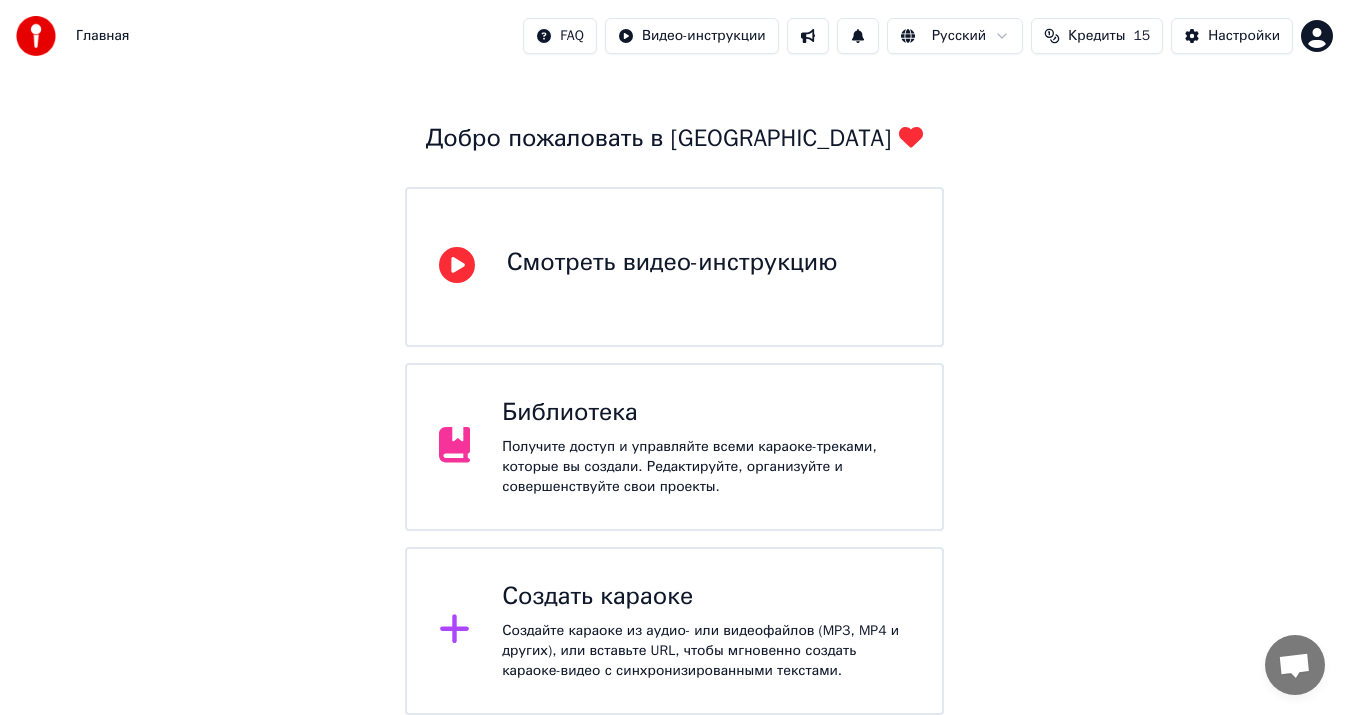 click on "Библиотека" at bounding box center [706, 413] 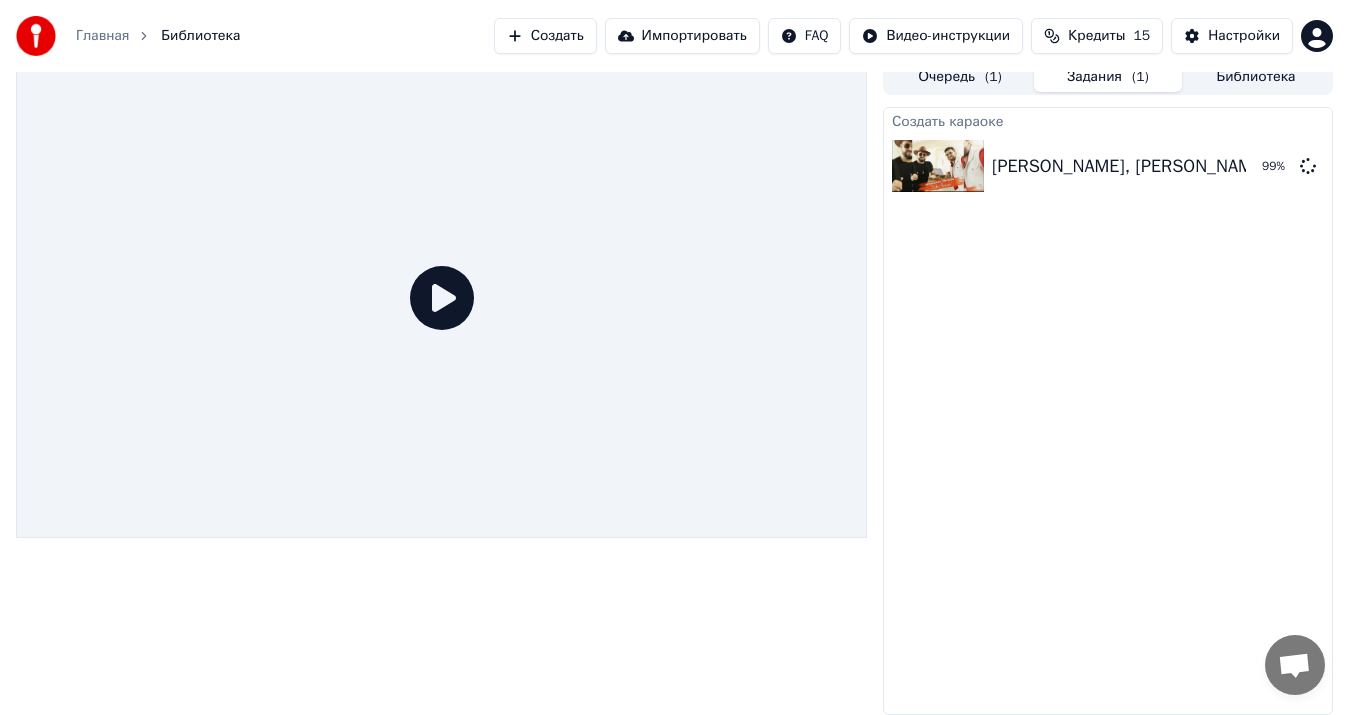 scroll, scrollTop: 13, scrollLeft: 0, axis: vertical 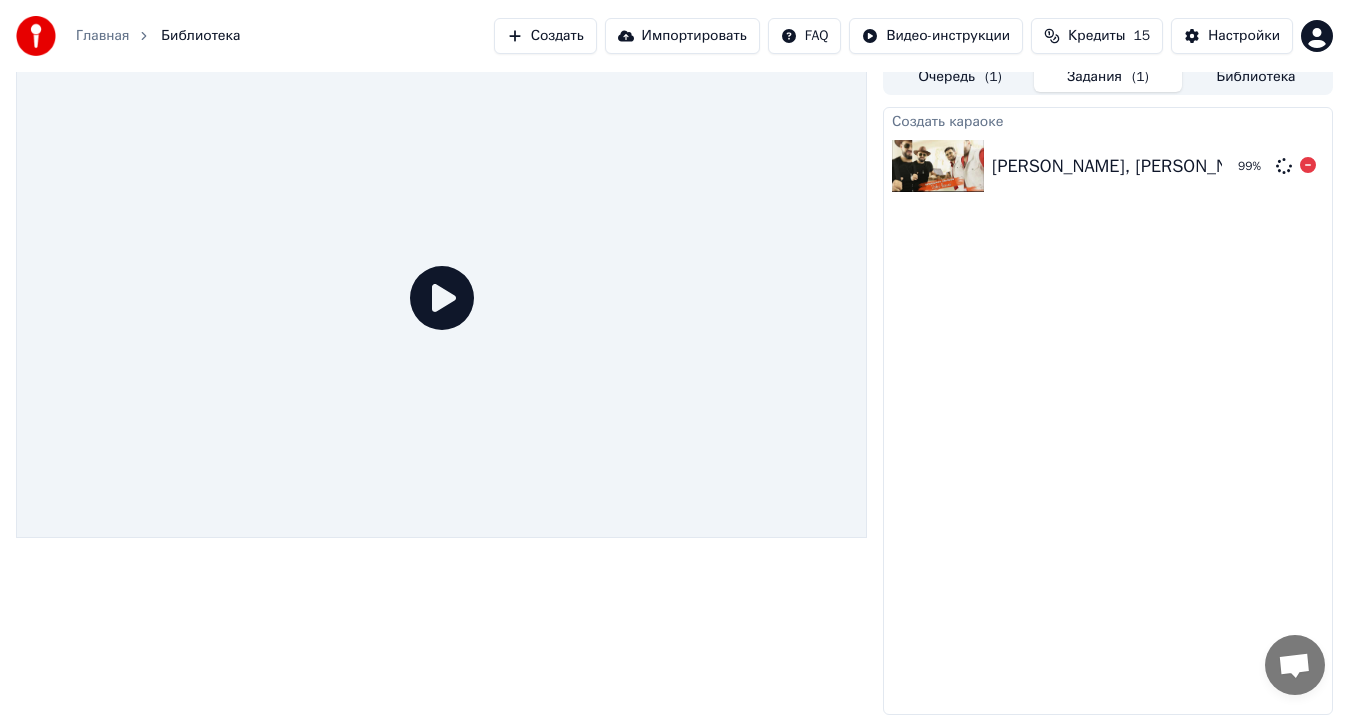 click at bounding box center (938, 166) 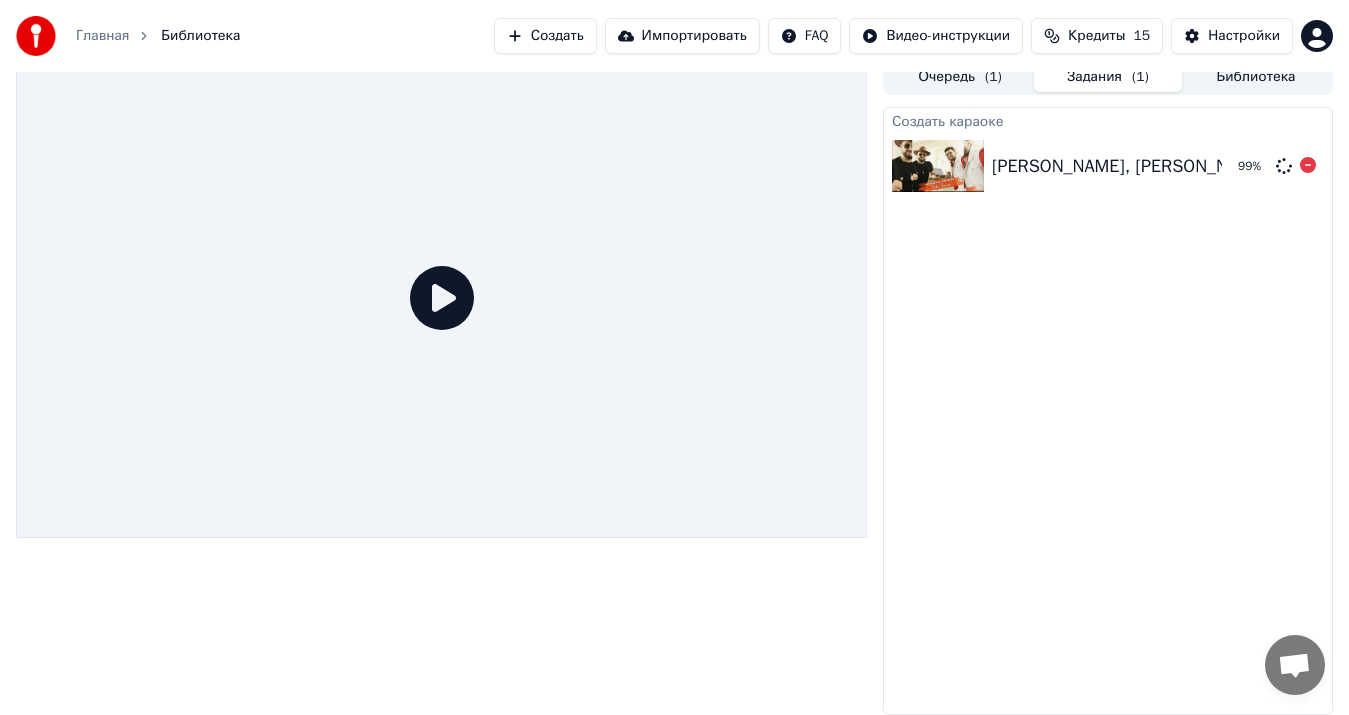 click on "Аркадий Думикян, Арсен Шахунц - Давай веселей 99 %" at bounding box center [1108, 166] 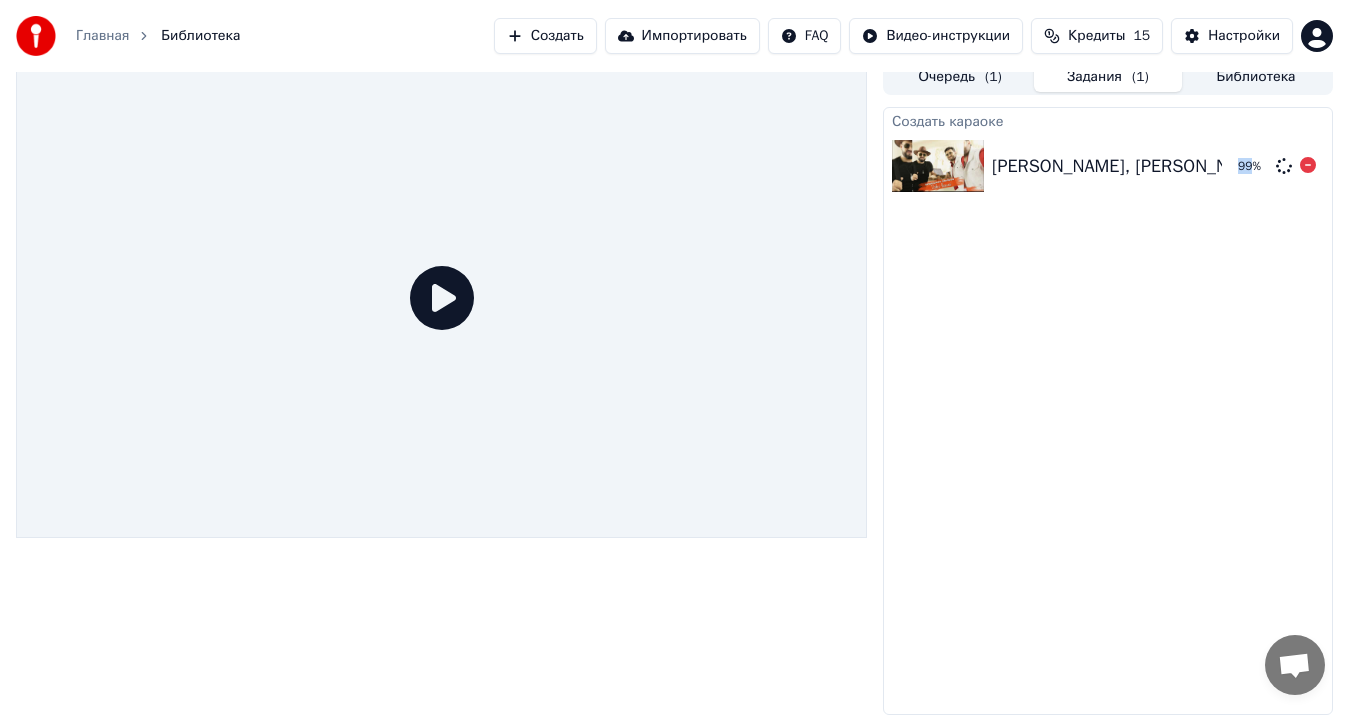 click on "Аркадий Думикян, Арсен Шахунц - Давай веселей 99 %" at bounding box center [1108, 166] 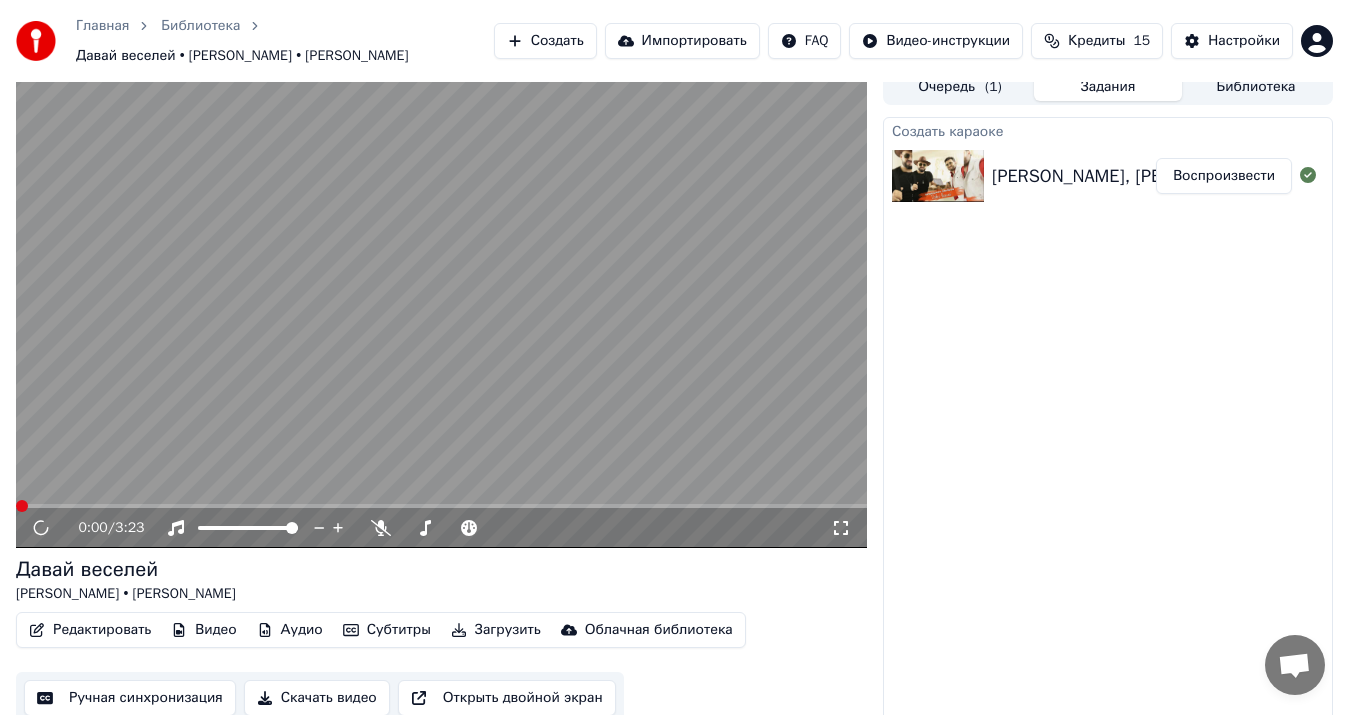 scroll, scrollTop: 23, scrollLeft: 0, axis: vertical 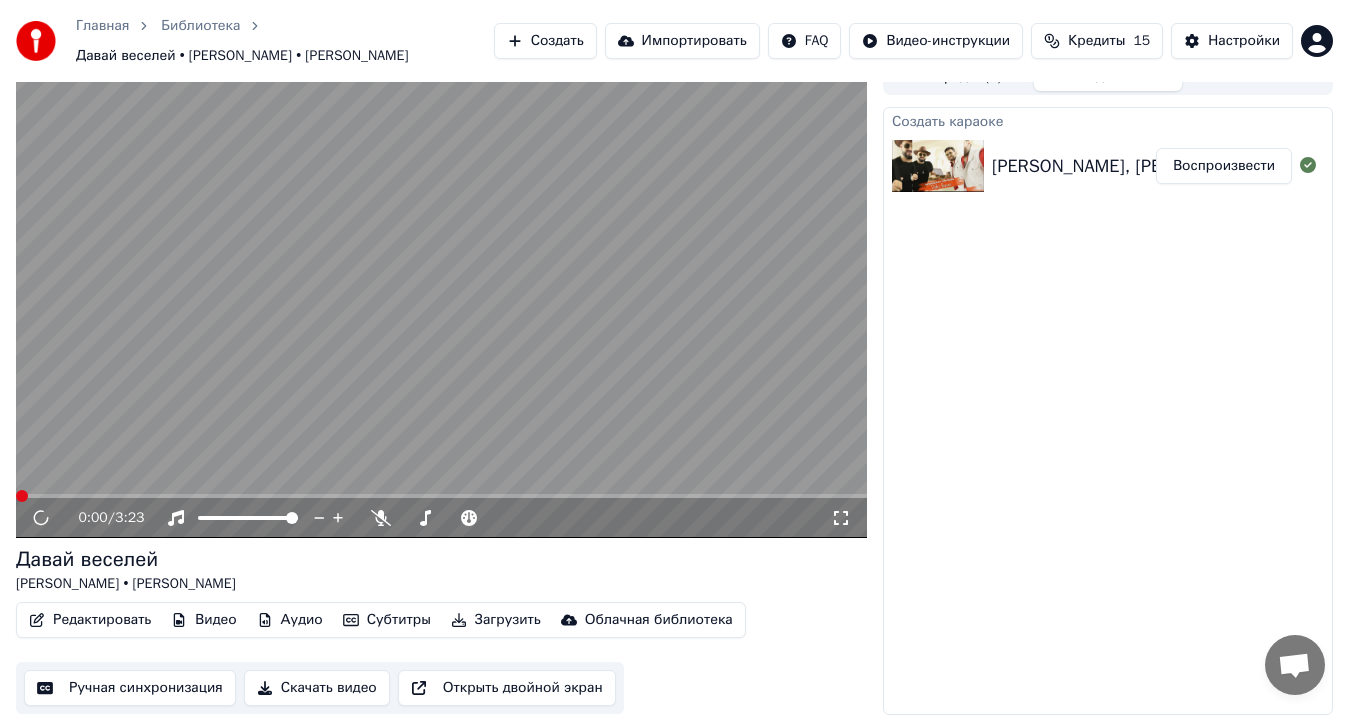click at bounding box center [441, 298] 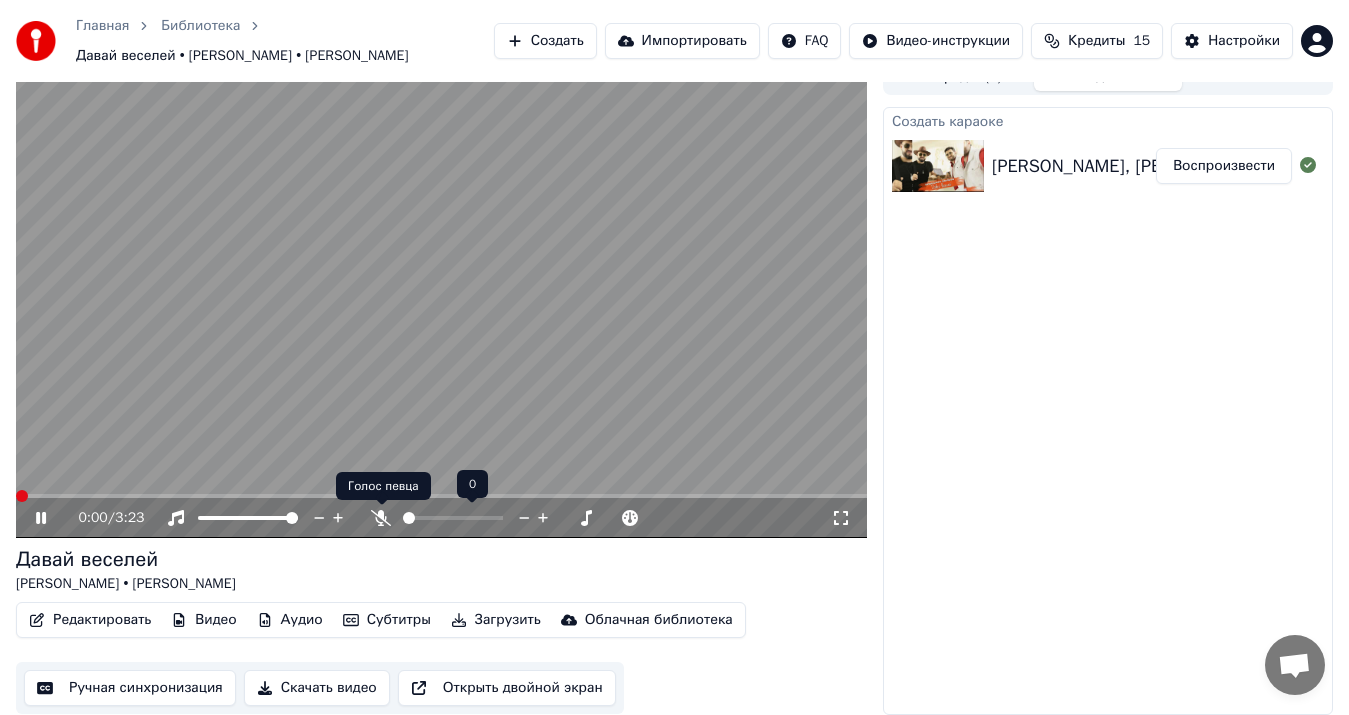 click 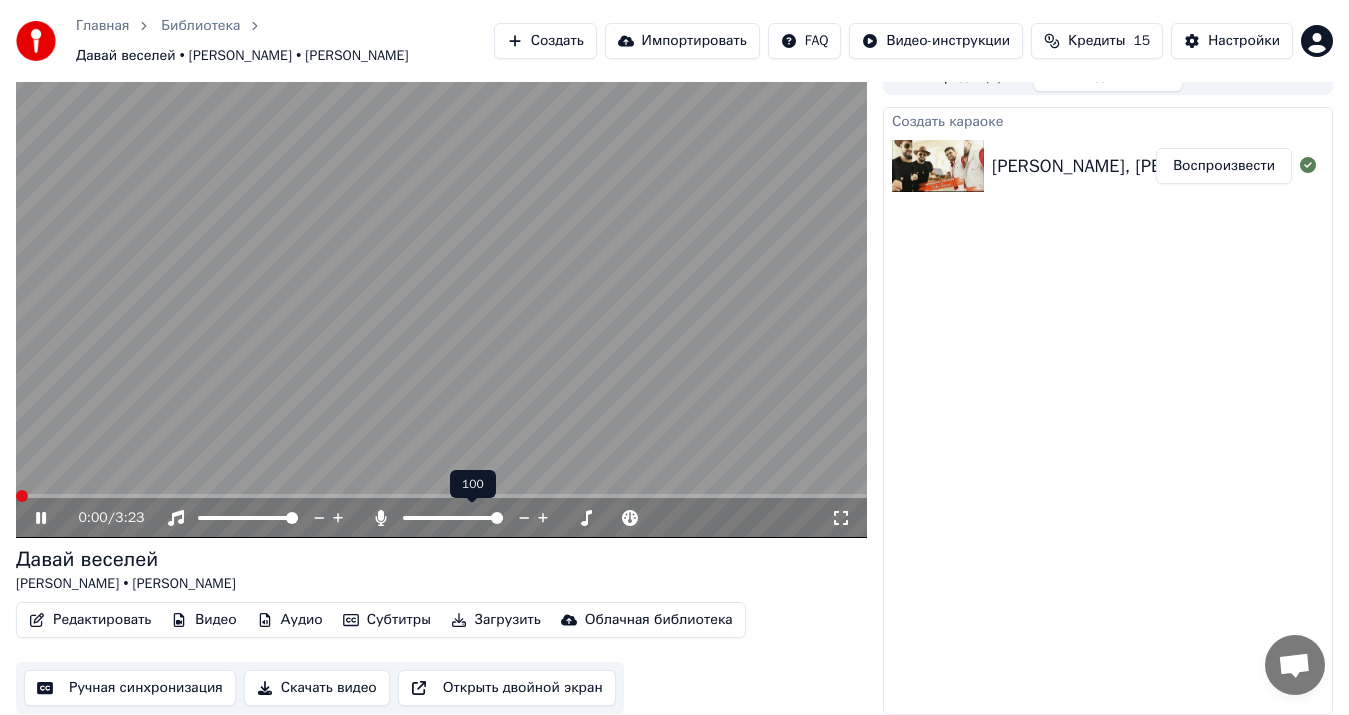 click 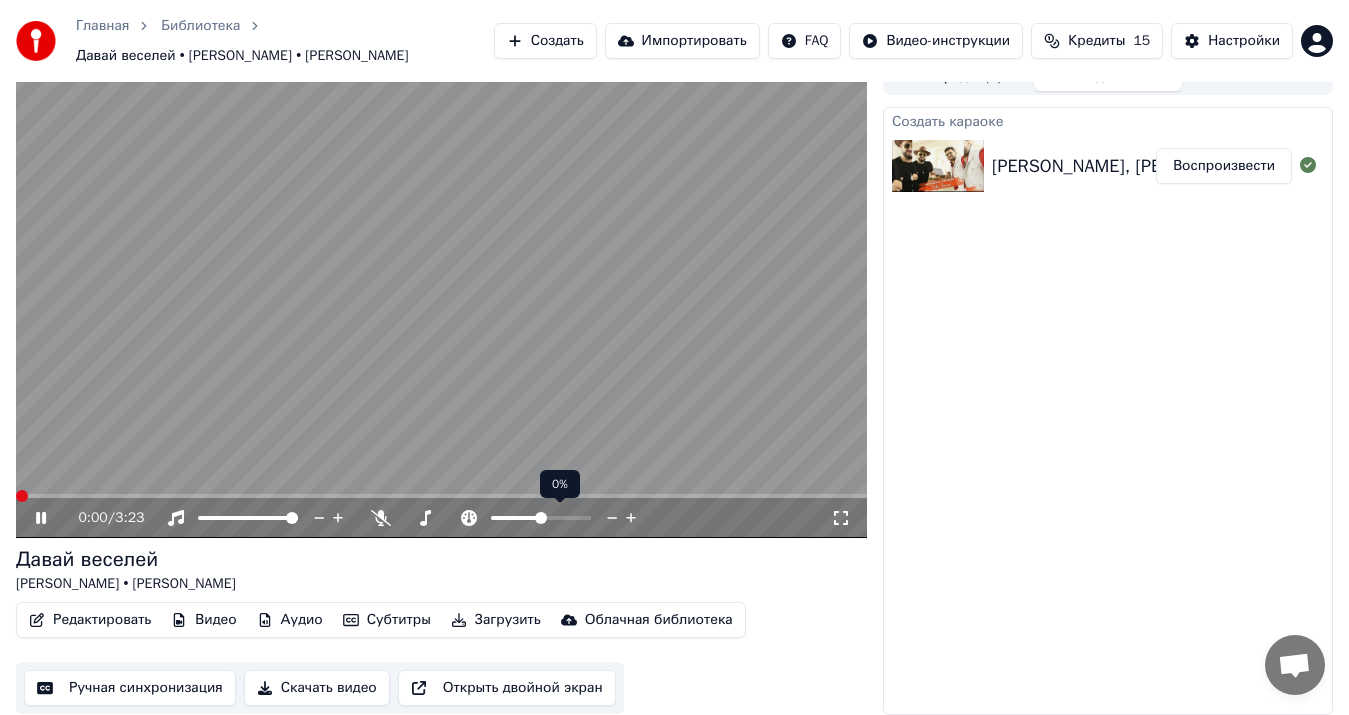 click at bounding box center [559, 518] 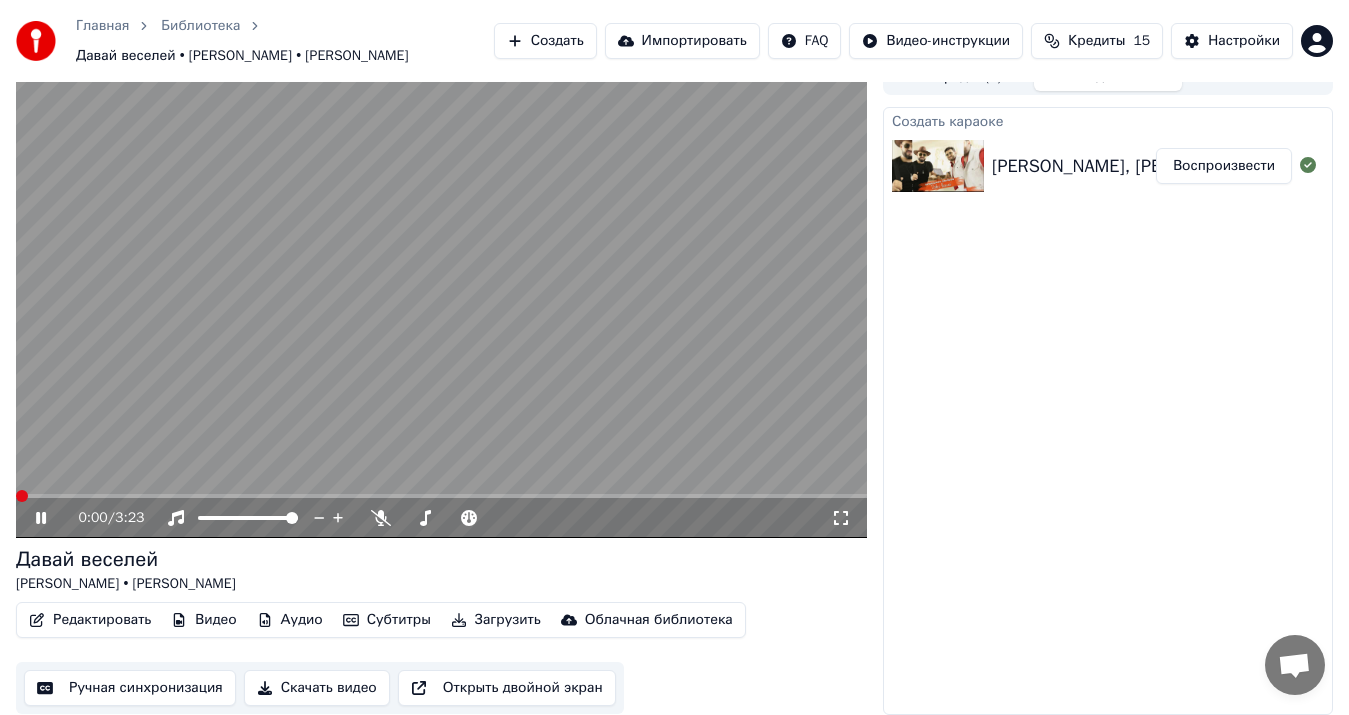 click at bounding box center [441, 298] 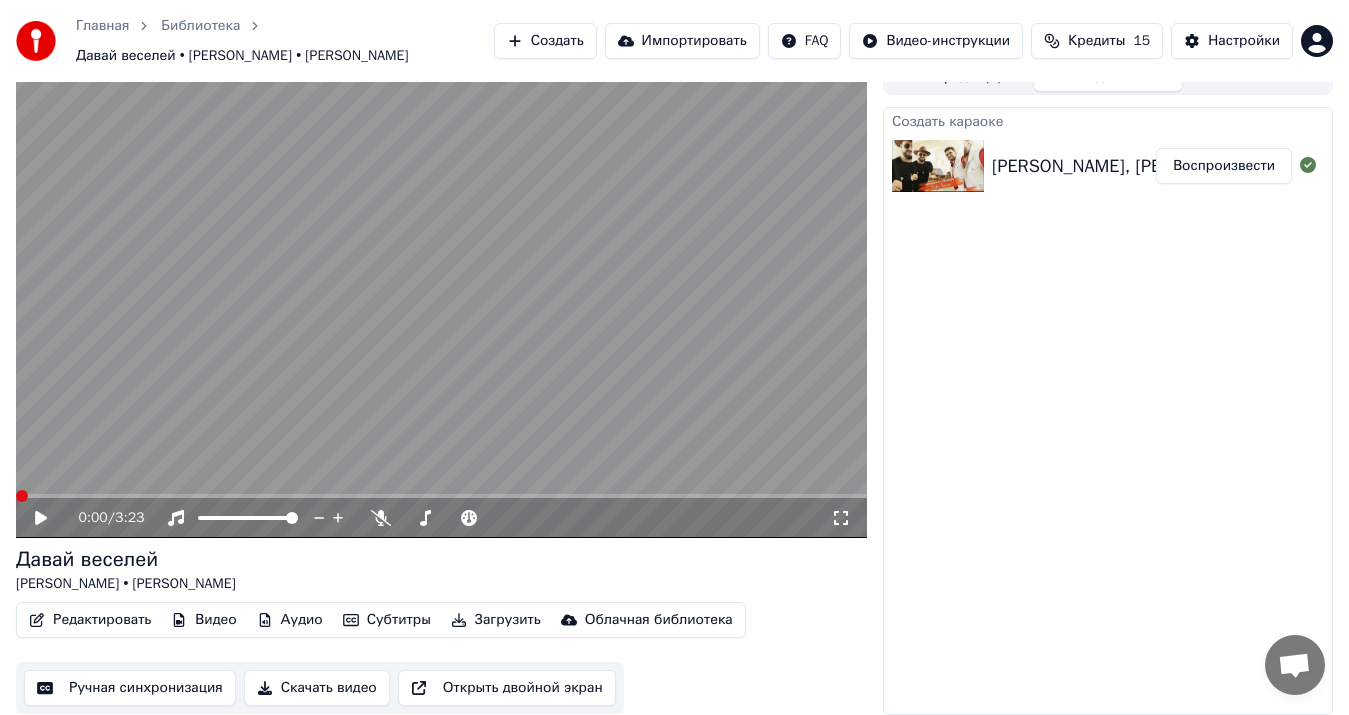 click at bounding box center (441, 496) 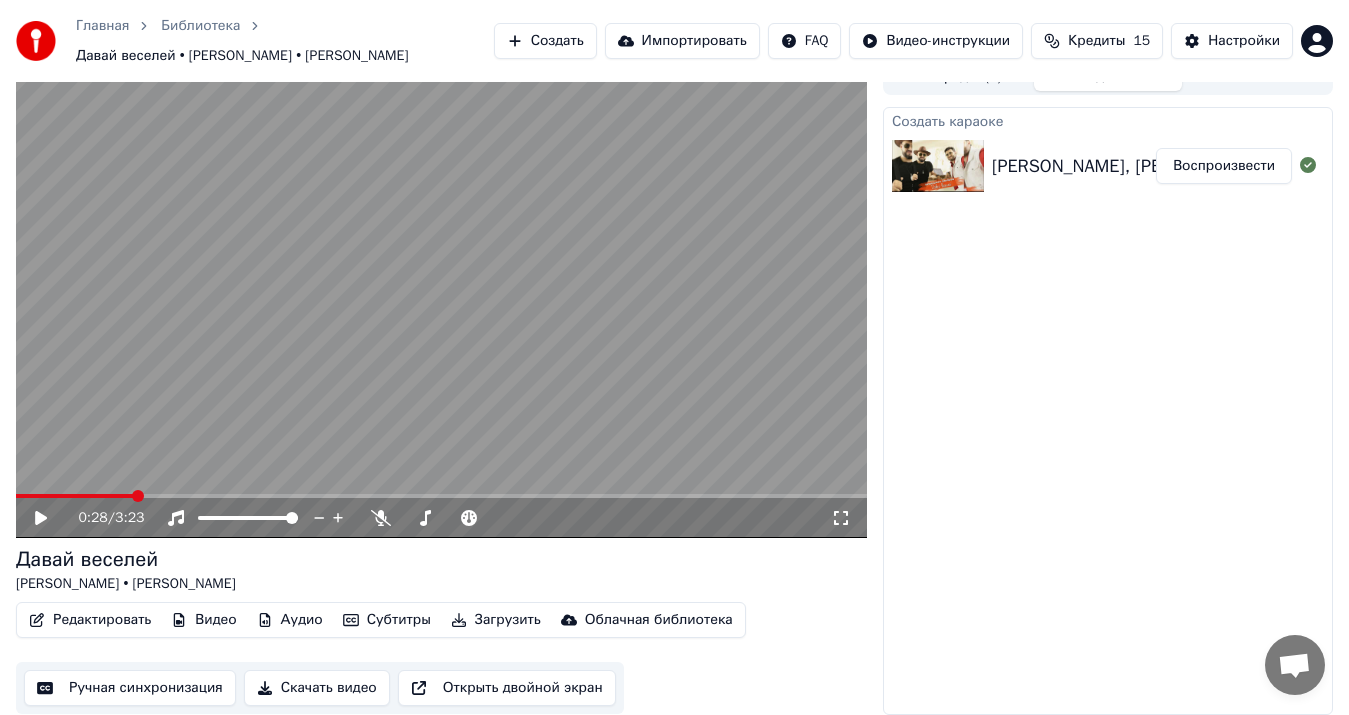 click 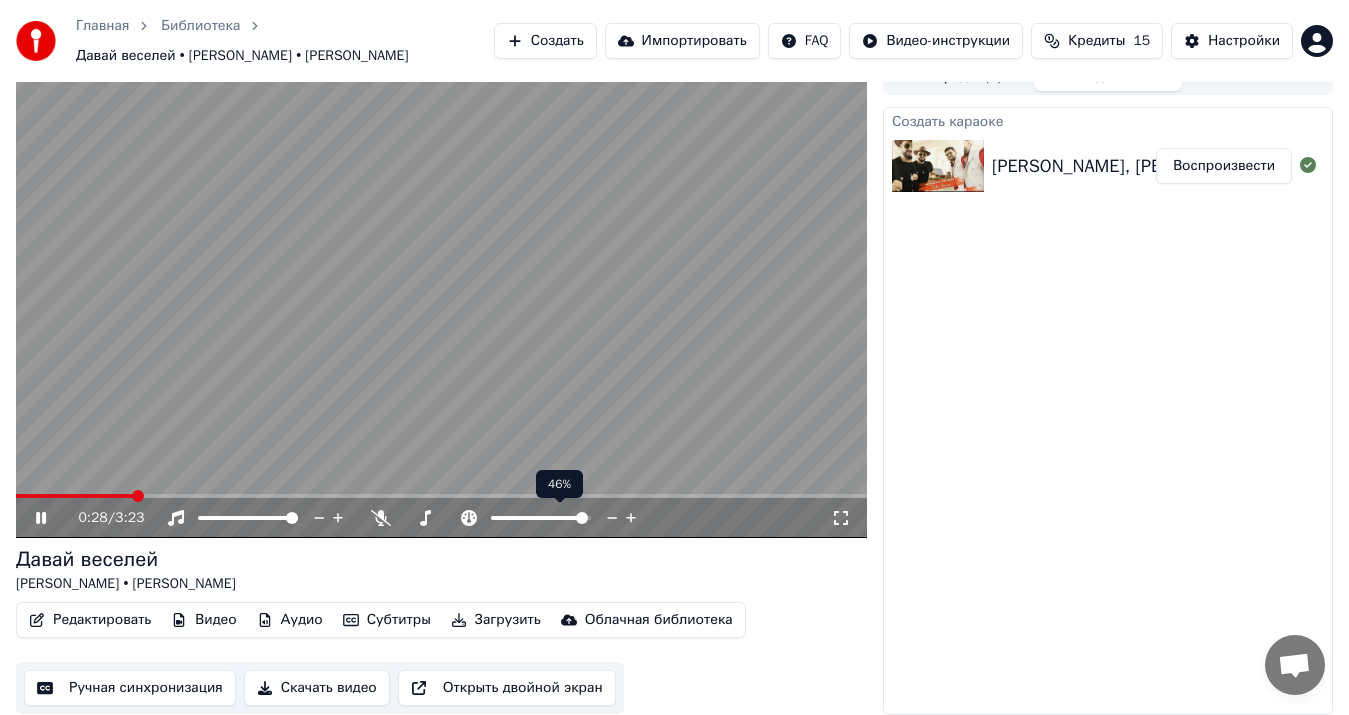 click at bounding box center (539, 518) 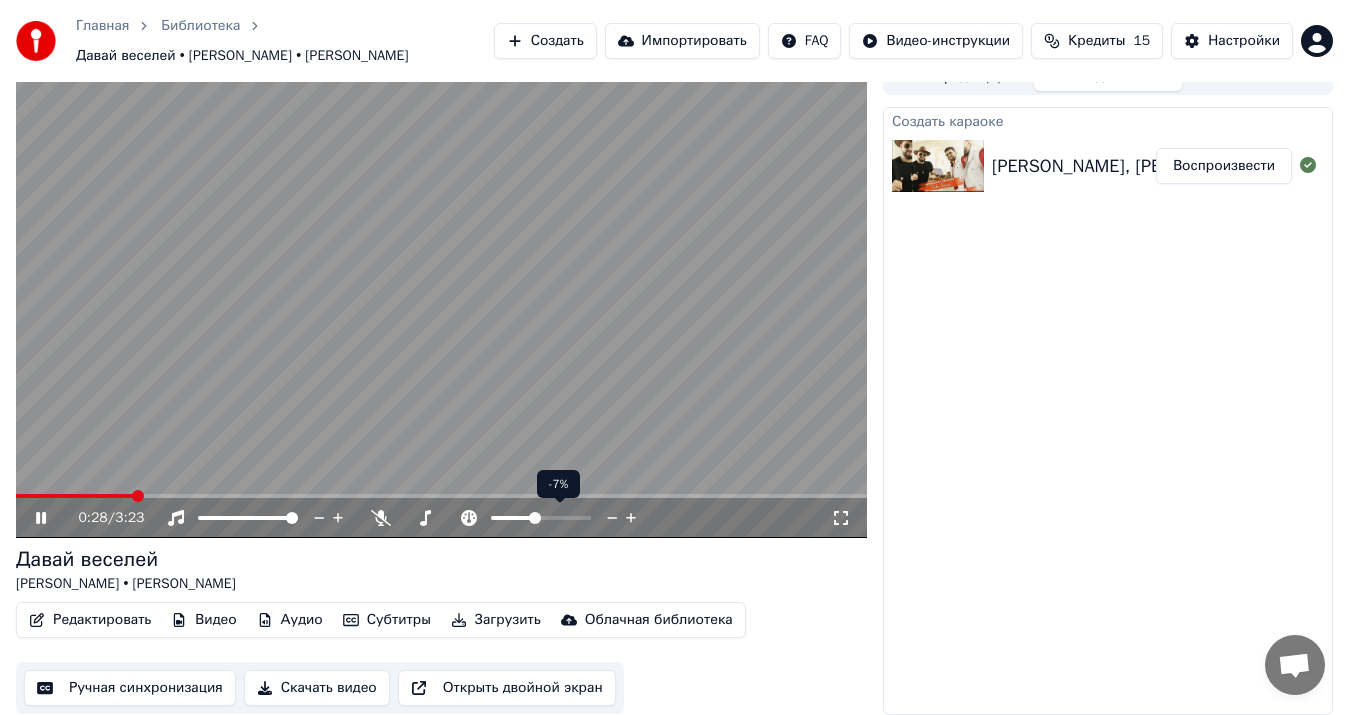 click at bounding box center (512, 518) 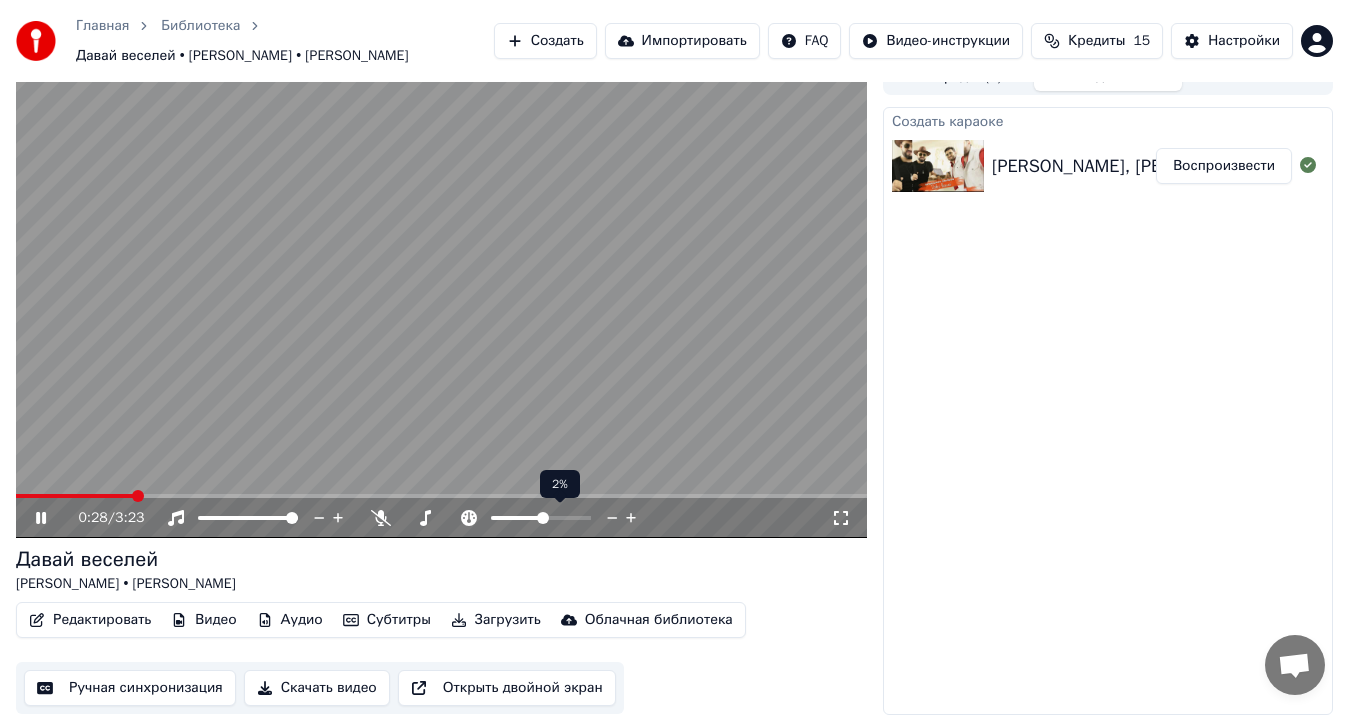 click at bounding box center [543, 518] 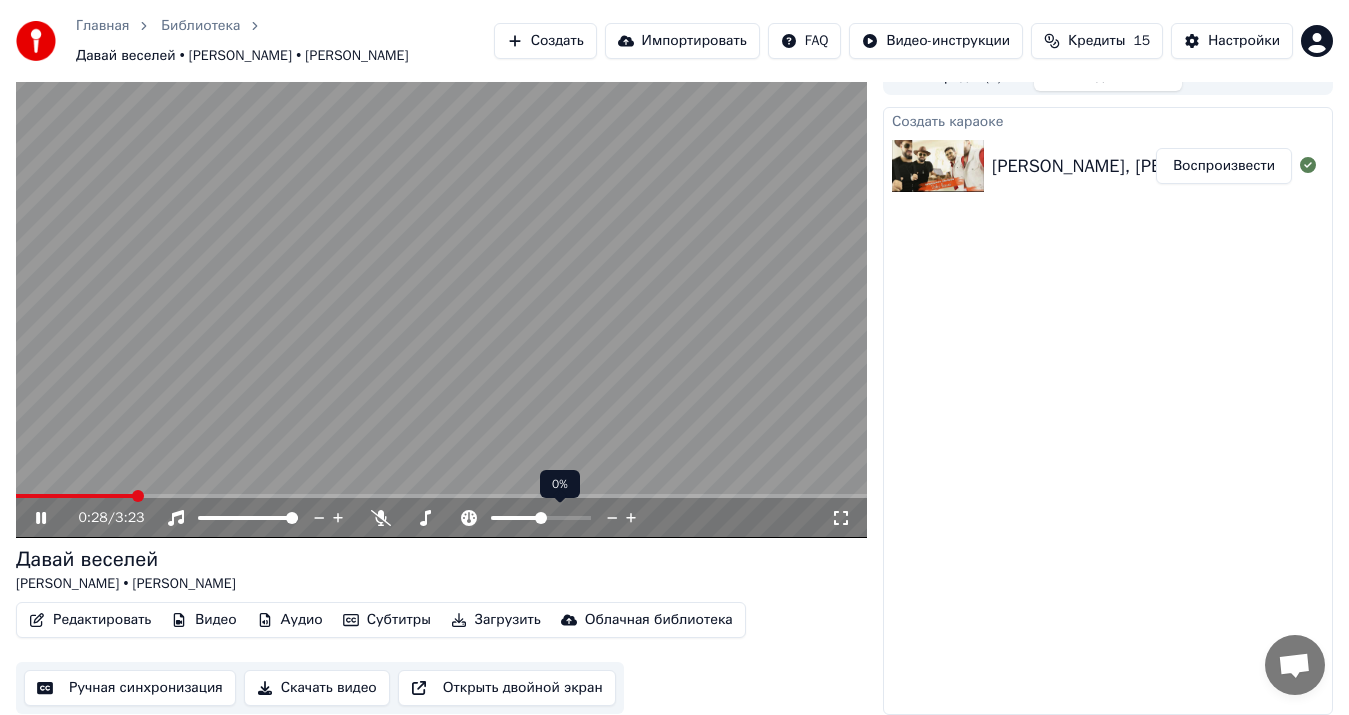 click at bounding box center [541, 518] 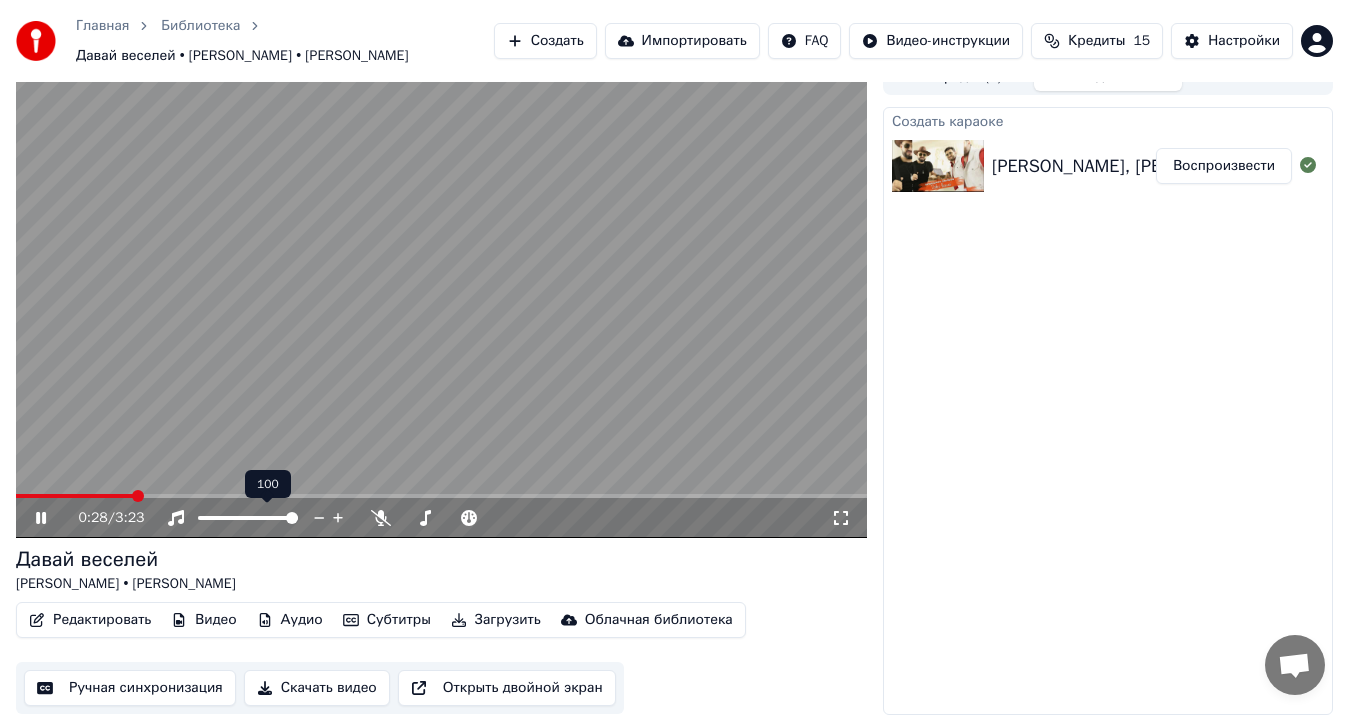 click at bounding box center (266, 518) 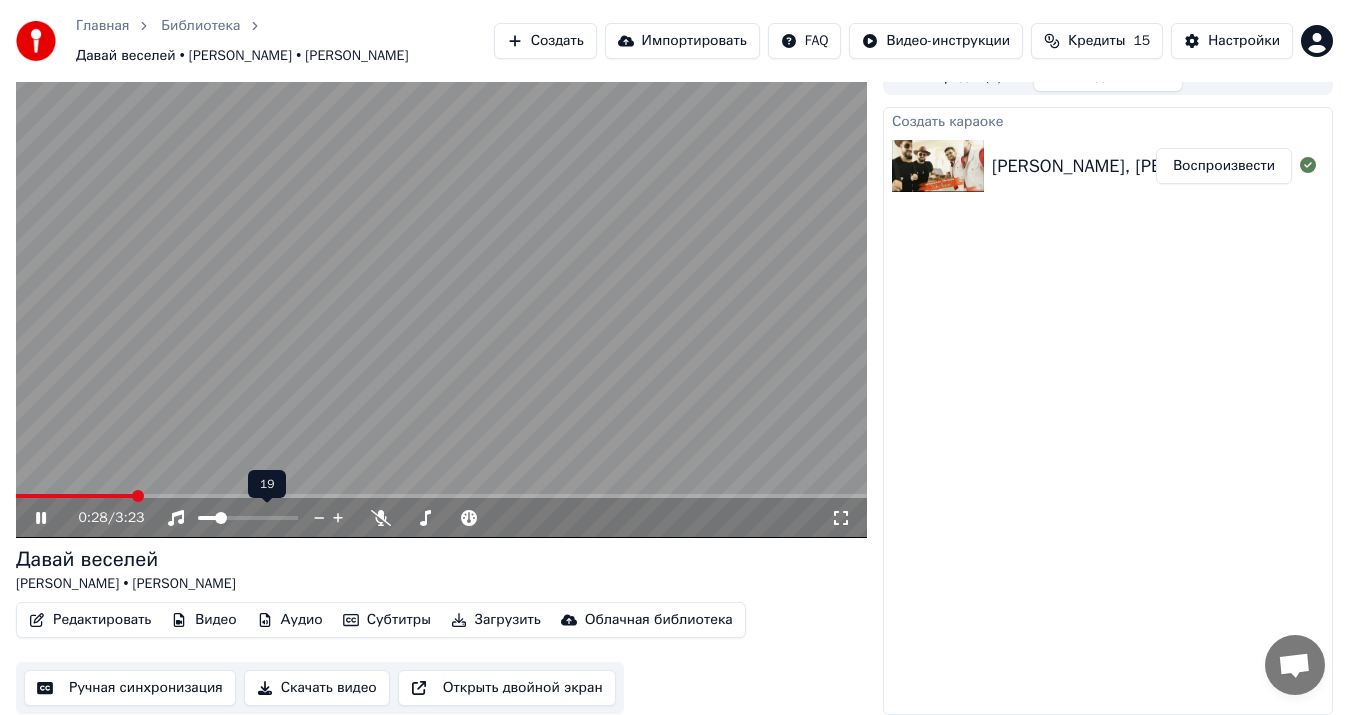 click at bounding box center (207, 518) 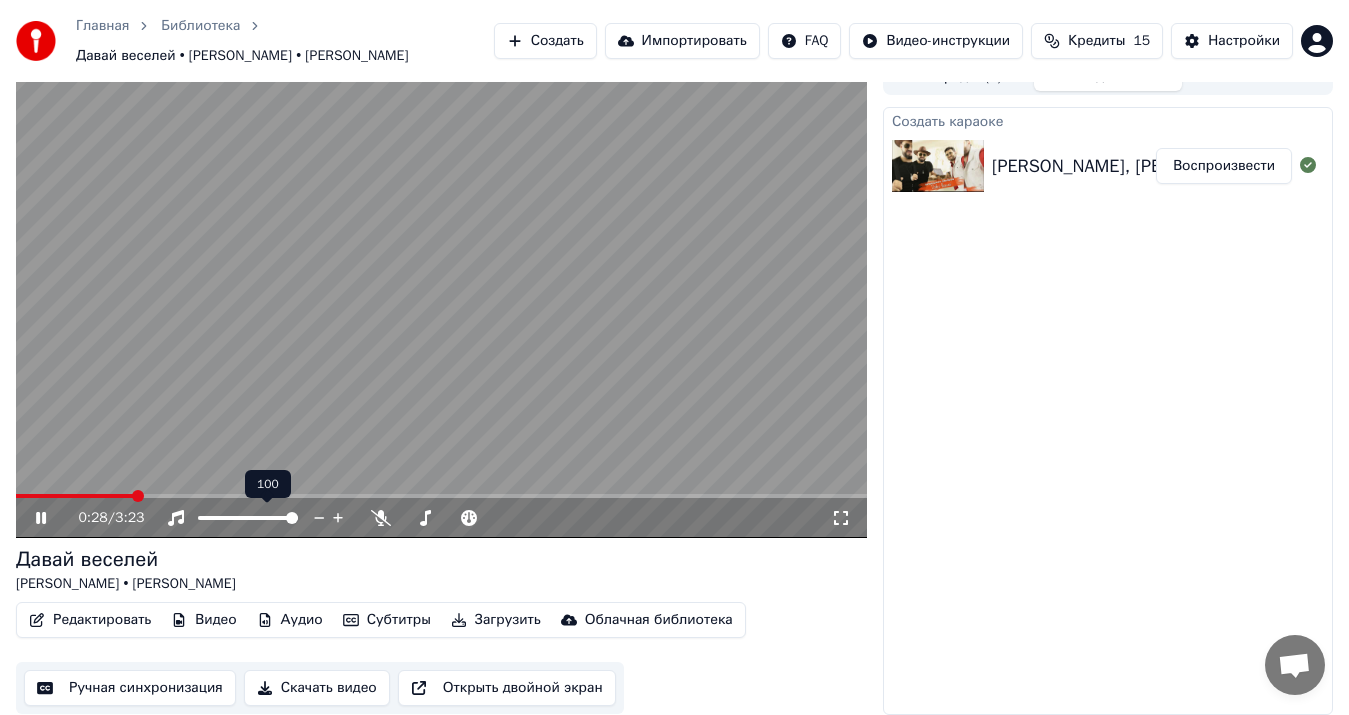 click at bounding box center [292, 518] 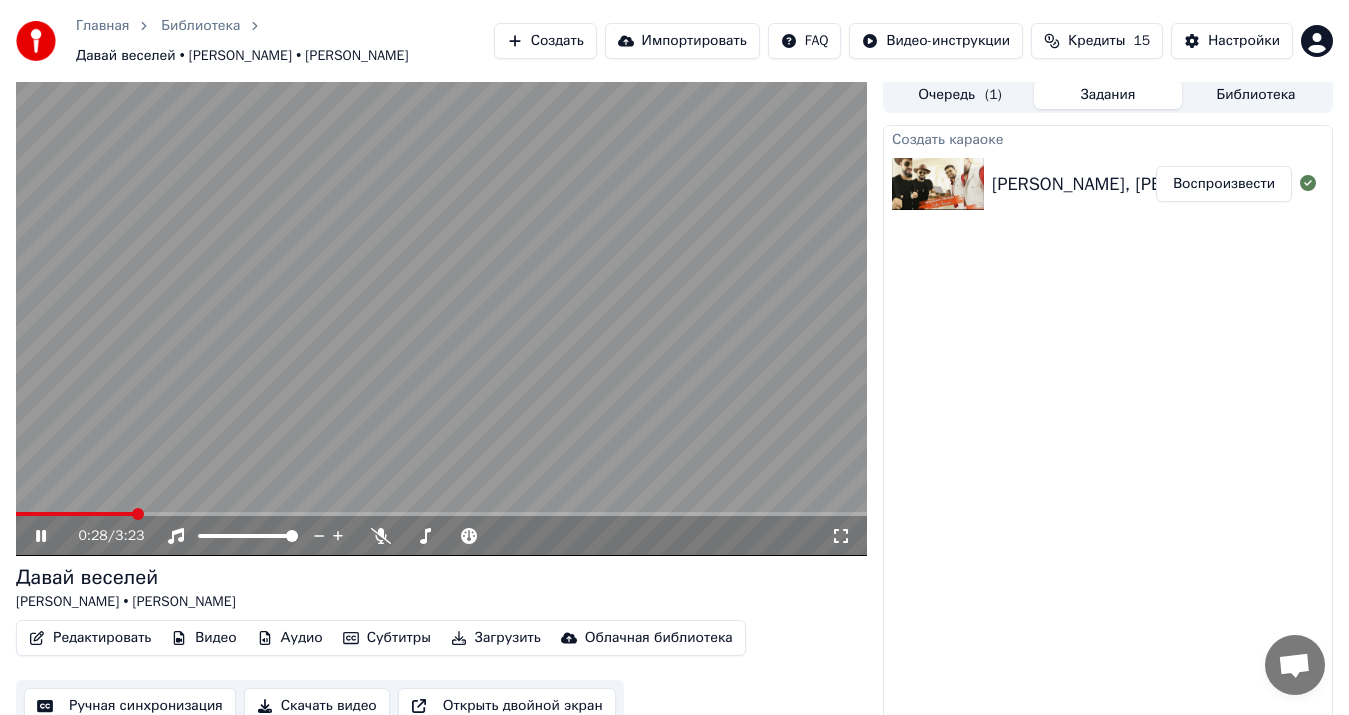 scroll, scrollTop: 0, scrollLeft: 0, axis: both 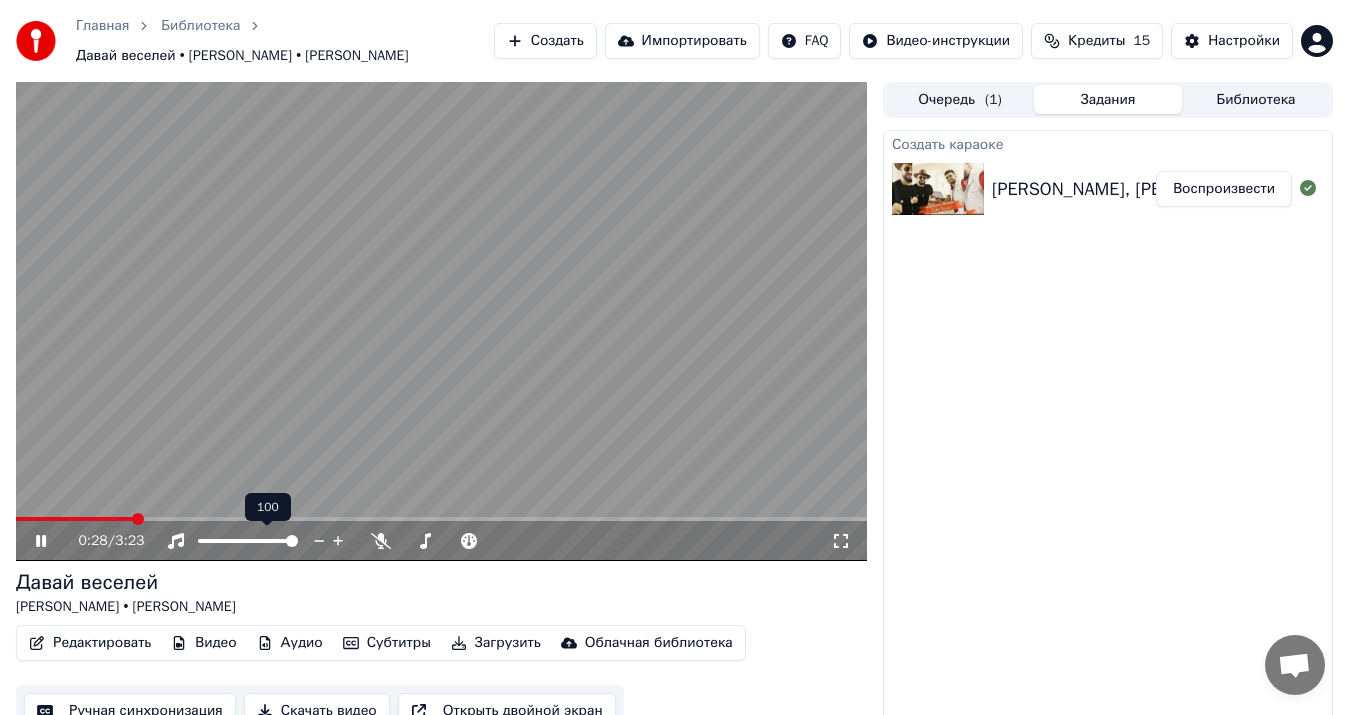 click on "Очередь ( 1 )" at bounding box center (960, 99) 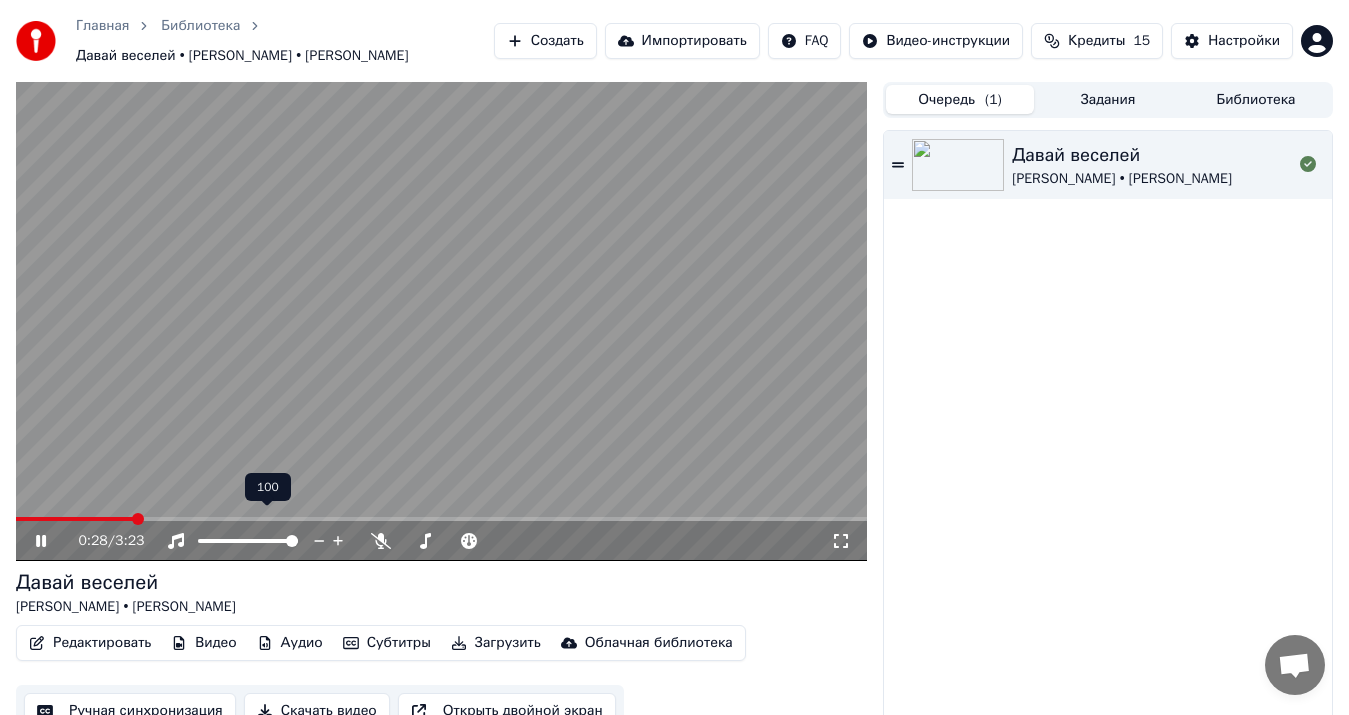 scroll, scrollTop: 23, scrollLeft: 0, axis: vertical 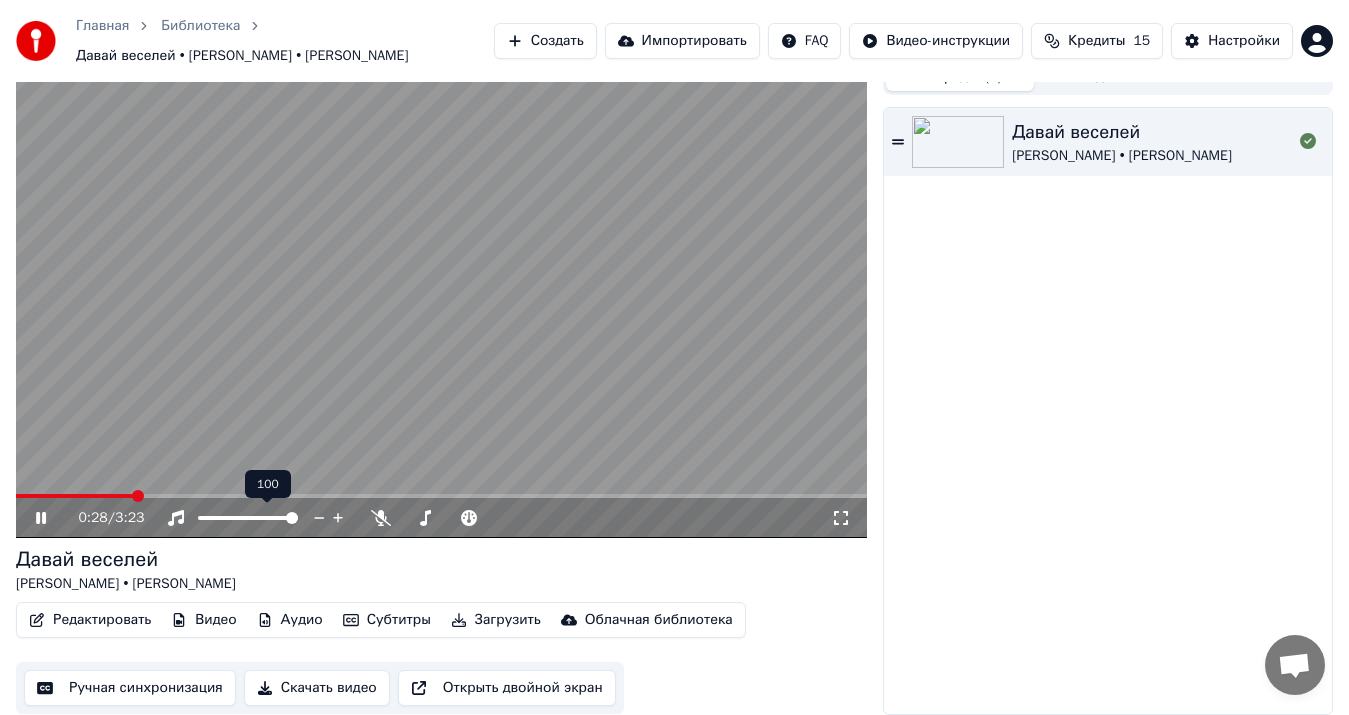 click 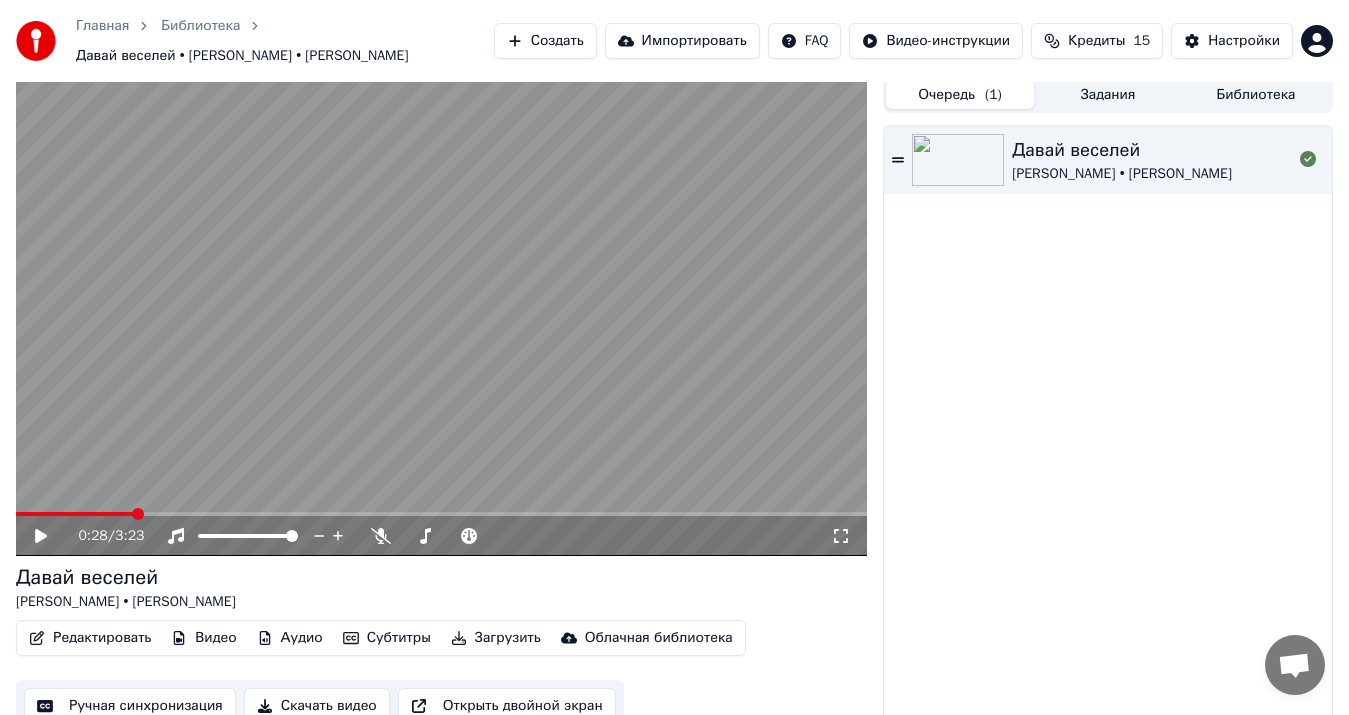 scroll, scrollTop: 0, scrollLeft: 0, axis: both 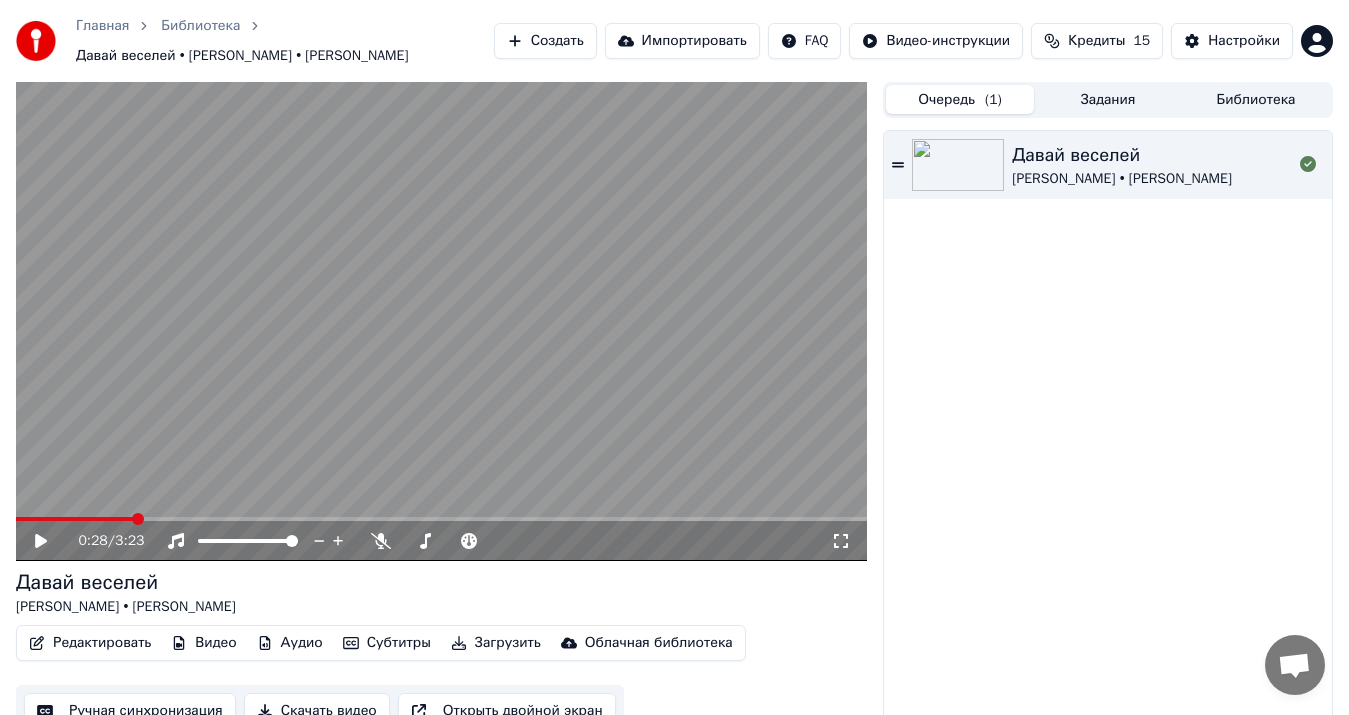 click on "Давай веселей" at bounding box center (1122, 155) 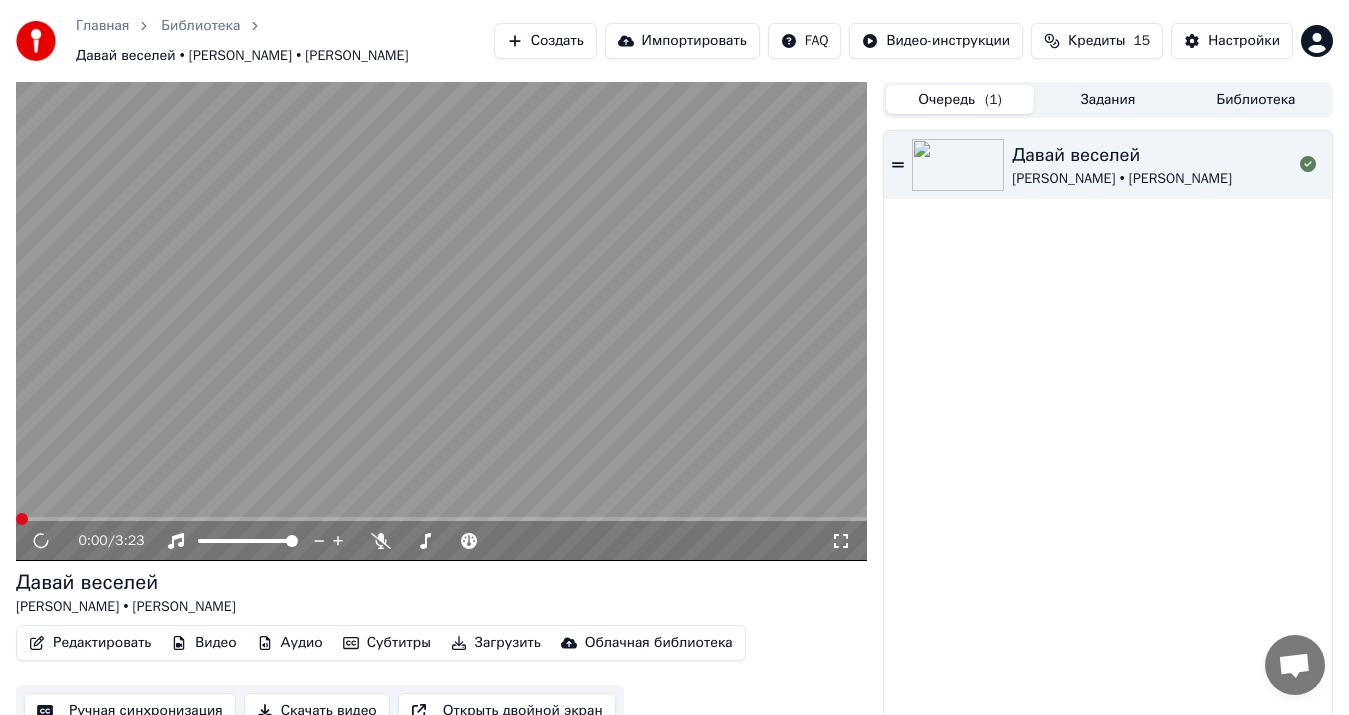 click at bounding box center (441, 321) 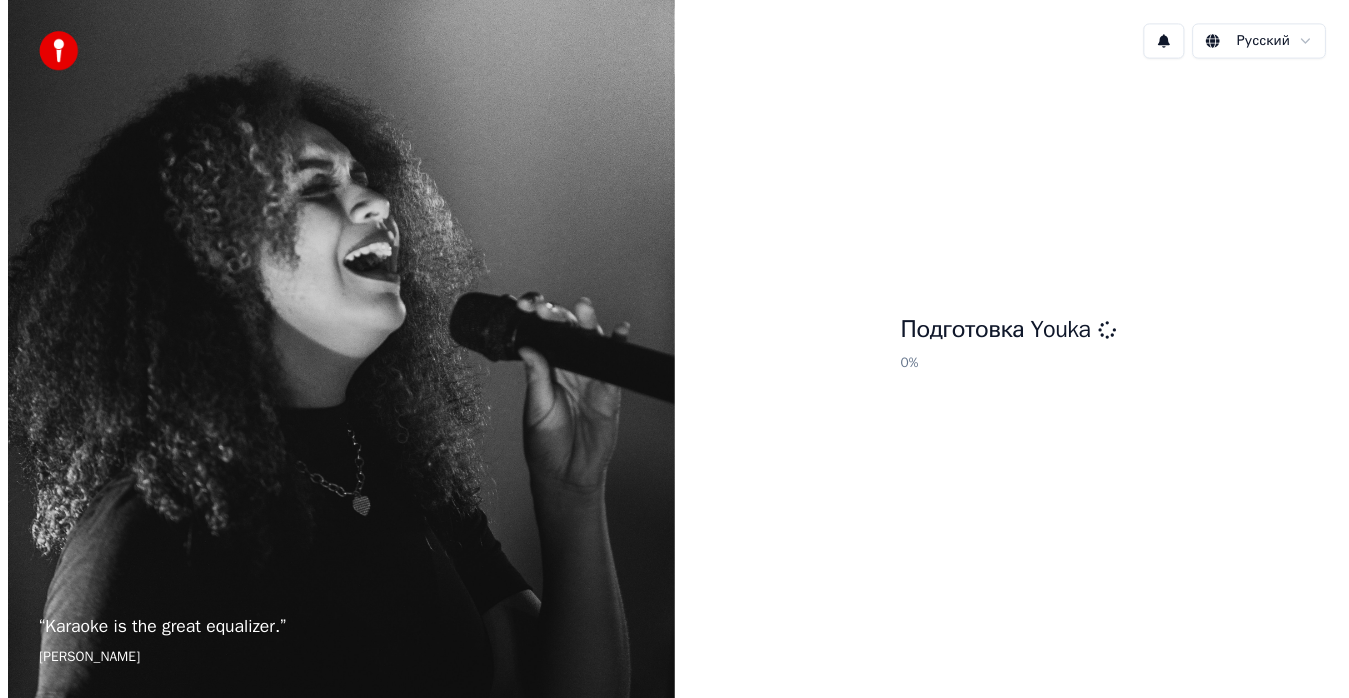 scroll, scrollTop: 0, scrollLeft: 0, axis: both 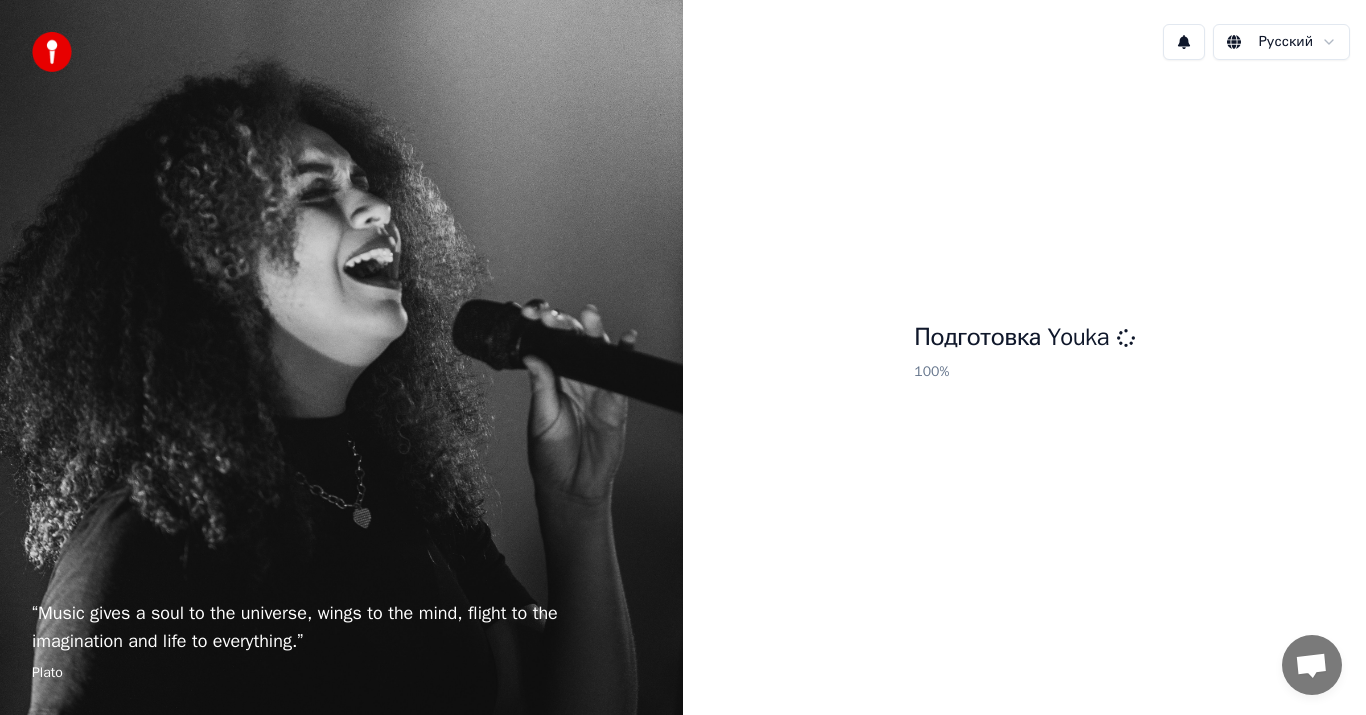 click at bounding box center (1311, 667) 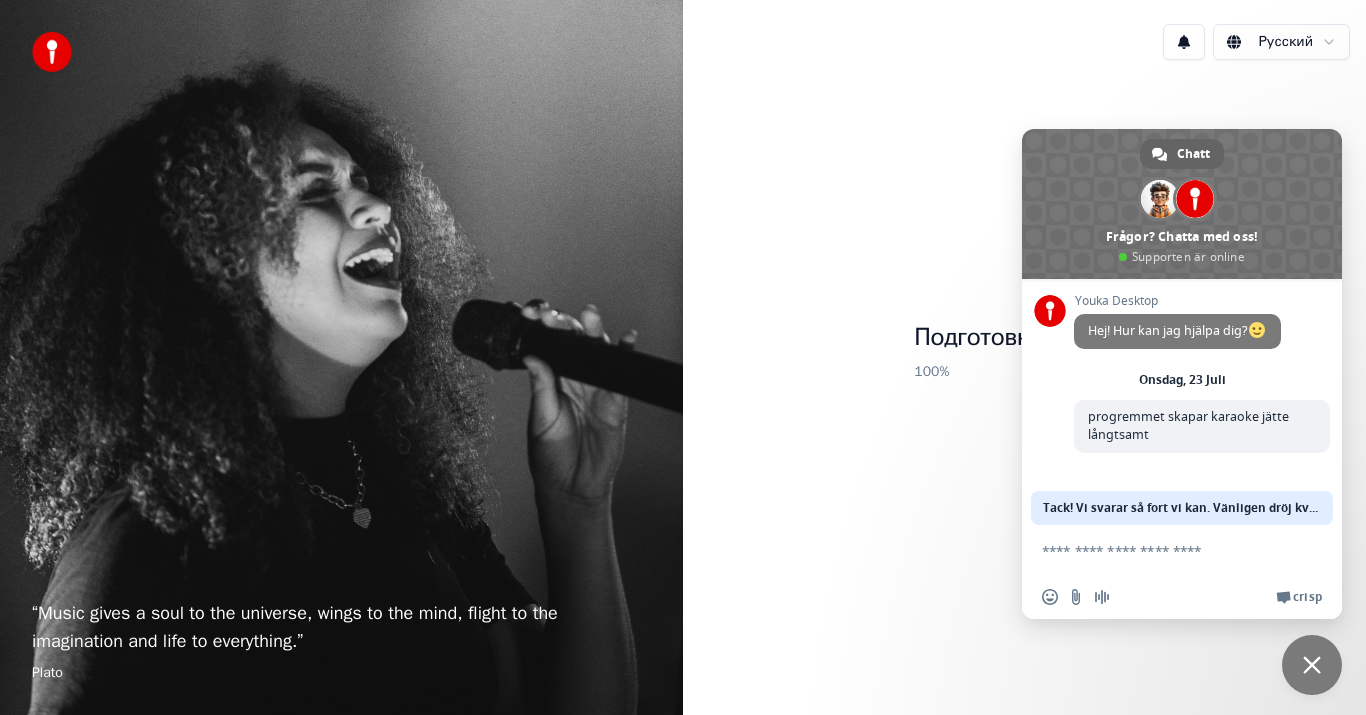 click on "Русский Подготовка Youka 100 %" at bounding box center [1024, 357] 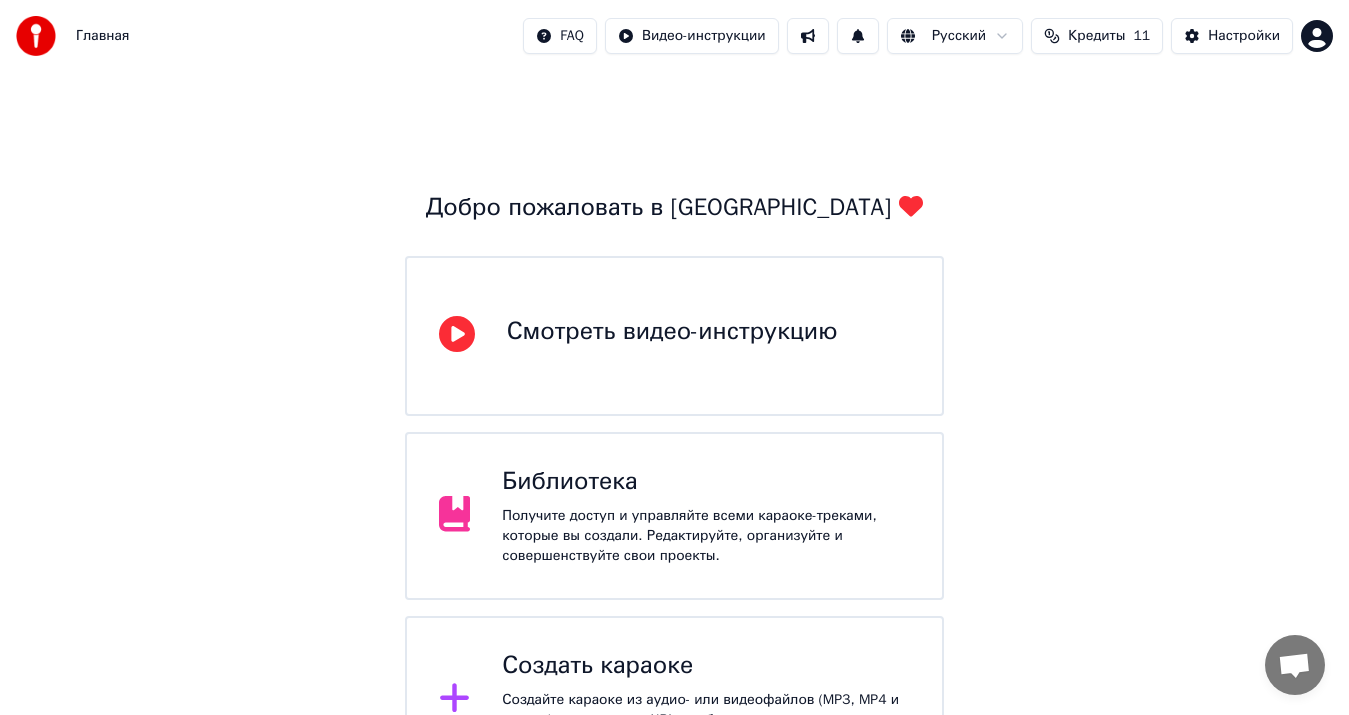click on "Библиотека Получите доступ и управляйте всеми караоке-треками, которые вы создали. Редактируйте, организуйте и совершенствуйте свои проекты." at bounding box center (706, 516) 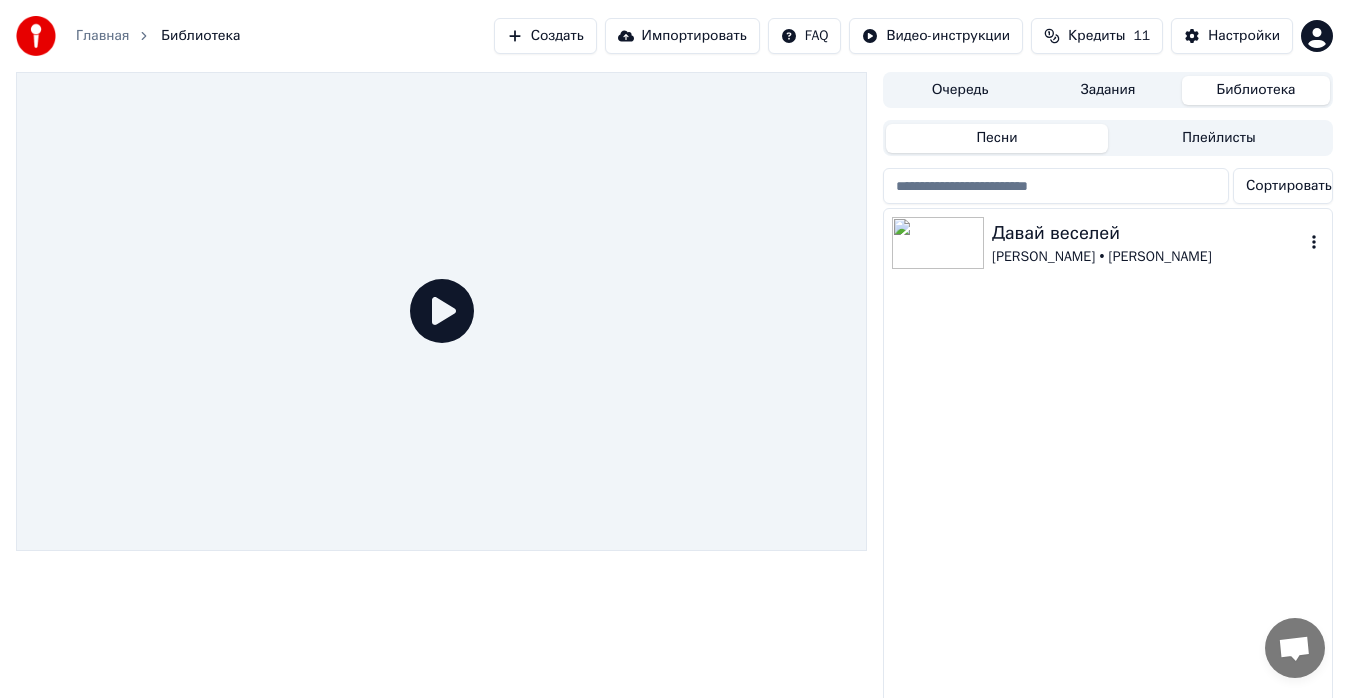 click at bounding box center (938, 243) 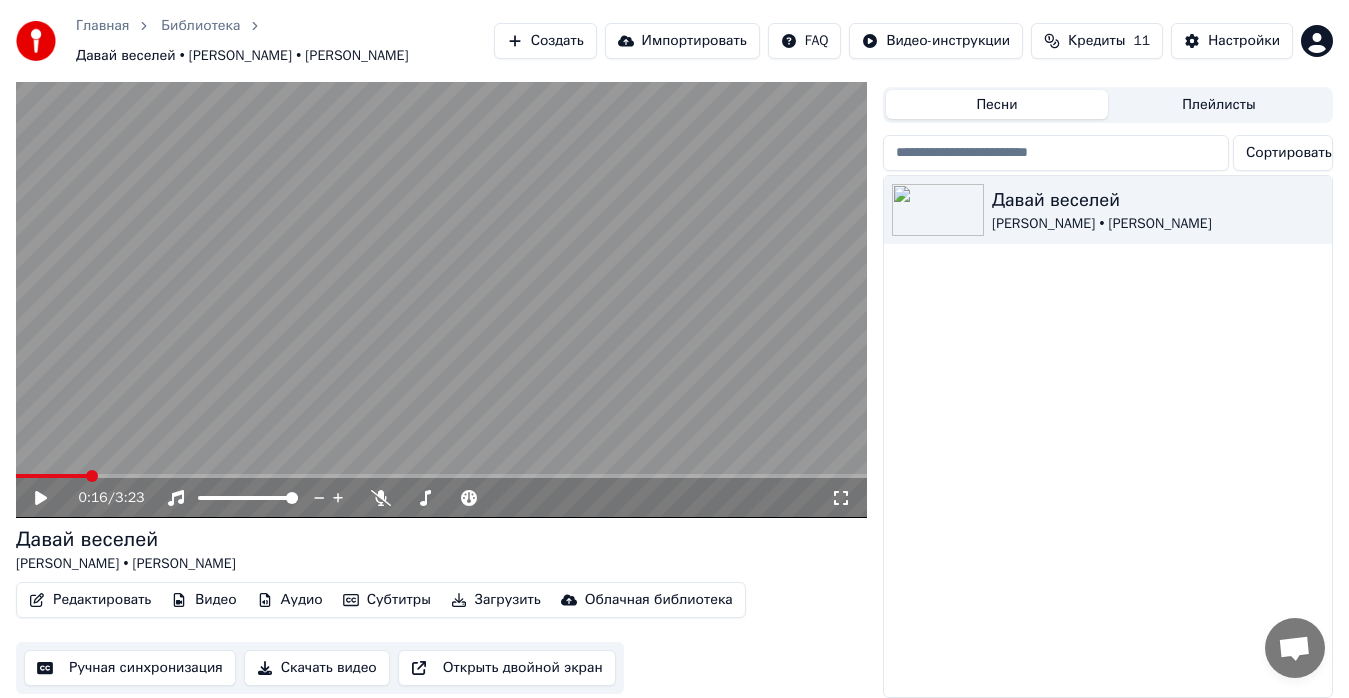 scroll, scrollTop: 56, scrollLeft: 0, axis: vertical 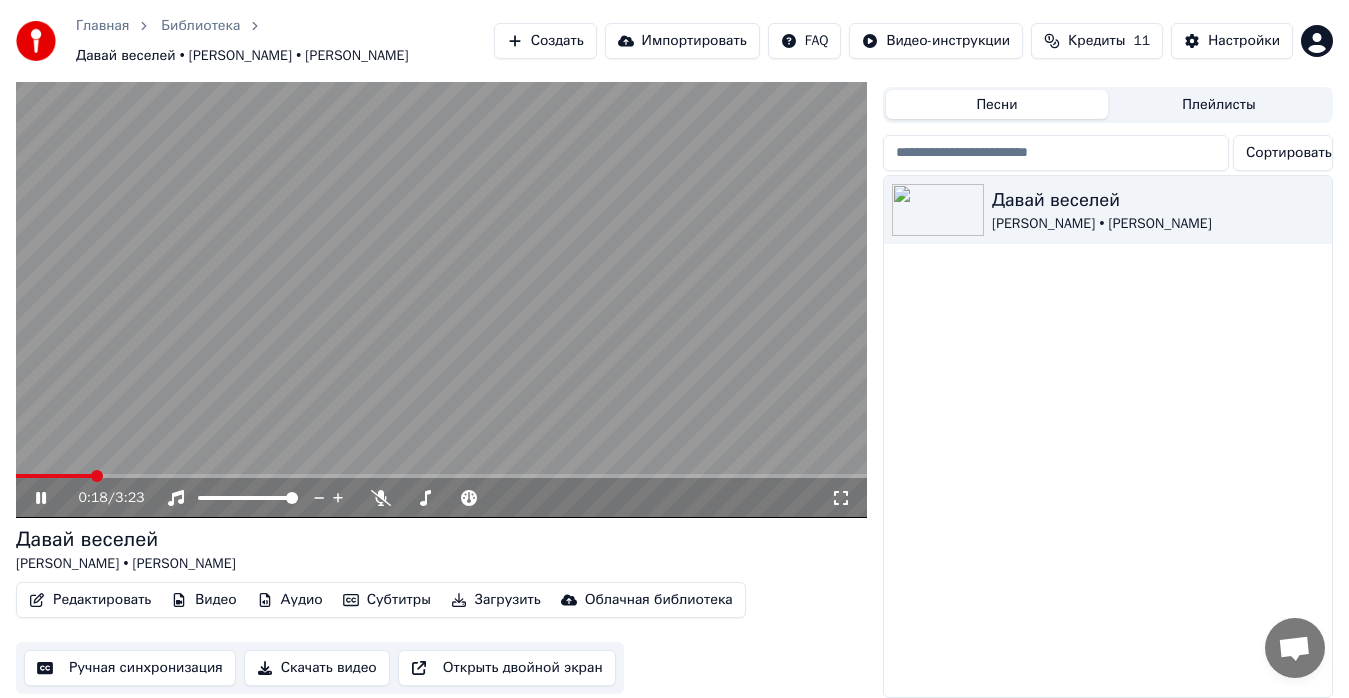 click at bounding box center (441, 278) 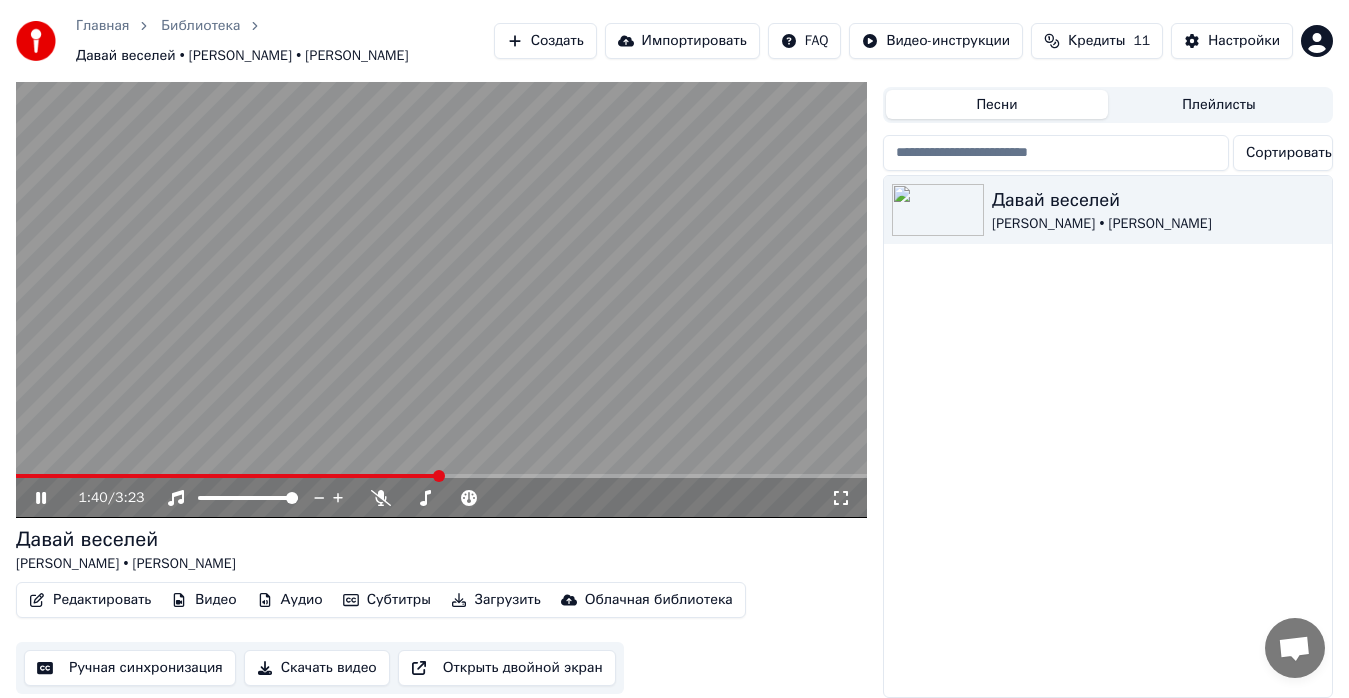 click on "[PERSON_NAME] • [PERSON_NAME]" at bounding box center (126, 564) 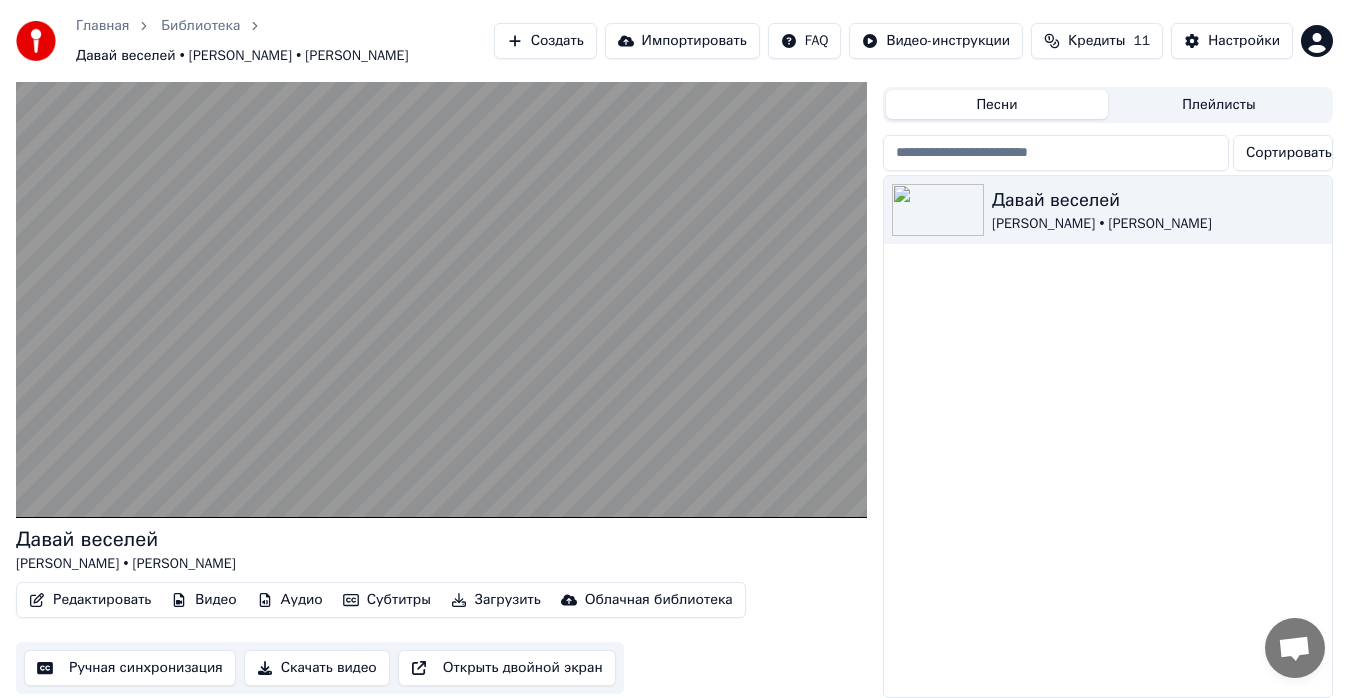 click on "[PERSON_NAME] • [PERSON_NAME]" at bounding box center (126, 564) 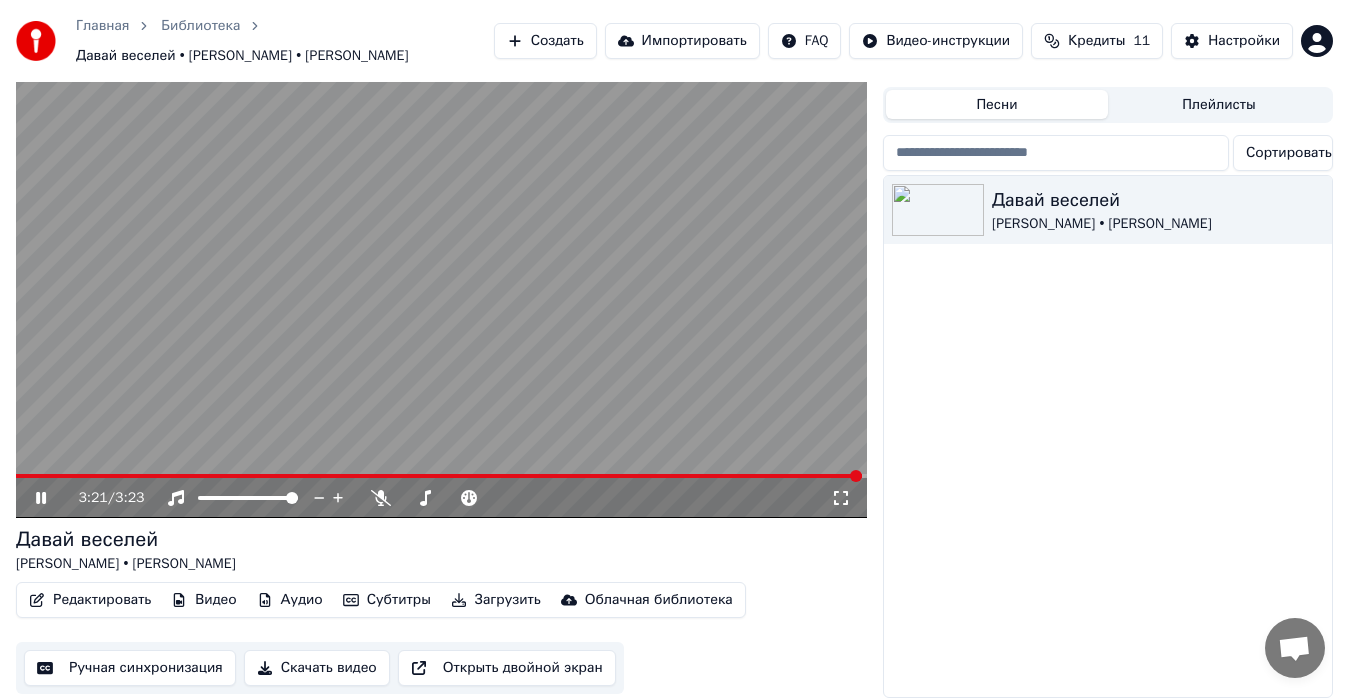 click at bounding box center [441, 278] 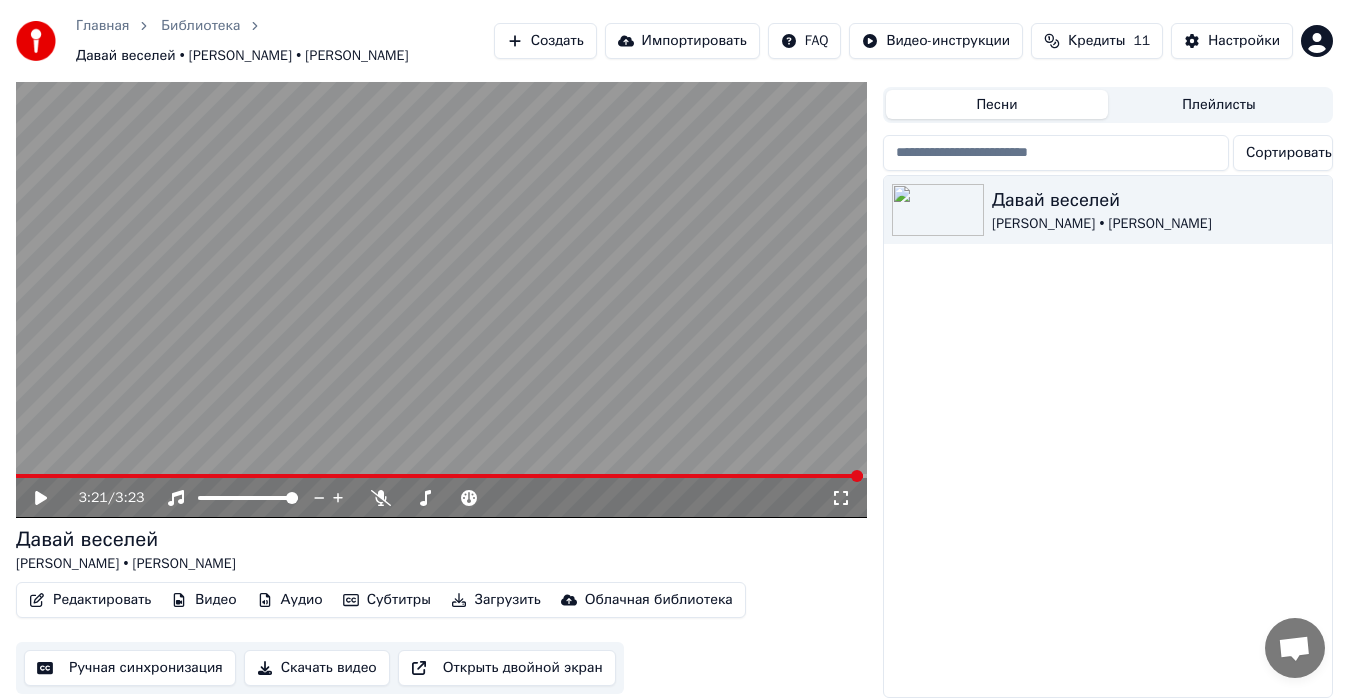 click at bounding box center (441, 278) 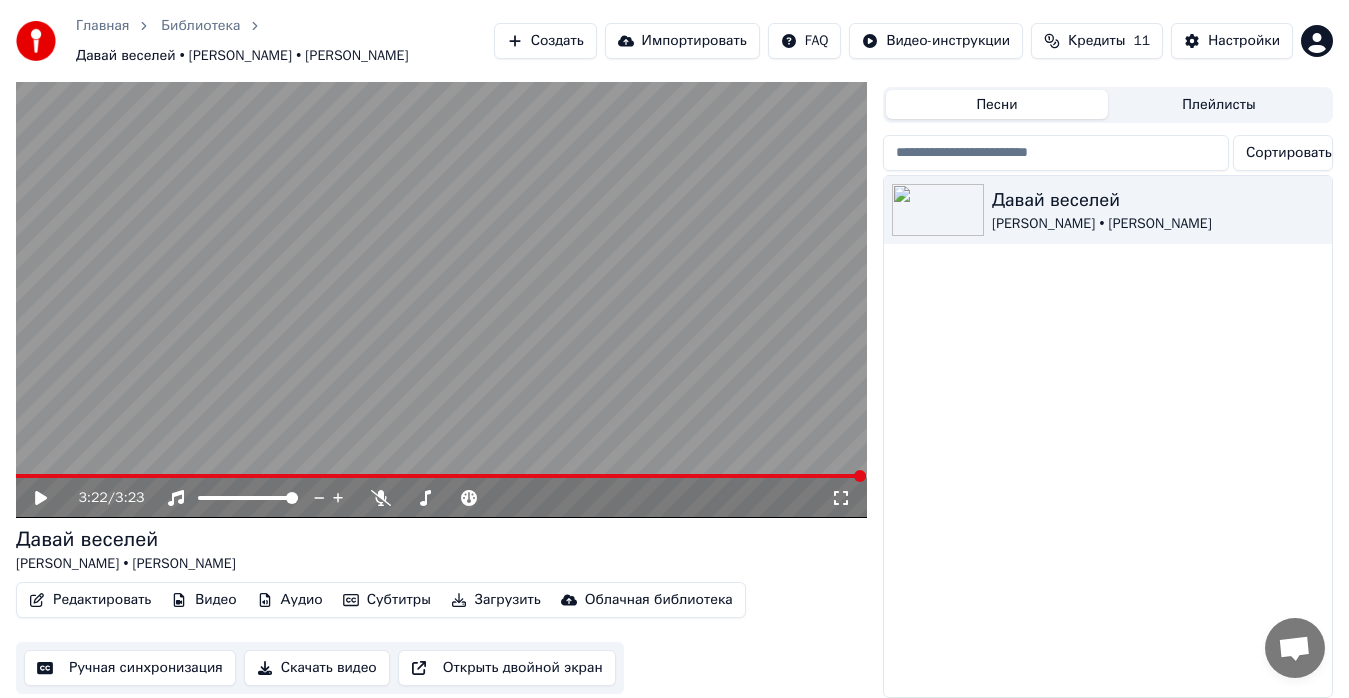 click 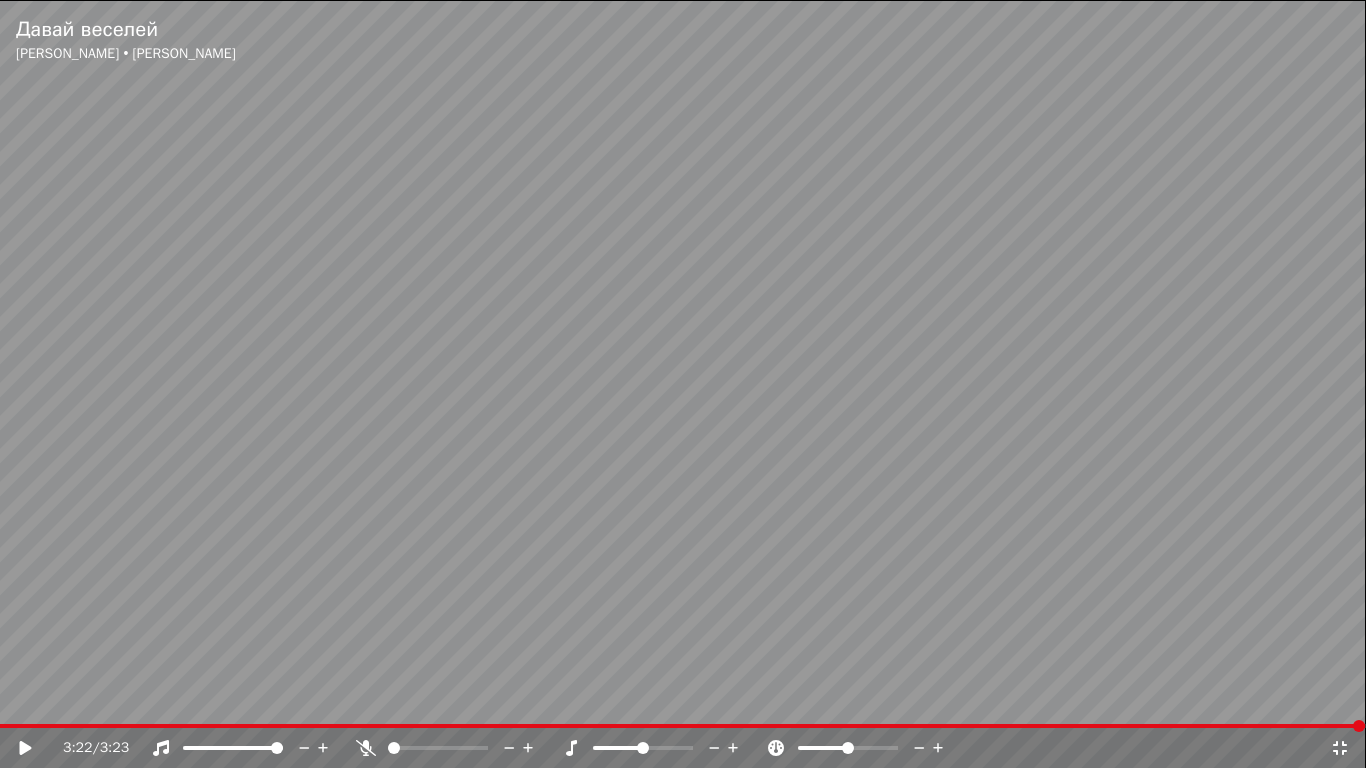 click at bounding box center [683, 384] 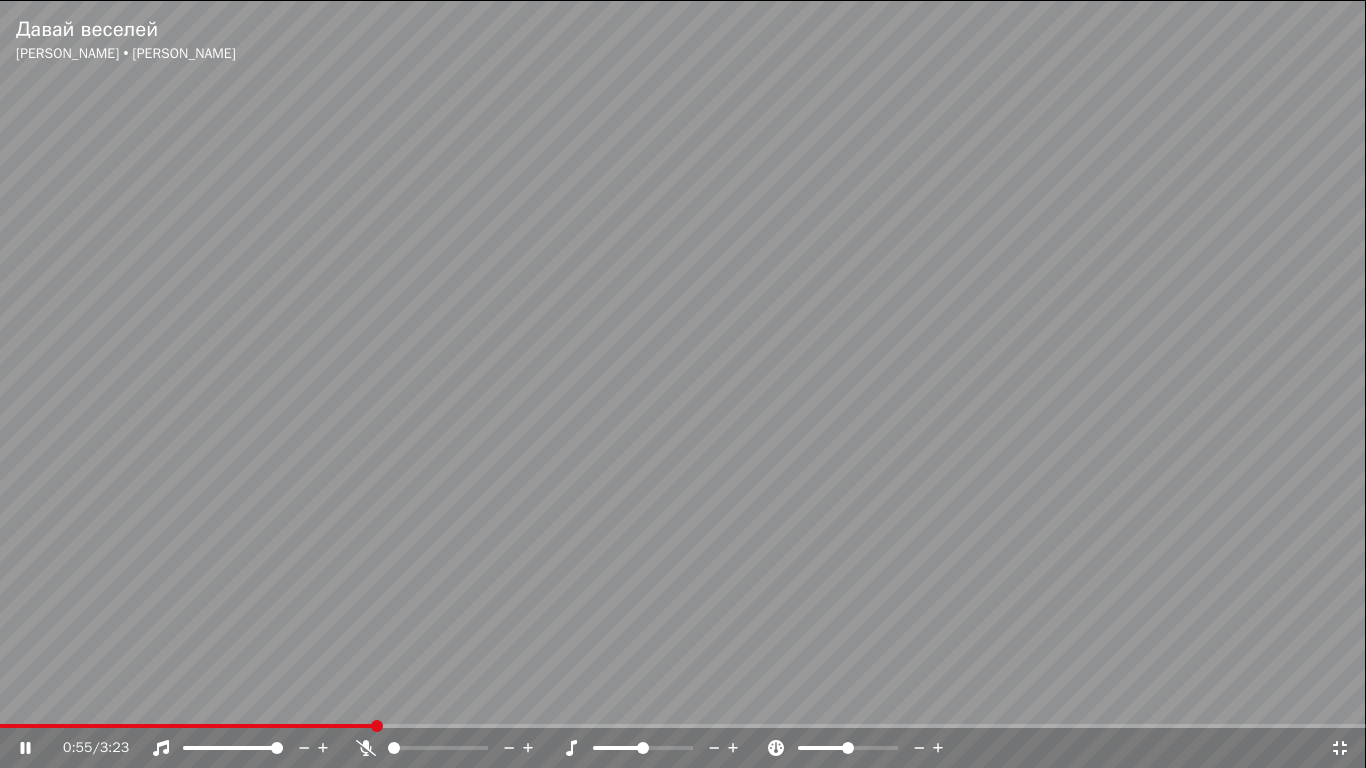 click at bounding box center (438, 748) 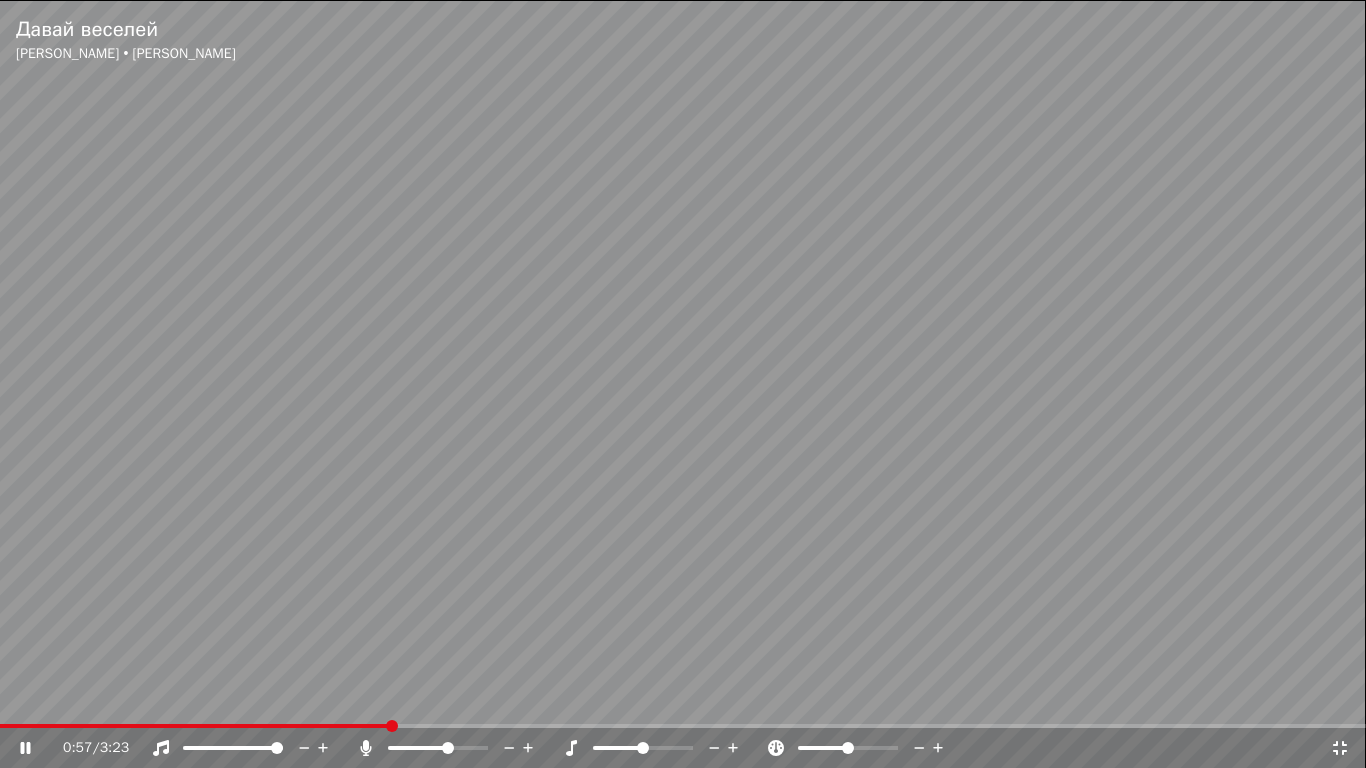 click at bounding box center [438, 748] 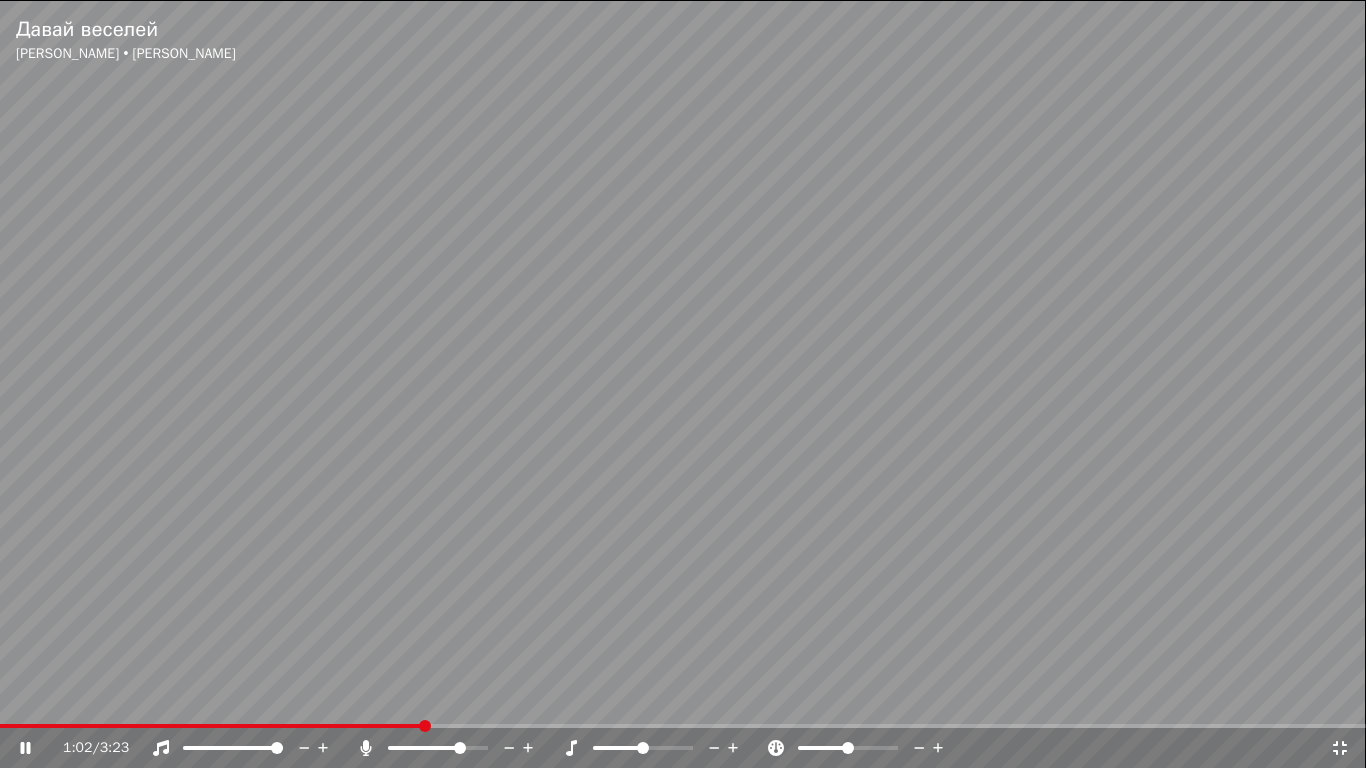 click 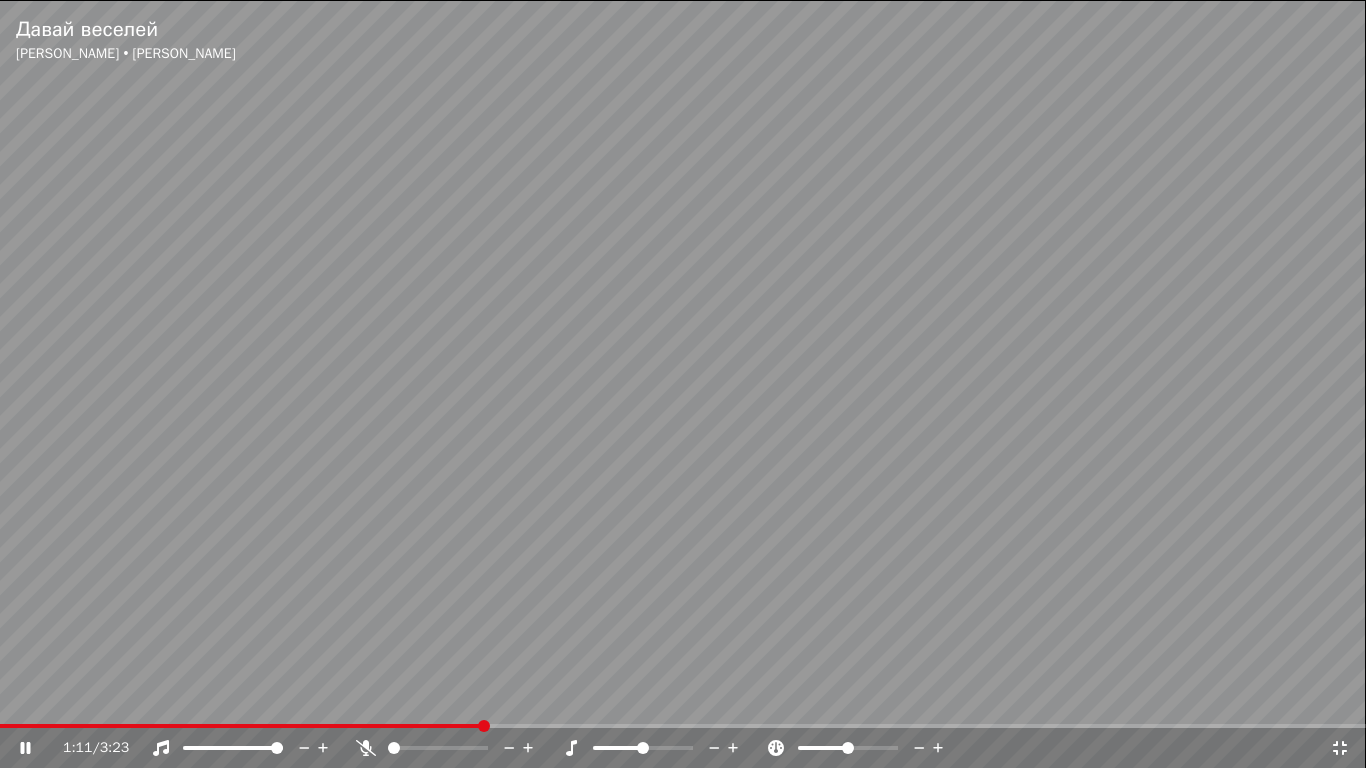 click 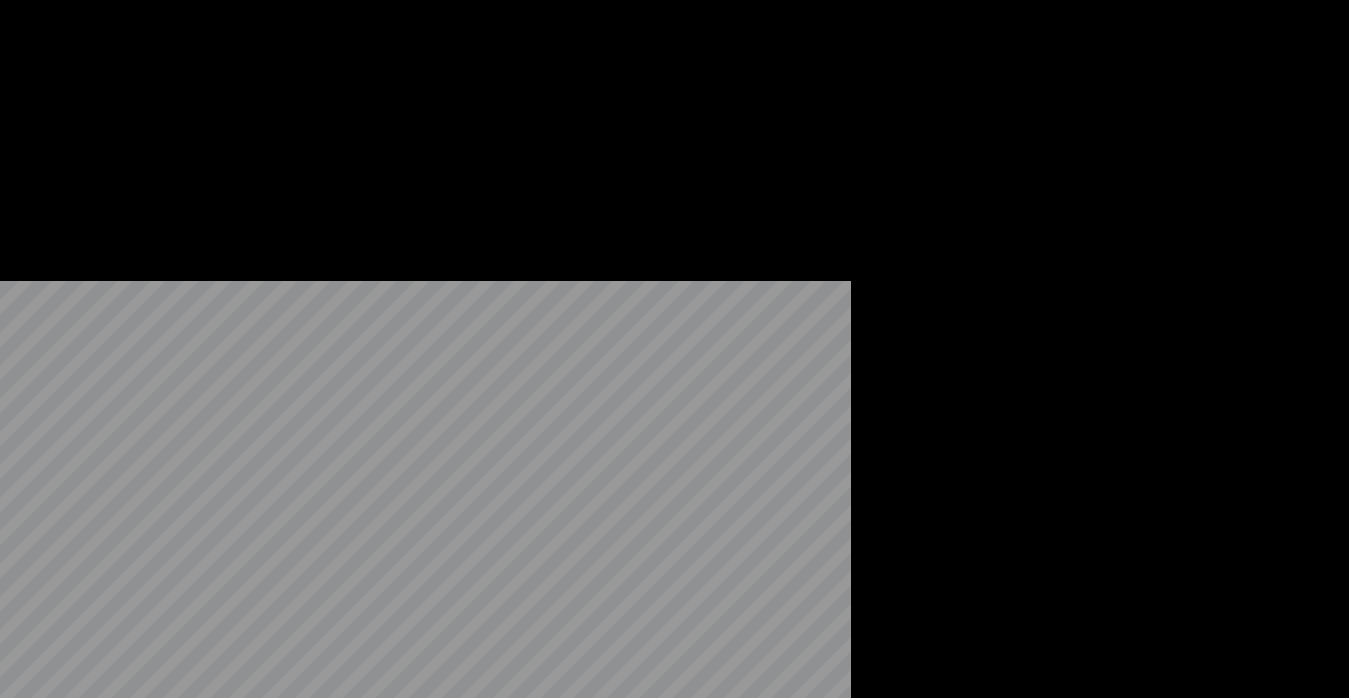 click 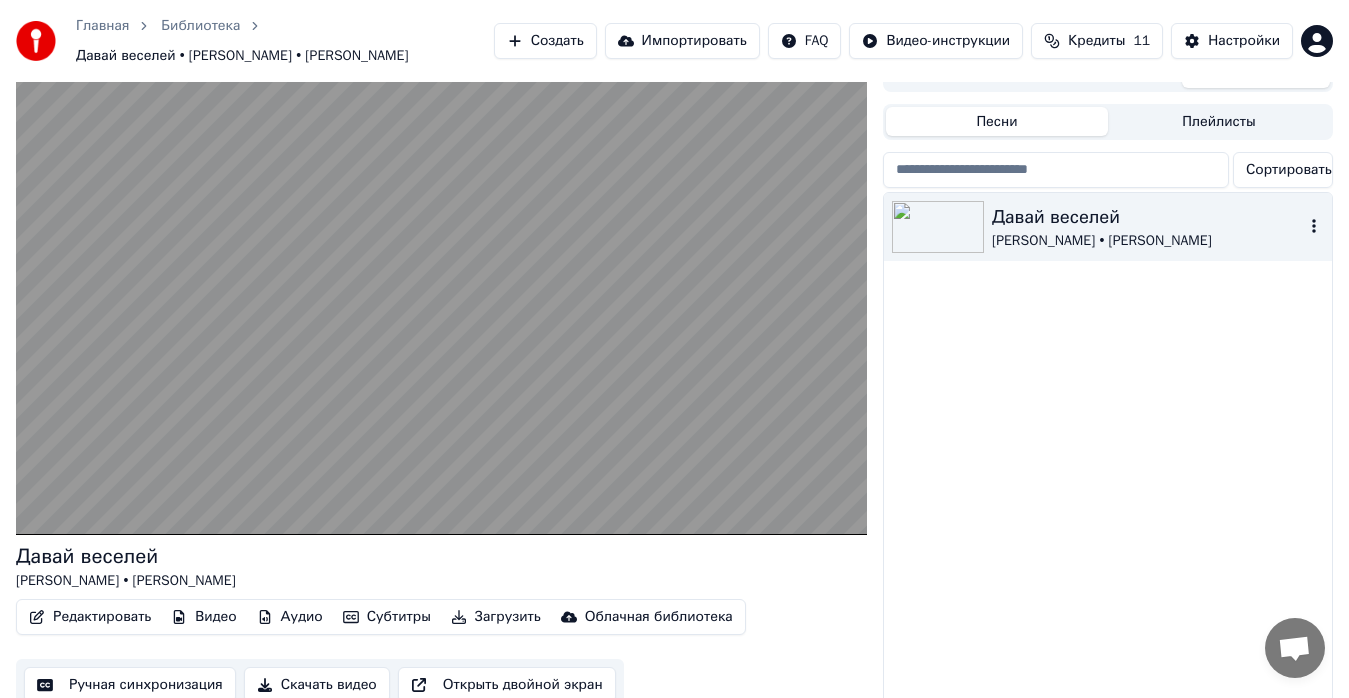 click on "Давай веселей [PERSON_NAME] • [PERSON_NAME]" at bounding box center (1108, 227) 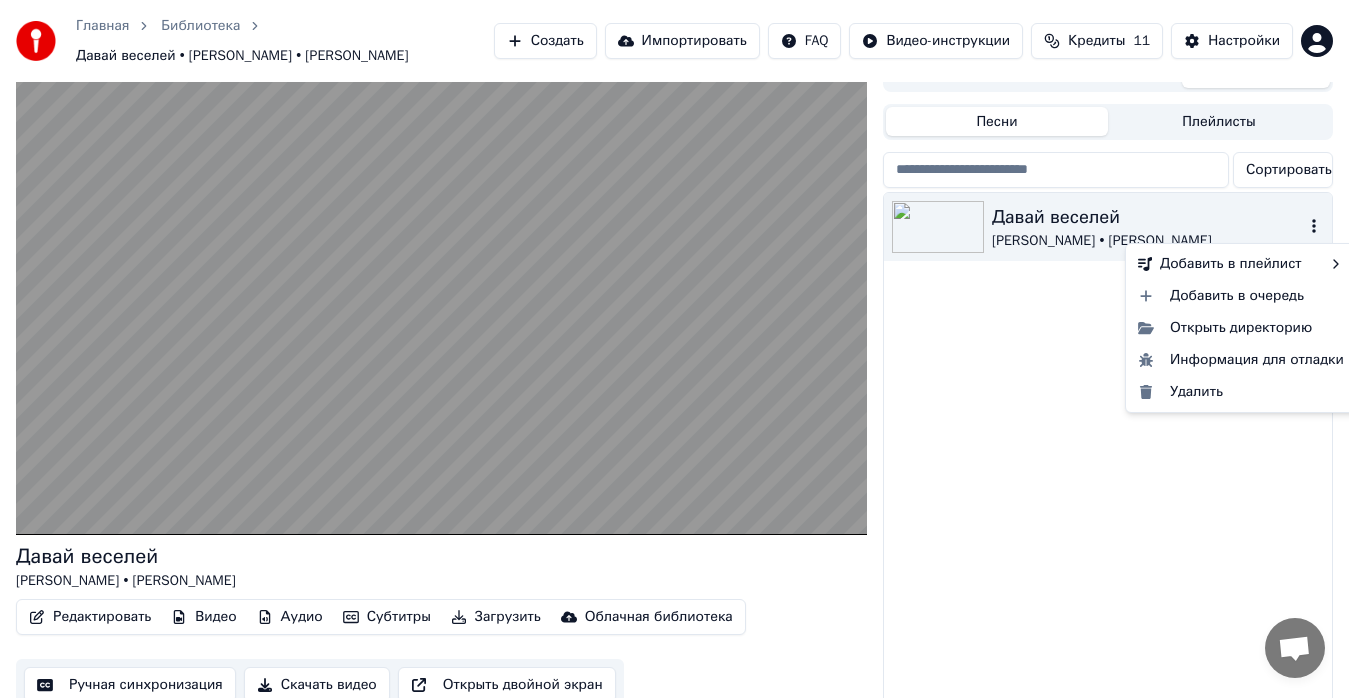 click 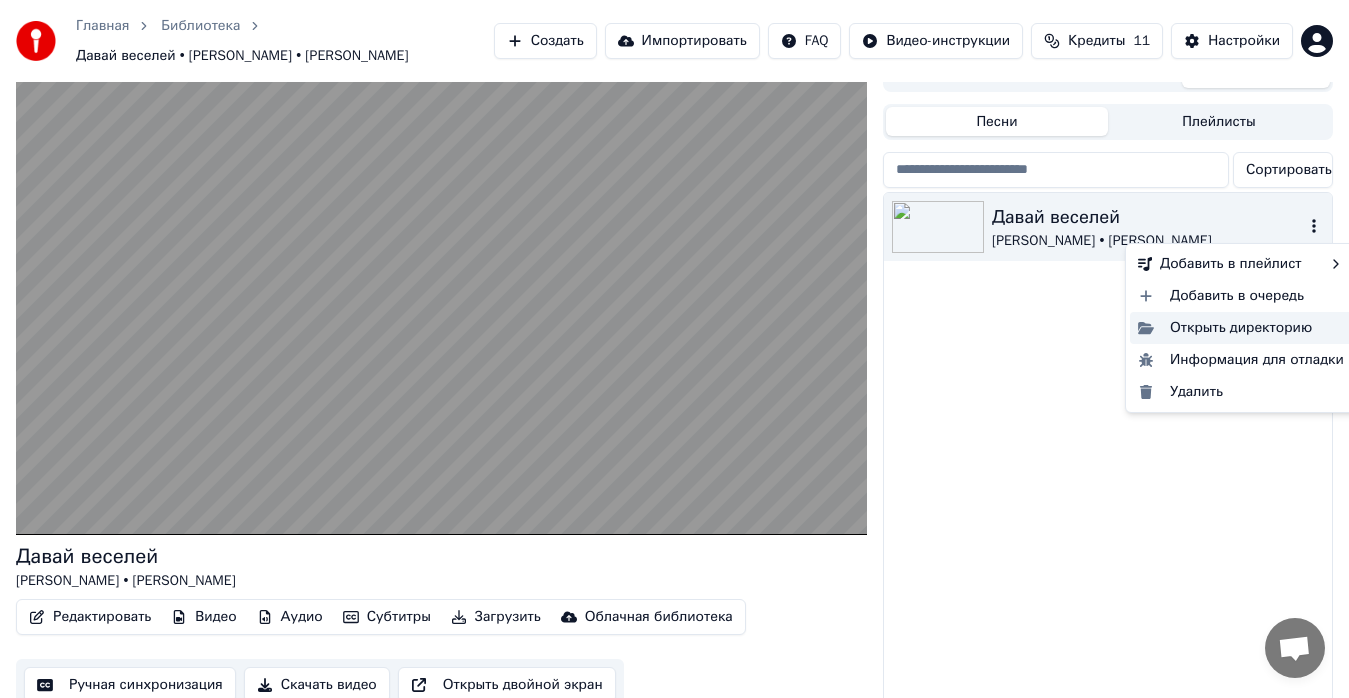 click on "Открыть директорию" at bounding box center [1241, 328] 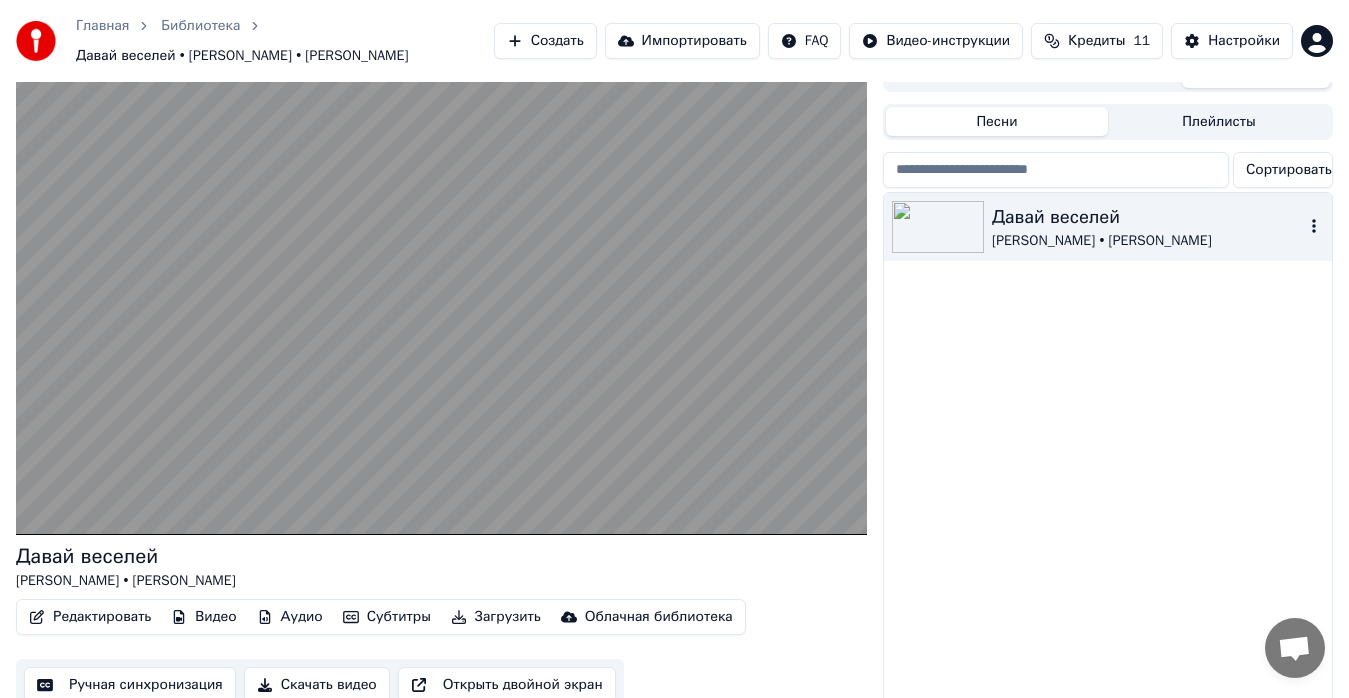 click on "Давай веселей [PERSON_NAME] • [PERSON_NAME]" at bounding box center [1108, 227] 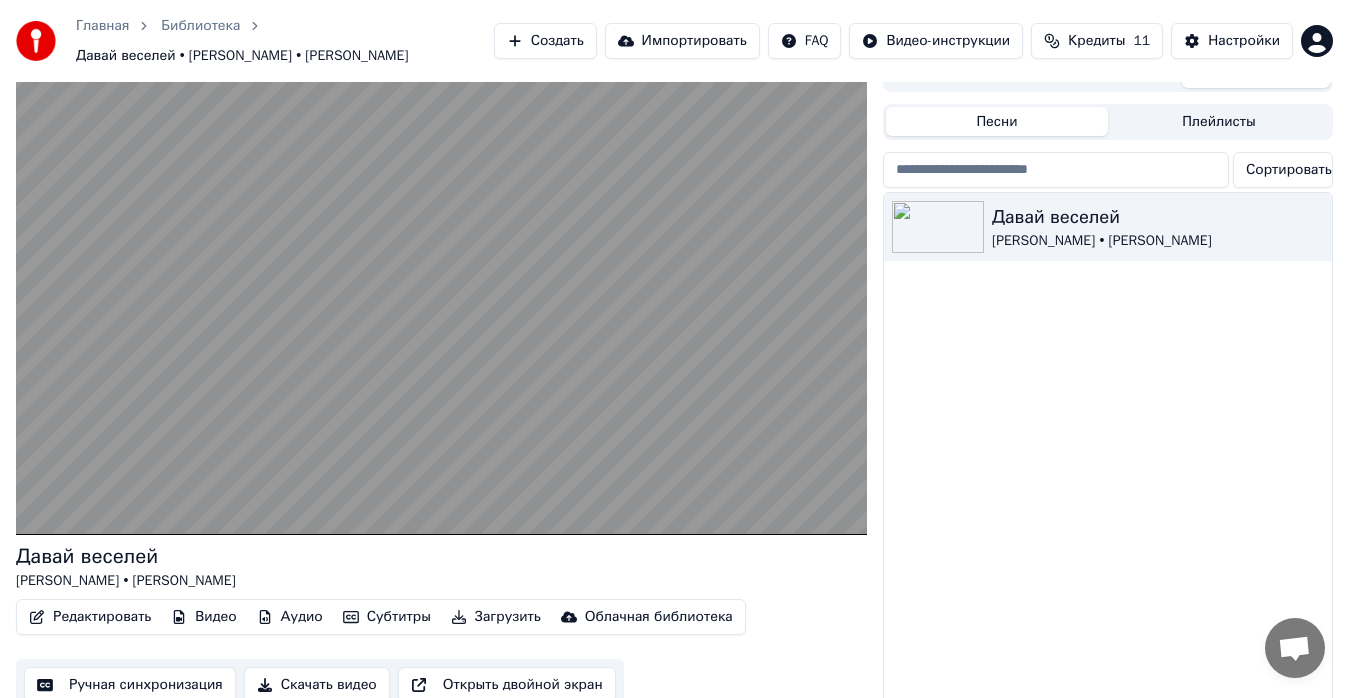 scroll, scrollTop: 56, scrollLeft: 0, axis: vertical 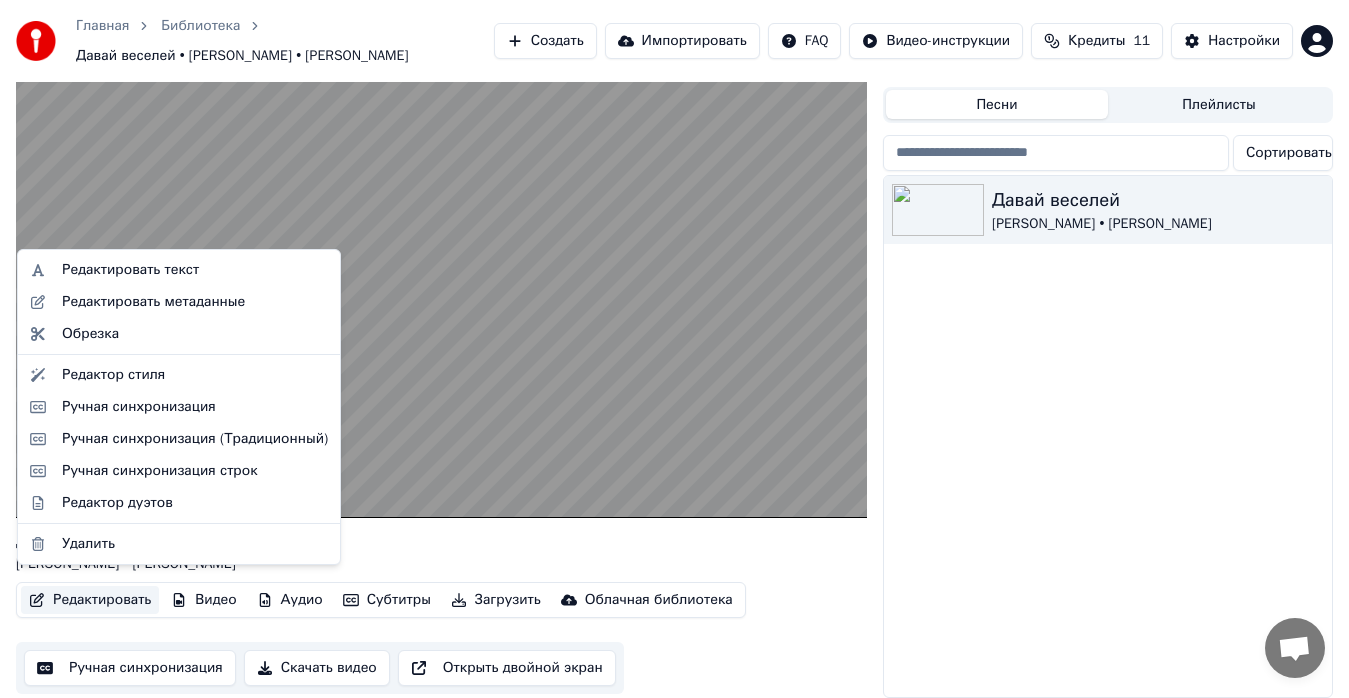 click on "Редактировать" at bounding box center [90, 600] 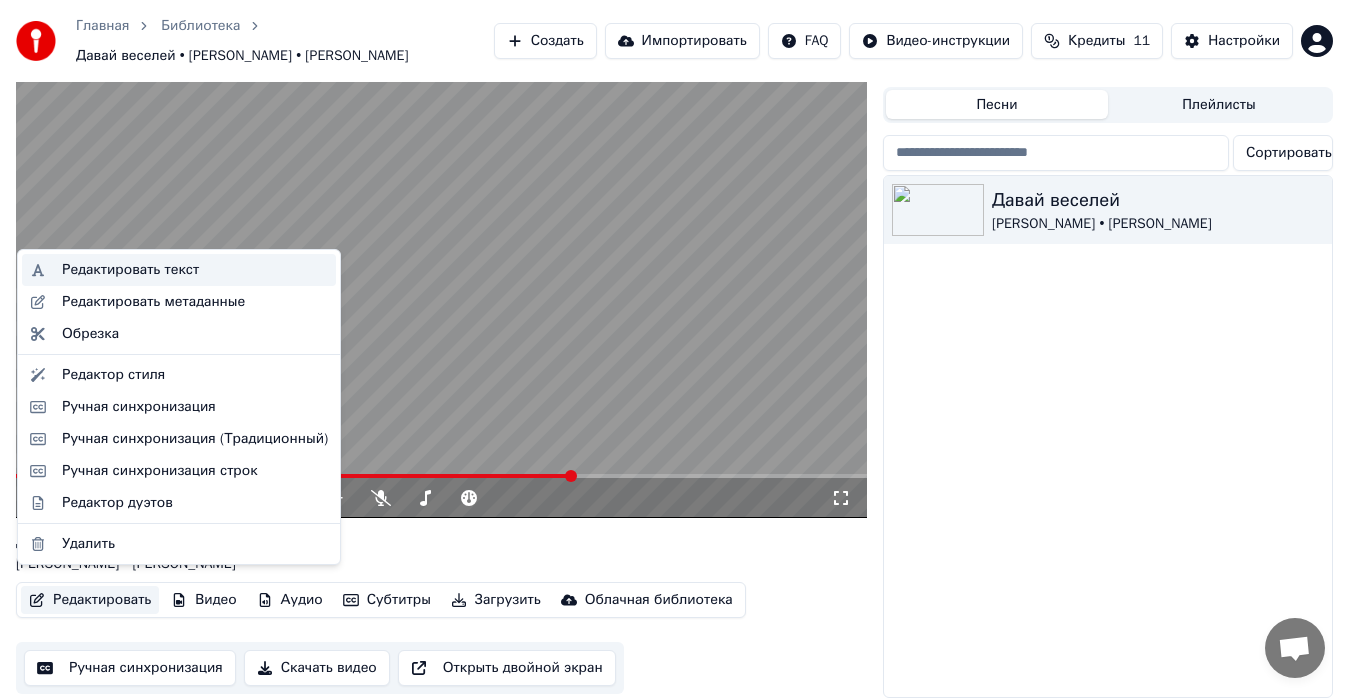 click on "Редактировать текст" at bounding box center (130, 270) 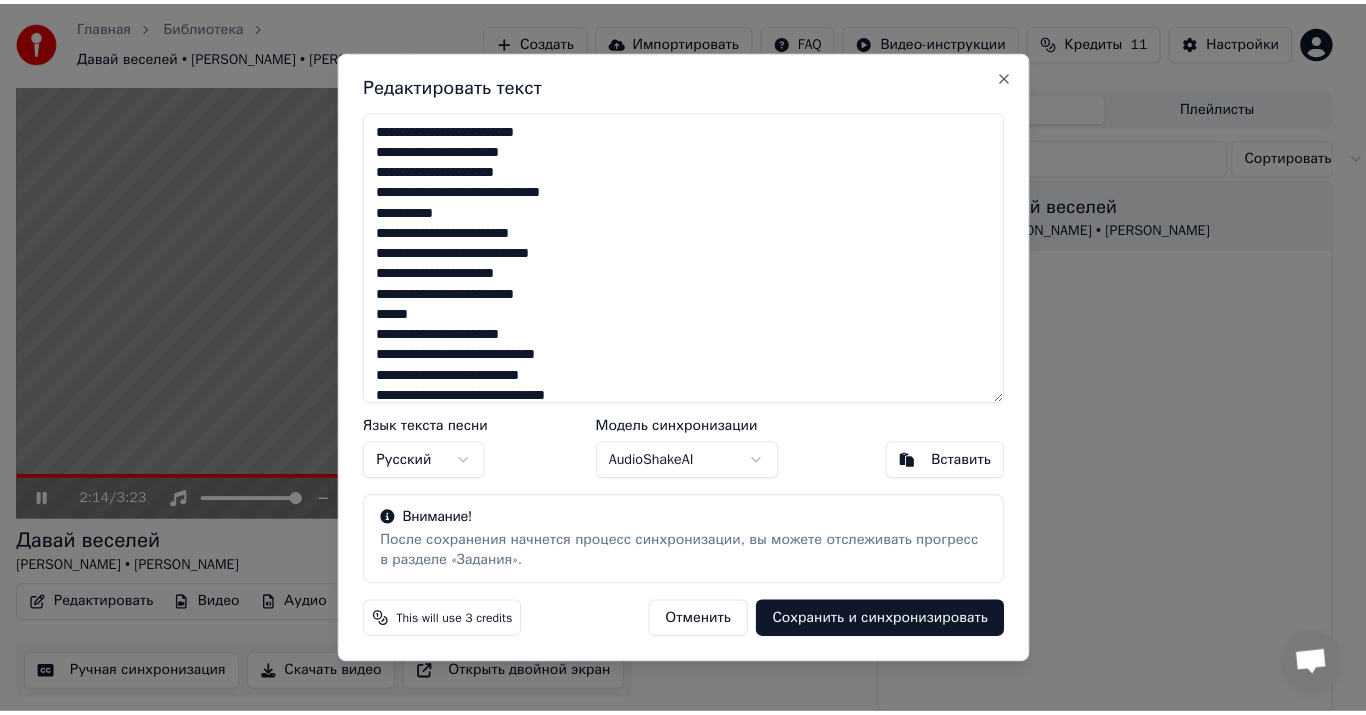 scroll, scrollTop: 39, scrollLeft: 0, axis: vertical 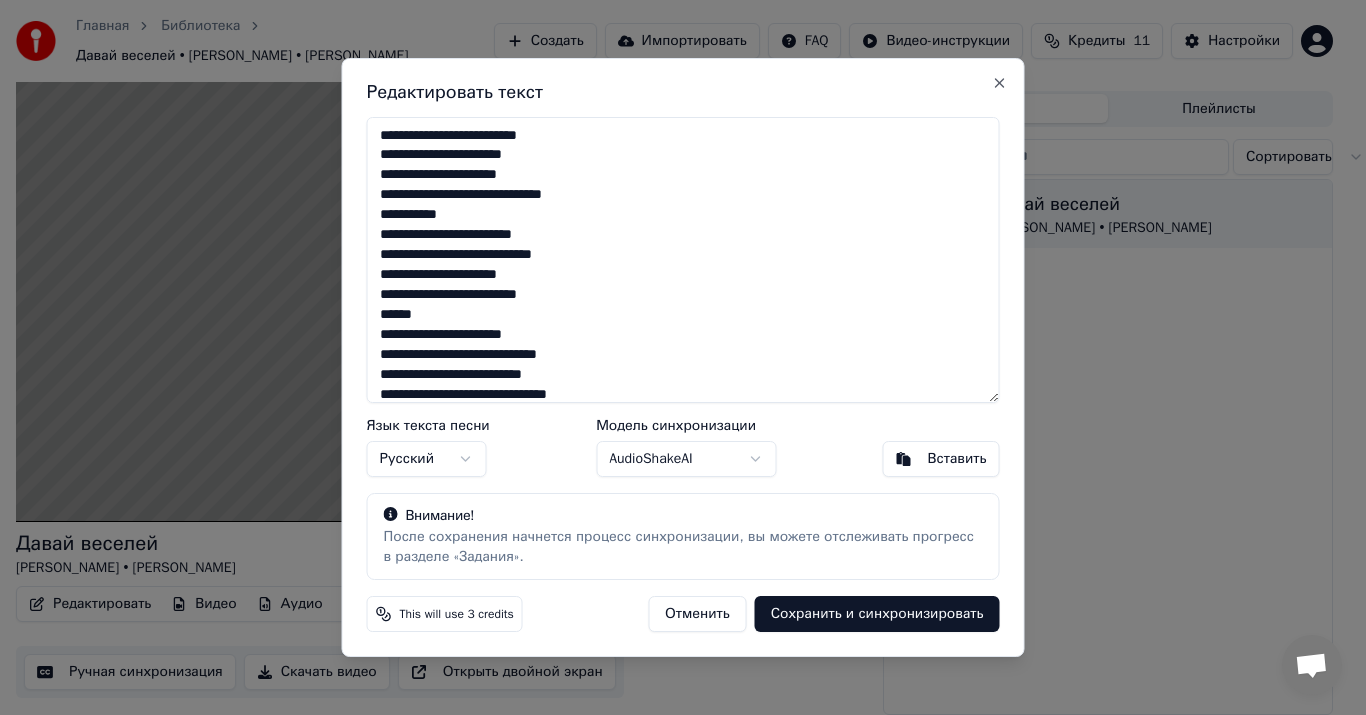 click at bounding box center [683, 260] 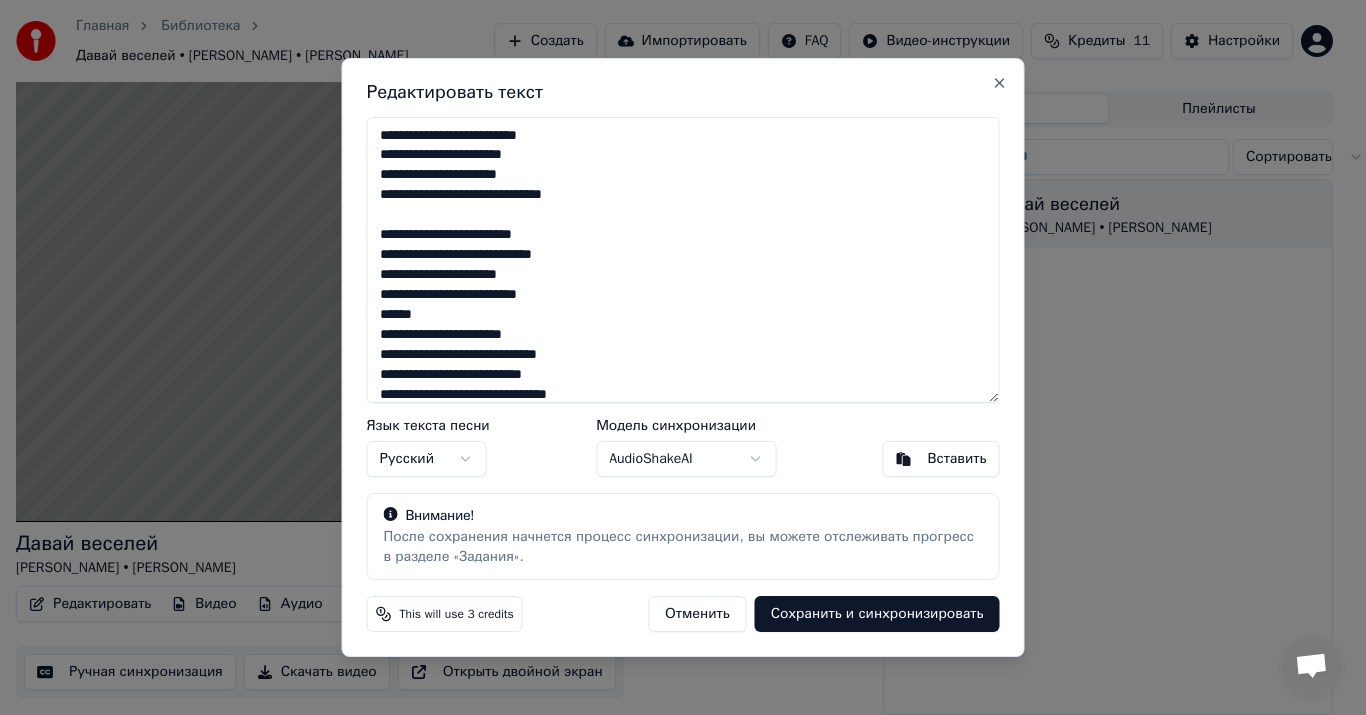click at bounding box center (683, 260) 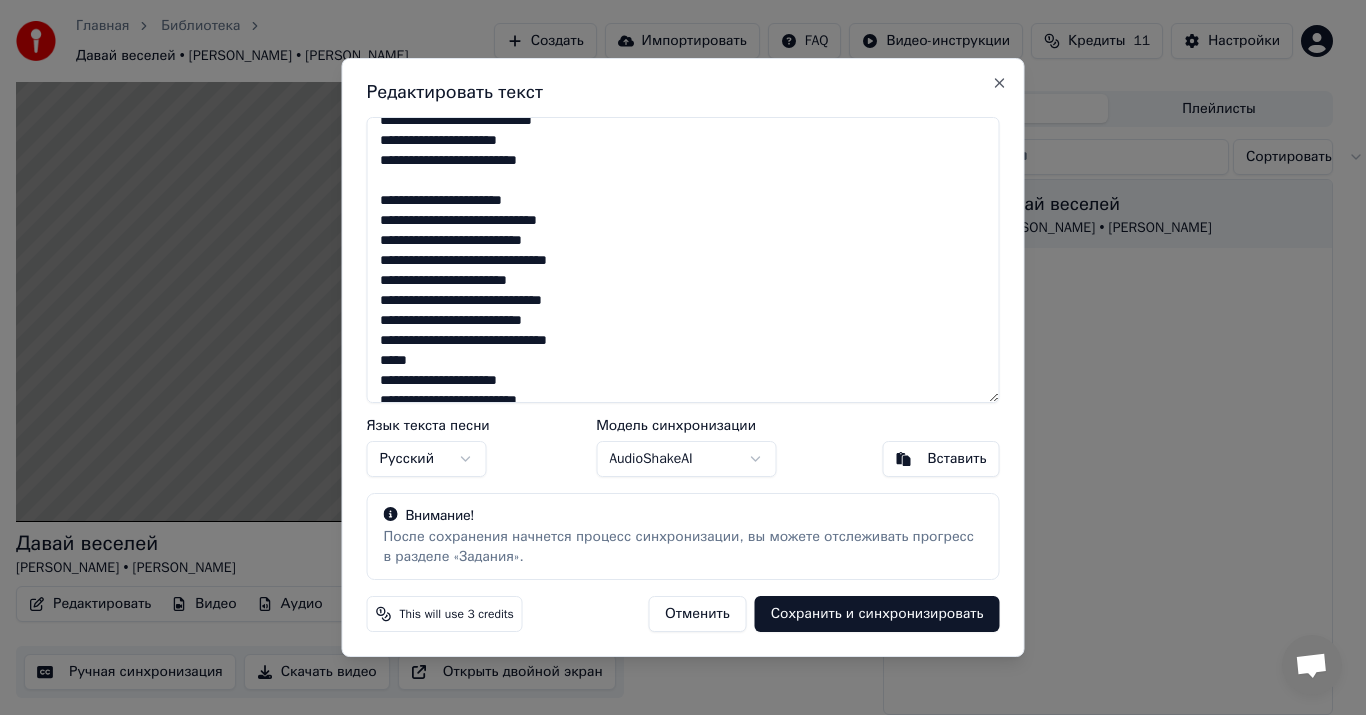 scroll, scrollTop: 136, scrollLeft: 0, axis: vertical 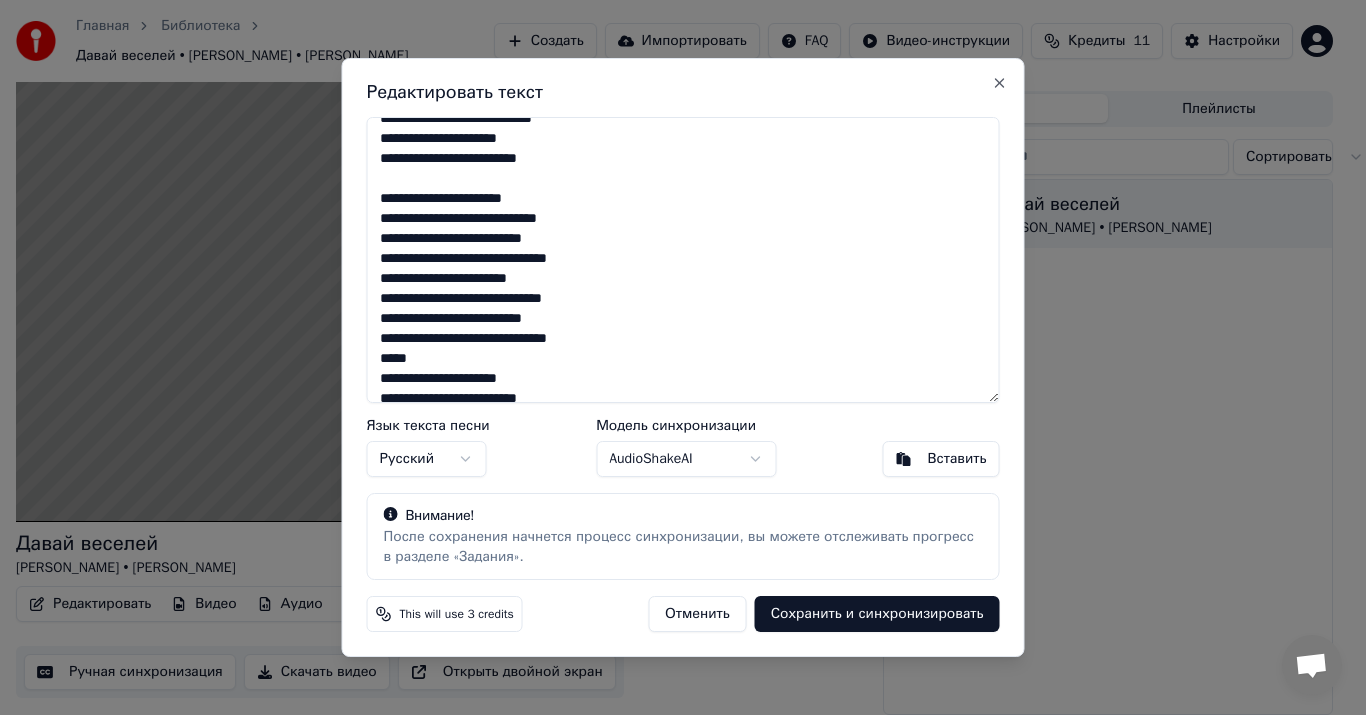 click at bounding box center [683, 260] 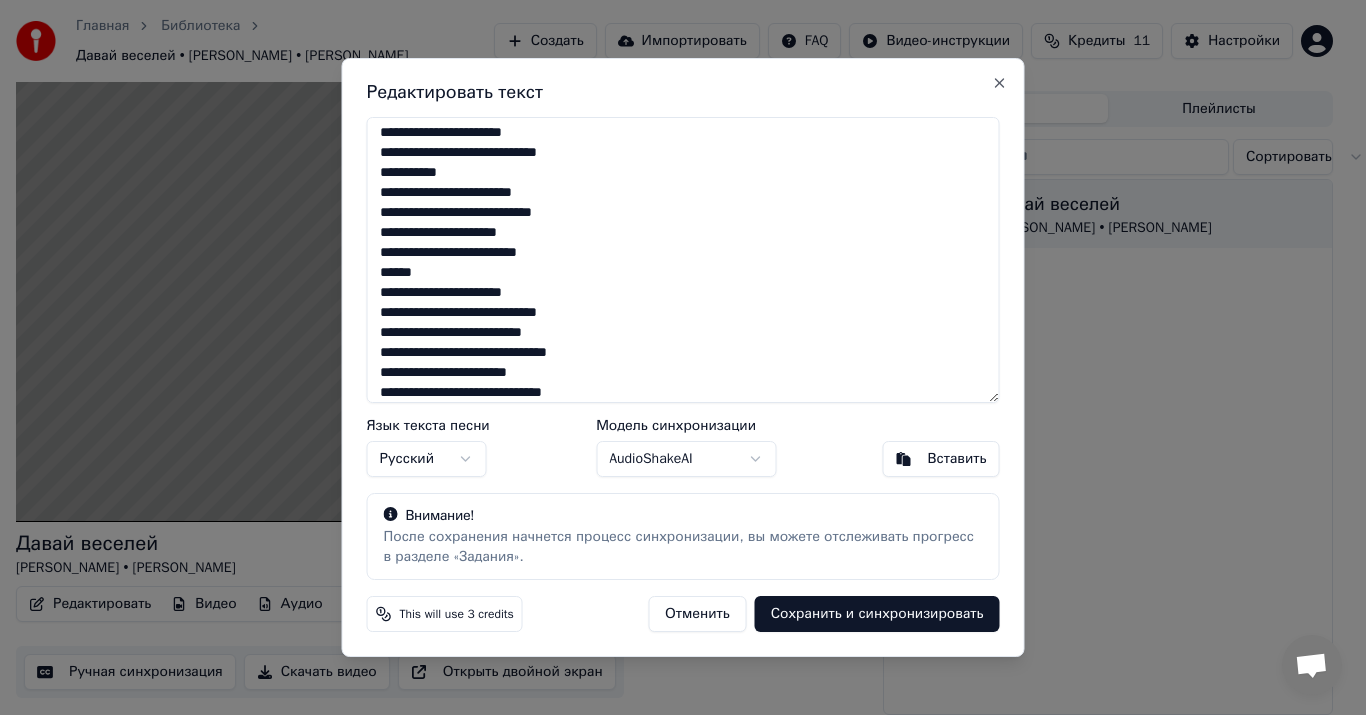 scroll, scrollTop: 444, scrollLeft: 0, axis: vertical 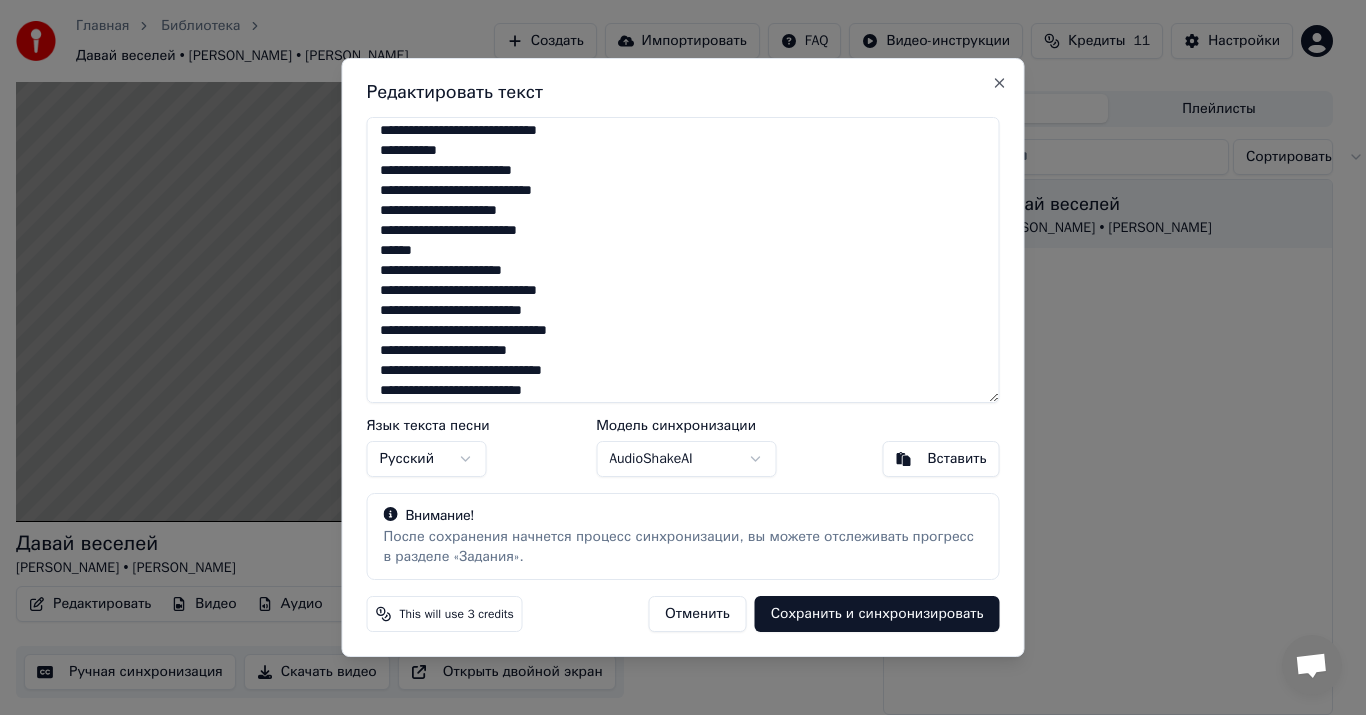 click at bounding box center [683, 260] 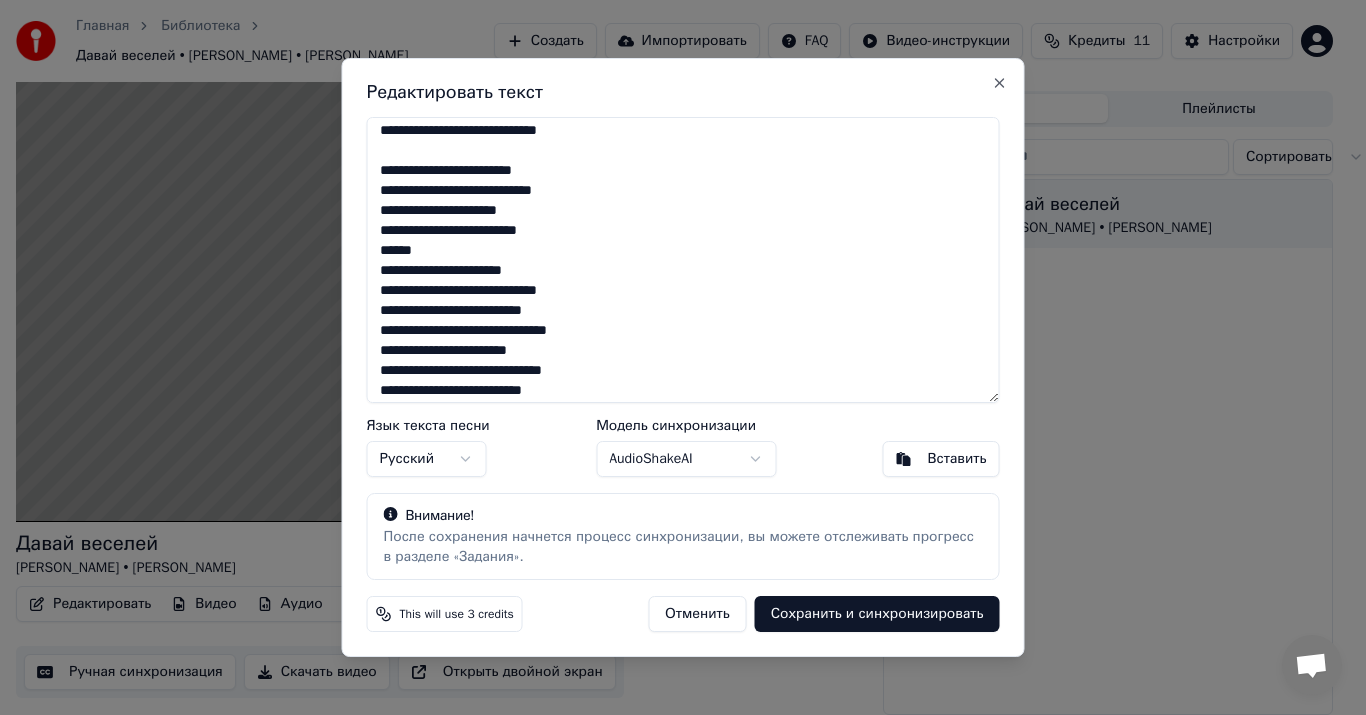 click at bounding box center (683, 260) 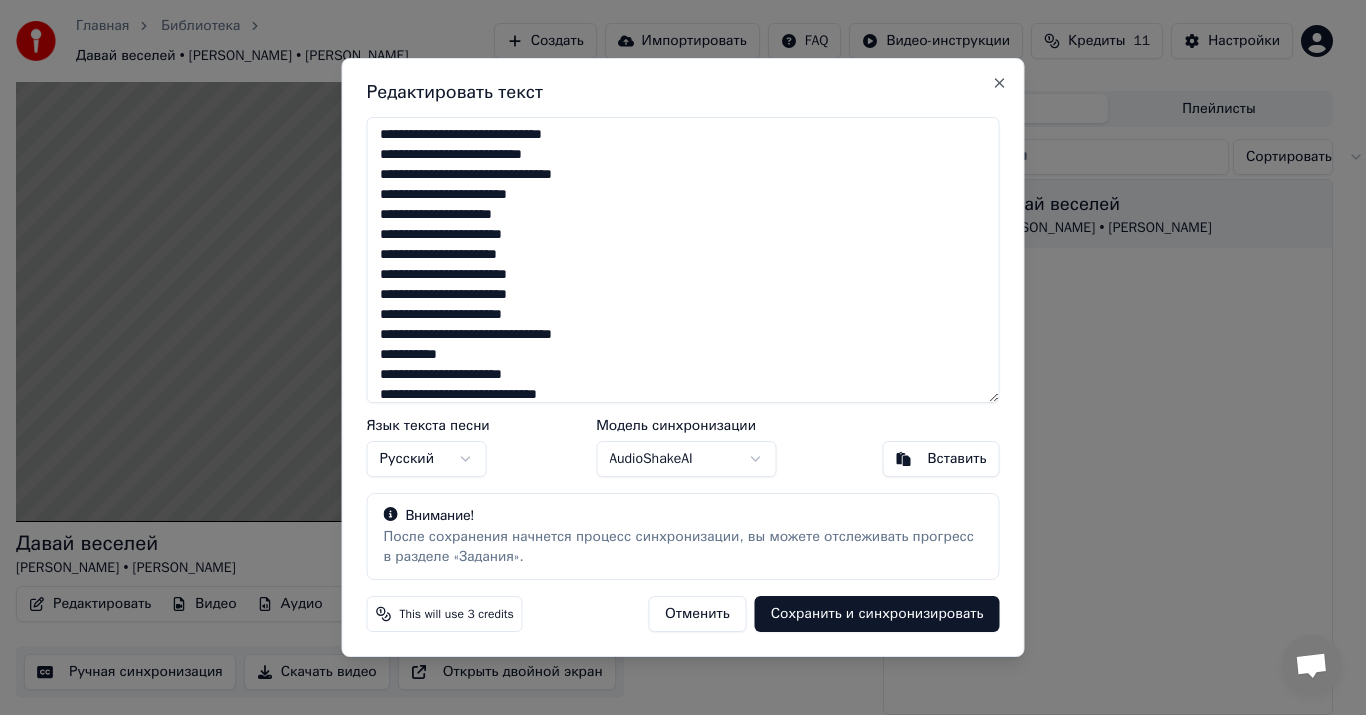 scroll, scrollTop: 677, scrollLeft: 0, axis: vertical 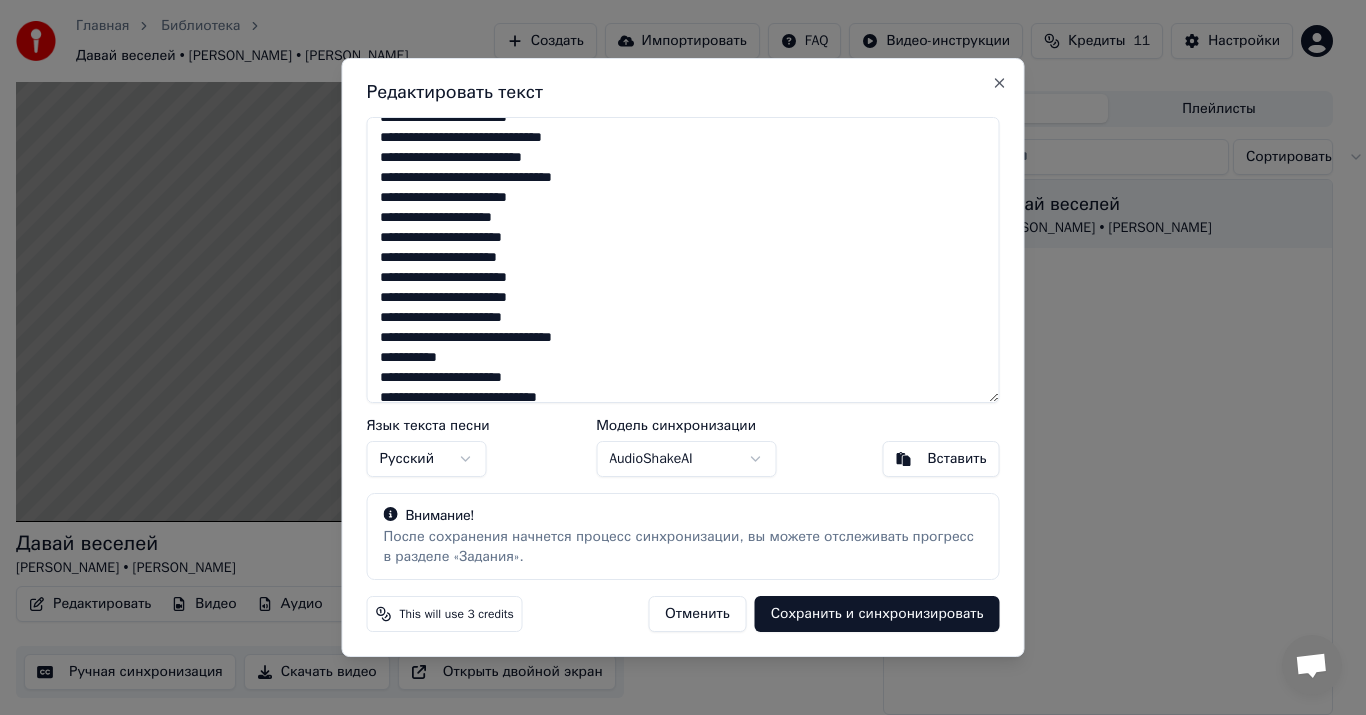 click at bounding box center (683, 260) 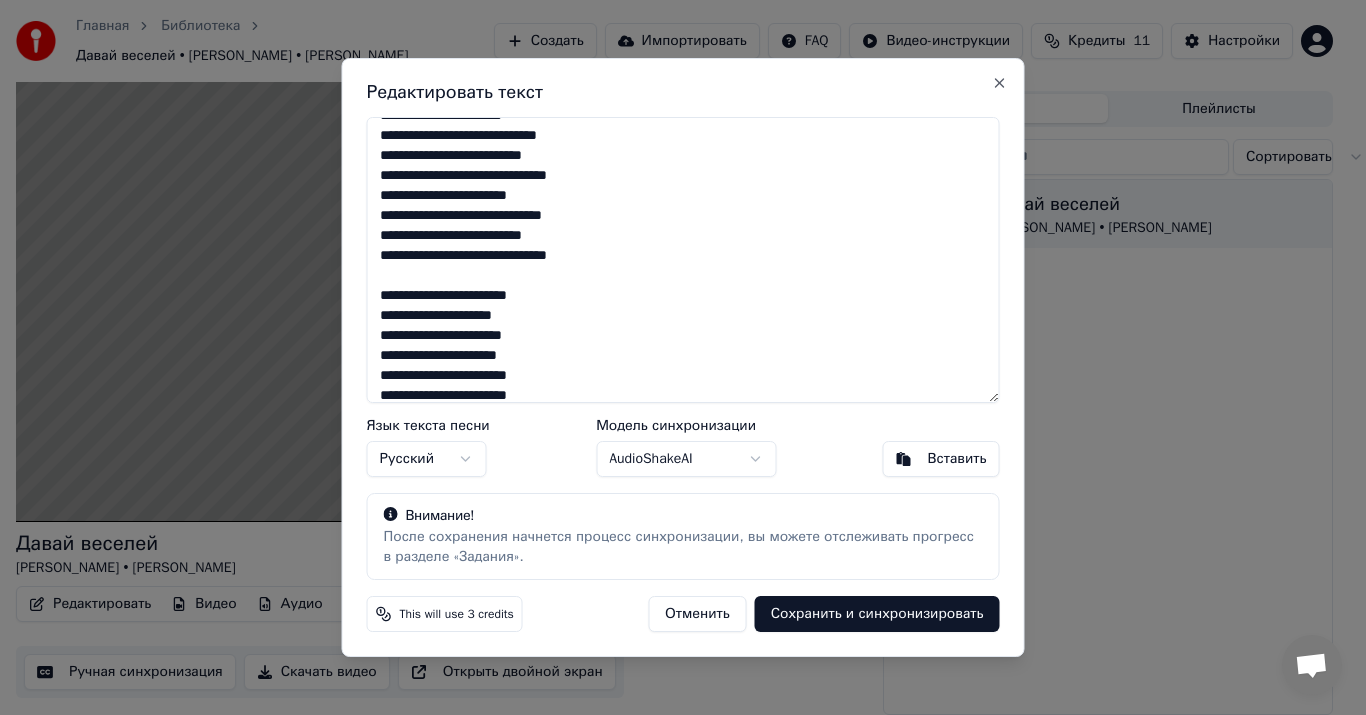 scroll, scrollTop: 583, scrollLeft: 0, axis: vertical 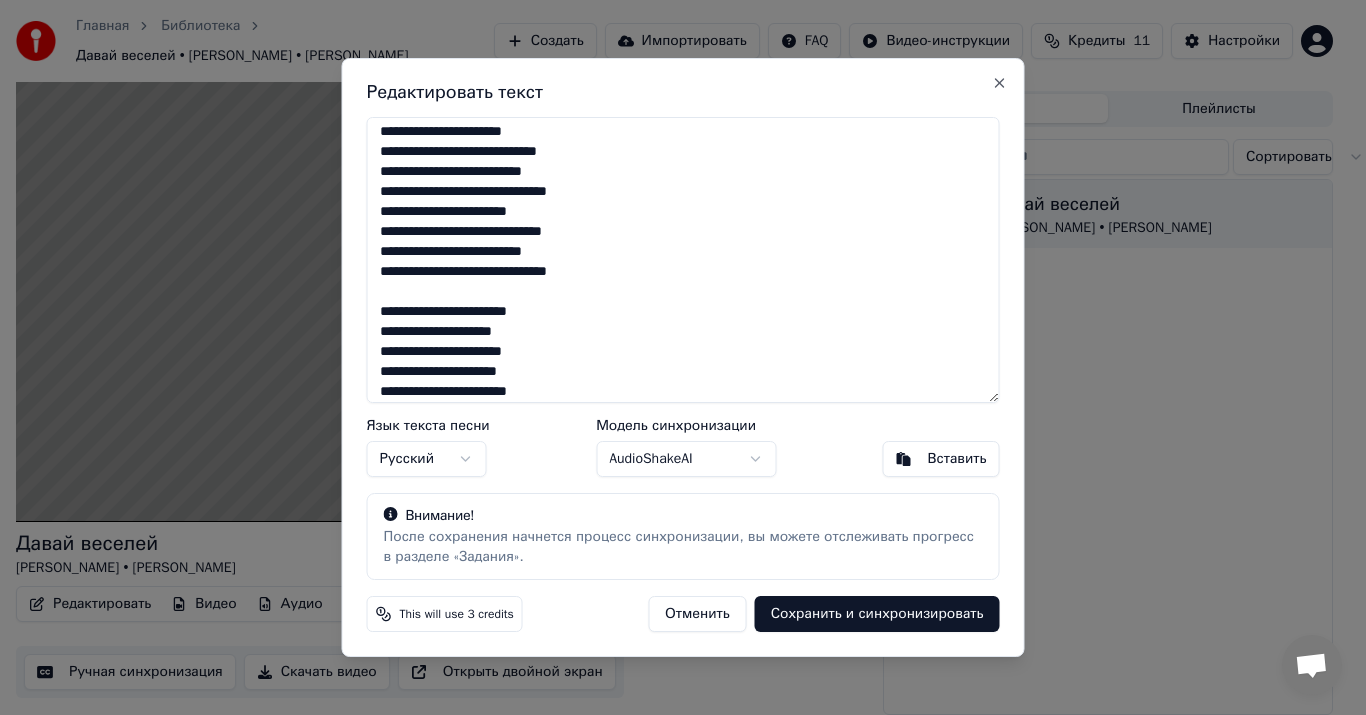 click at bounding box center (683, 260) 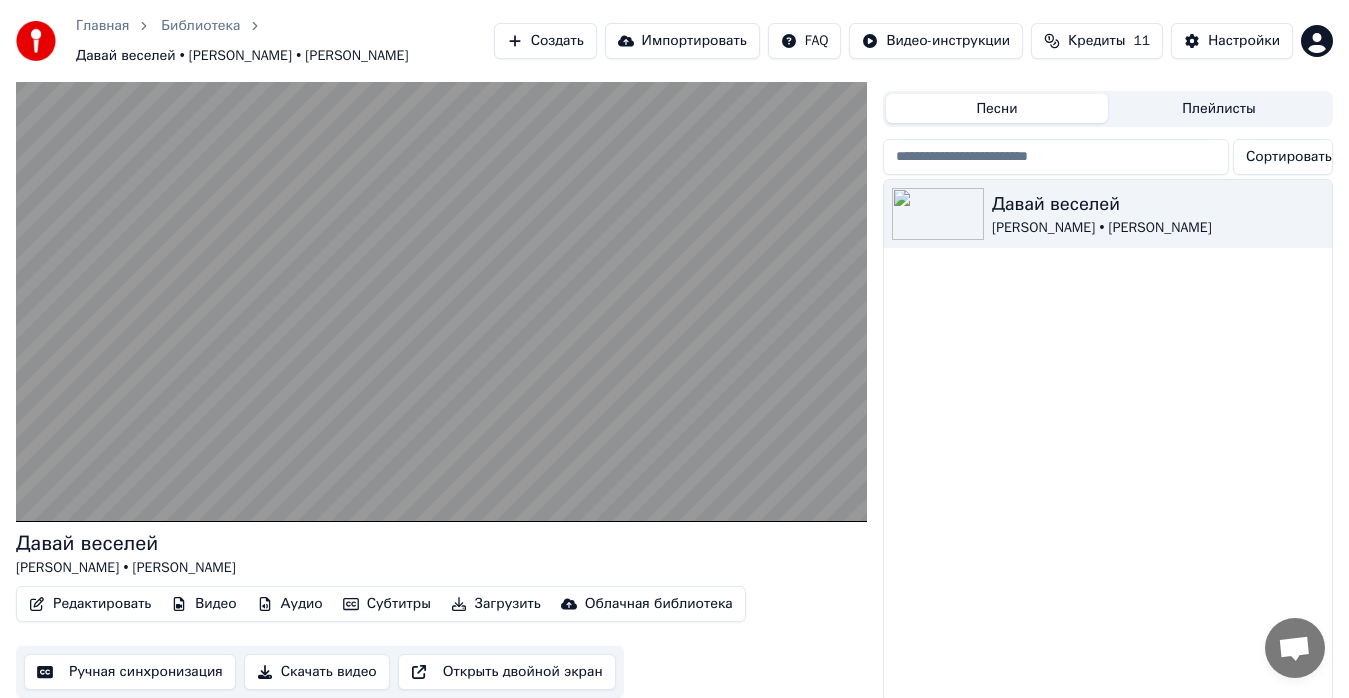 click on "Редактировать Видео Аудио Субтитры Загрузить Облачная библиотека" at bounding box center [381, 604] 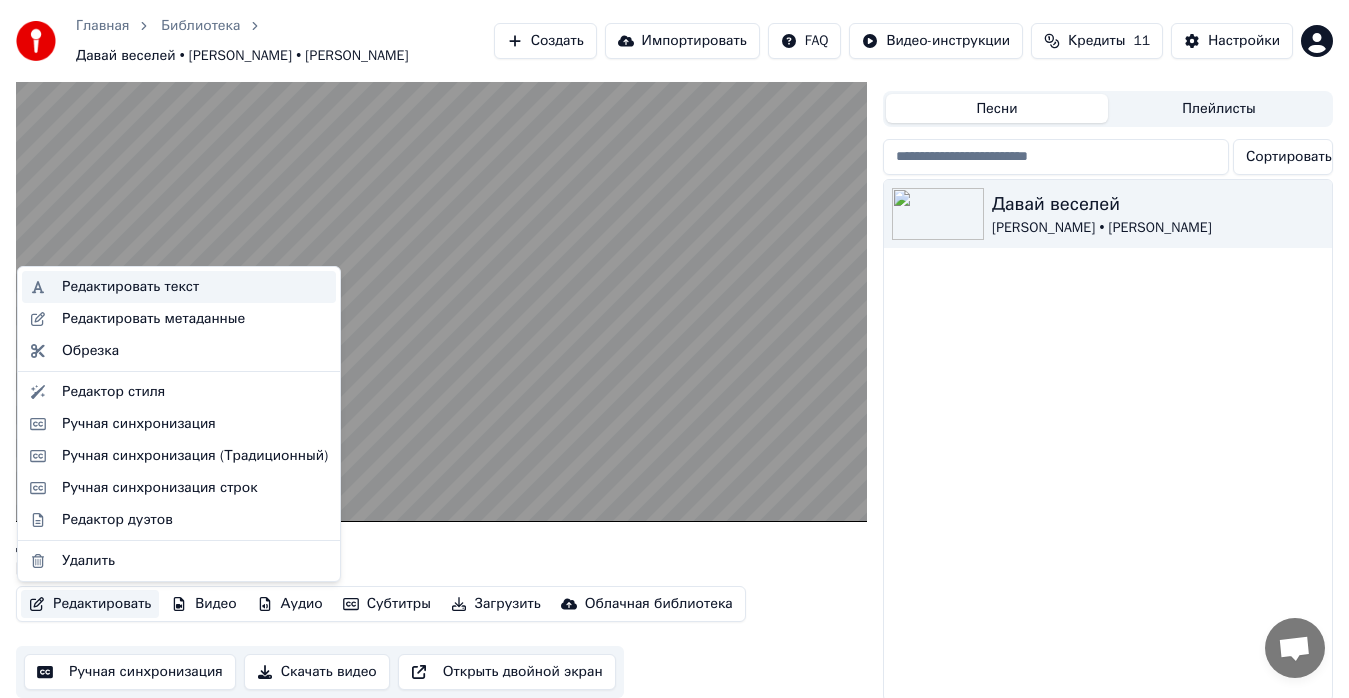 click on "Редактировать текст" at bounding box center (130, 287) 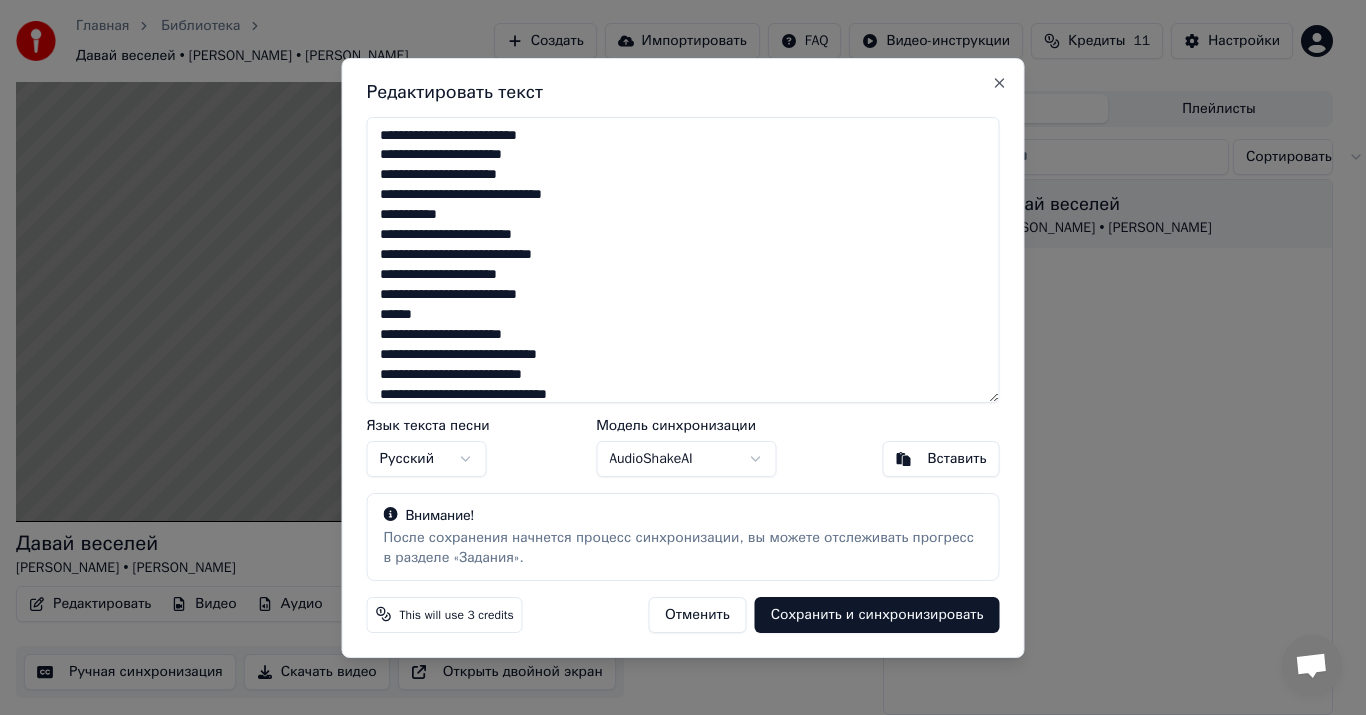 click at bounding box center (683, 260) 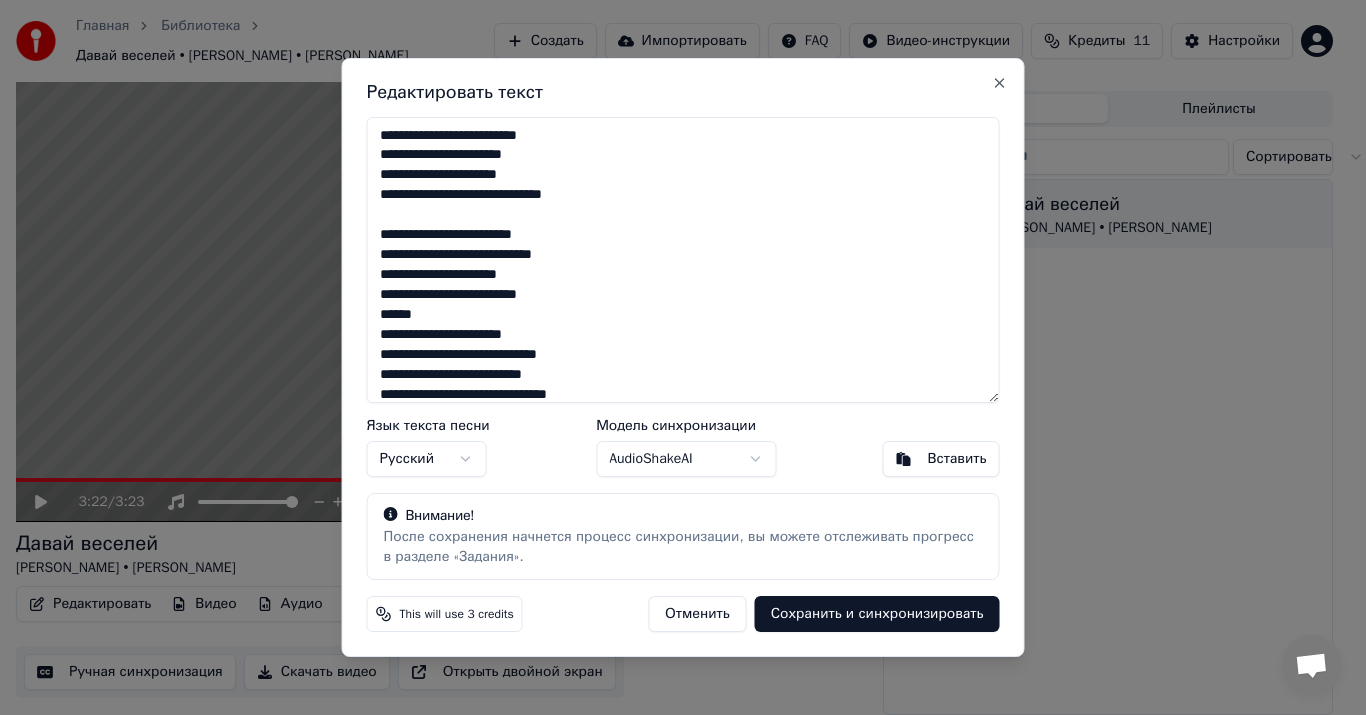 click at bounding box center [683, 260] 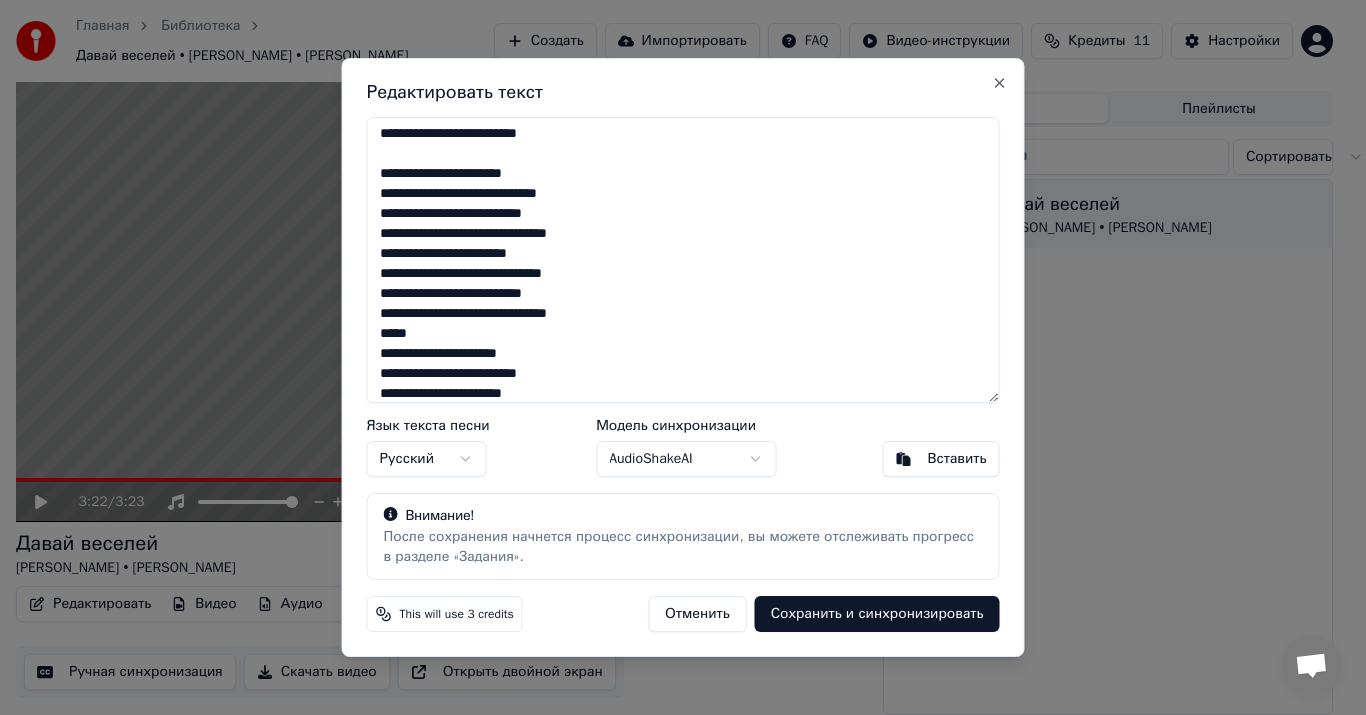 scroll, scrollTop: 159, scrollLeft: 0, axis: vertical 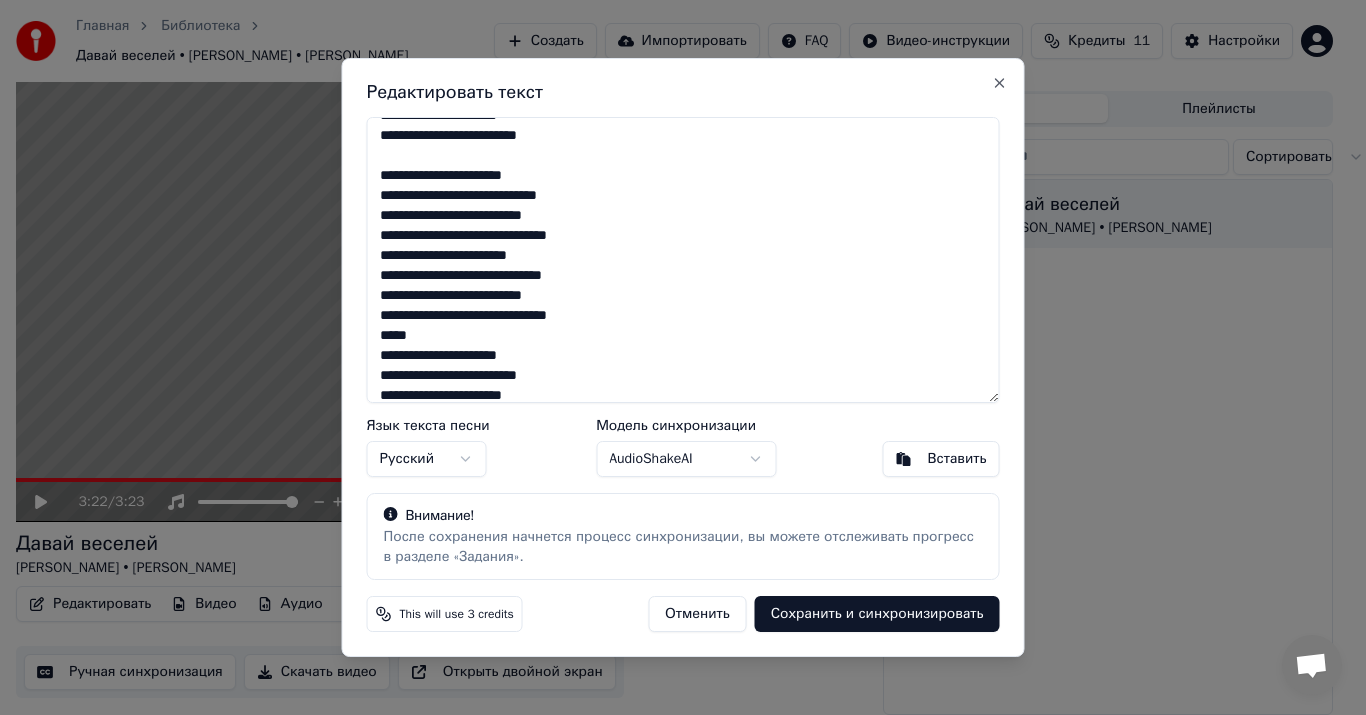 click at bounding box center (683, 260) 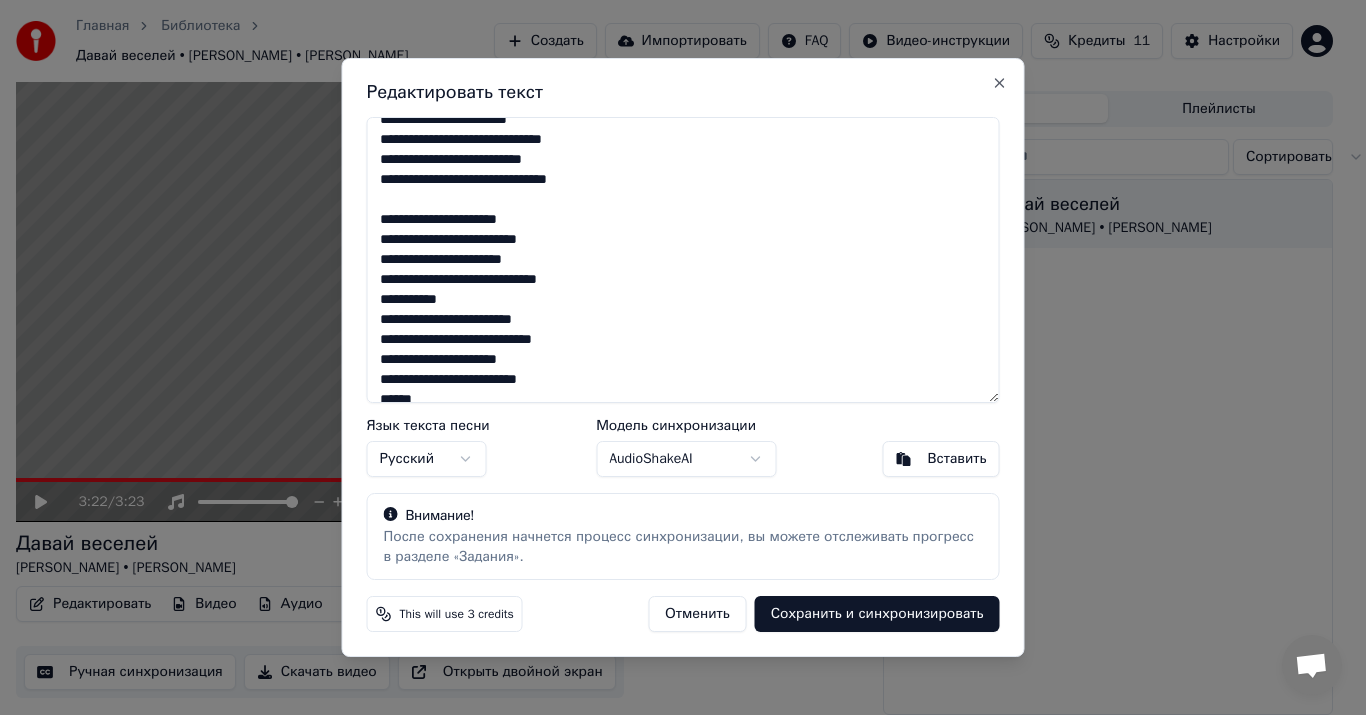 scroll, scrollTop: 295, scrollLeft: 0, axis: vertical 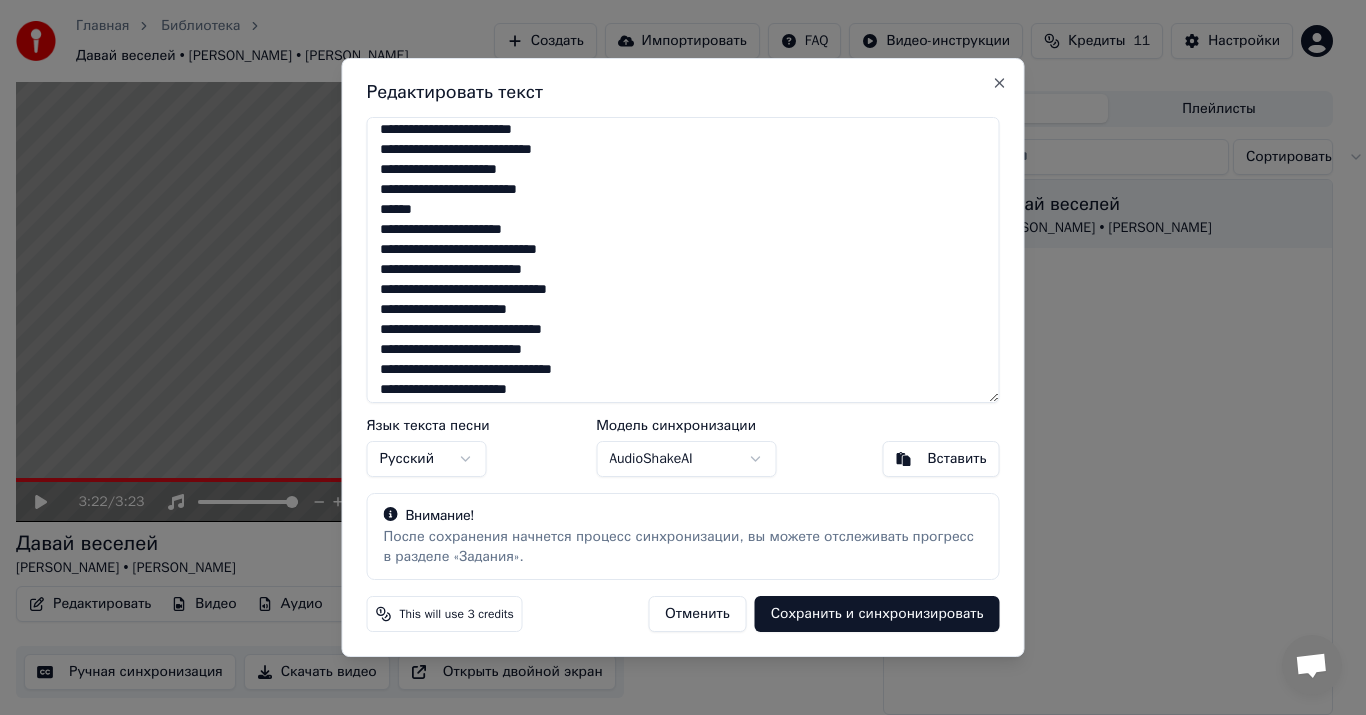 click at bounding box center [683, 260] 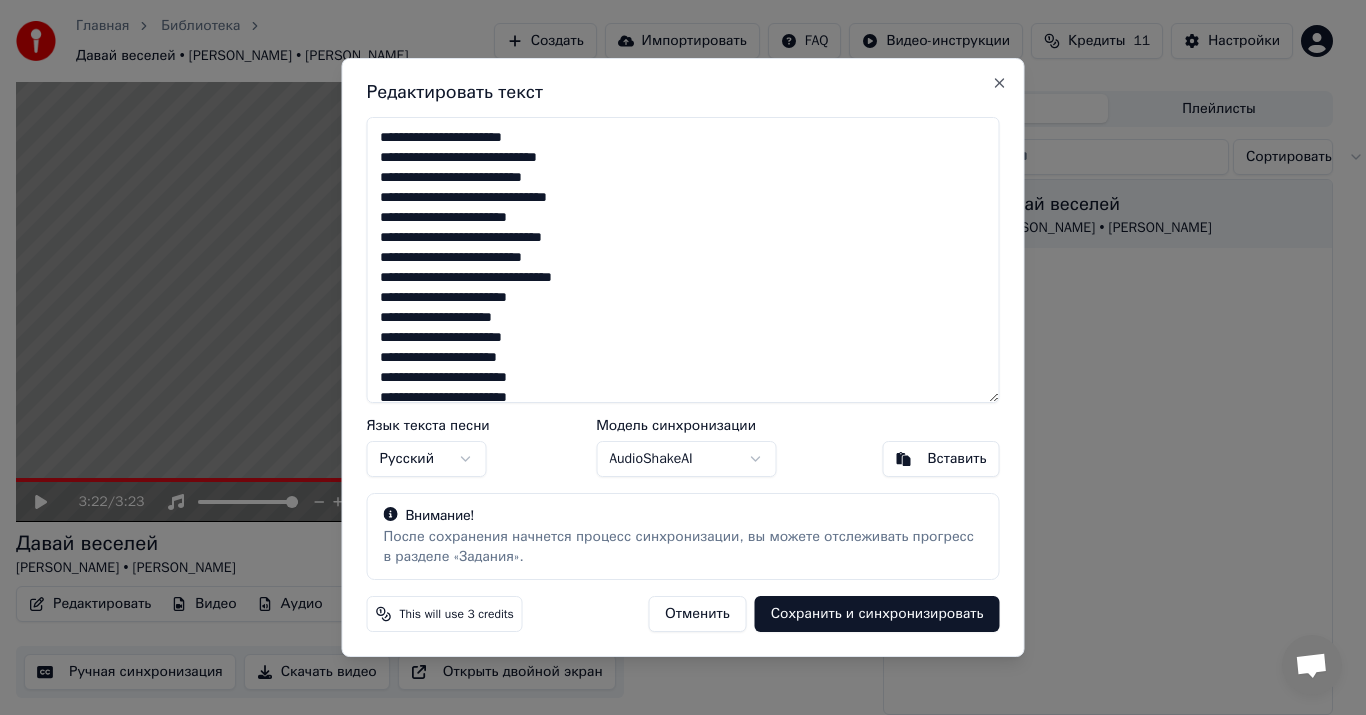scroll, scrollTop: 578, scrollLeft: 0, axis: vertical 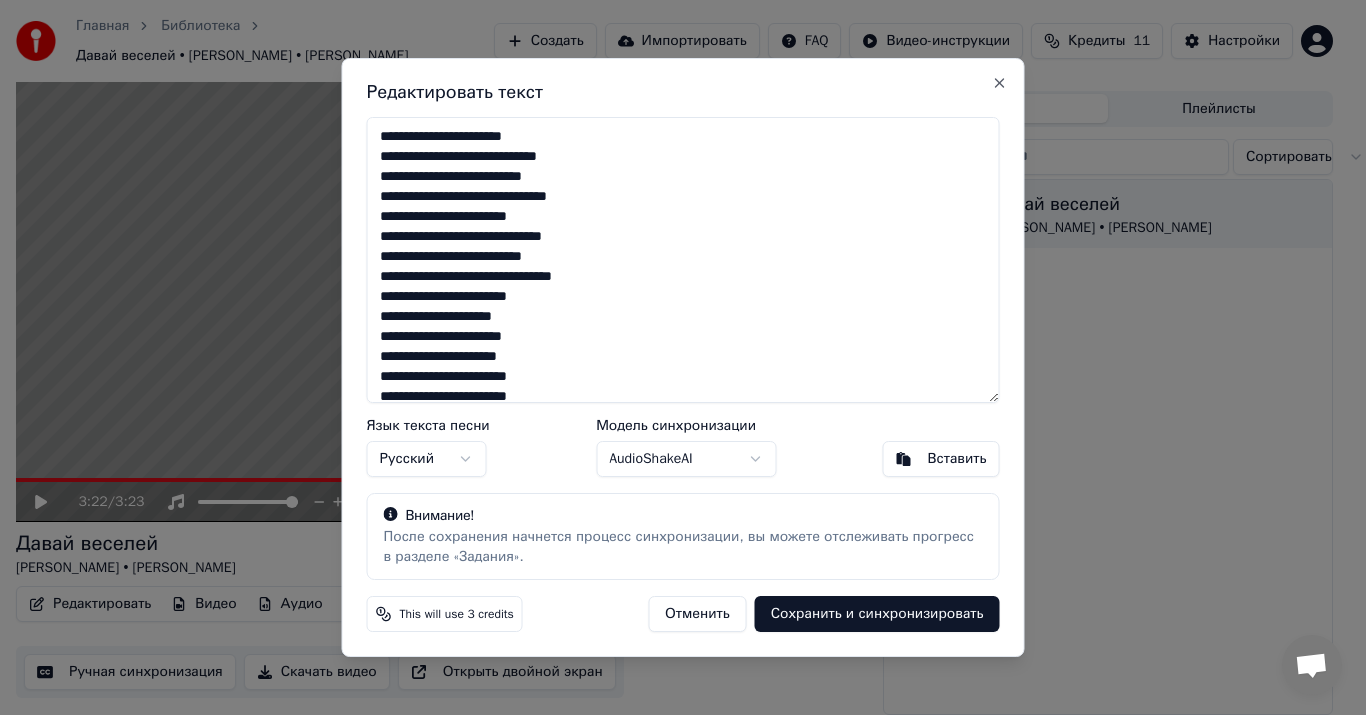 click at bounding box center [683, 260] 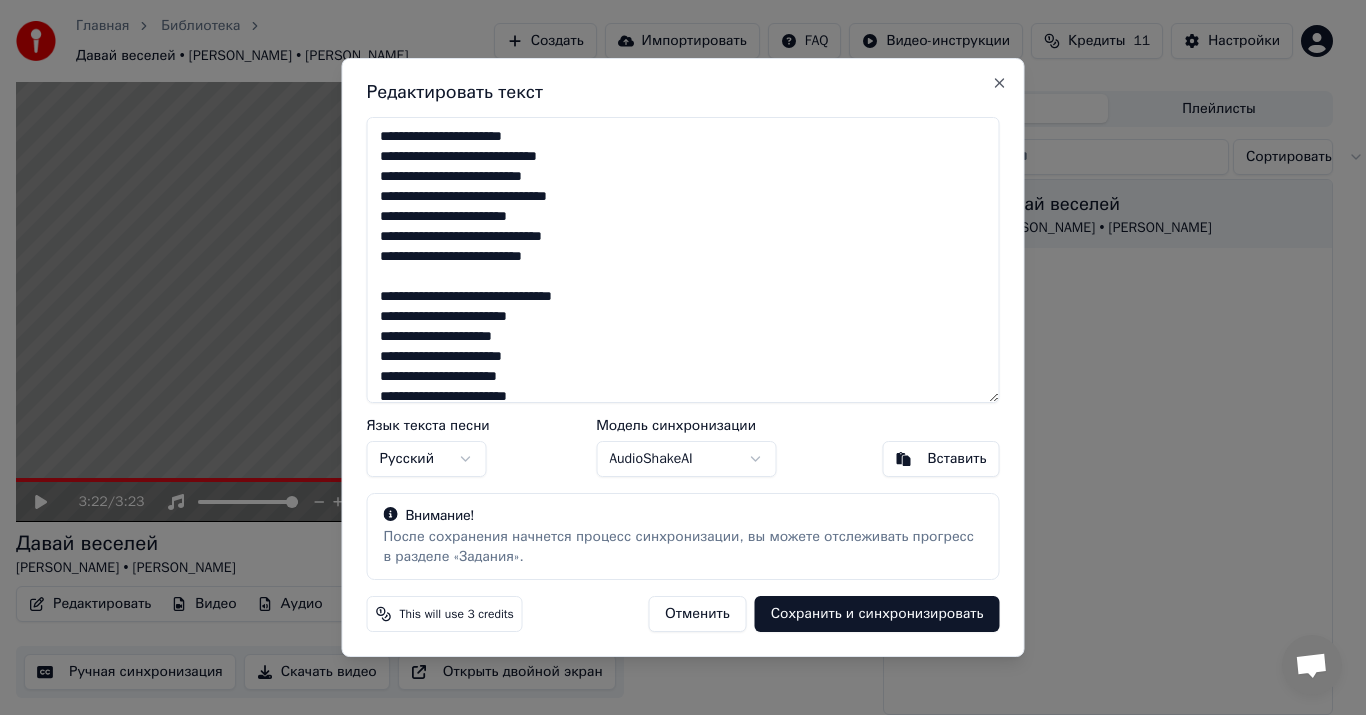 scroll, scrollTop: 726, scrollLeft: 0, axis: vertical 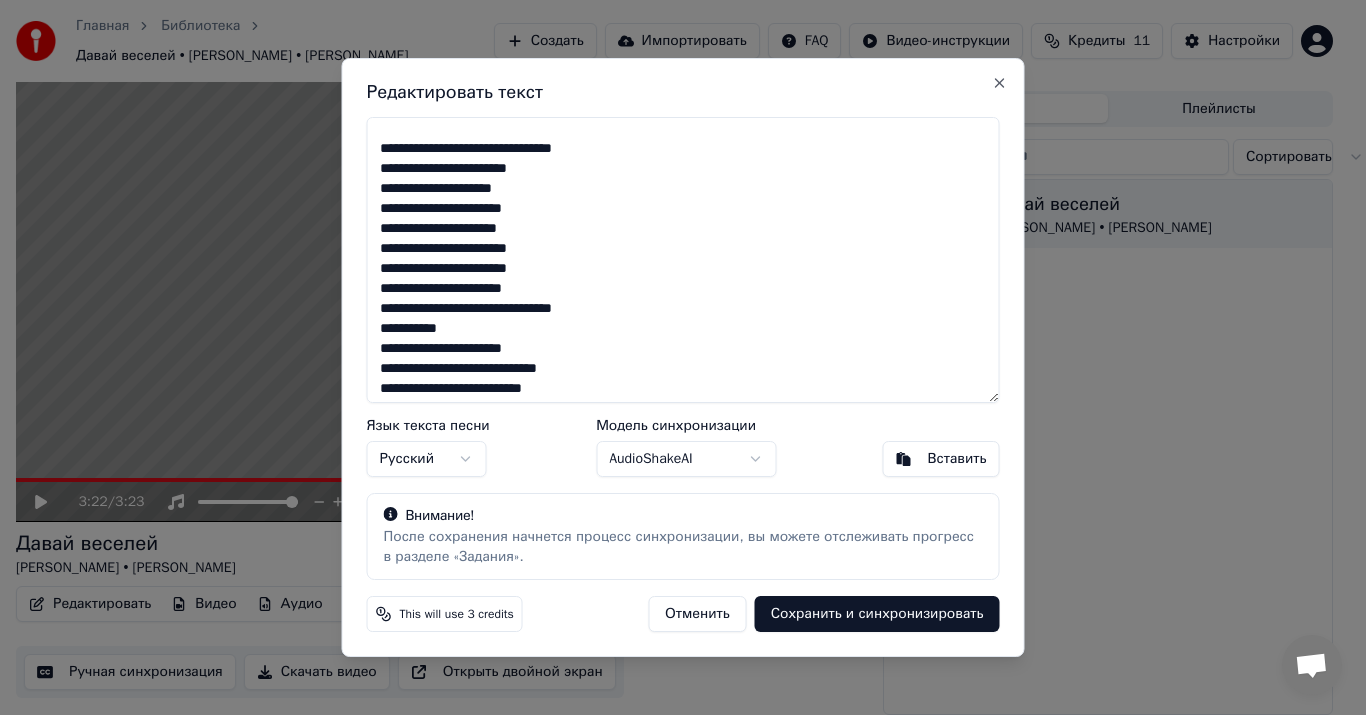 click at bounding box center [683, 260] 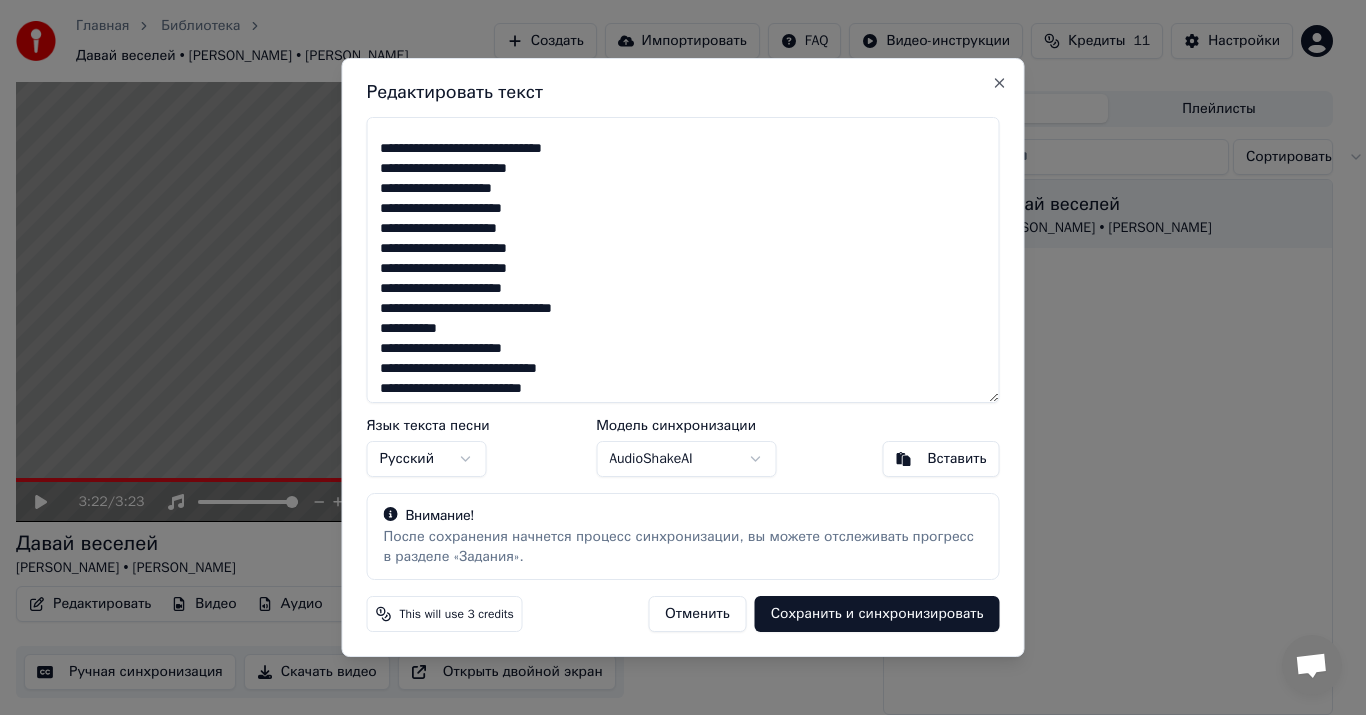 click at bounding box center [683, 260] 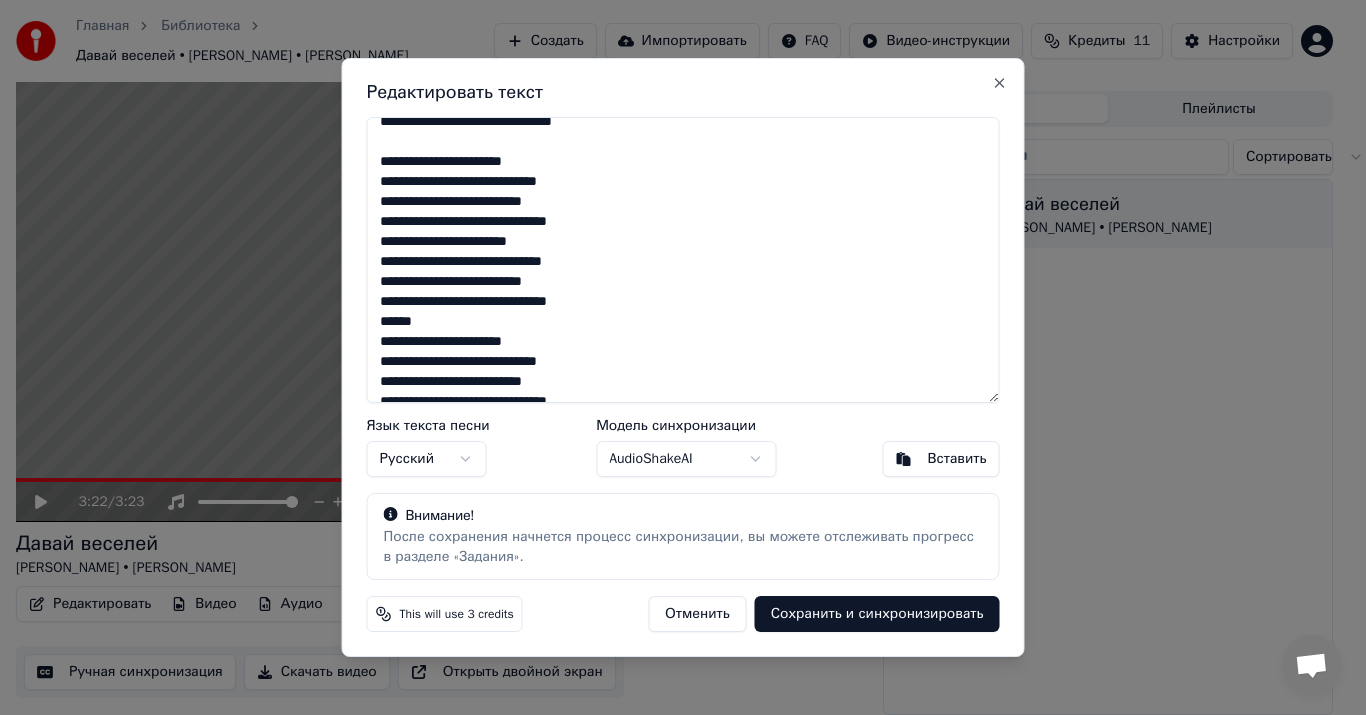 scroll, scrollTop: 930, scrollLeft: 0, axis: vertical 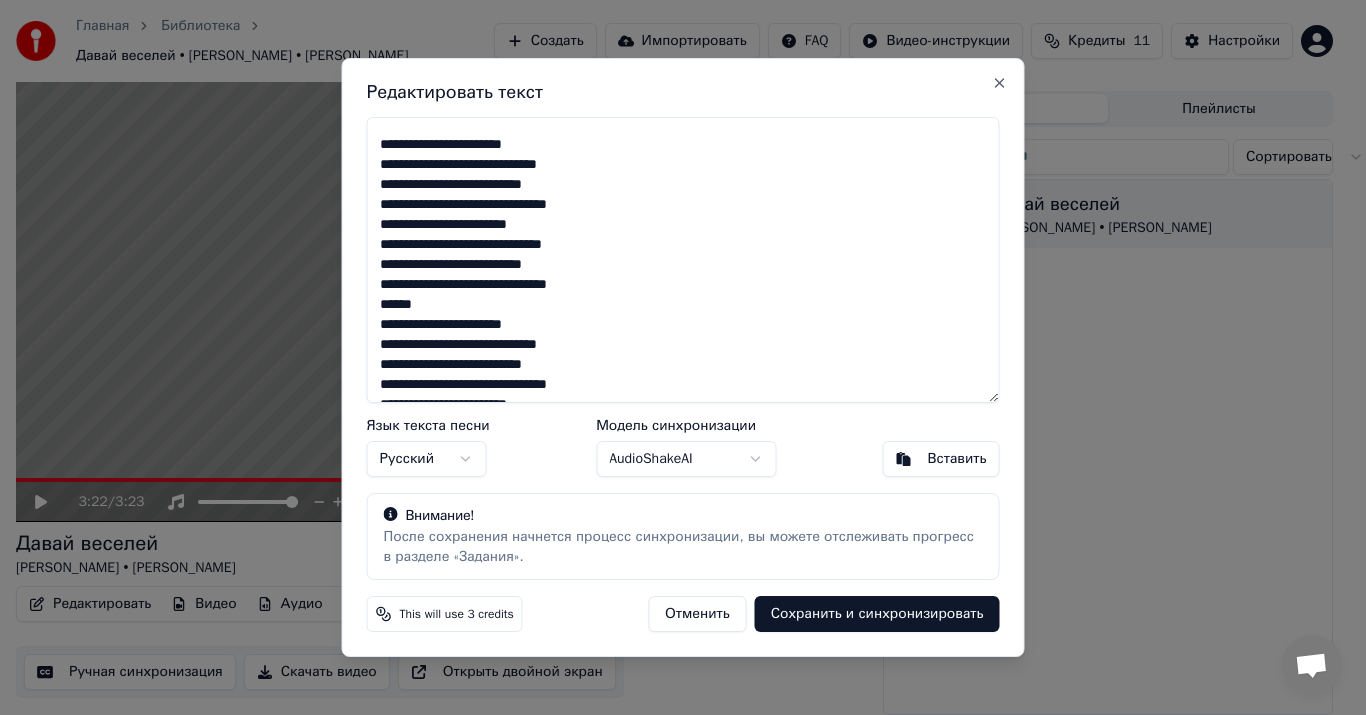 click at bounding box center (683, 260) 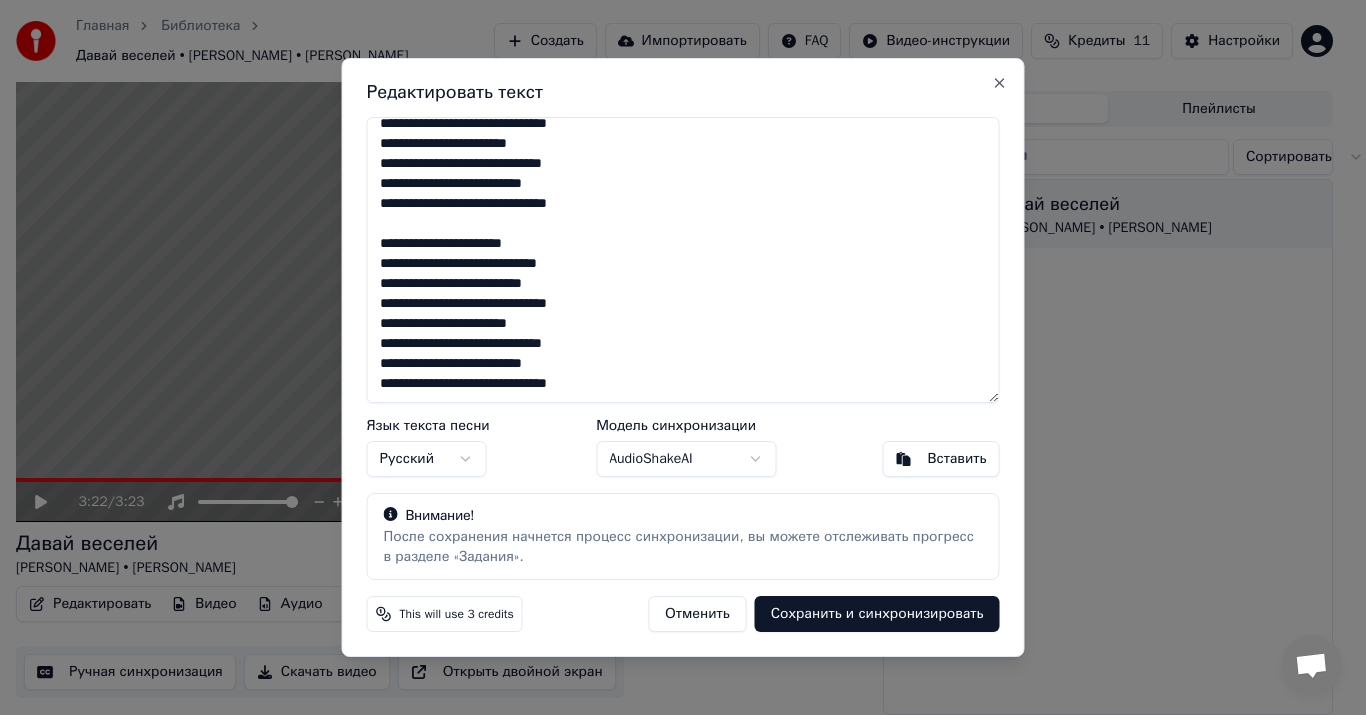 scroll, scrollTop: 1009, scrollLeft: 0, axis: vertical 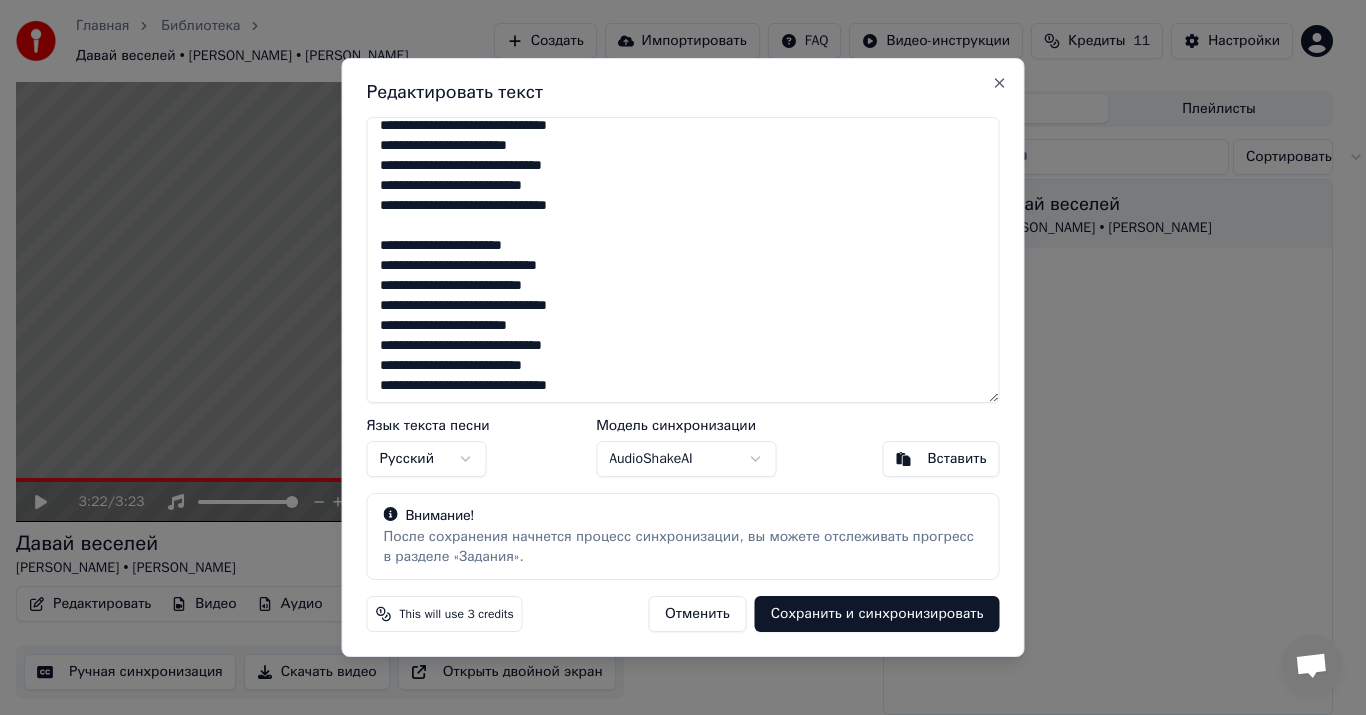 type on "**********" 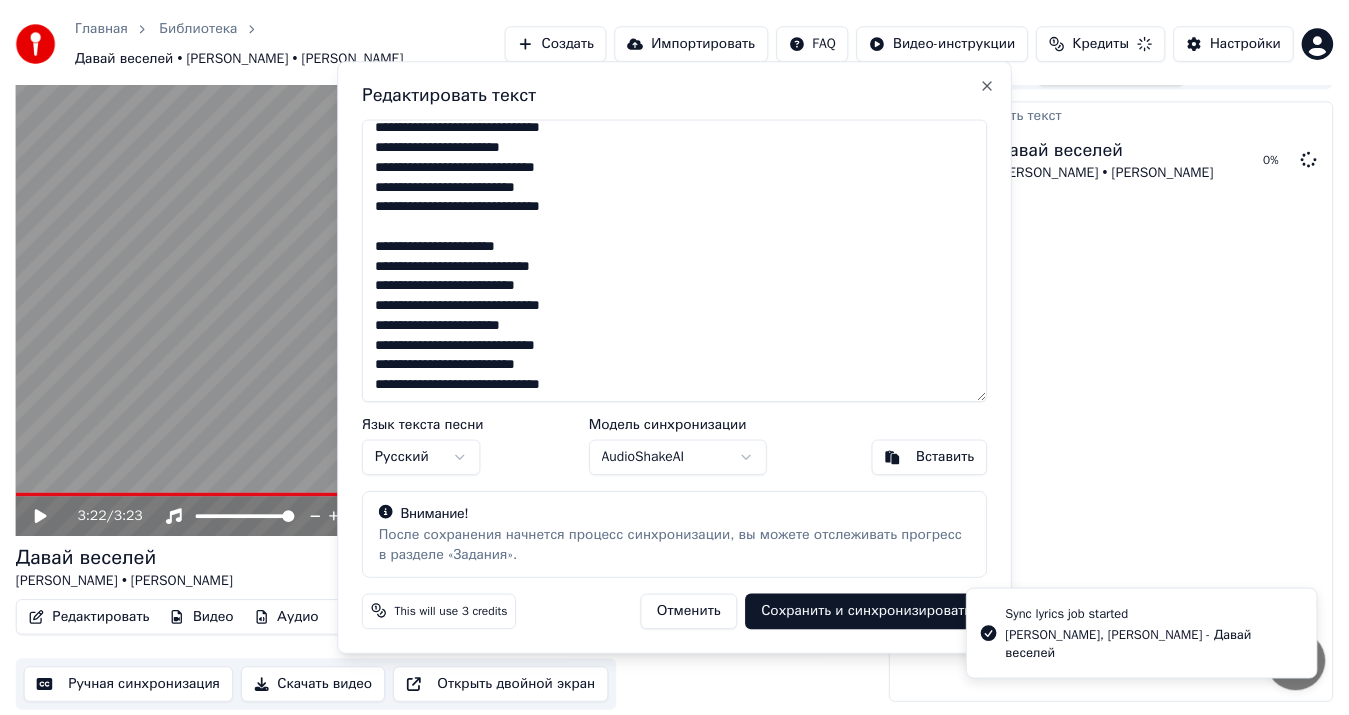 scroll, scrollTop: 23, scrollLeft: 0, axis: vertical 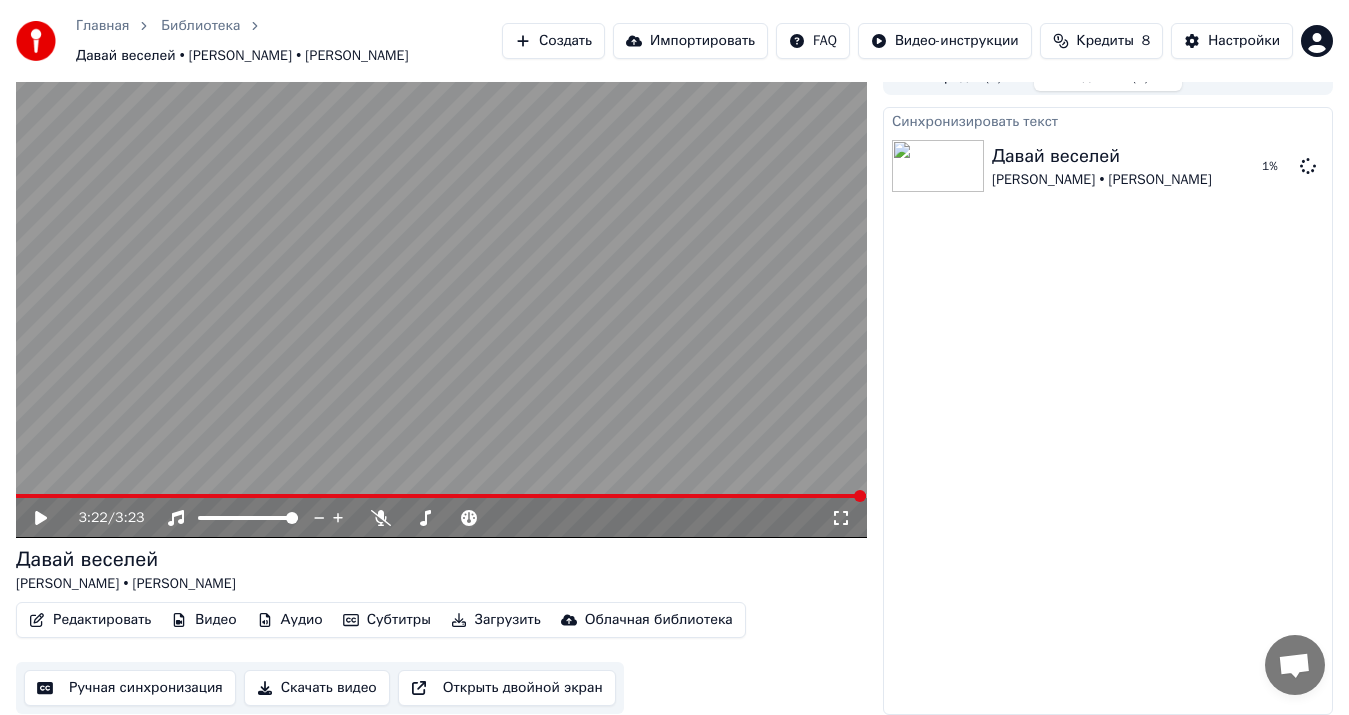 click at bounding box center [441, 298] 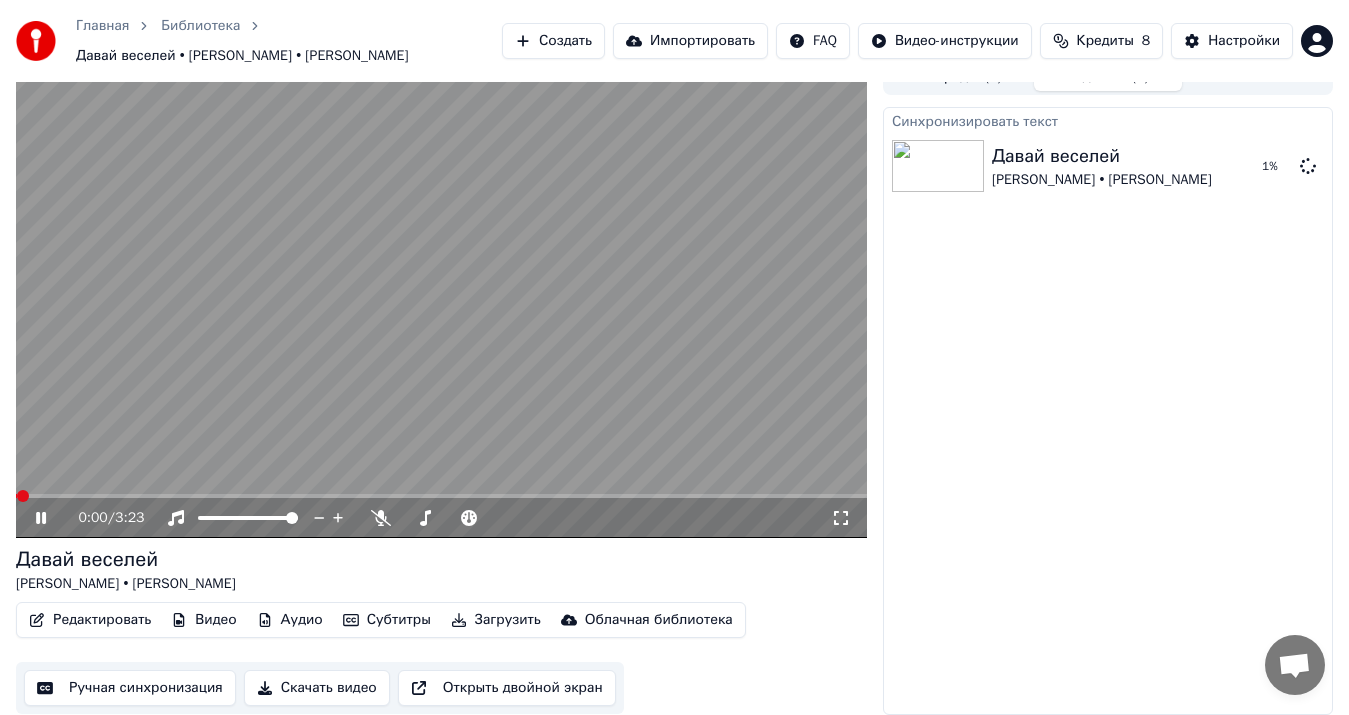click at bounding box center [23, 496] 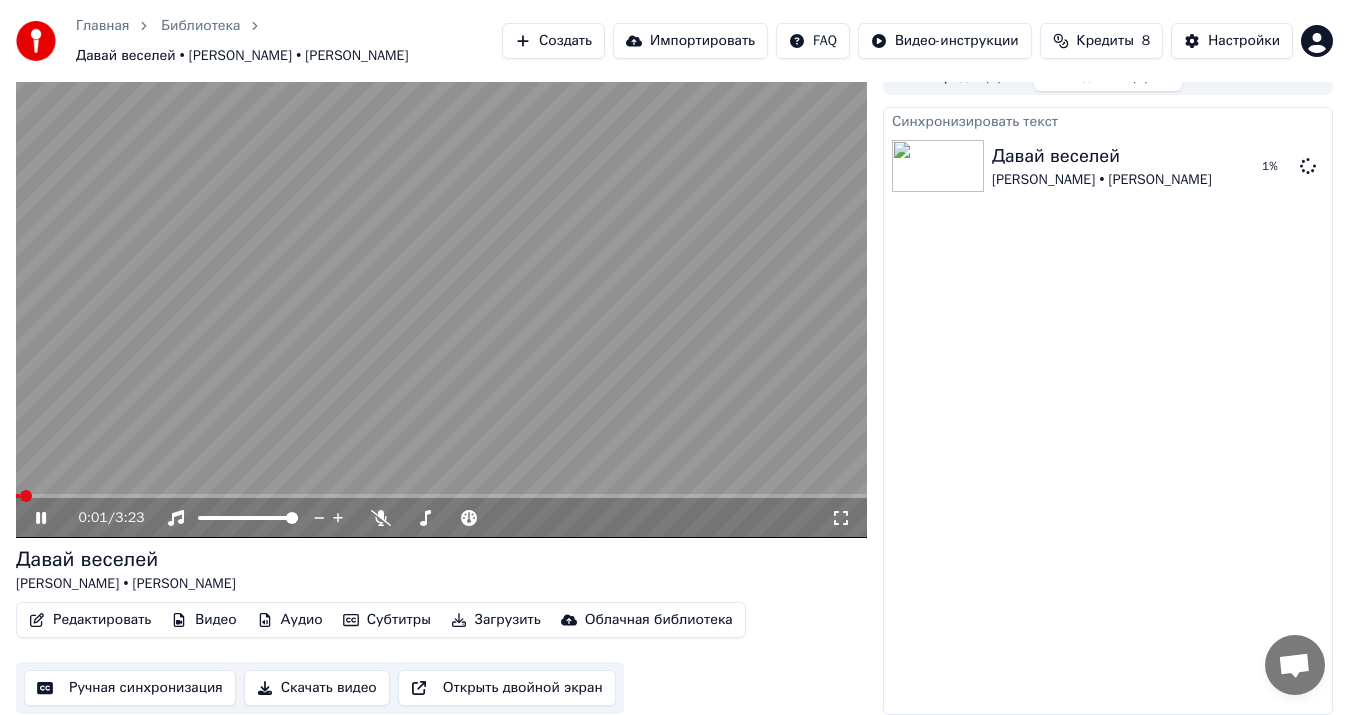 click 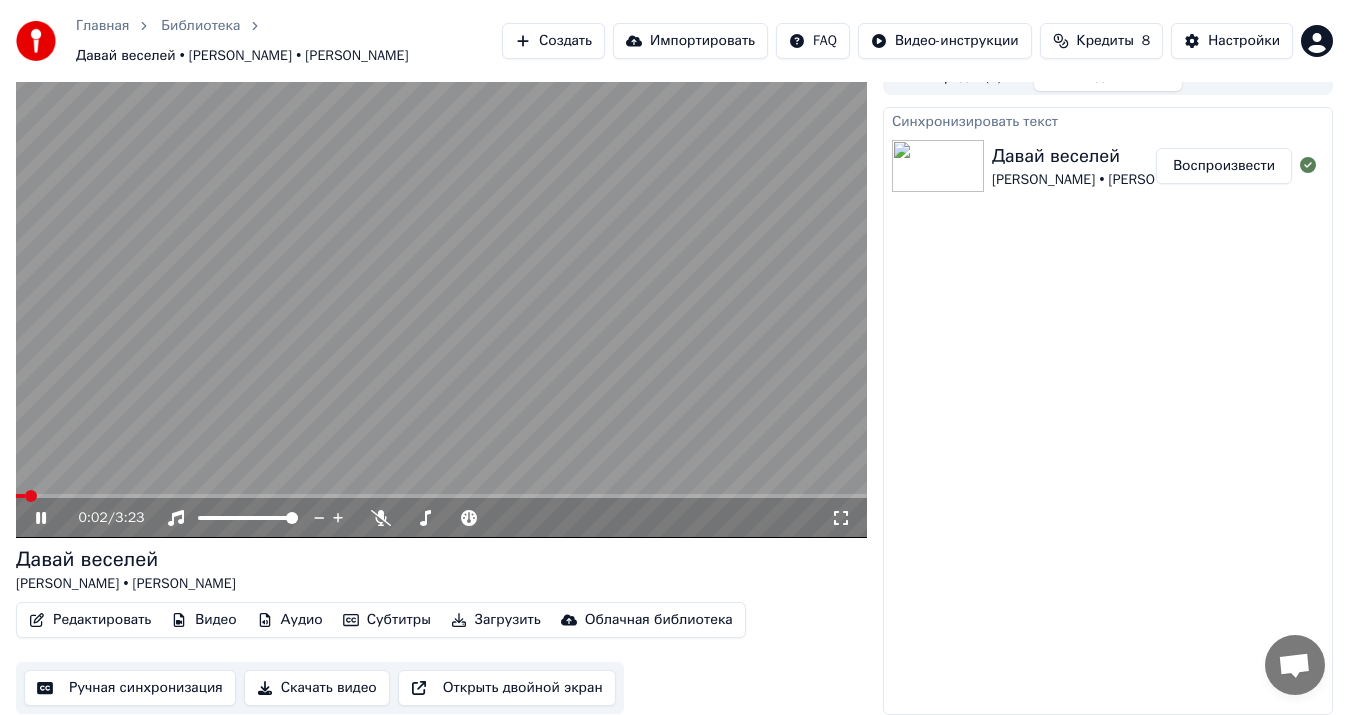click 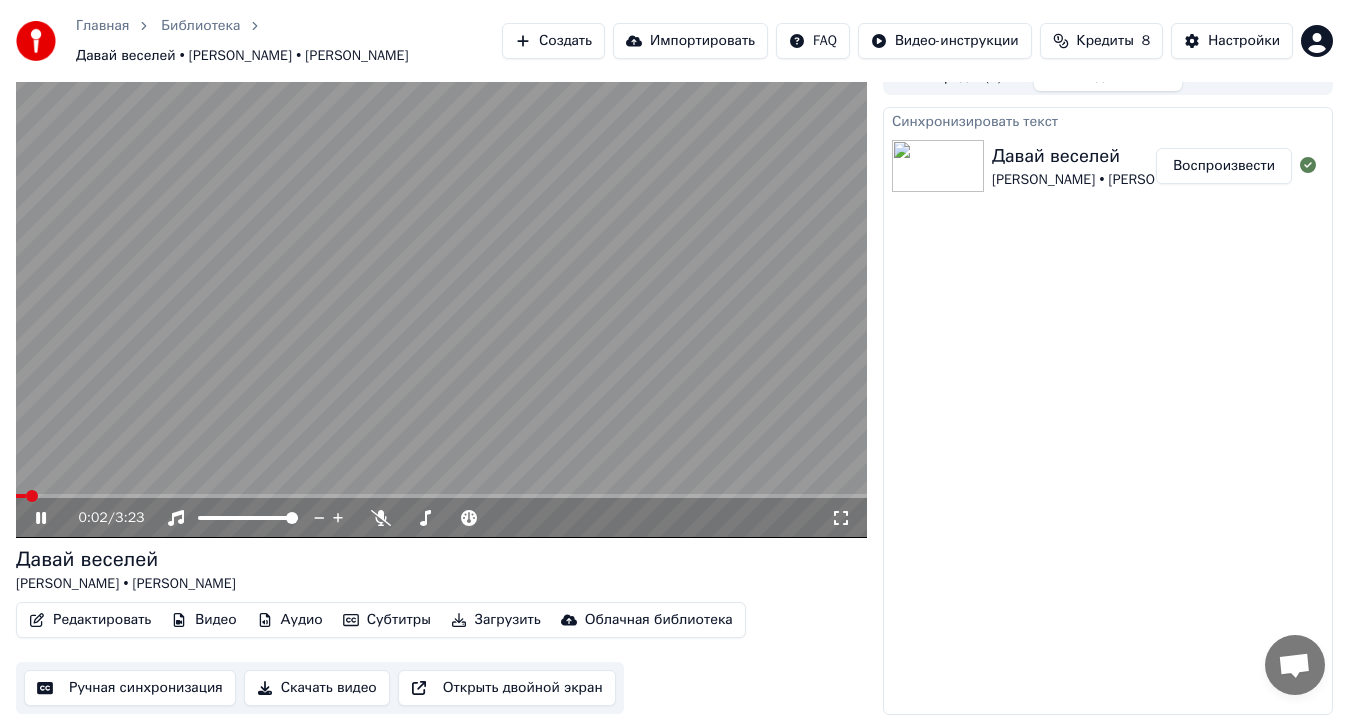 scroll, scrollTop: 15, scrollLeft: 0, axis: vertical 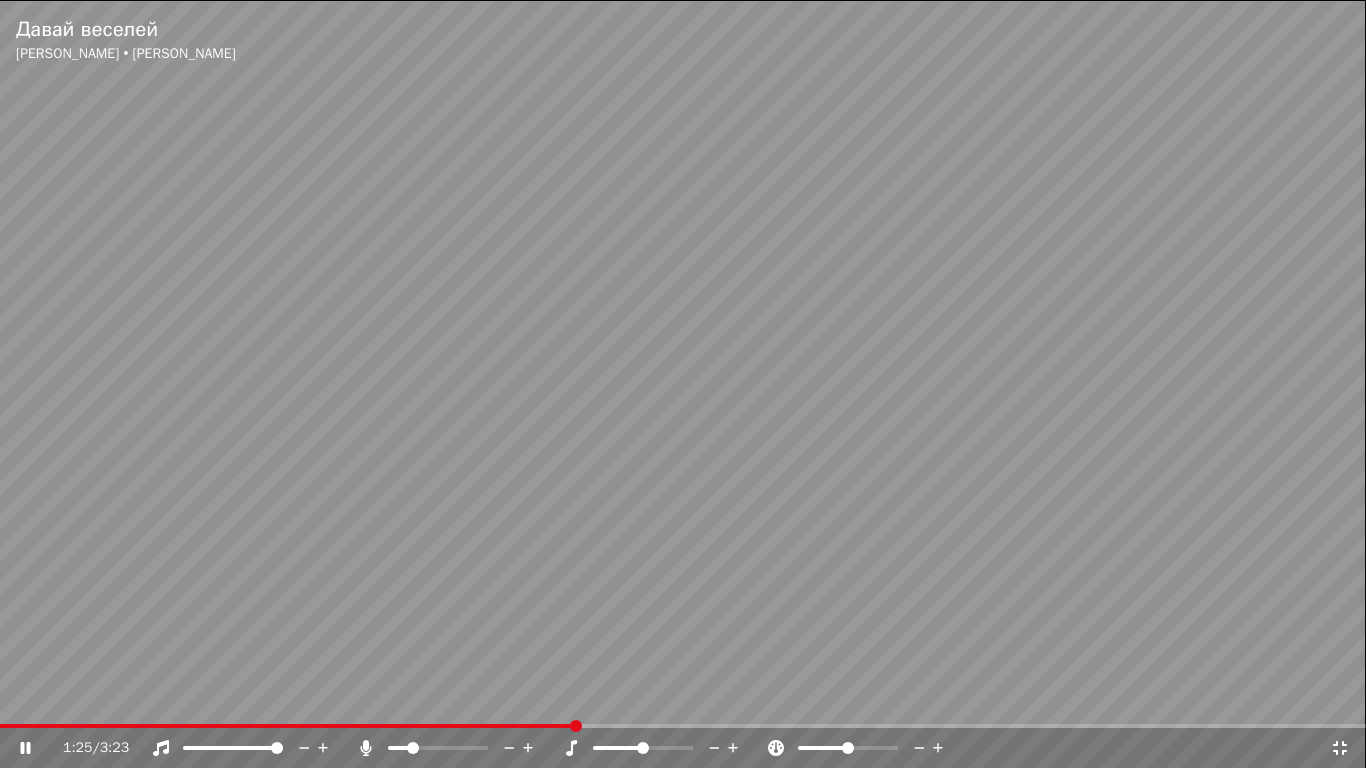 click at bounding box center [438, 748] 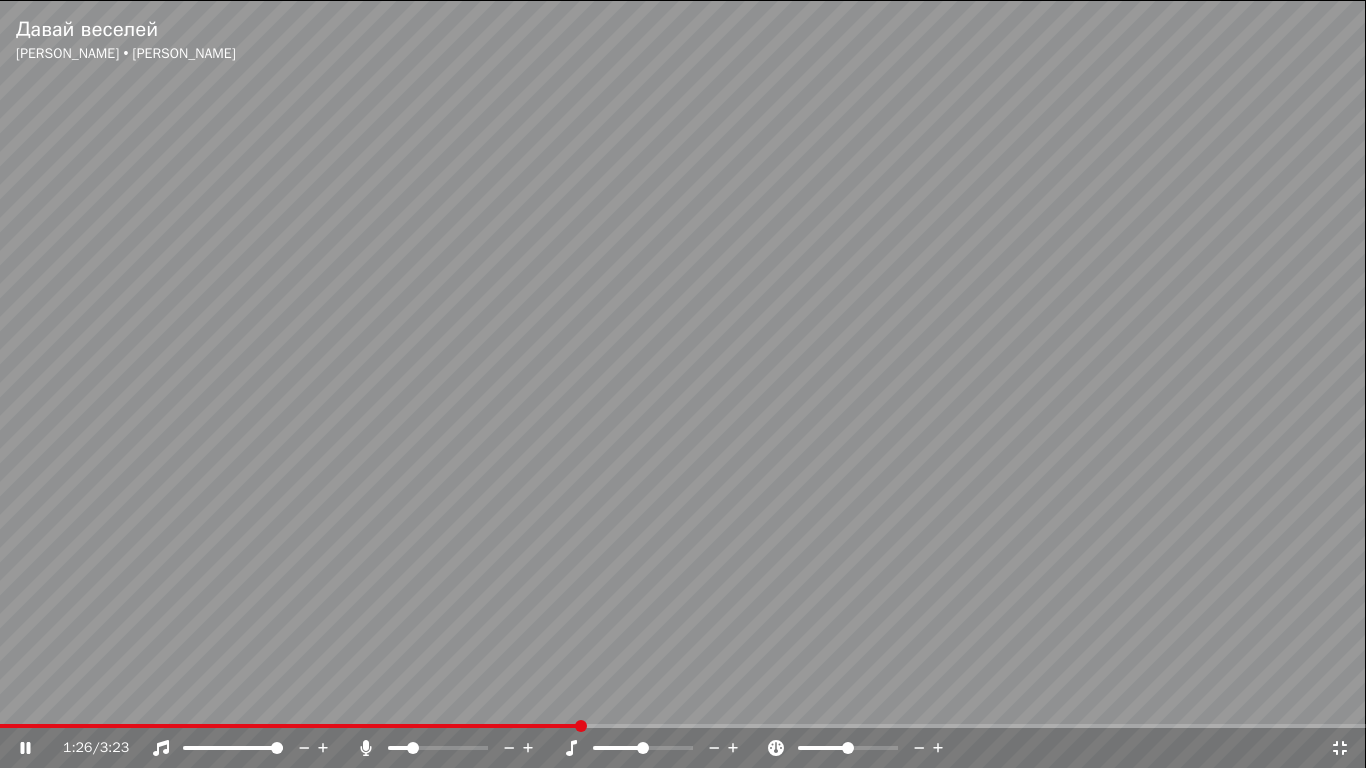 click at bounding box center (438, 748) 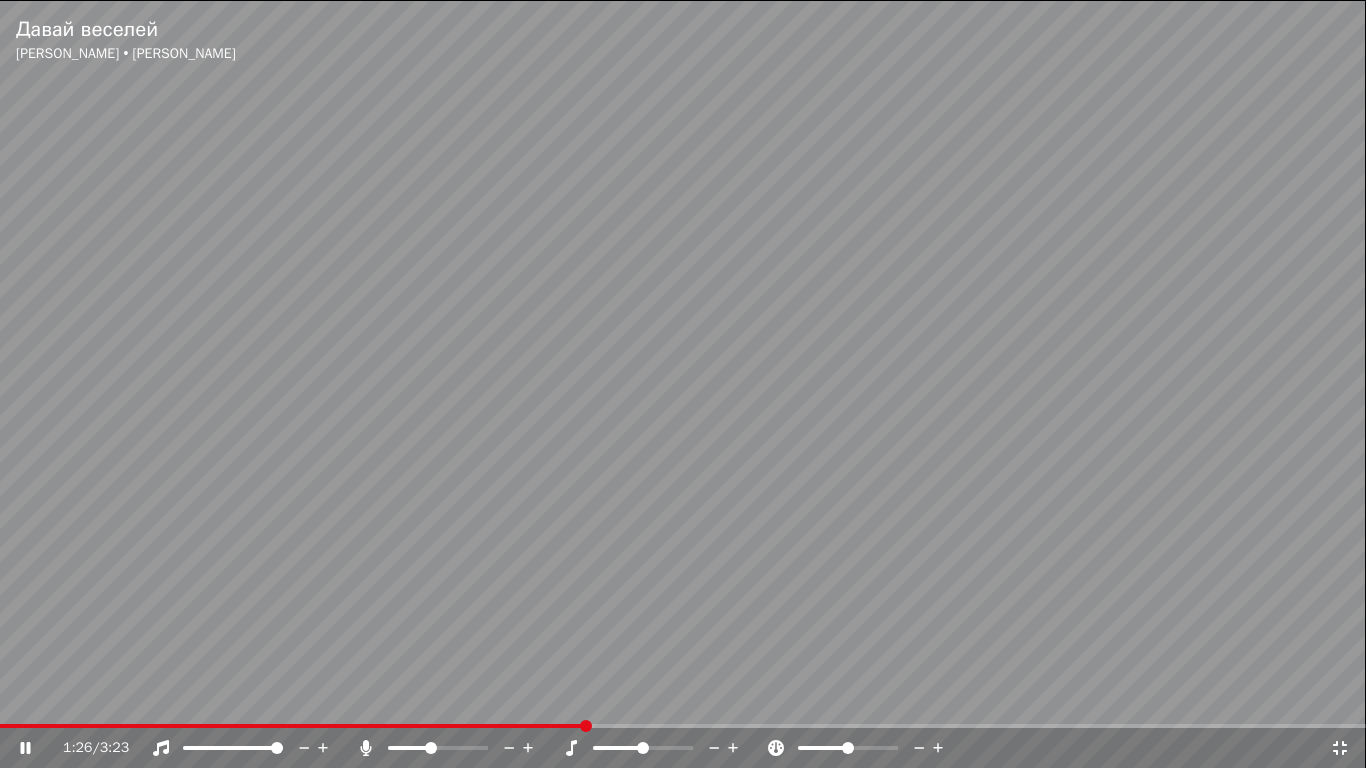 click at bounding box center (456, 748) 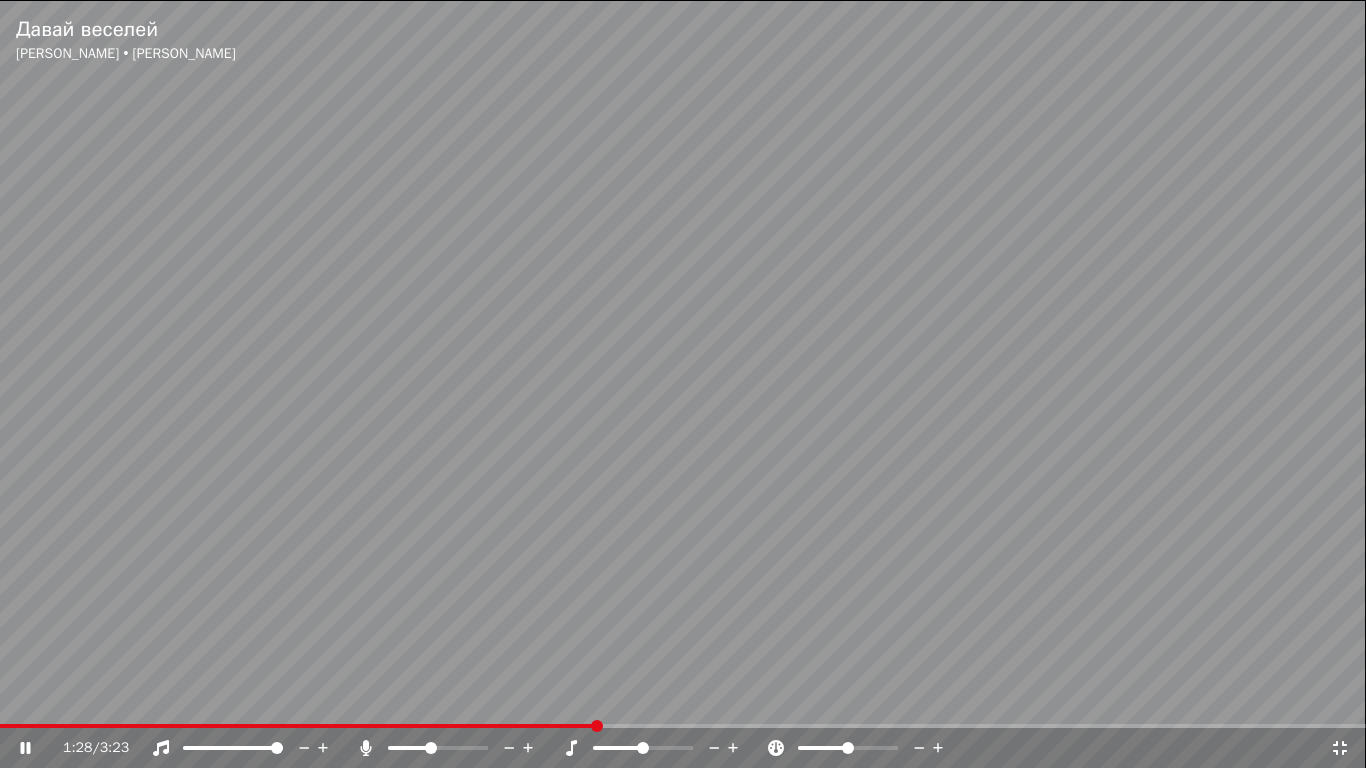 click at bounding box center [456, 748] 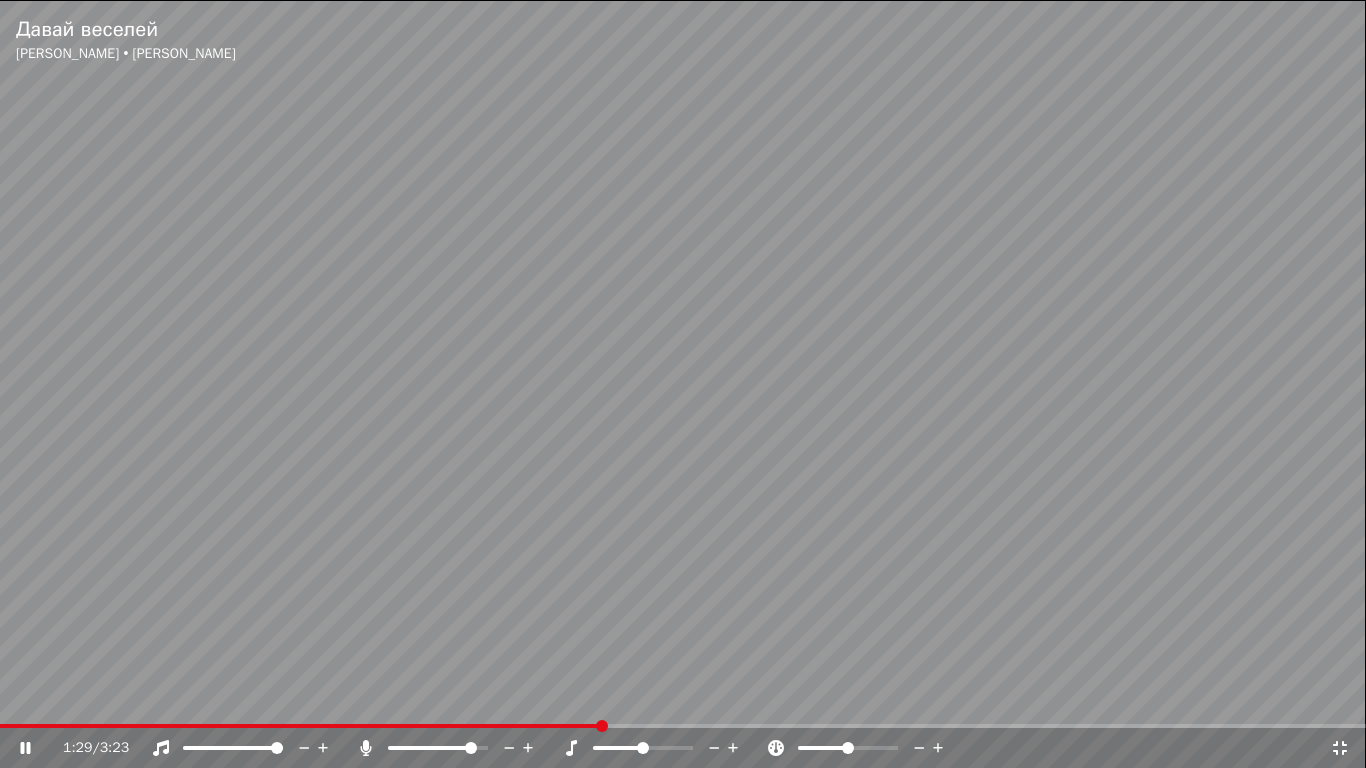 click at bounding box center (438, 748) 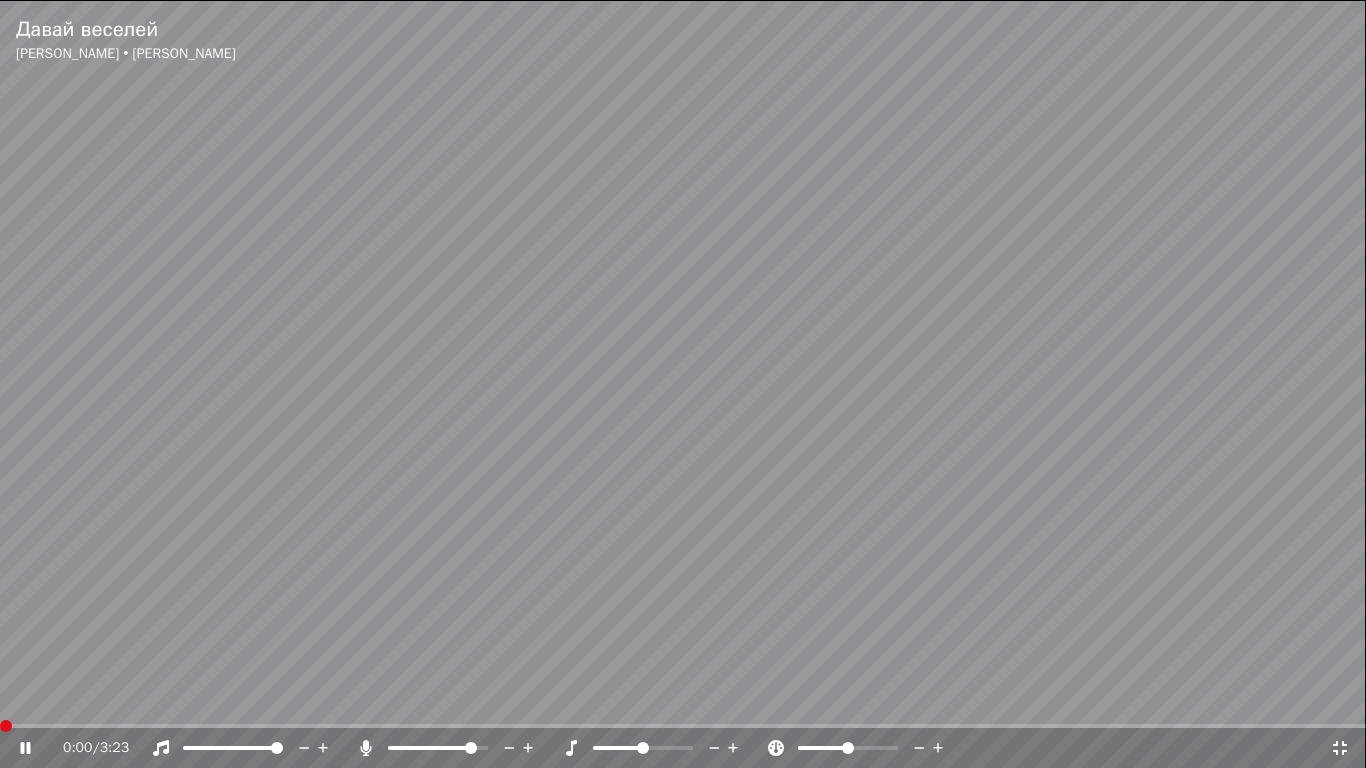 click at bounding box center [0, 726] 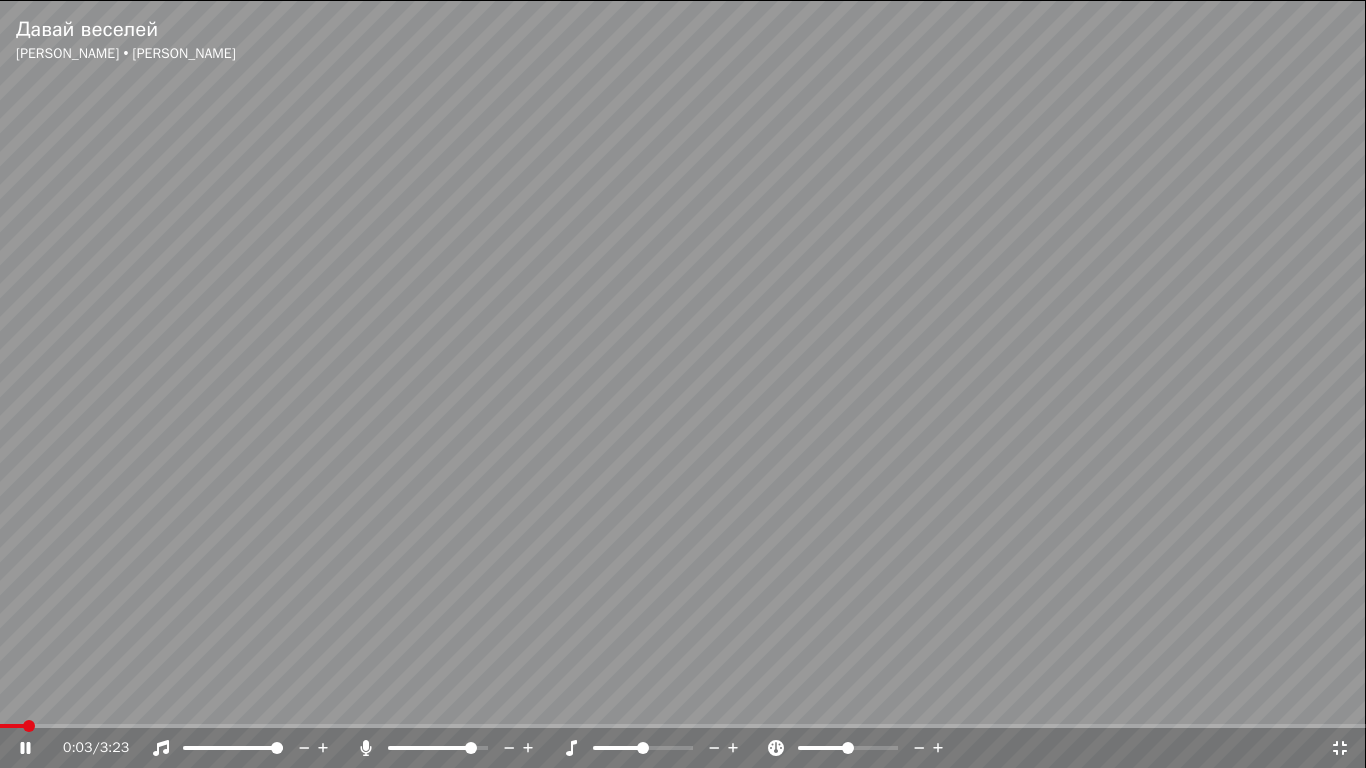 click at bounding box center [456, 748] 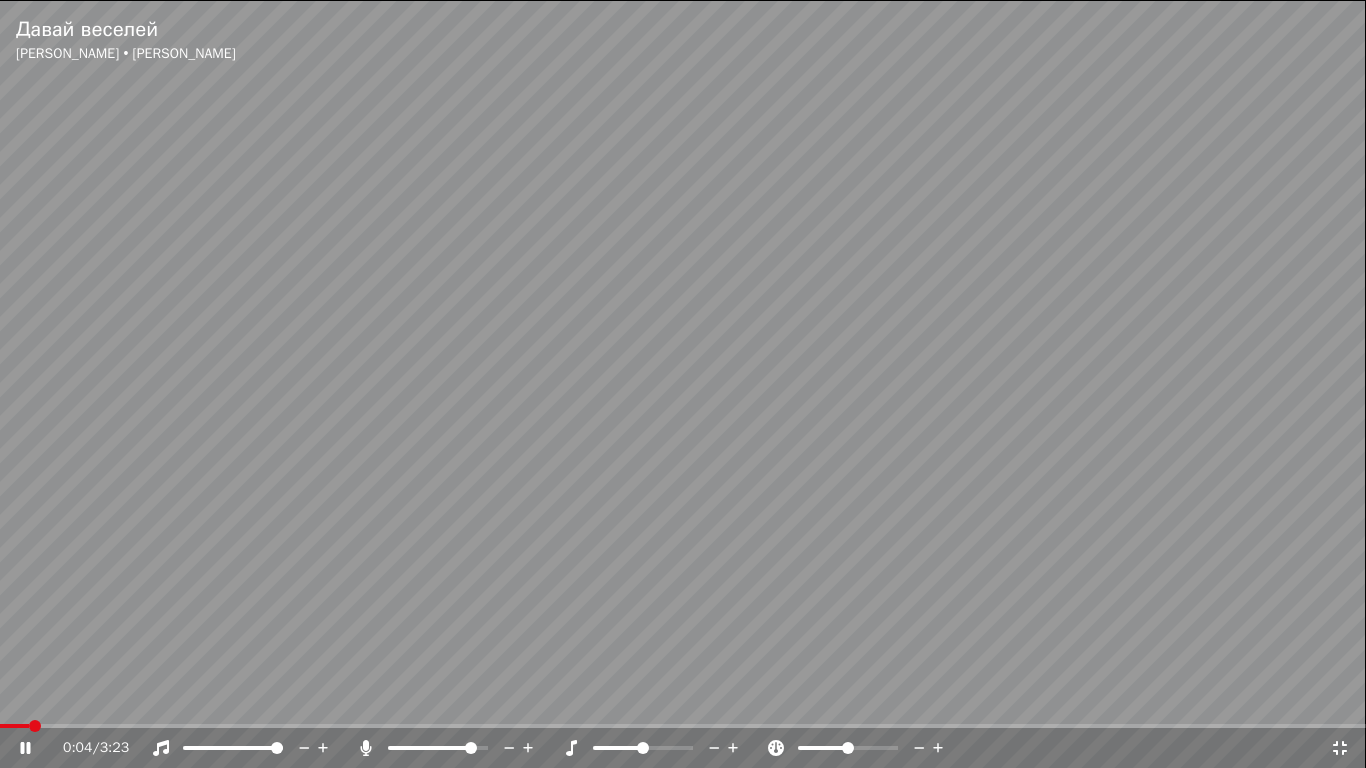 click at bounding box center [438, 748] 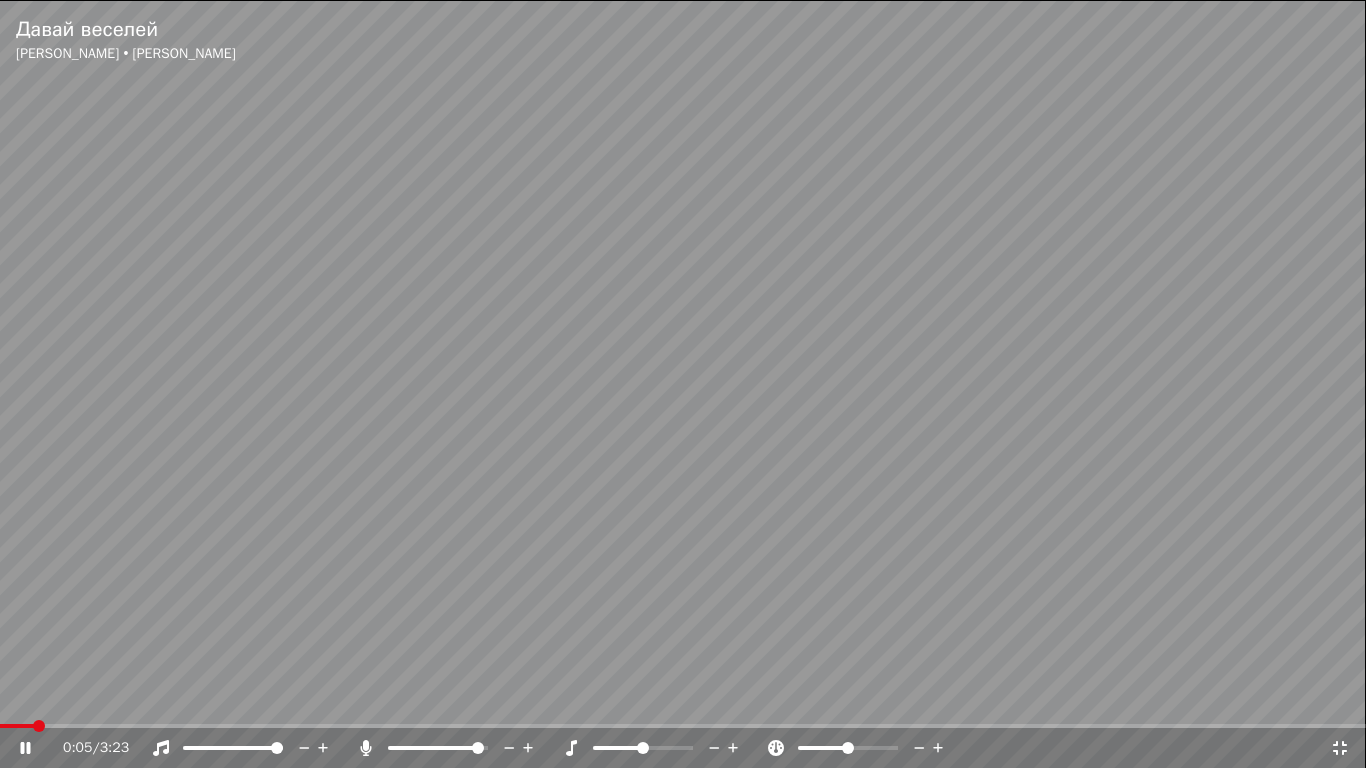 click at bounding box center (478, 748) 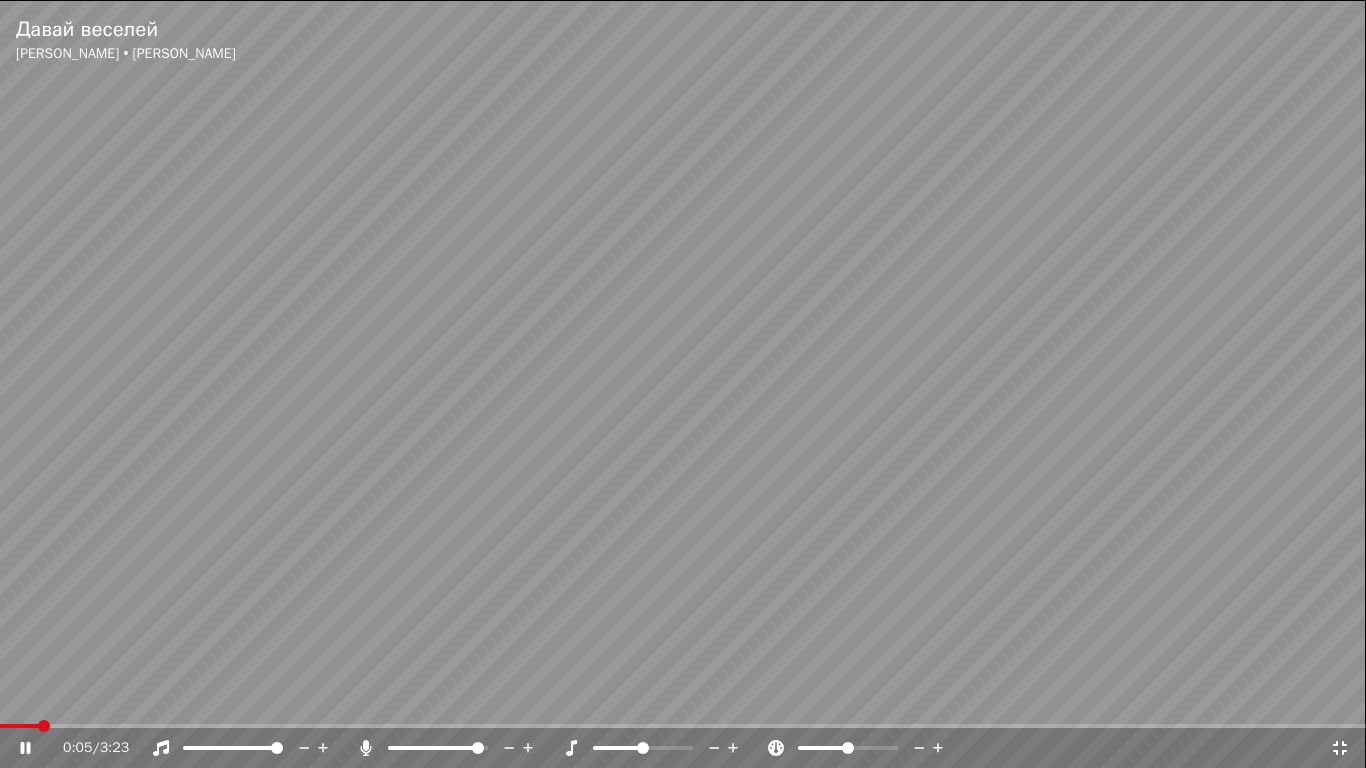 click at bounding box center (456, 748) 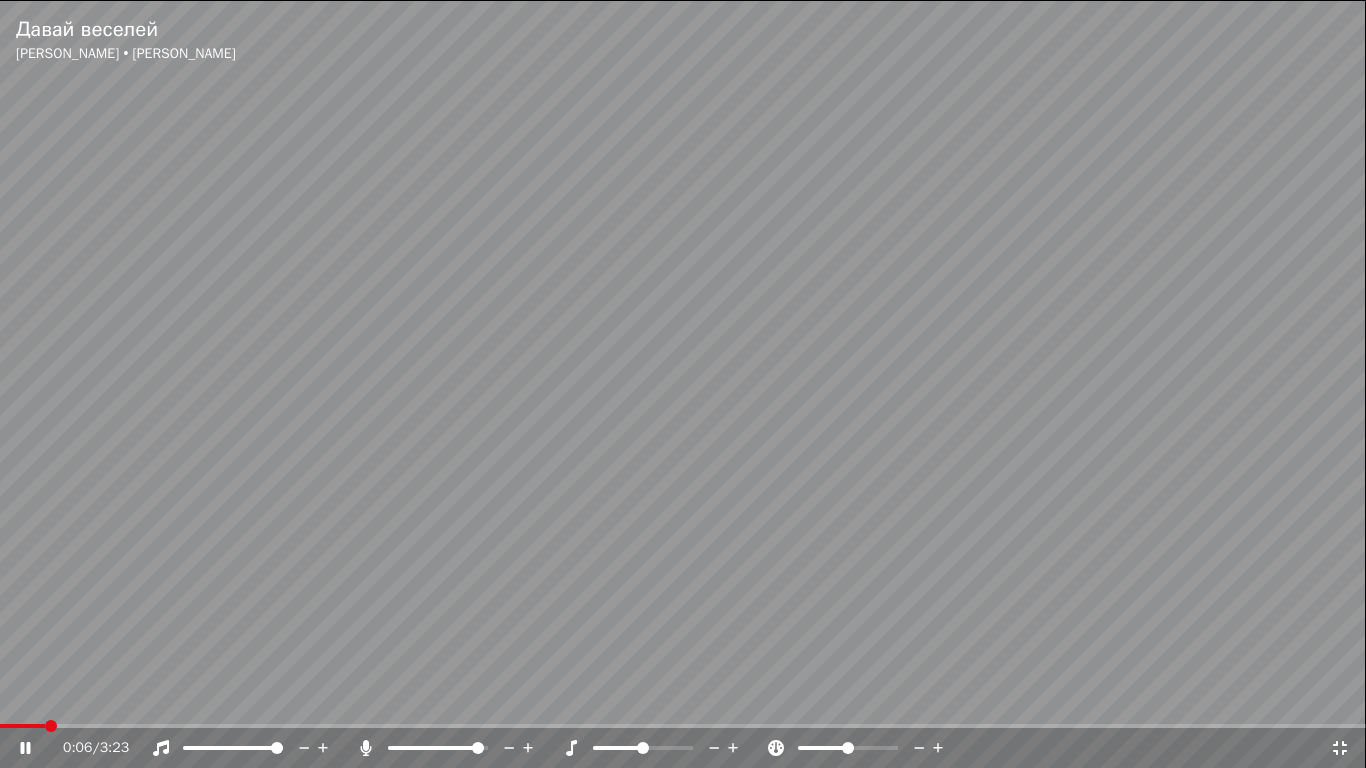 click at bounding box center [438, 748] 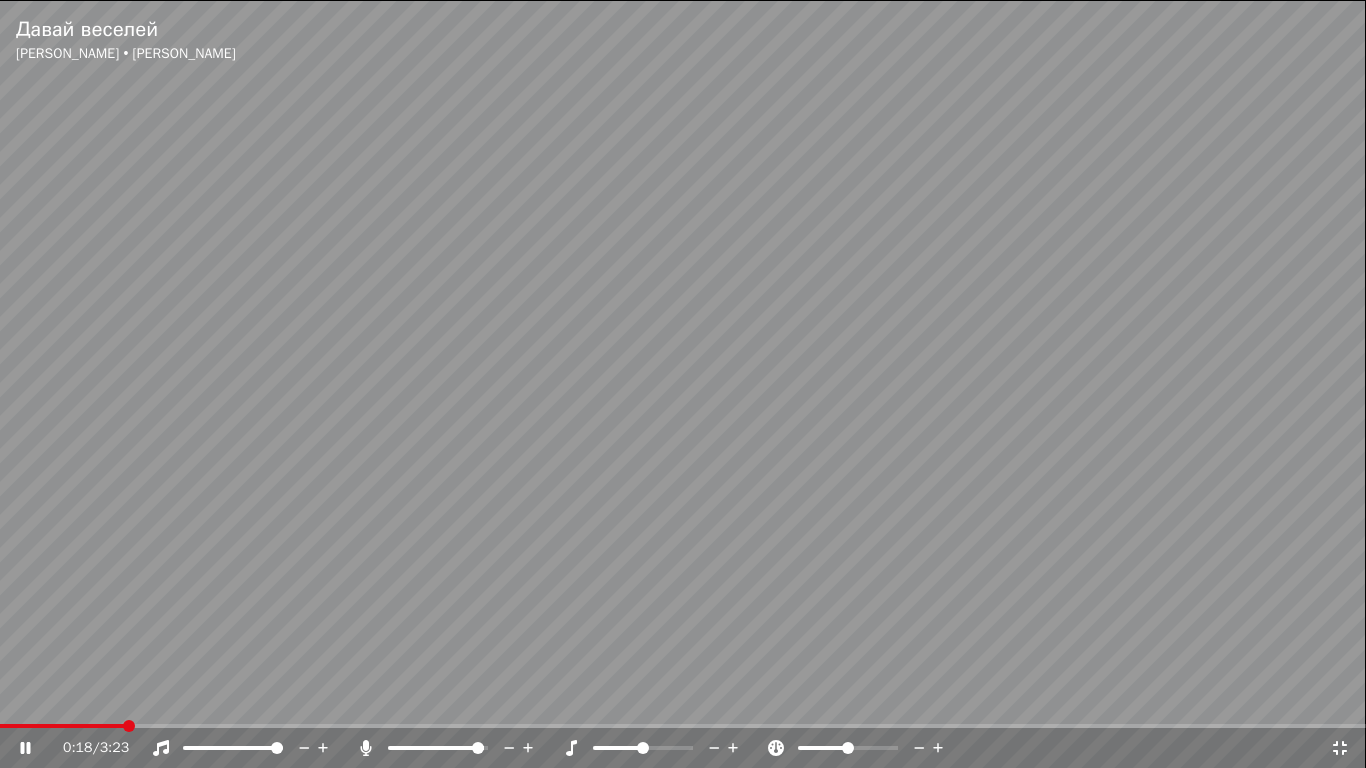click on "0:18  /  3:23" at bounding box center (683, 748) 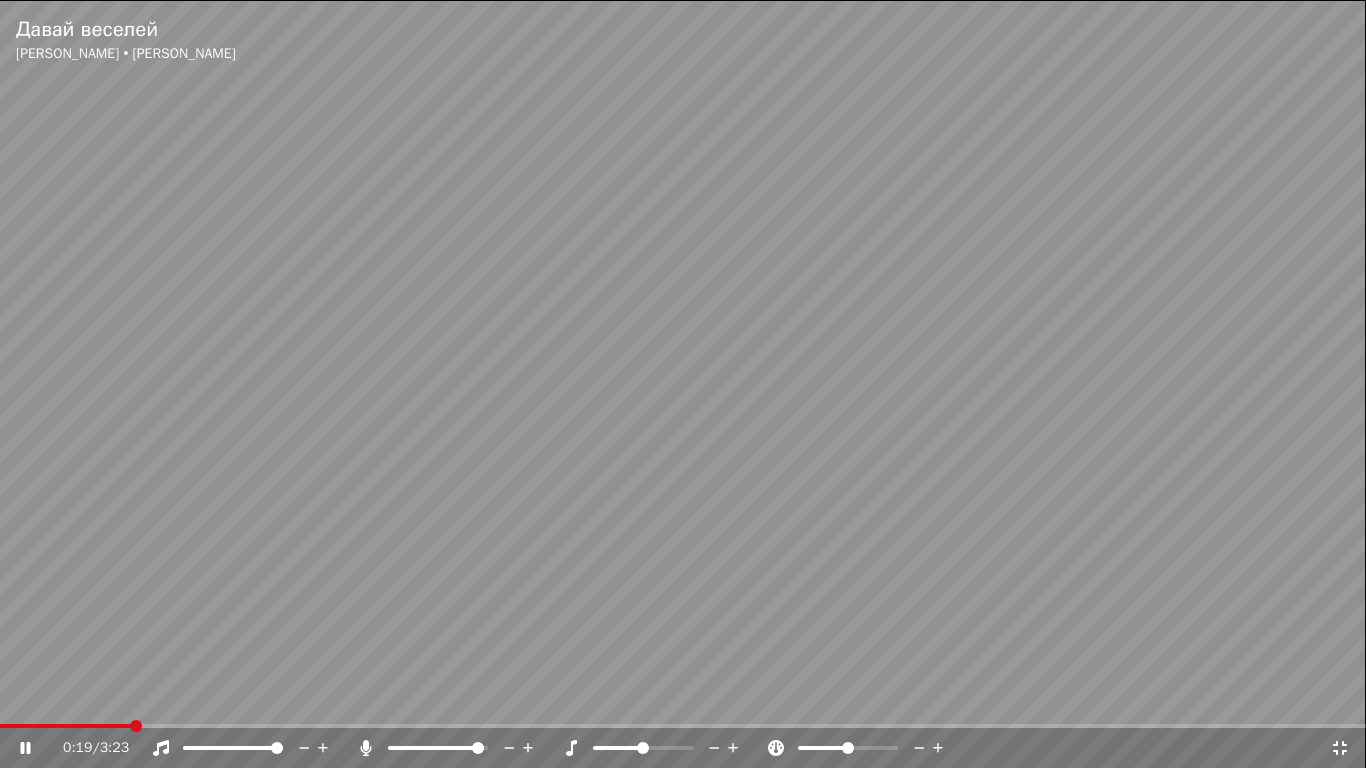 click 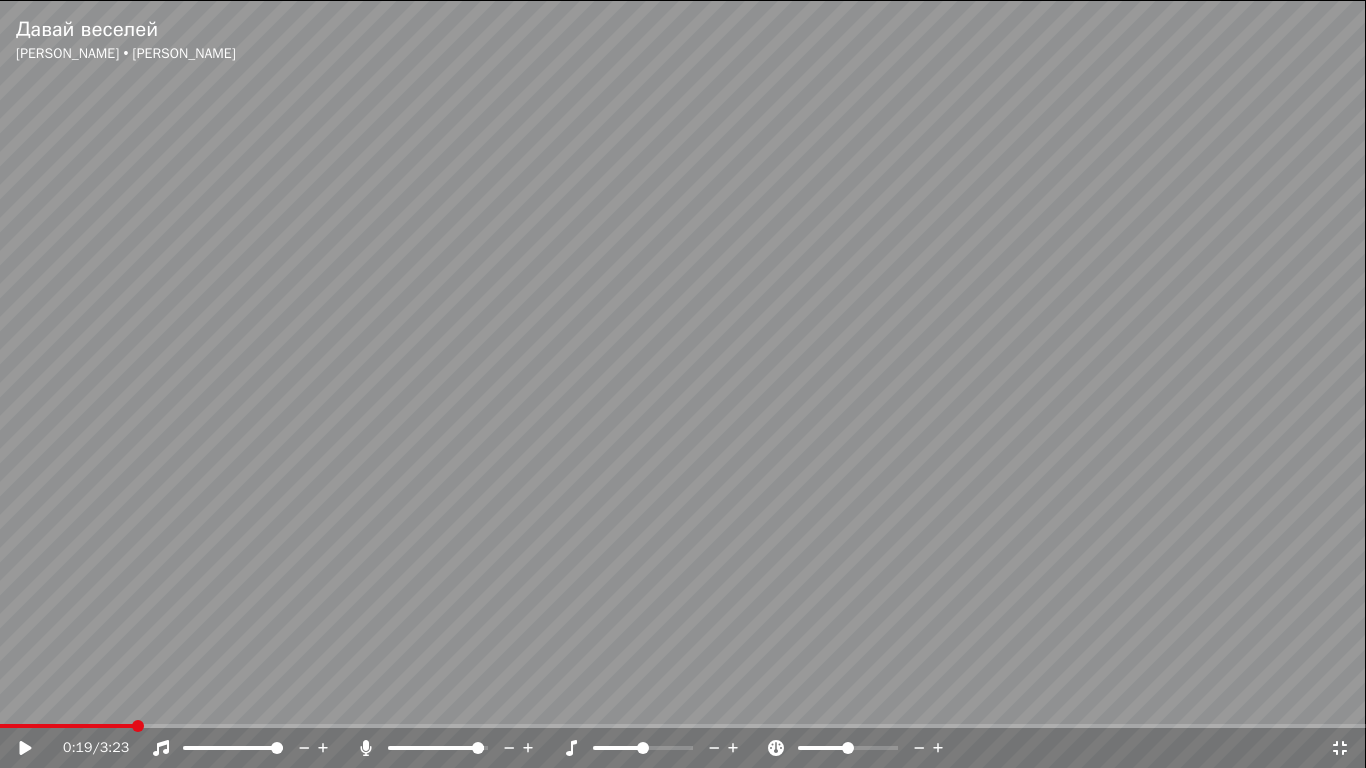 click 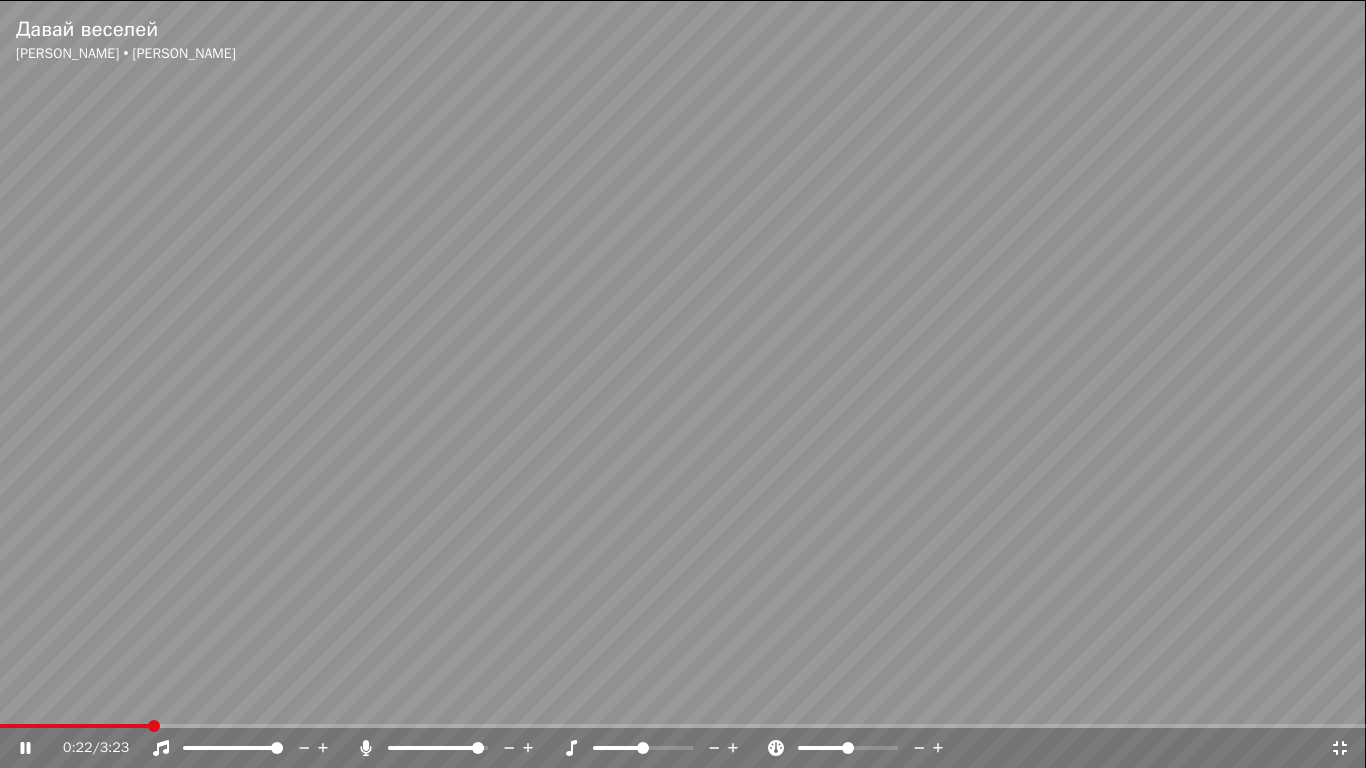 click 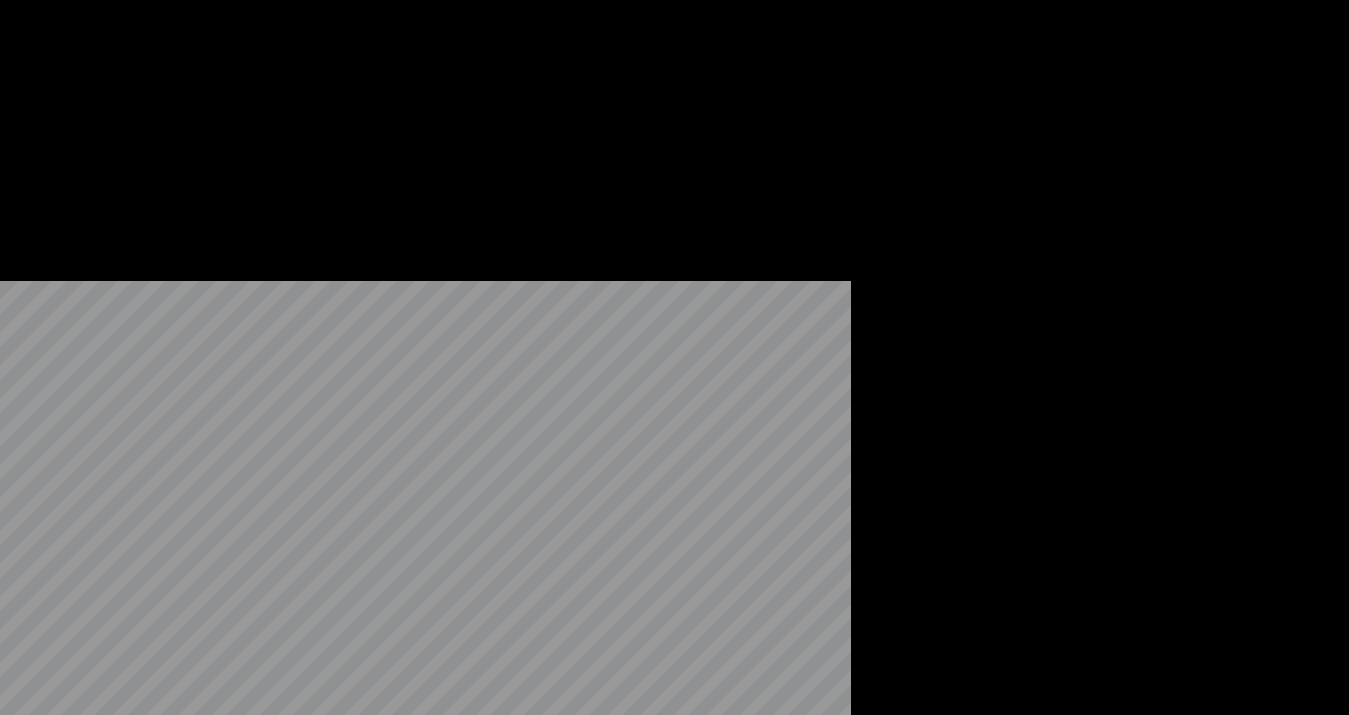 scroll, scrollTop: 23, scrollLeft: 0, axis: vertical 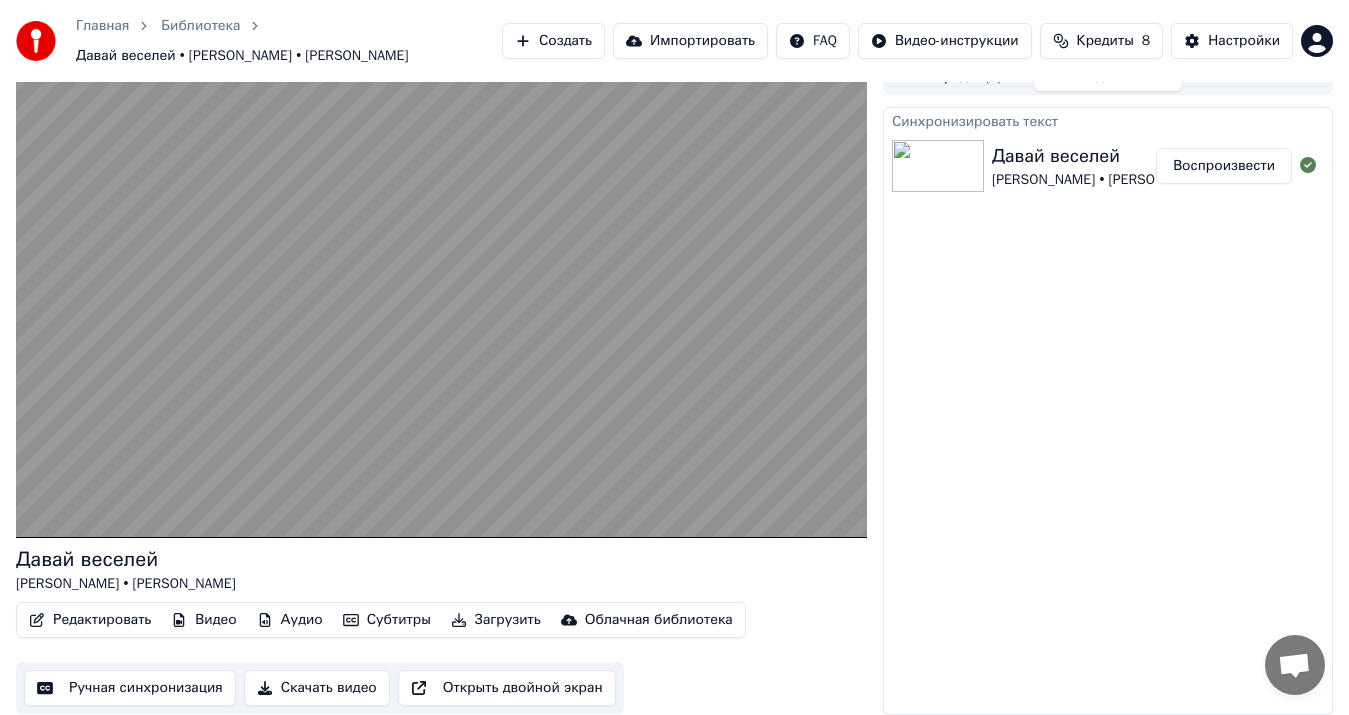 click on "Редактировать" at bounding box center [90, 620] 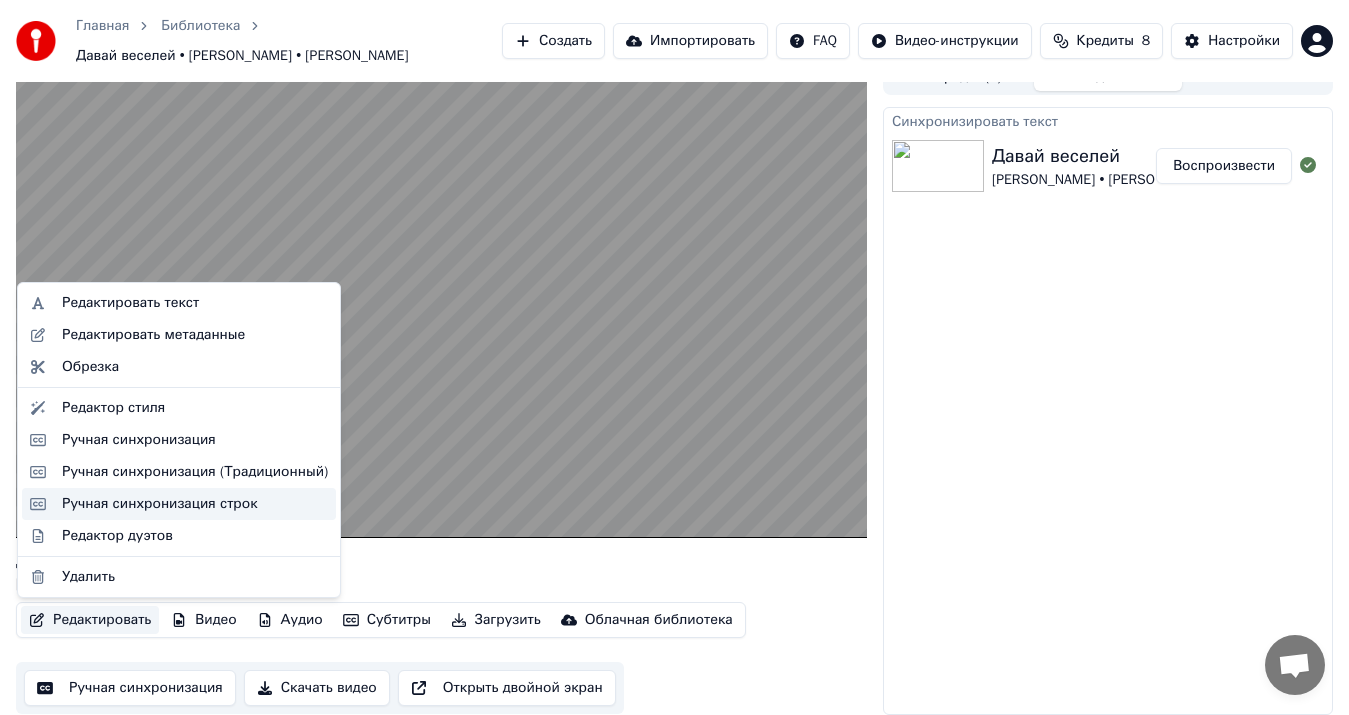 click on "Ручная синхронизация строк" at bounding box center (160, 504) 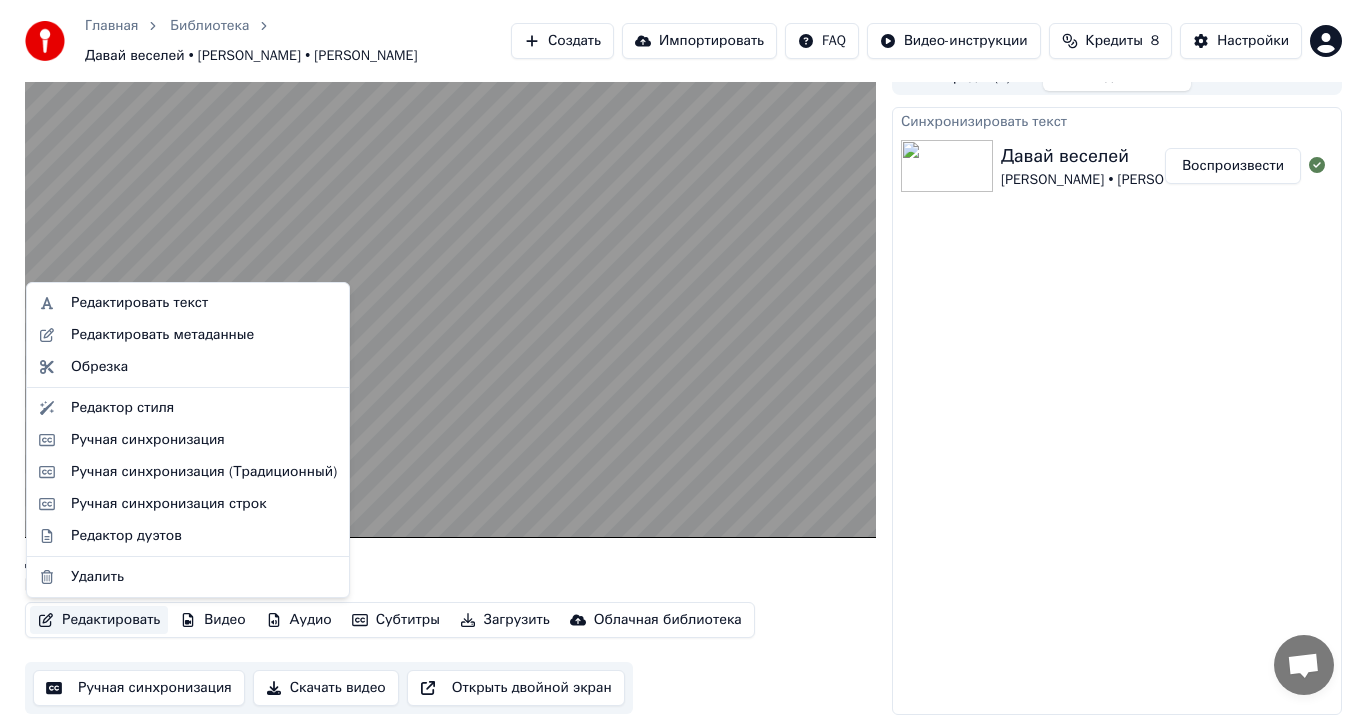 scroll, scrollTop: 0, scrollLeft: 0, axis: both 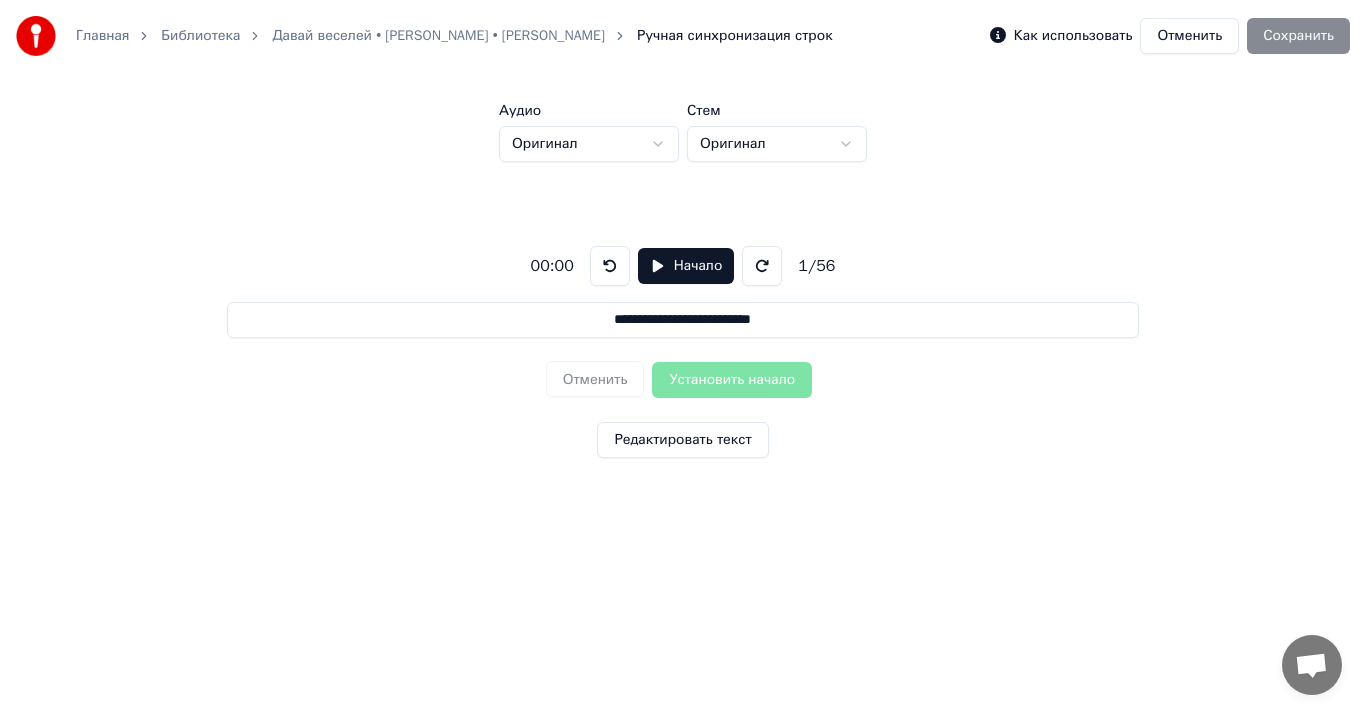 click on "Начало" at bounding box center (686, 266) 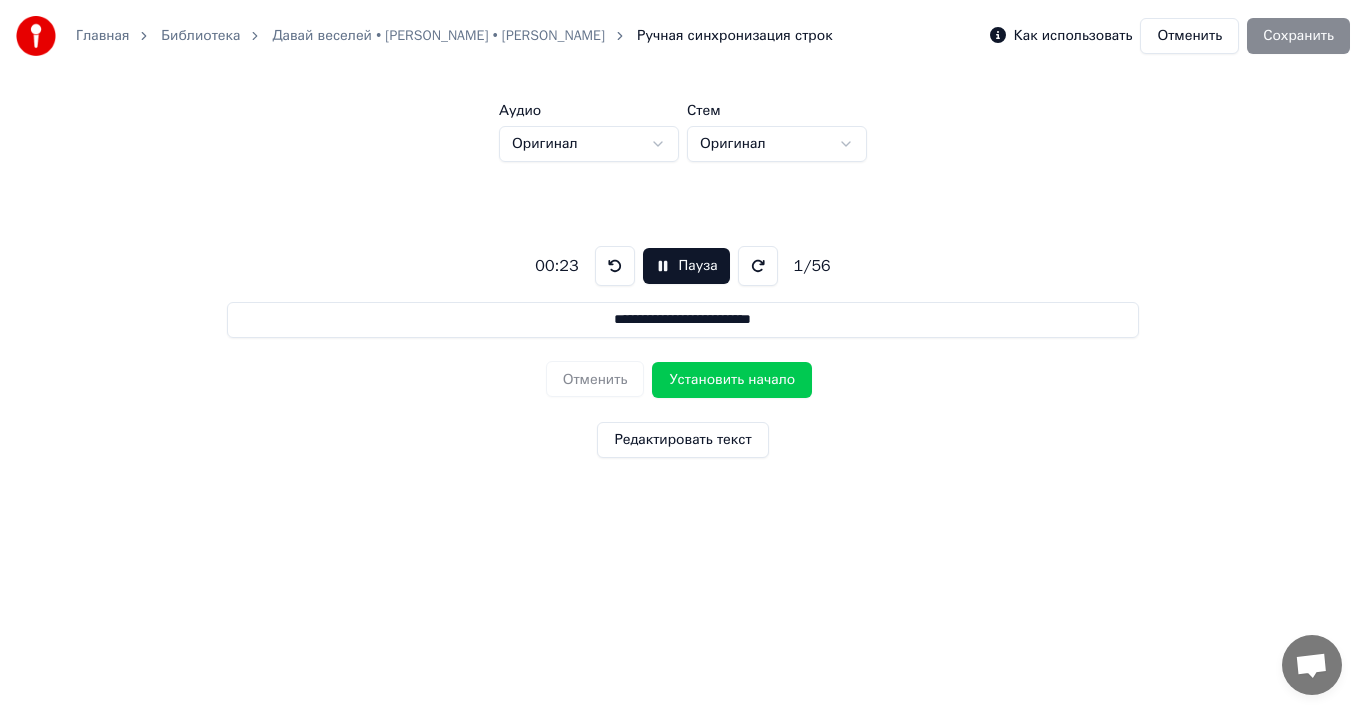 click on "Установить начало" at bounding box center (732, 380) 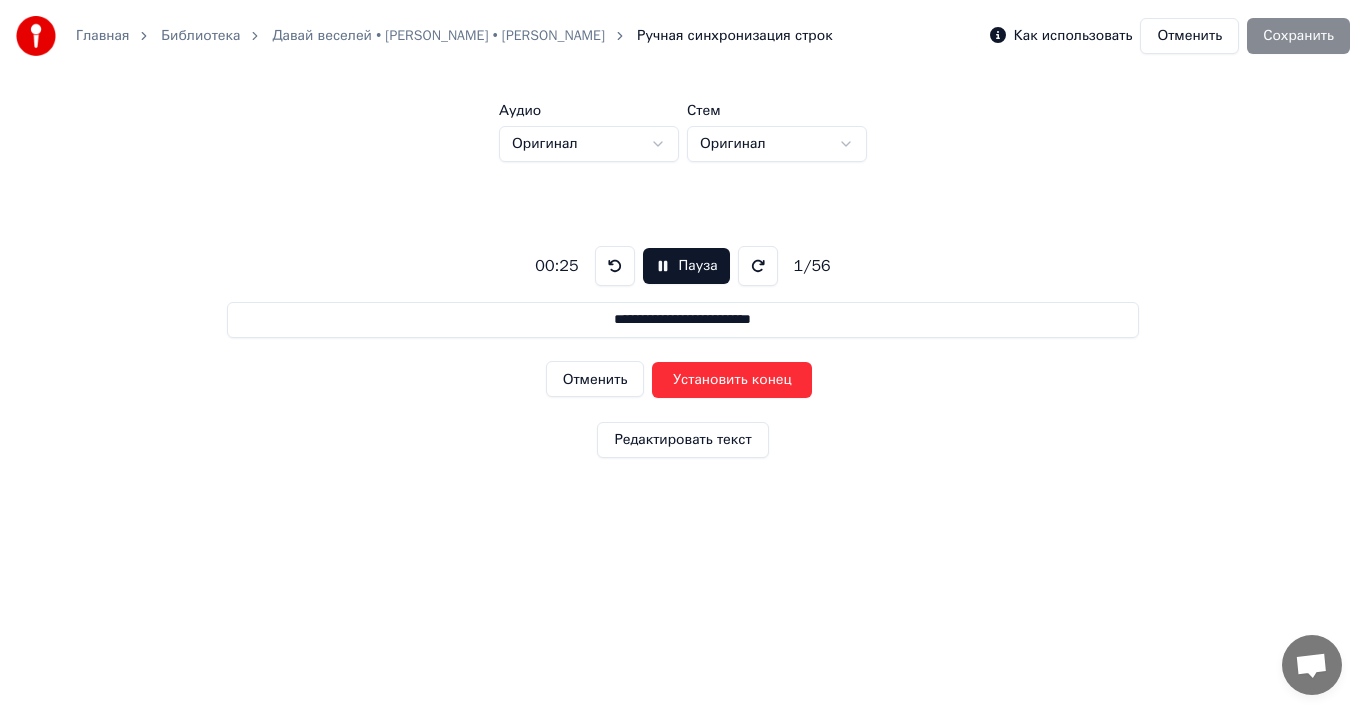 click on "Отменить" at bounding box center (595, 379) 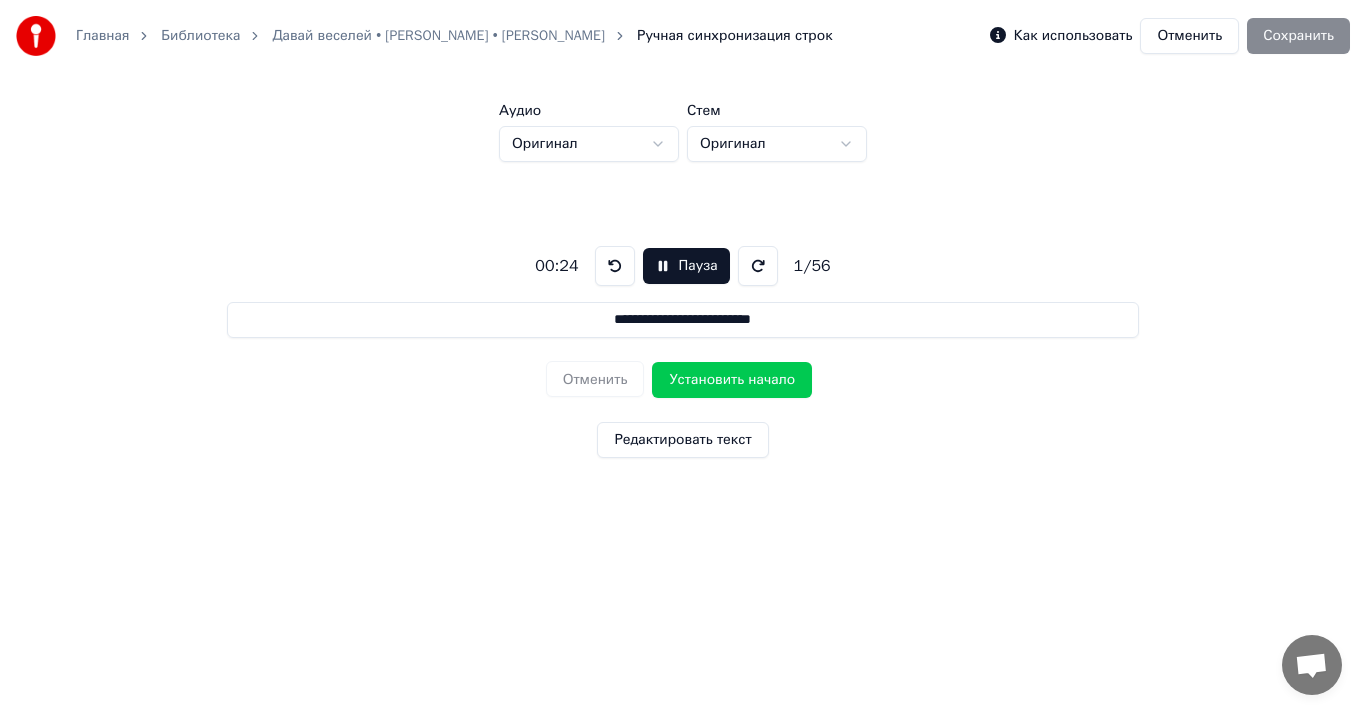click on "Установить начало" at bounding box center [732, 380] 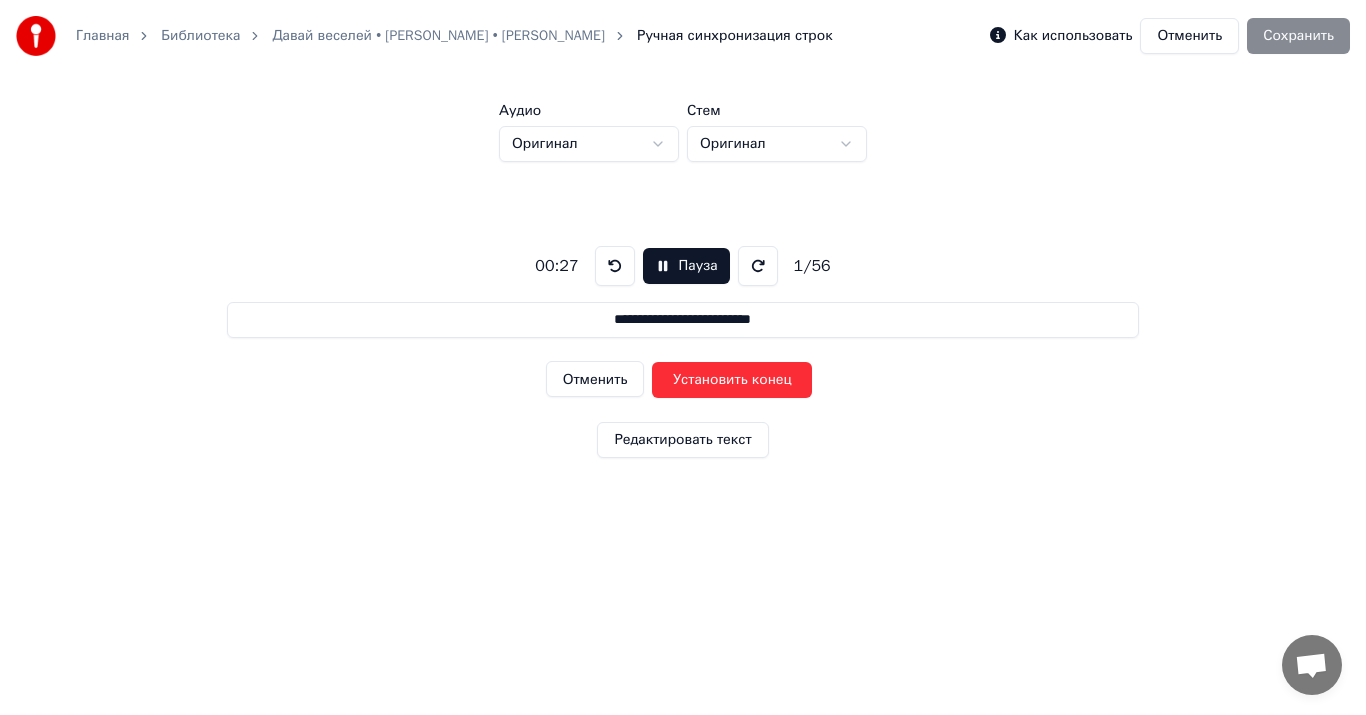 click on "Как использовать Отменить Сохранить" at bounding box center (1170, 36) 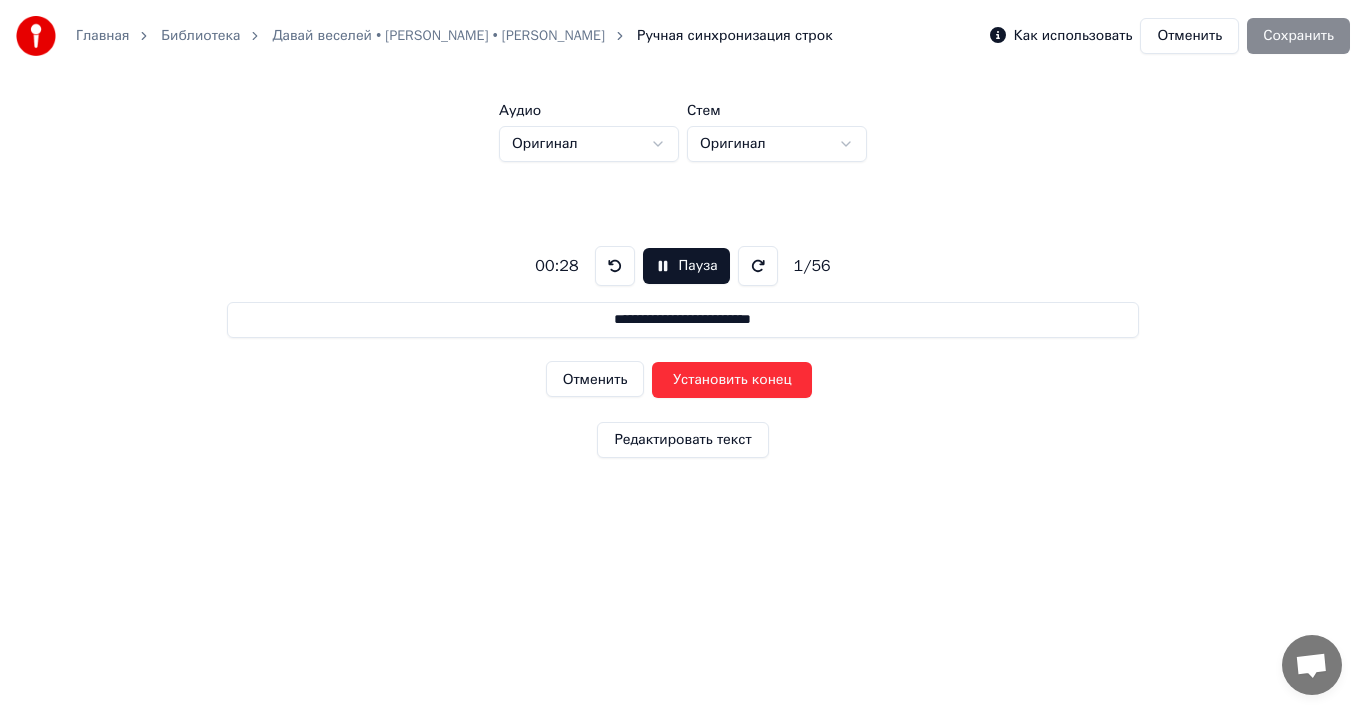 click on "Как использовать Отменить Сохранить" at bounding box center [1170, 36] 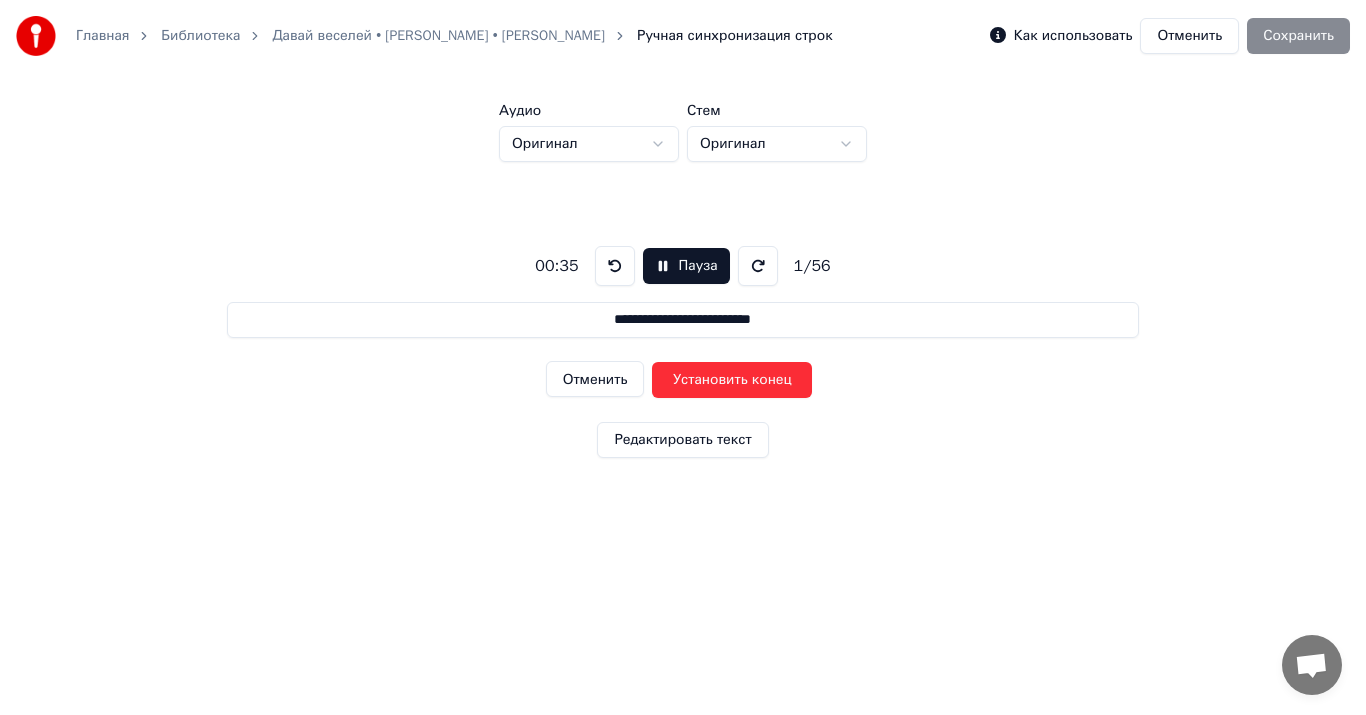 click on "Отменить" at bounding box center (595, 379) 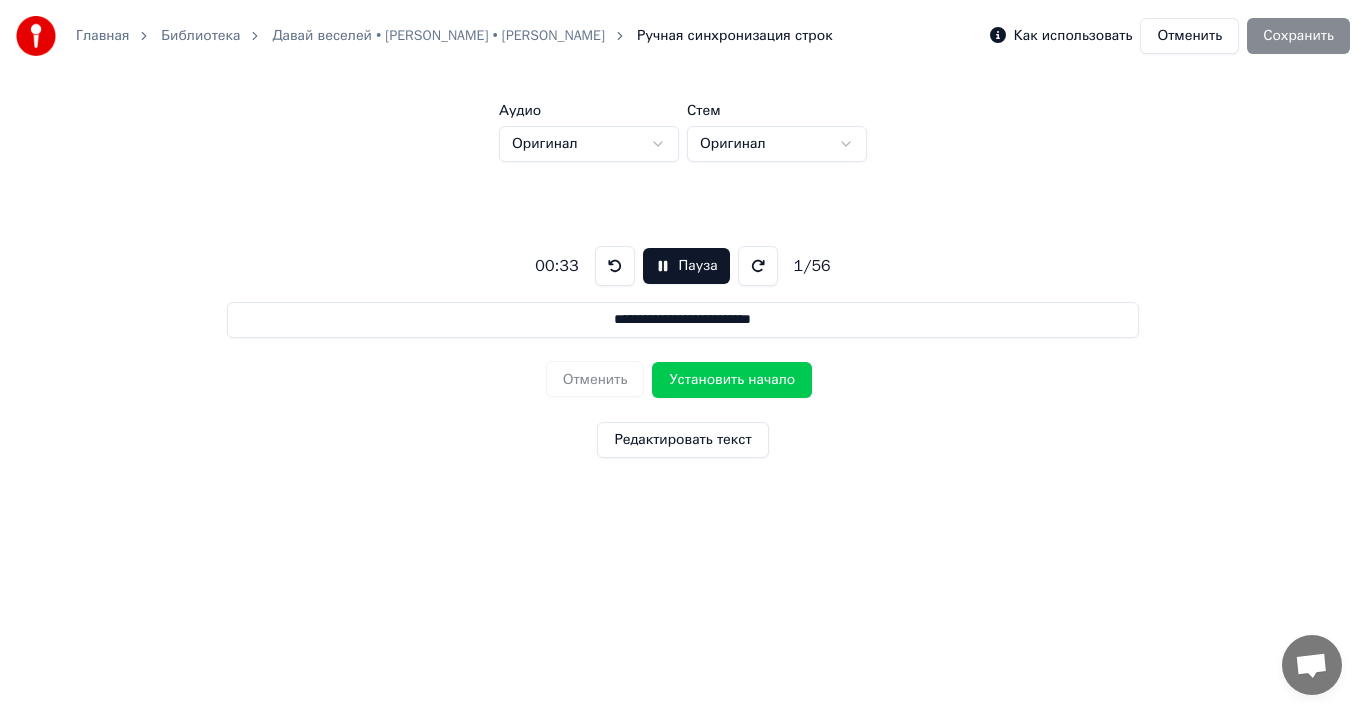 click on "**********" at bounding box center [682, 320] 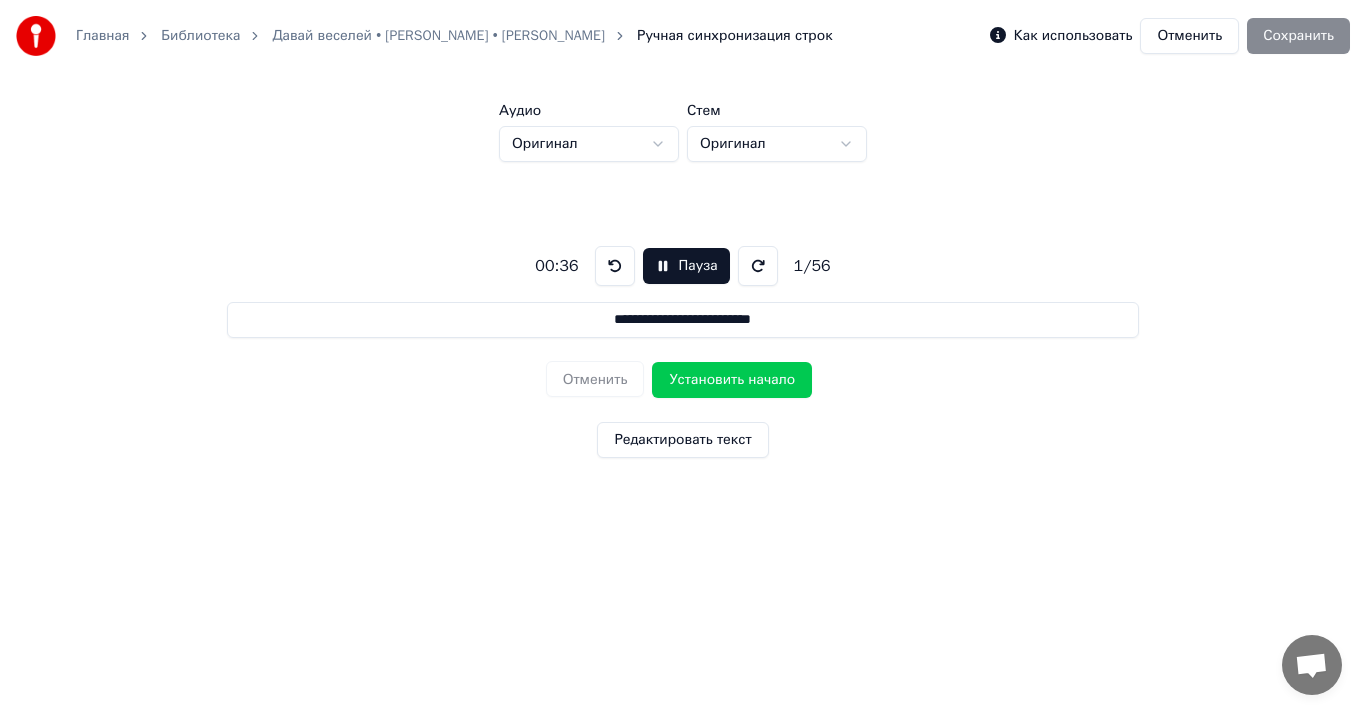 click at bounding box center [615, 266] 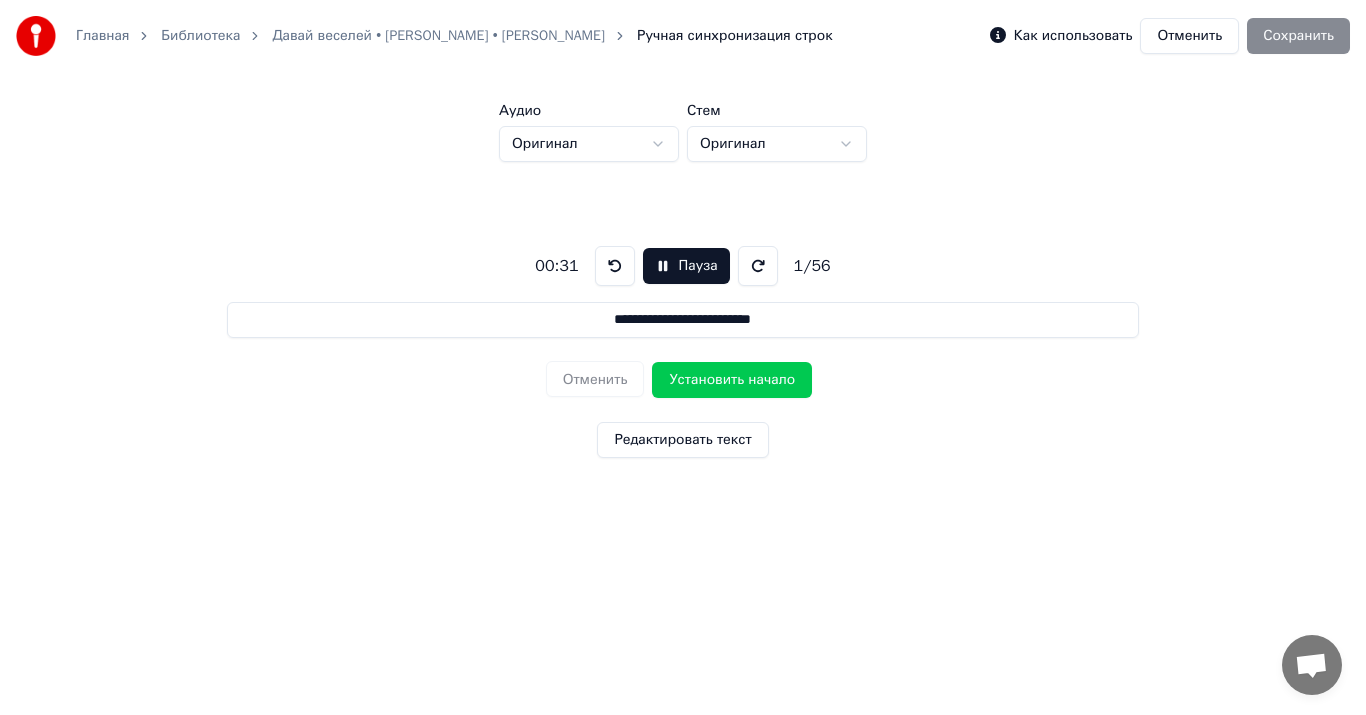 click at bounding box center (615, 266) 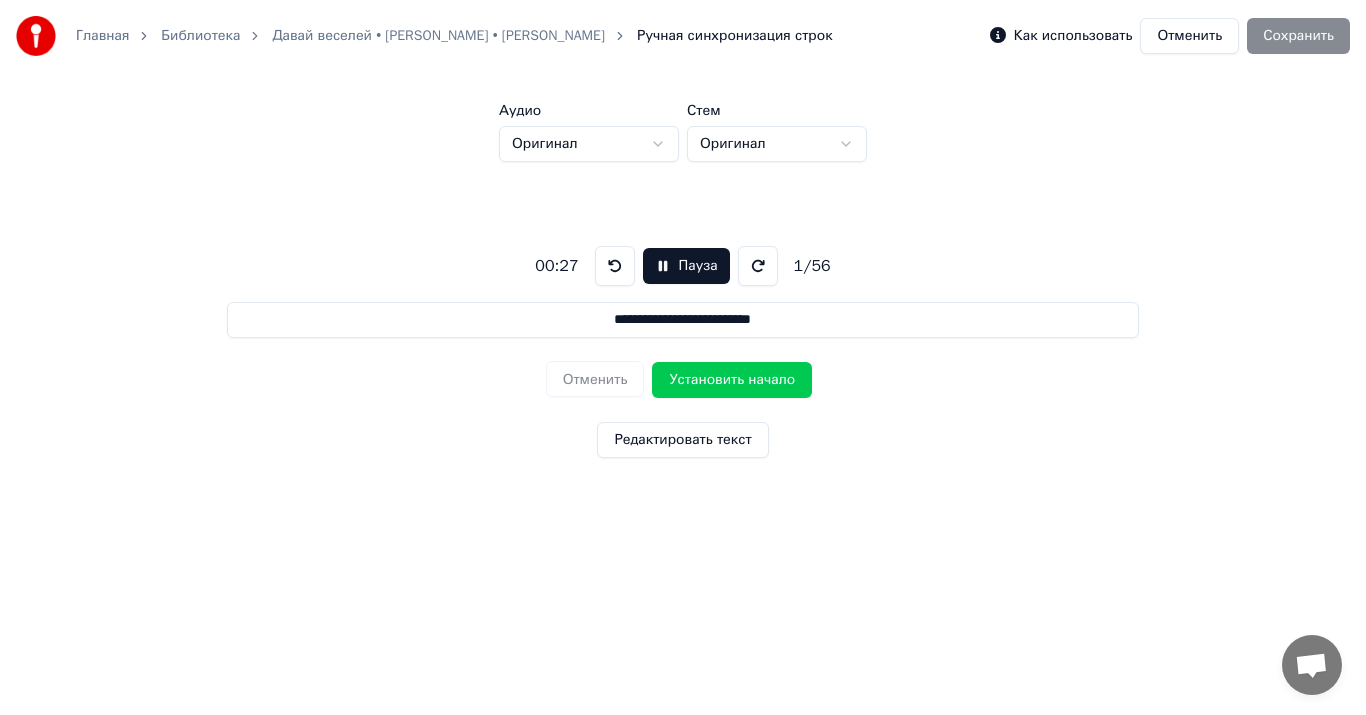 click at bounding box center [615, 266] 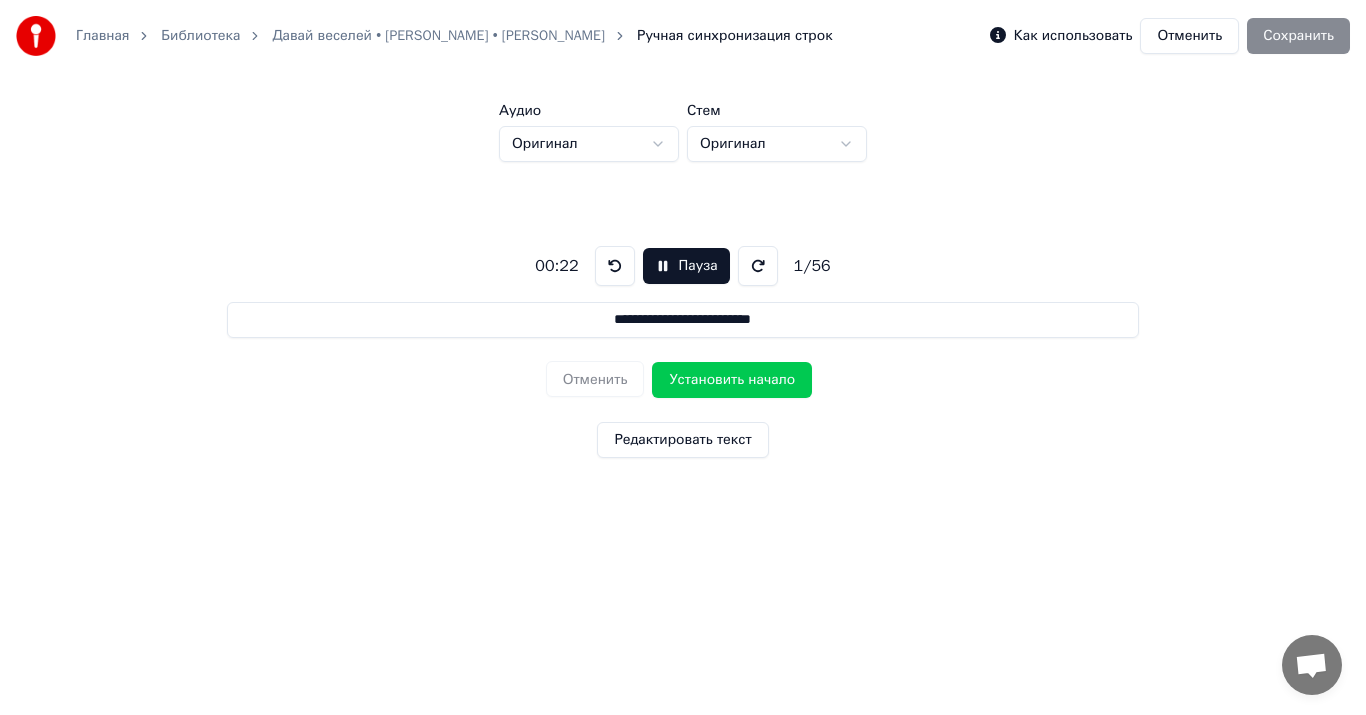 click at bounding box center [615, 266] 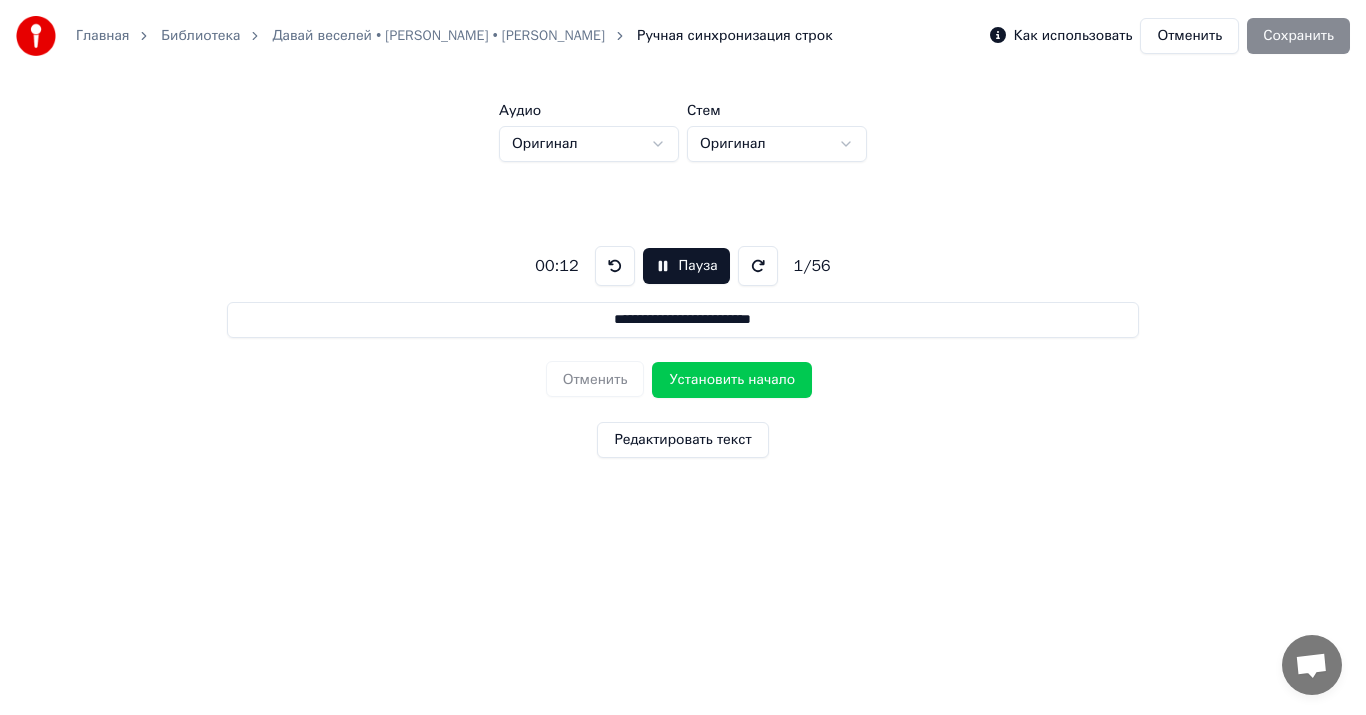 click at bounding box center [615, 266] 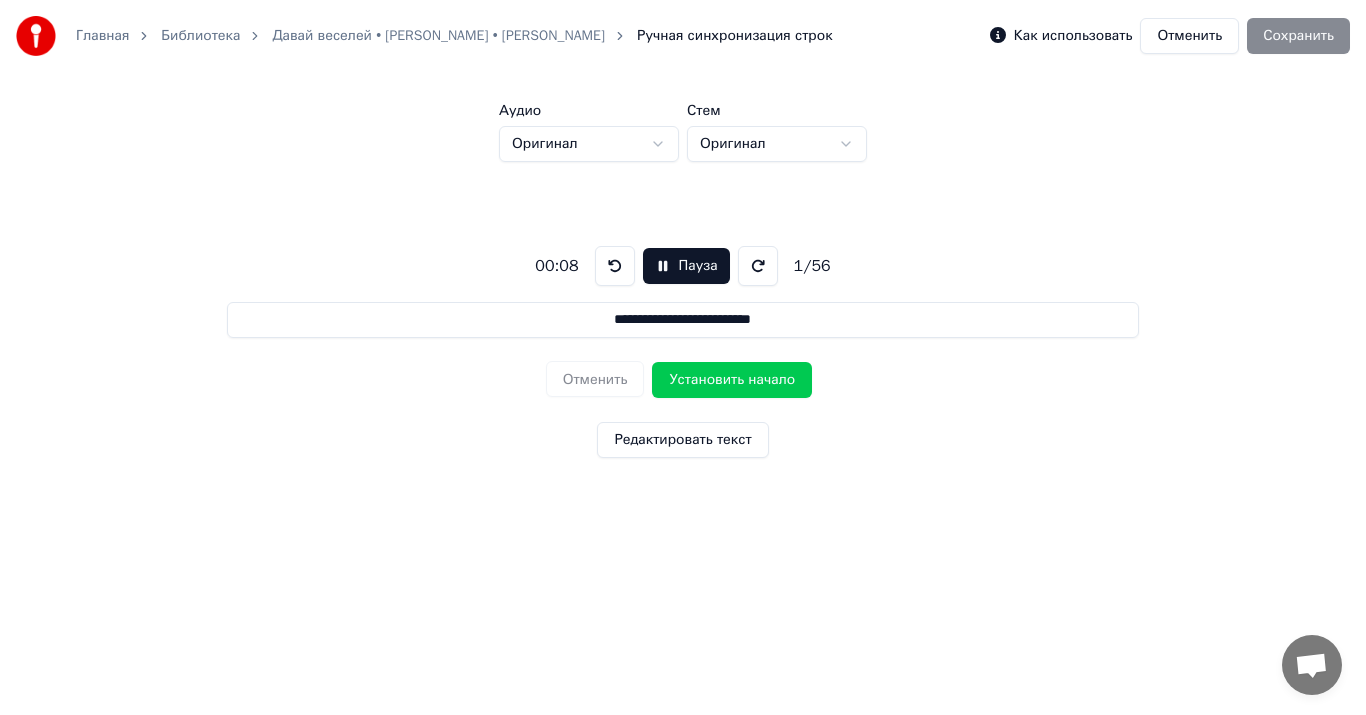 click at bounding box center (758, 266) 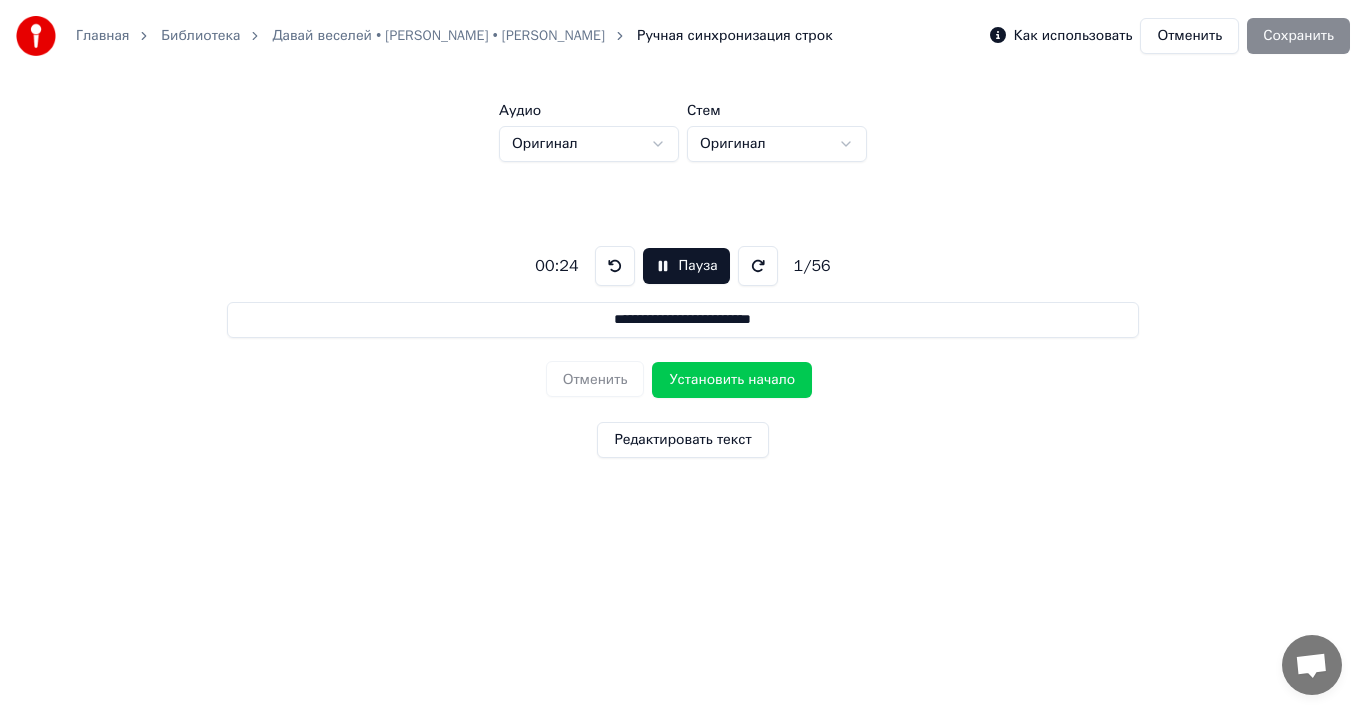 click on "Установить начало" at bounding box center [732, 380] 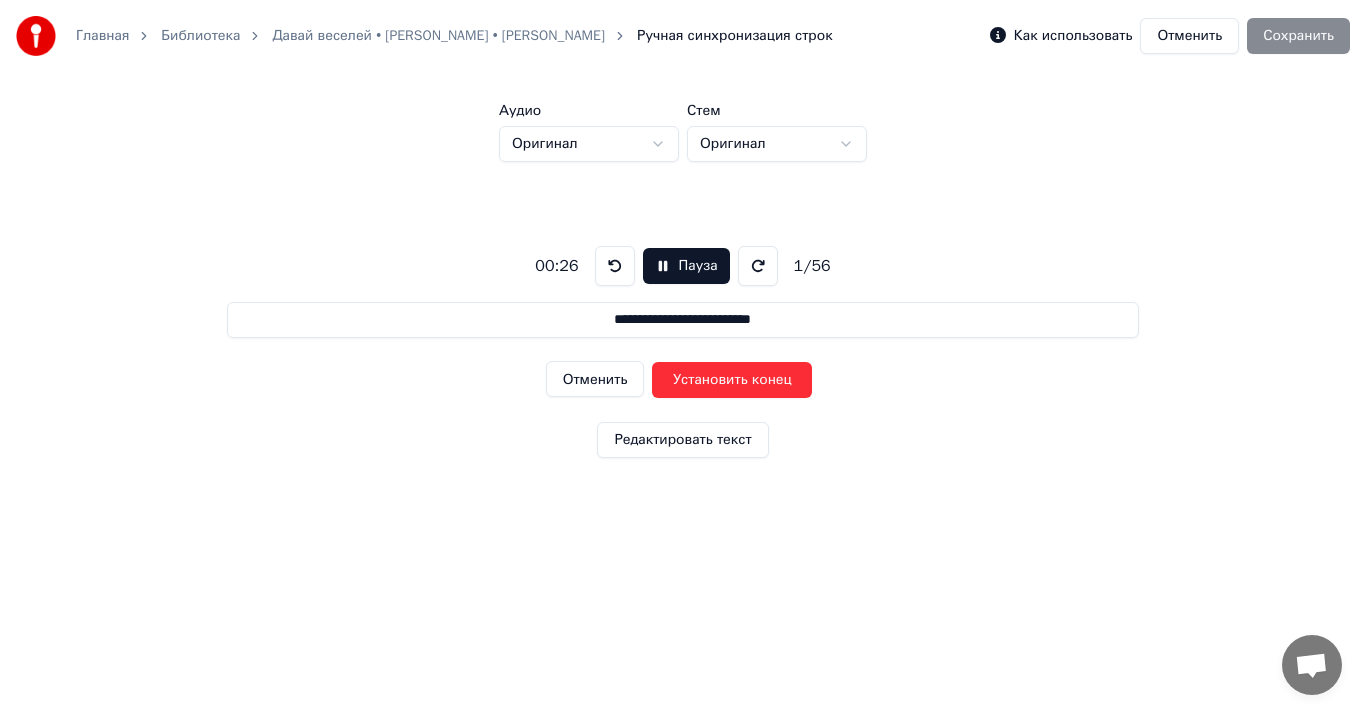 click on "Установить конец" at bounding box center (732, 380) 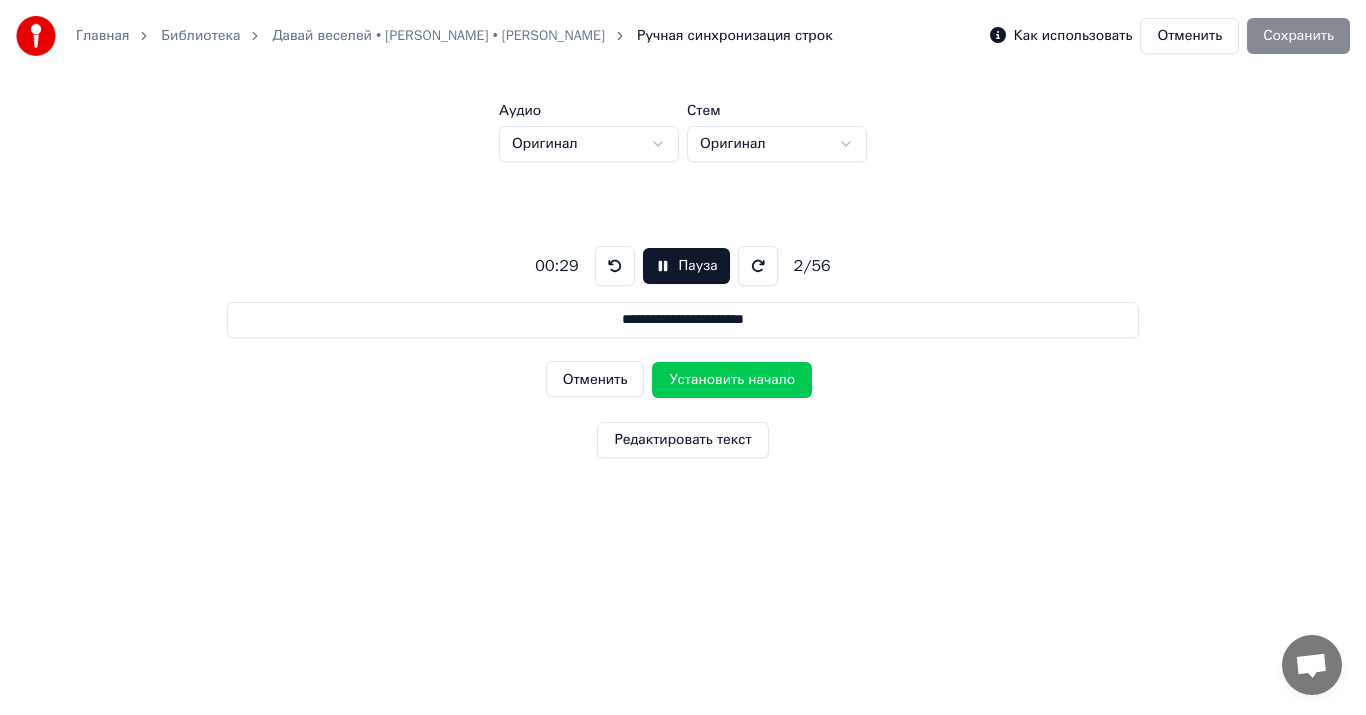 click on "Установить начало" at bounding box center (732, 380) 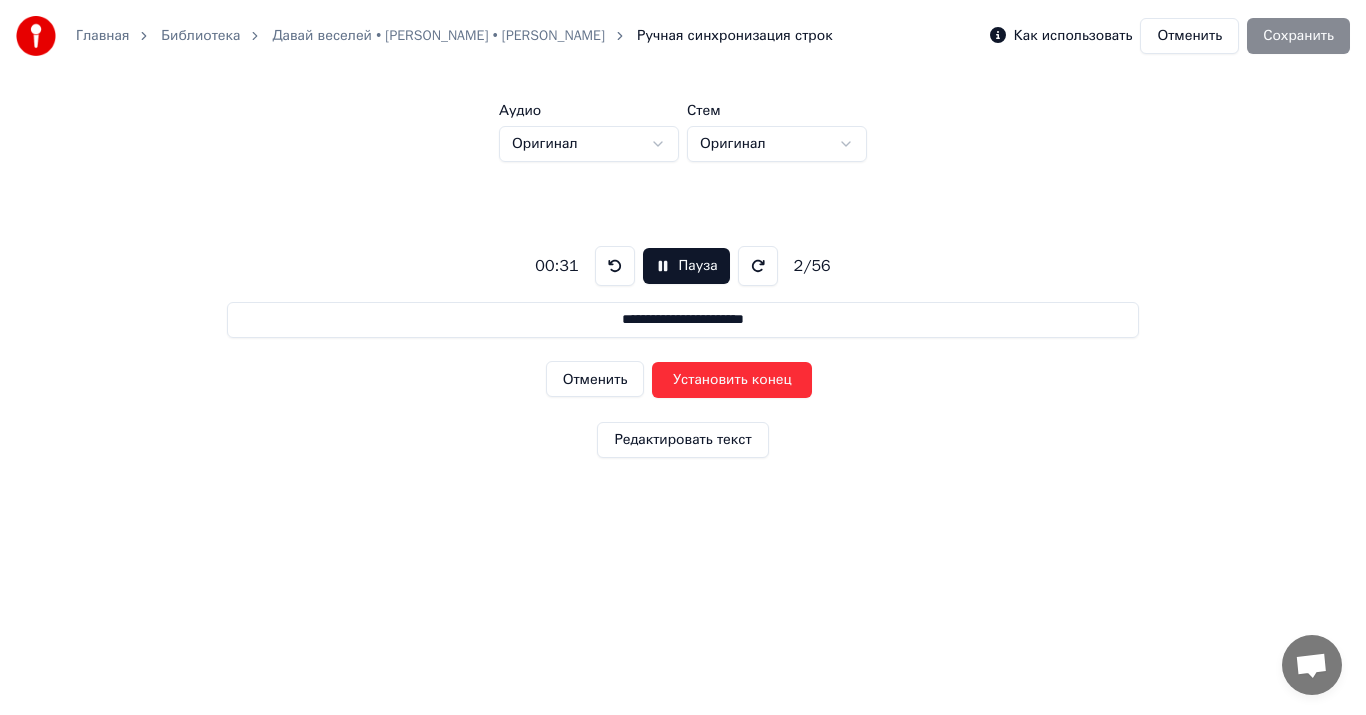 click on "Пауза" at bounding box center (686, 266) 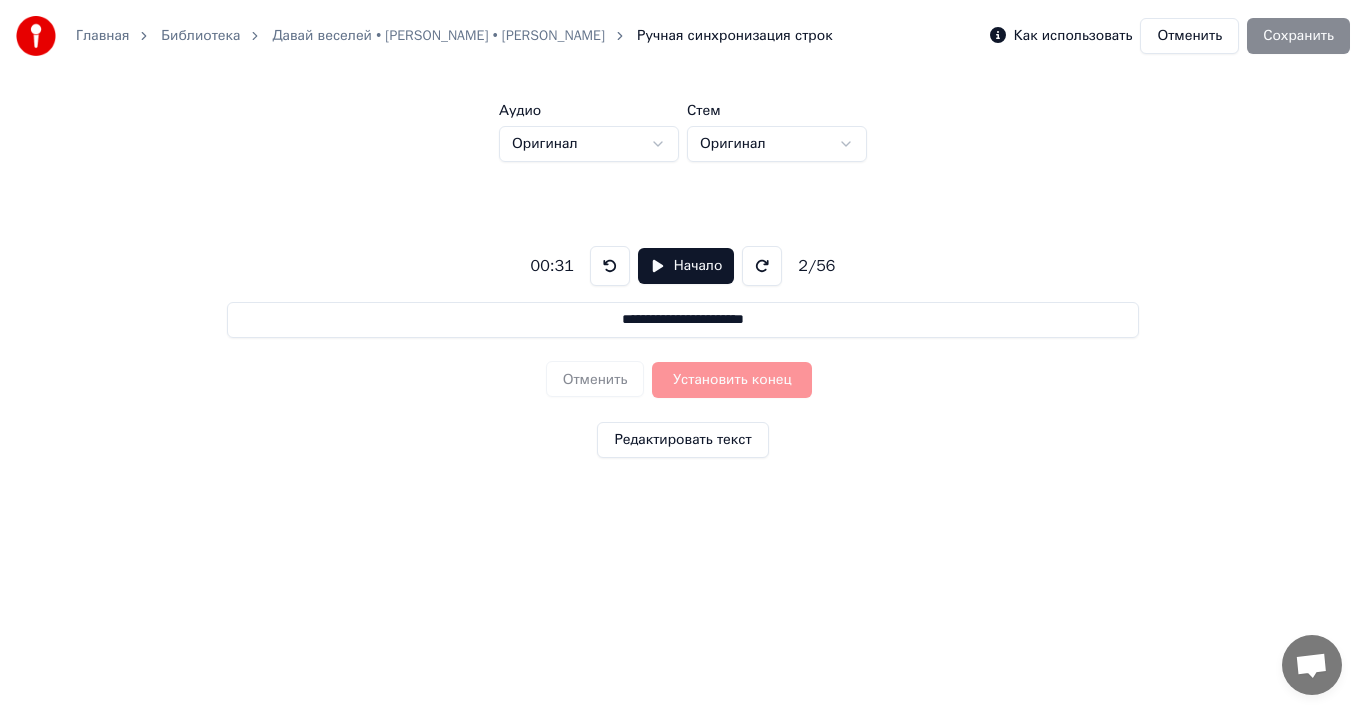 click at bounding box center (610, 266) 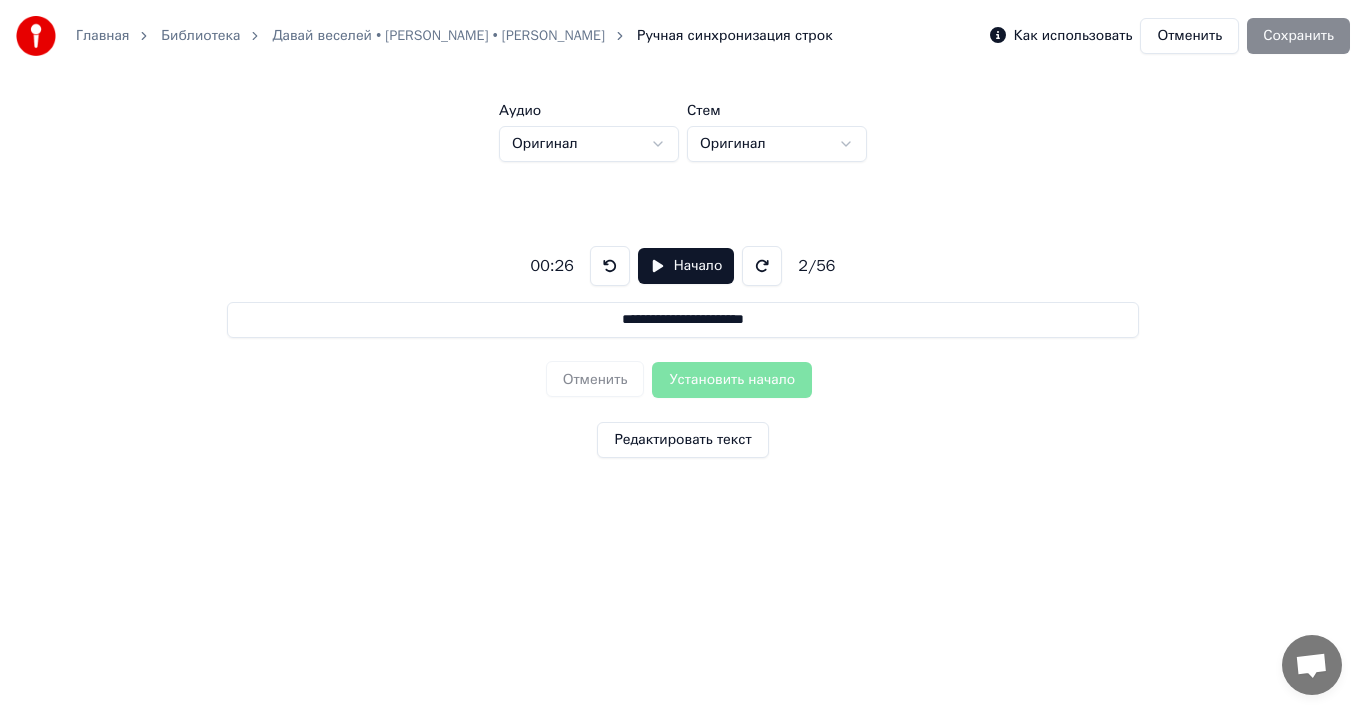 click at bounding box center [610, 266] 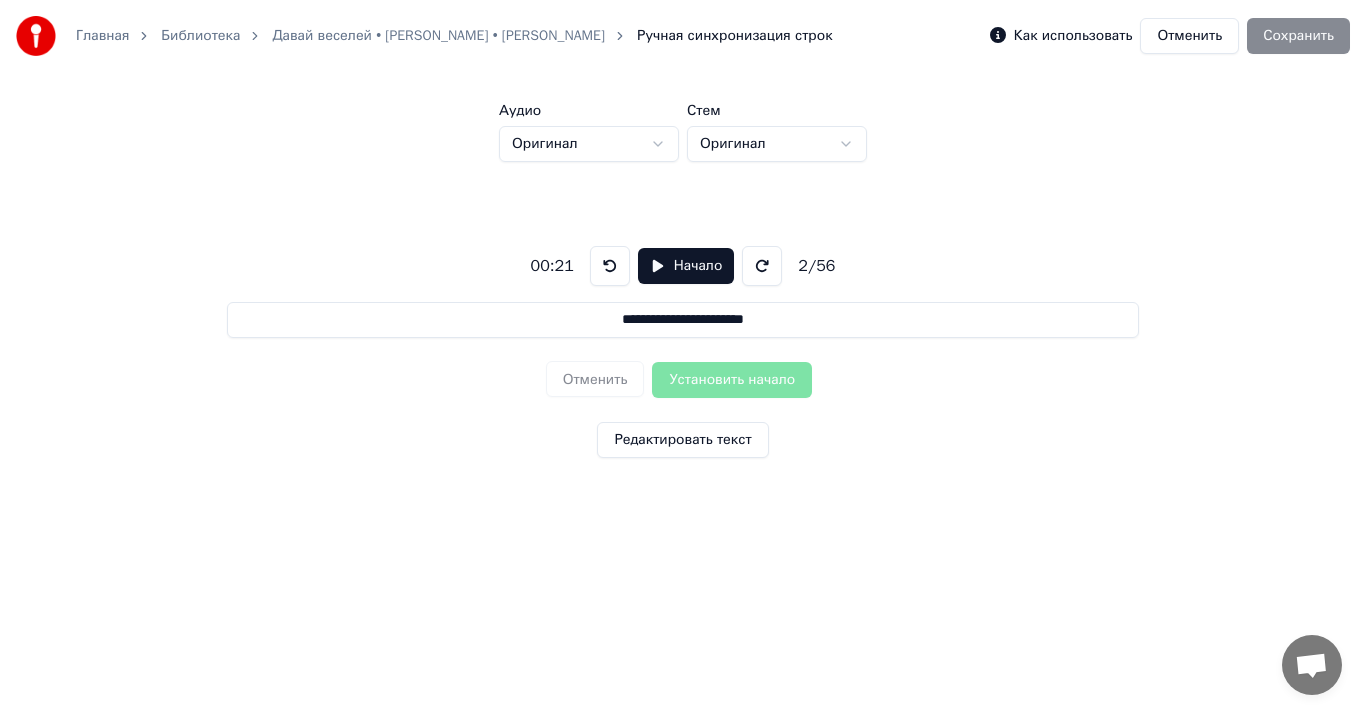 click at bounding box center [610, 266] 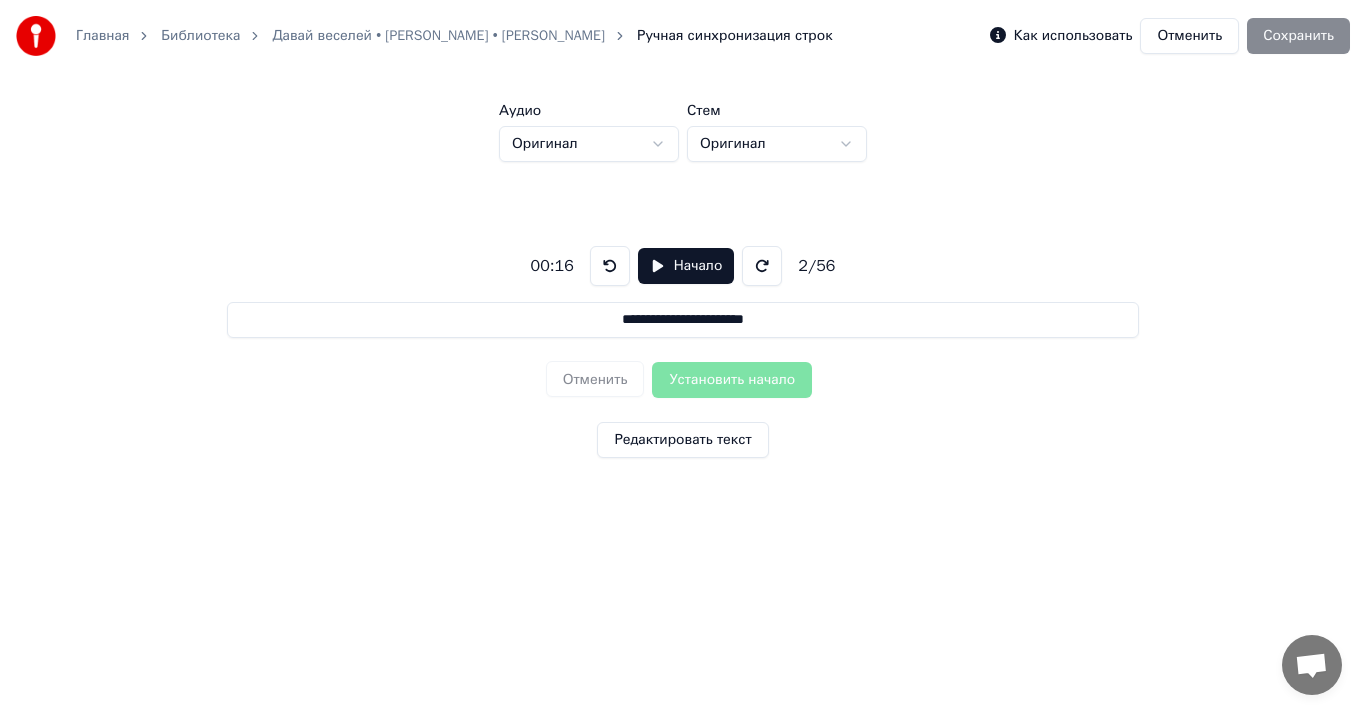 click at bounding box center (610, 266) 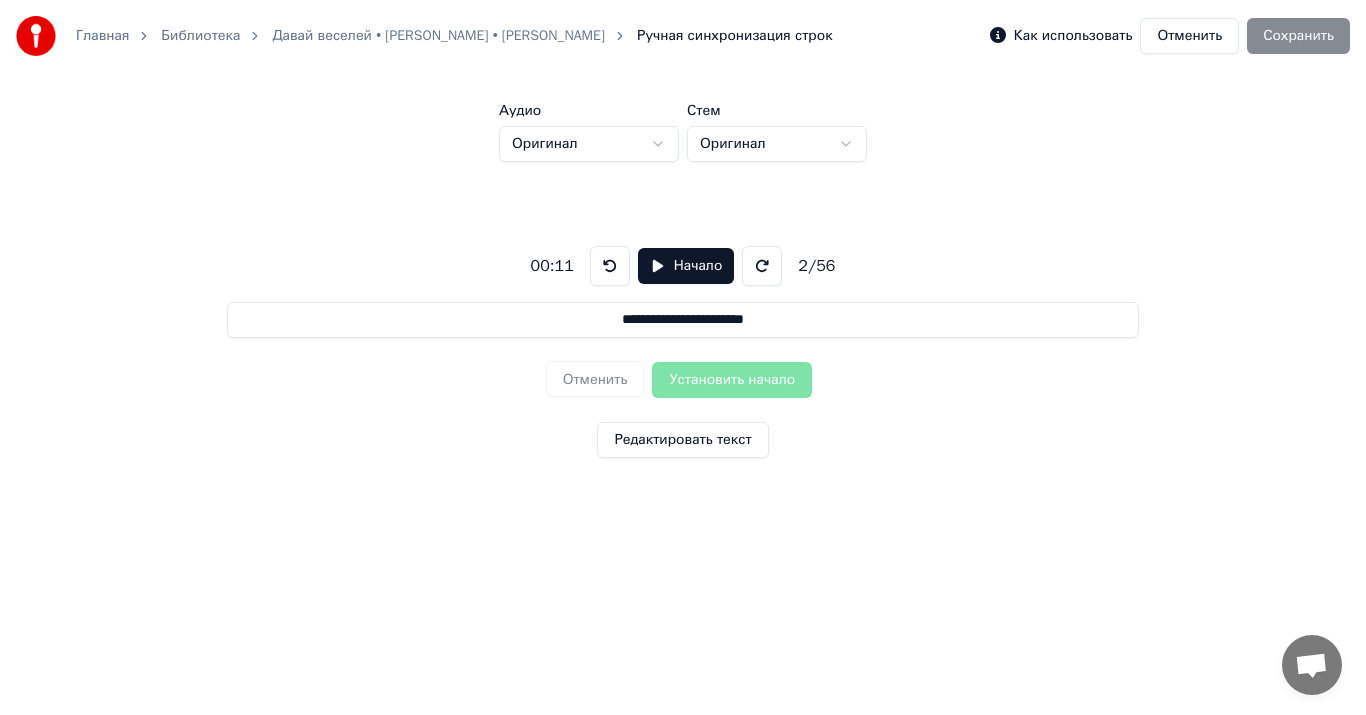 click at bounding box center (610, 266) 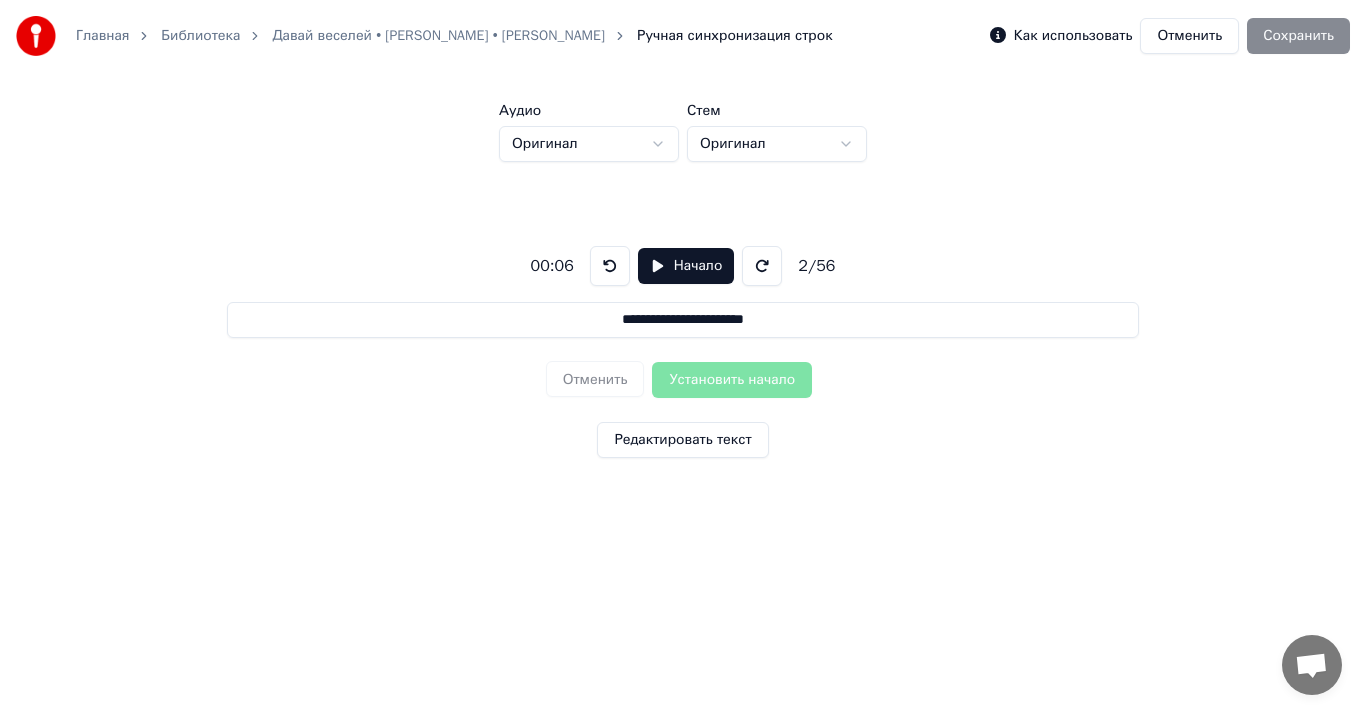 click at bounding box center [610, 266] 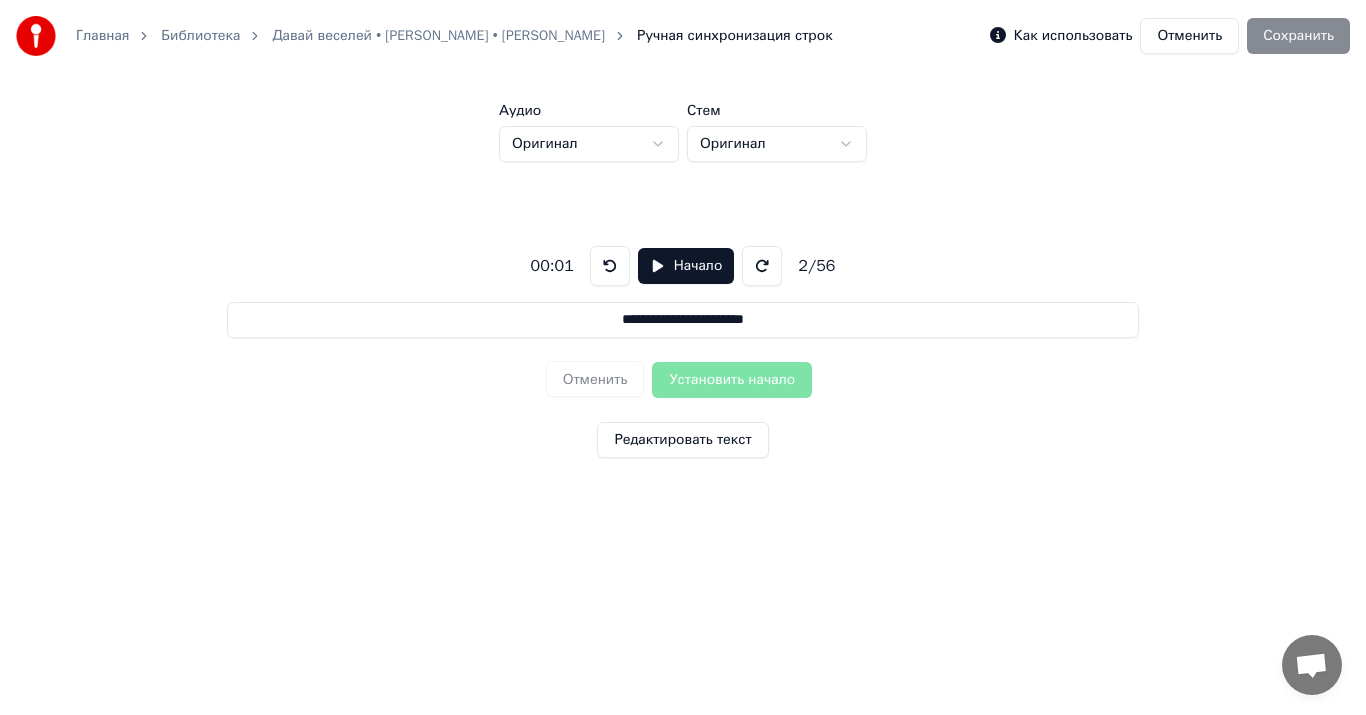 click at bounding box center (610, 266) 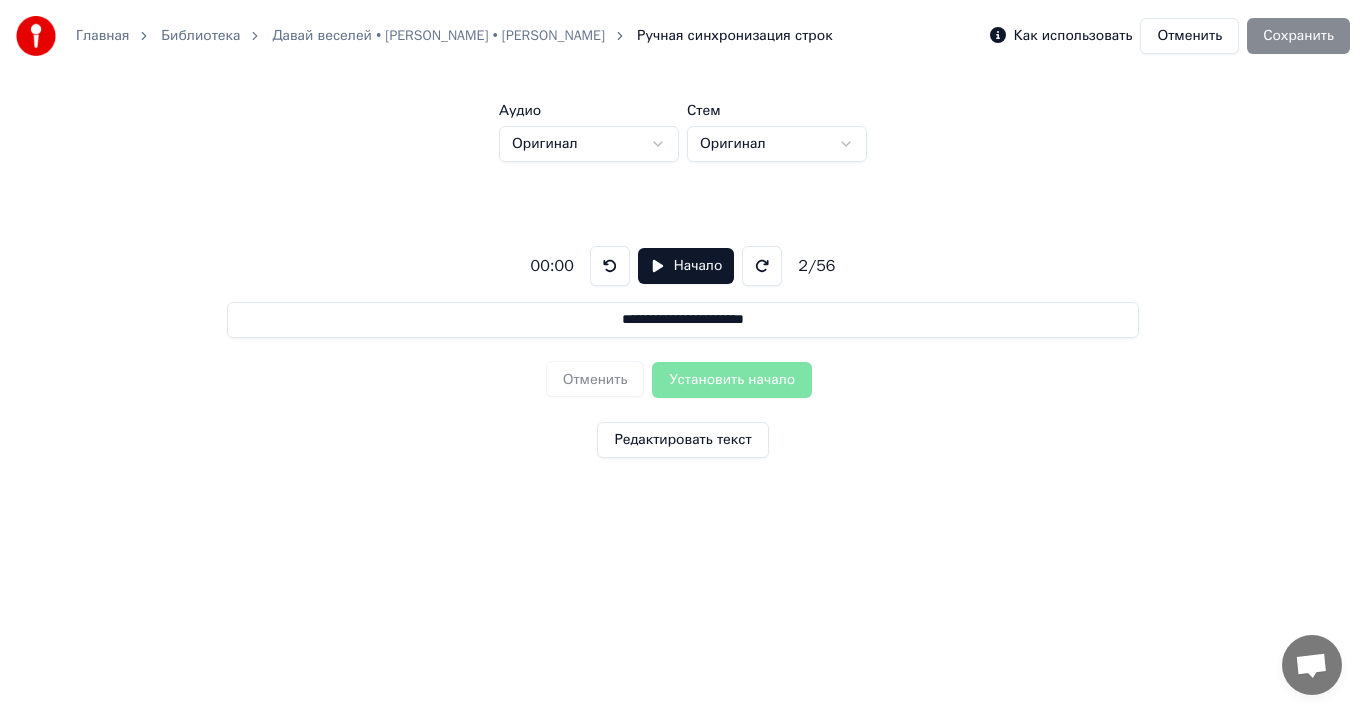 click on "Отменить" at bounding box center [1189, 36] 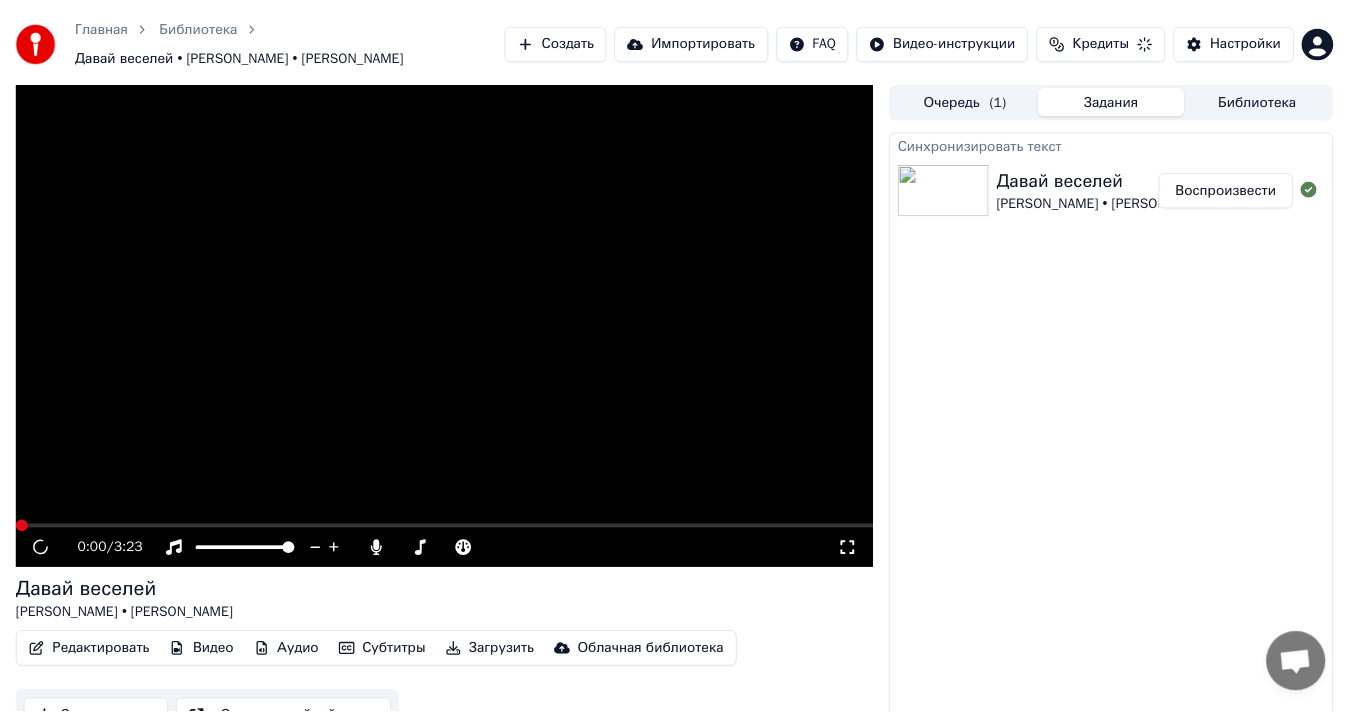 scroll, scrollTop: 23, scrollLeft: 0, axis: vertical 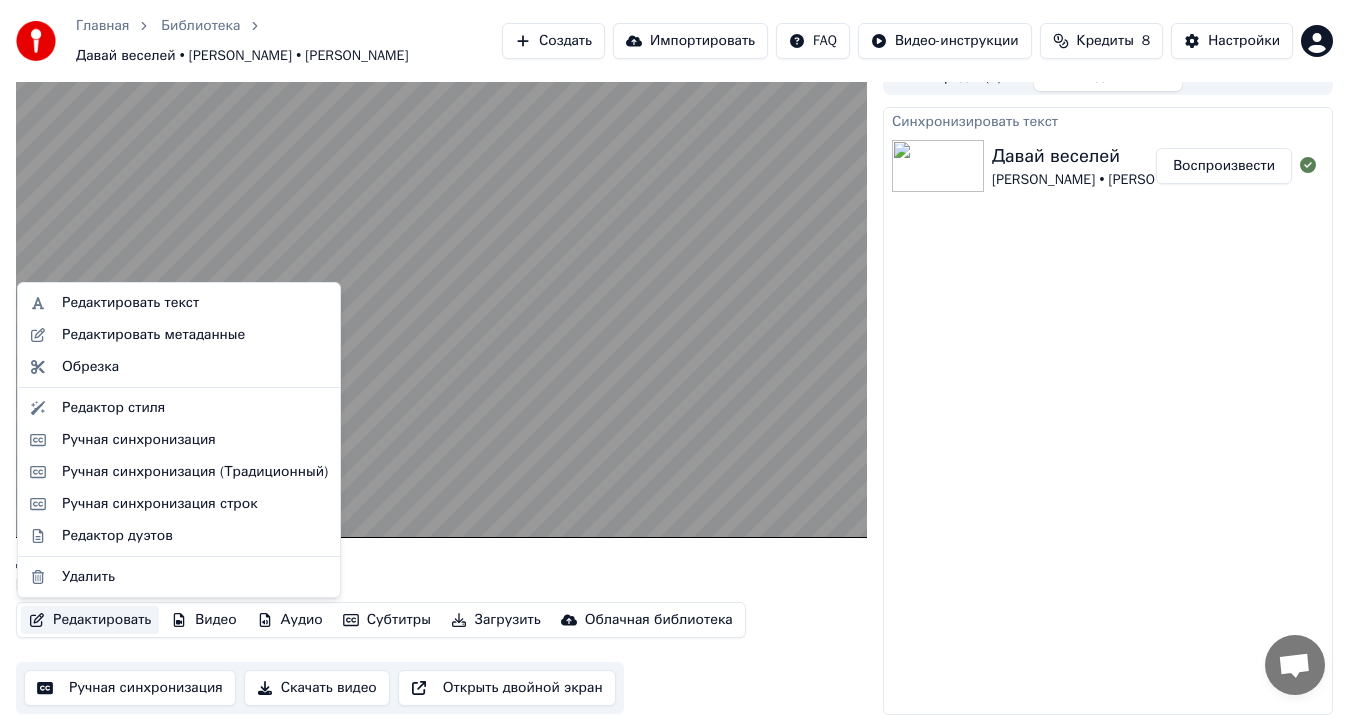 click on "Редактировать" at bounding box center (90, 620) 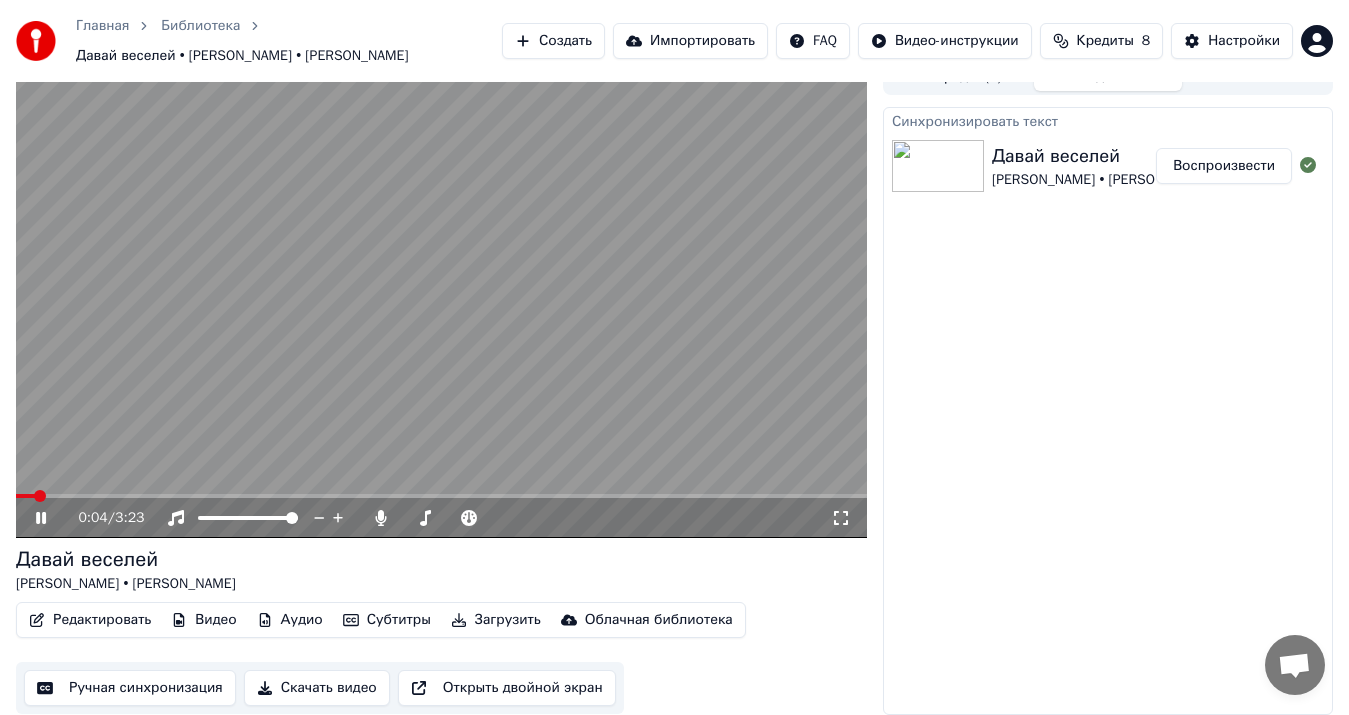 click at bounding box center (441, 298) 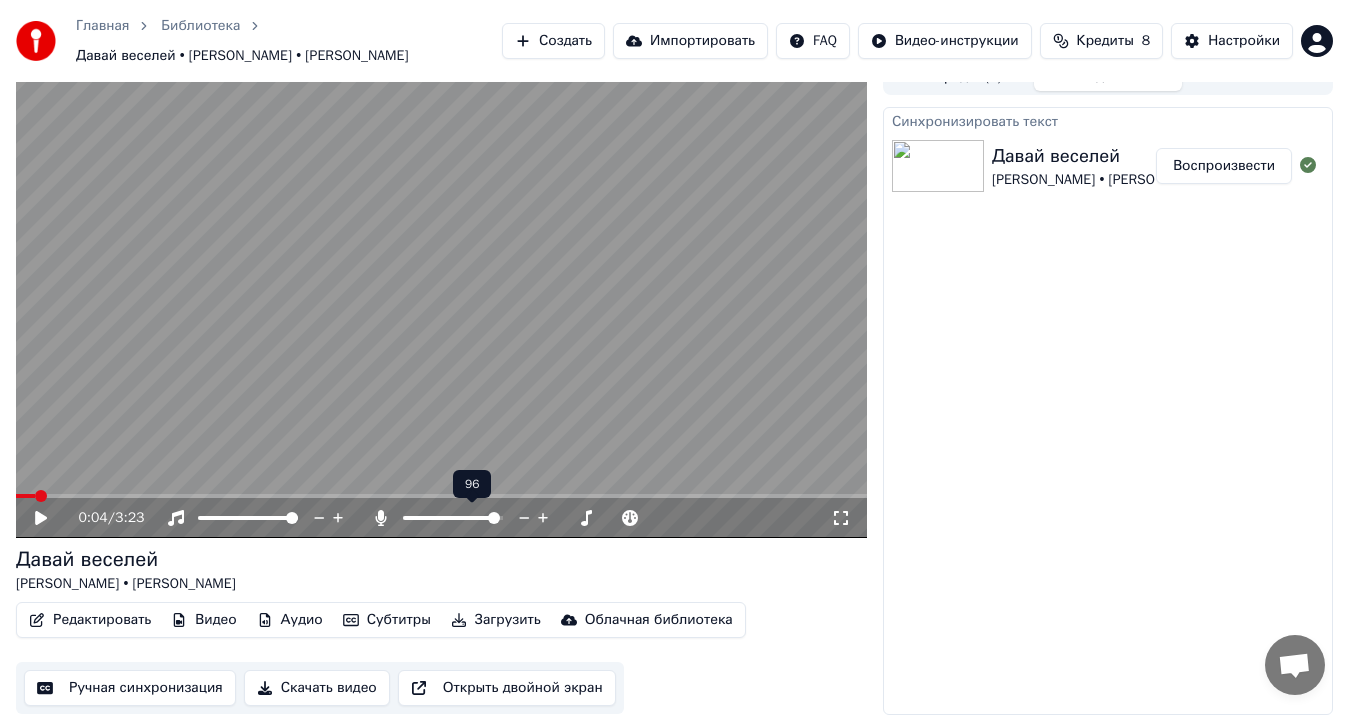 click at bounding box center (471, 518) 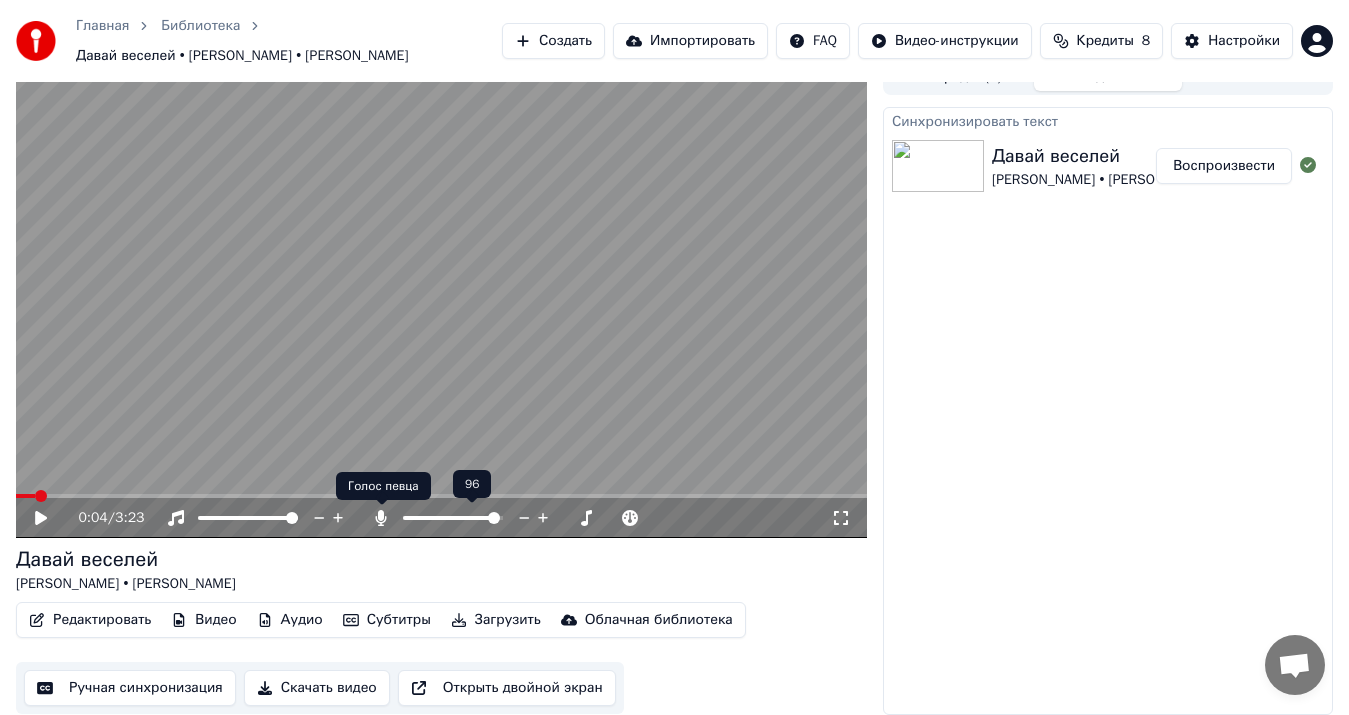click 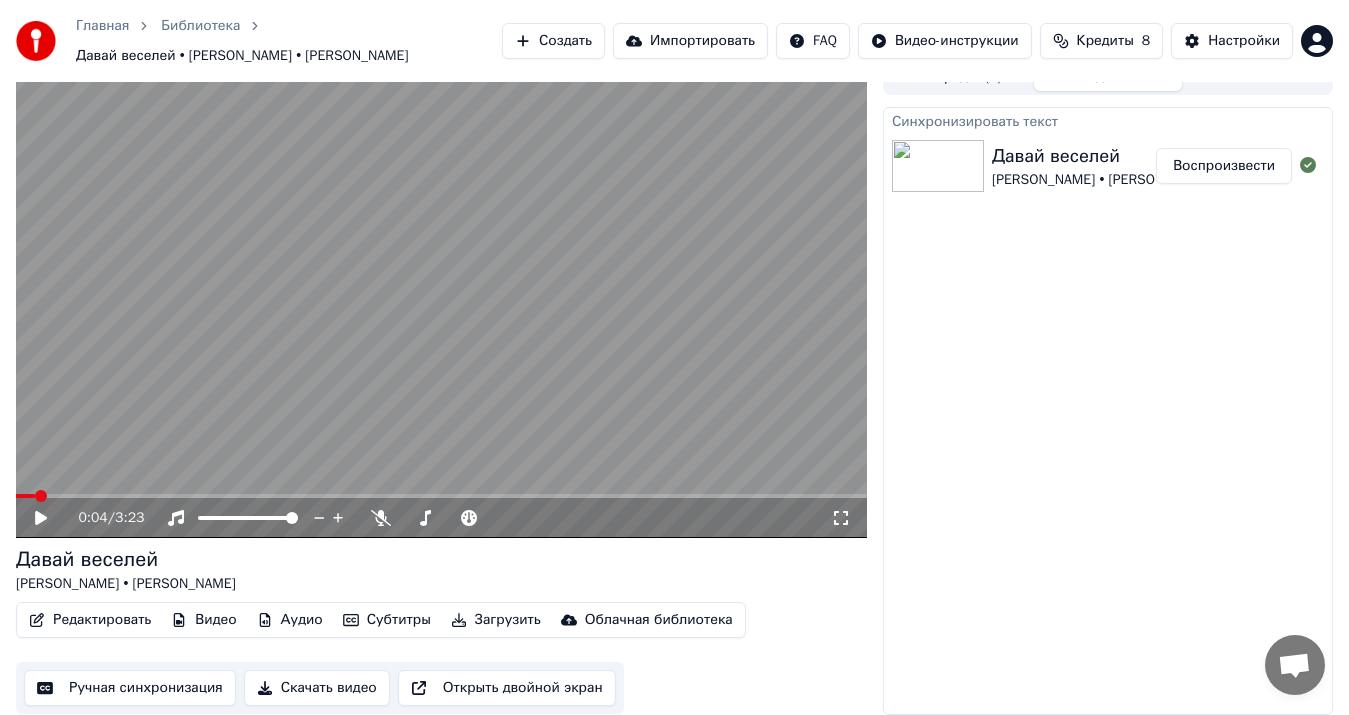 click 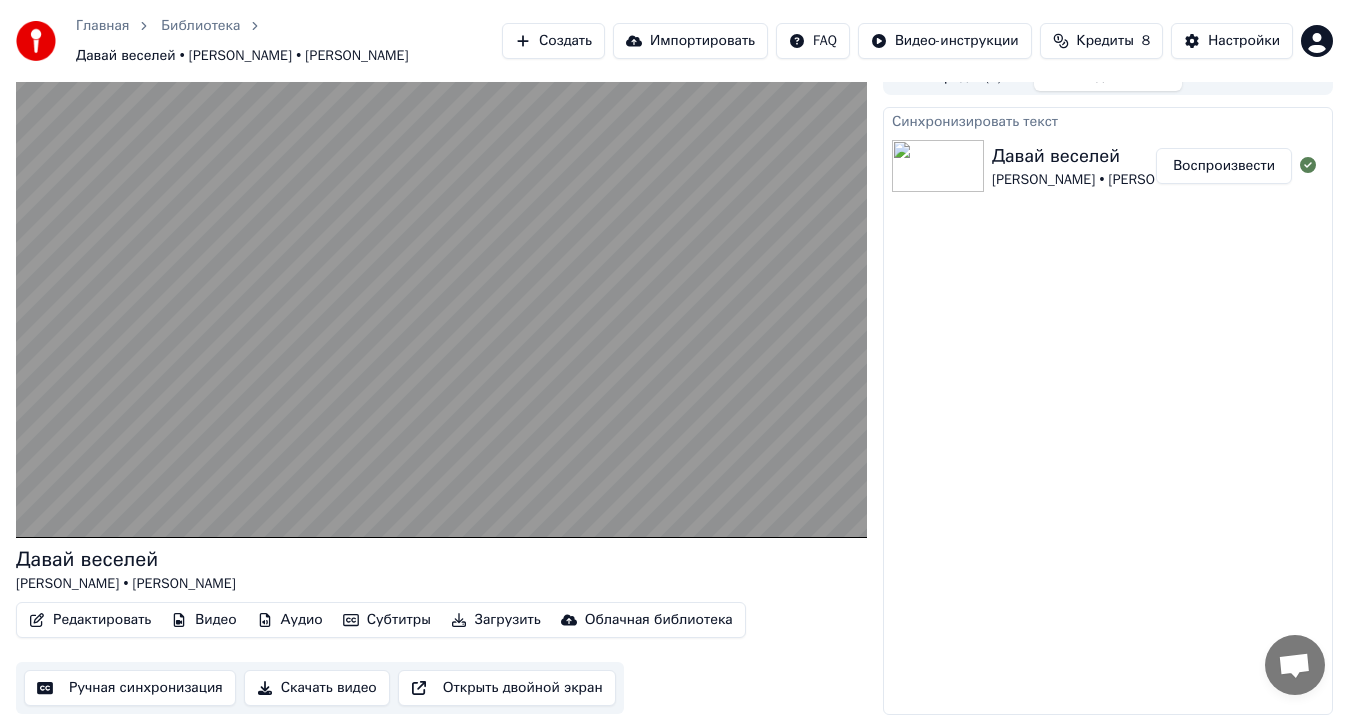 click on "Редактировать" at bounding box center (90, 620) 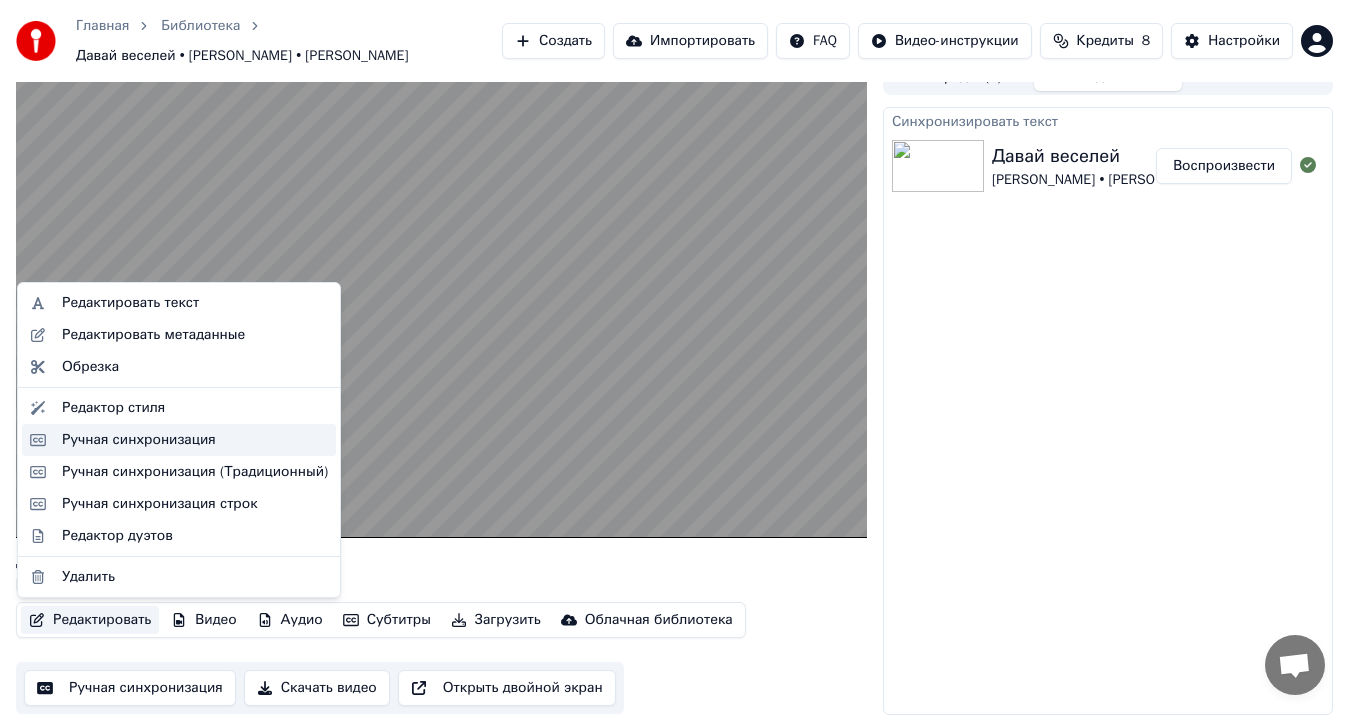 click on "Ручная синхронизация" at bounding box center [139, 440] 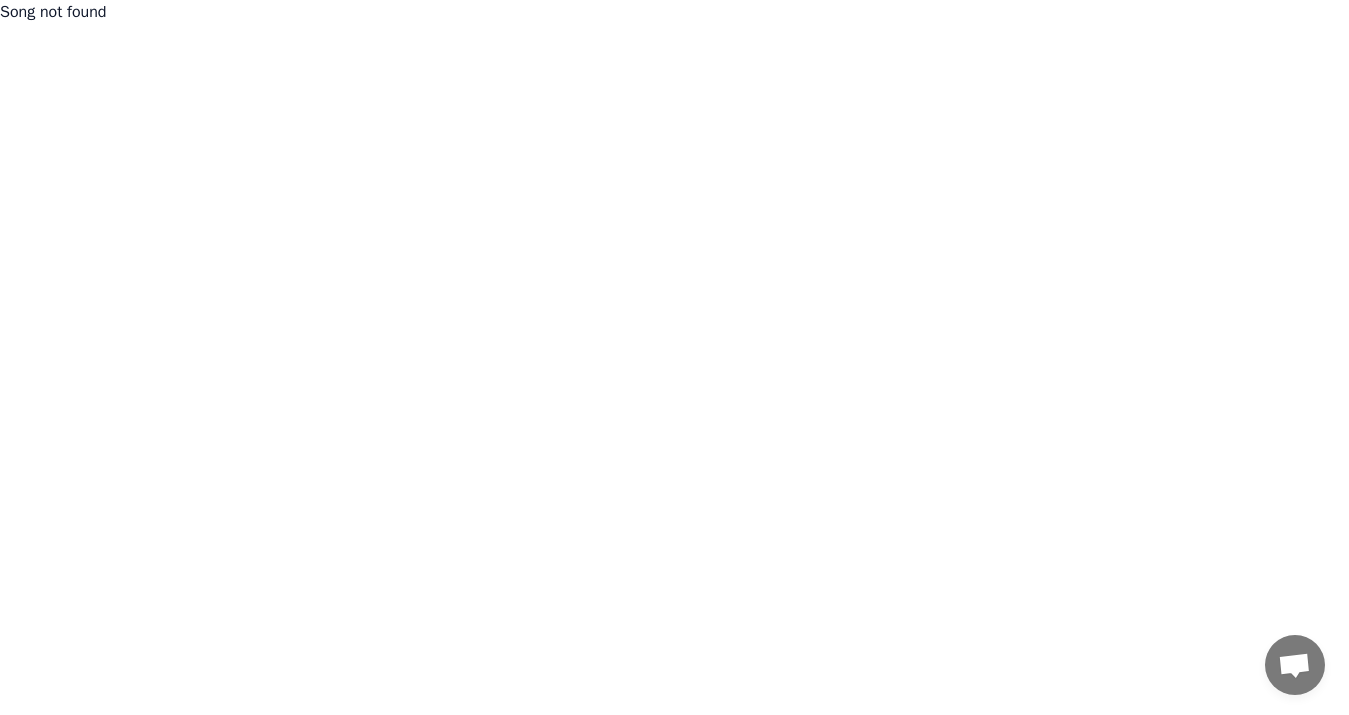 scroll, scrollTop: 0, scrollLeft: 0, axis: both 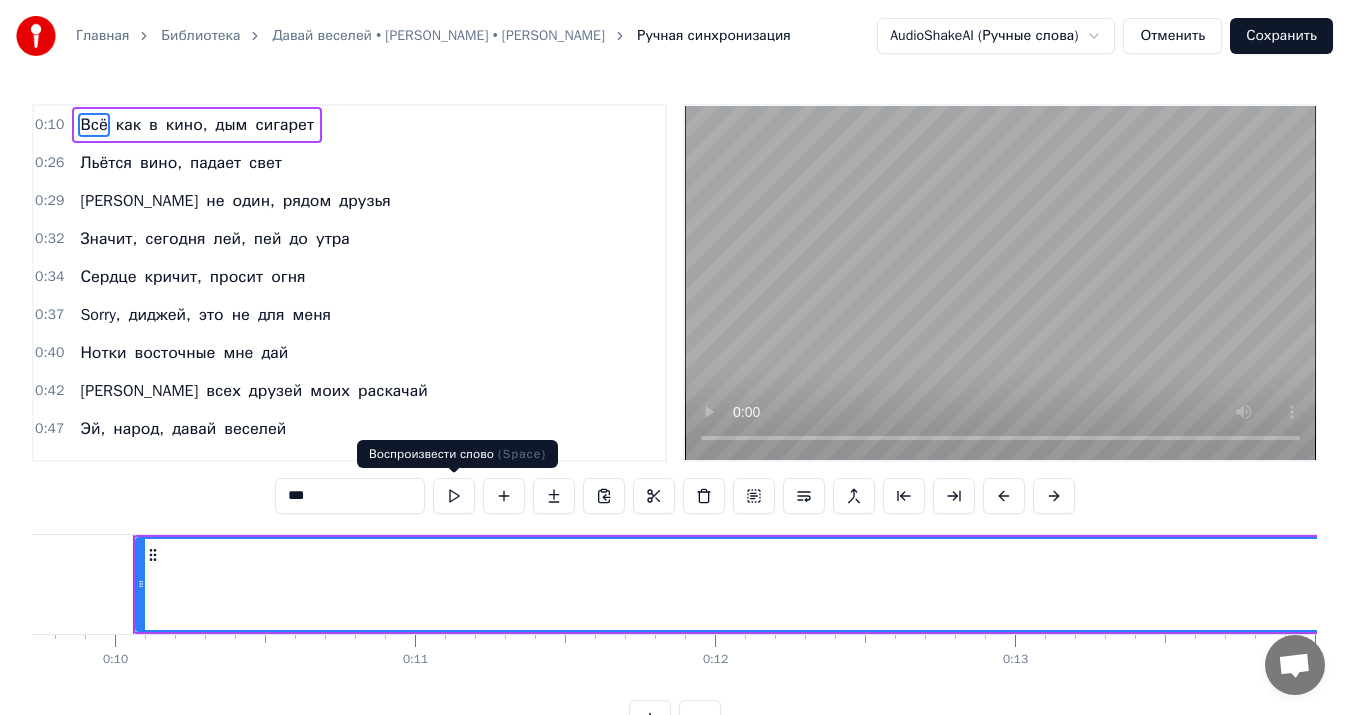 click at bounding box center (454, 496) 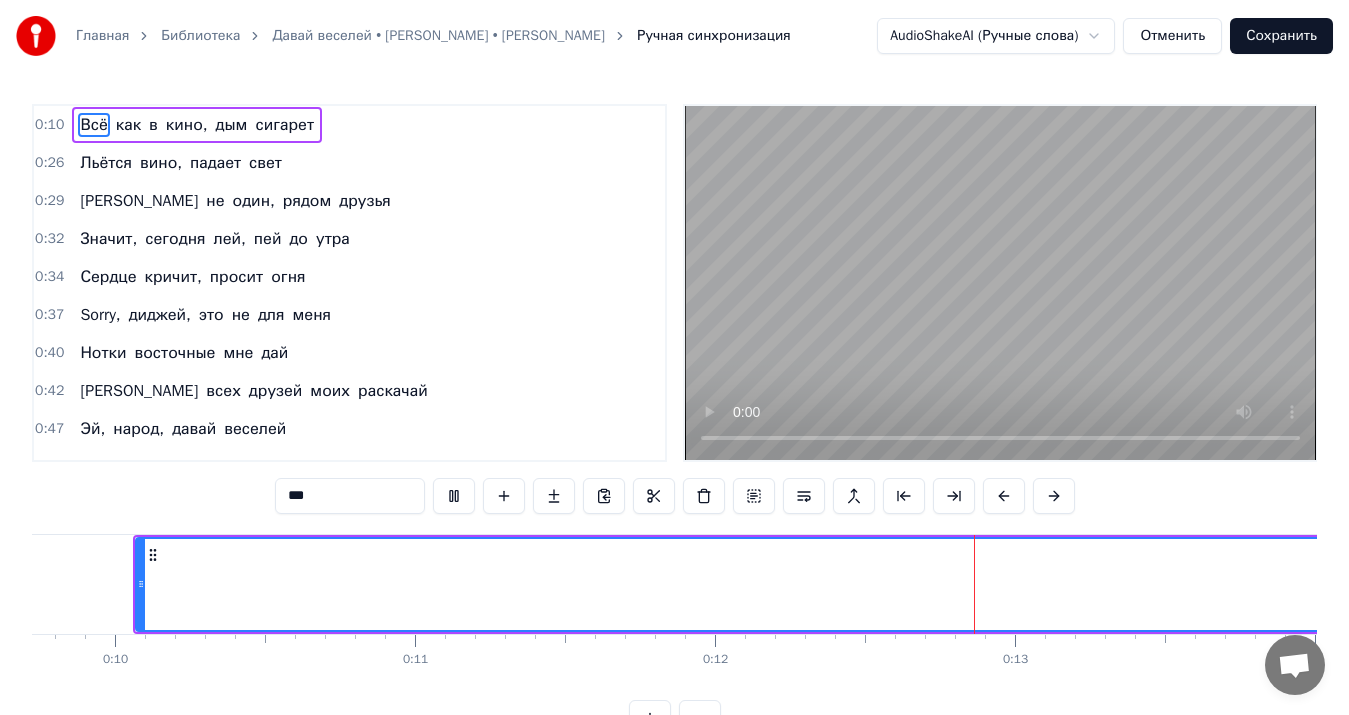 click at bounding box center [454, 496] 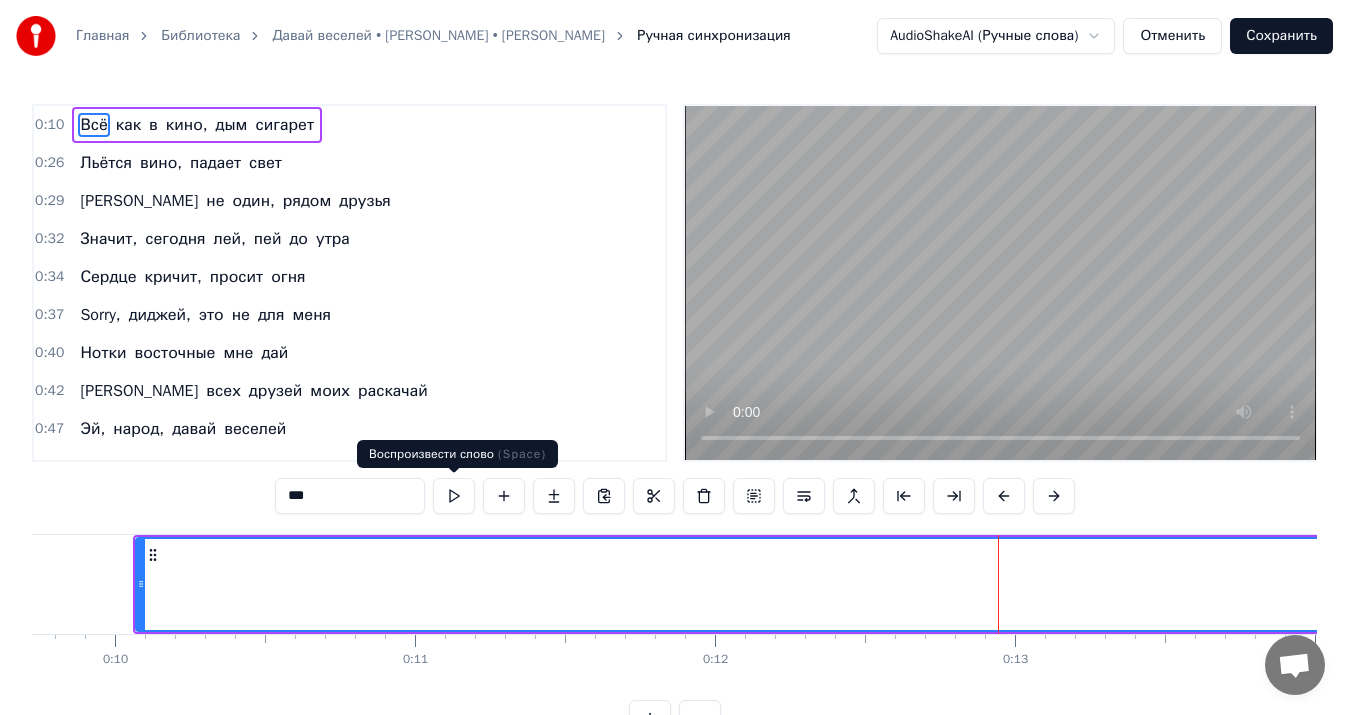 click at bounding box center (454, 496) 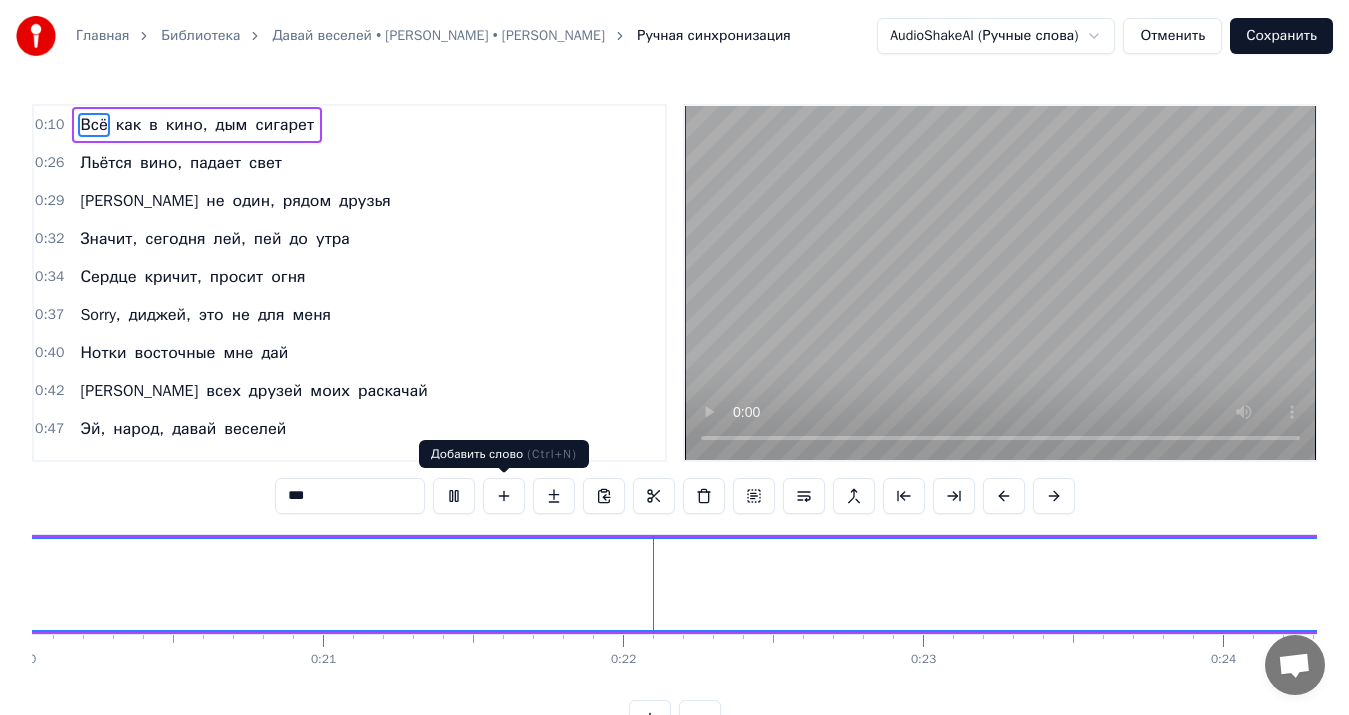 scroll, scrollTop: 0, scrollLeft: 6368, axis: horizontal 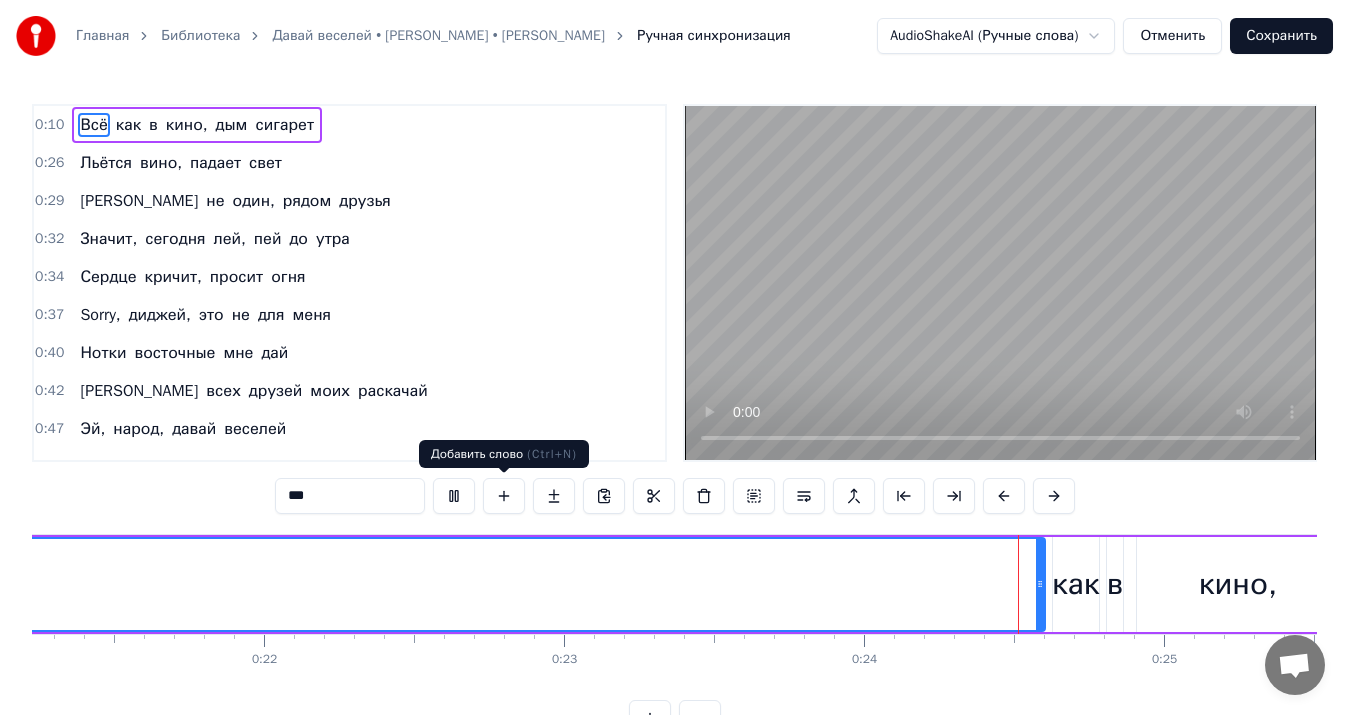click at bounding box center [504, 496] 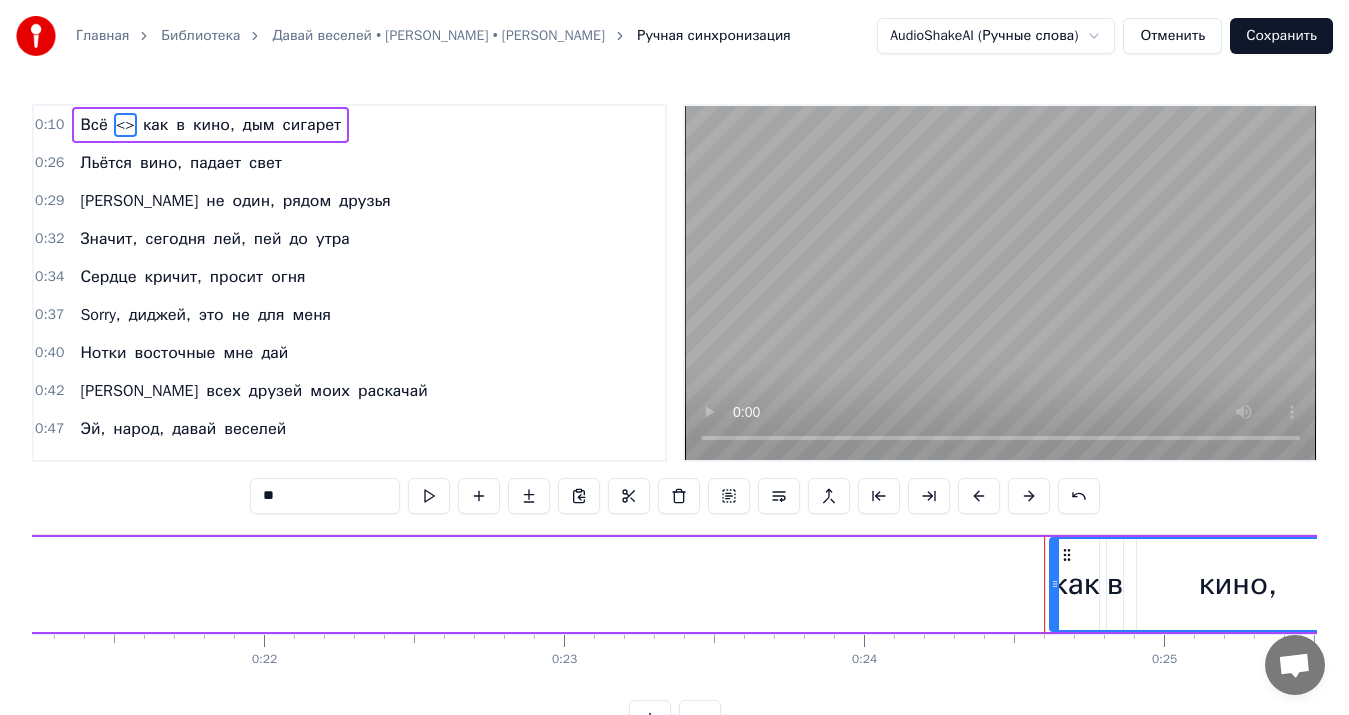 type 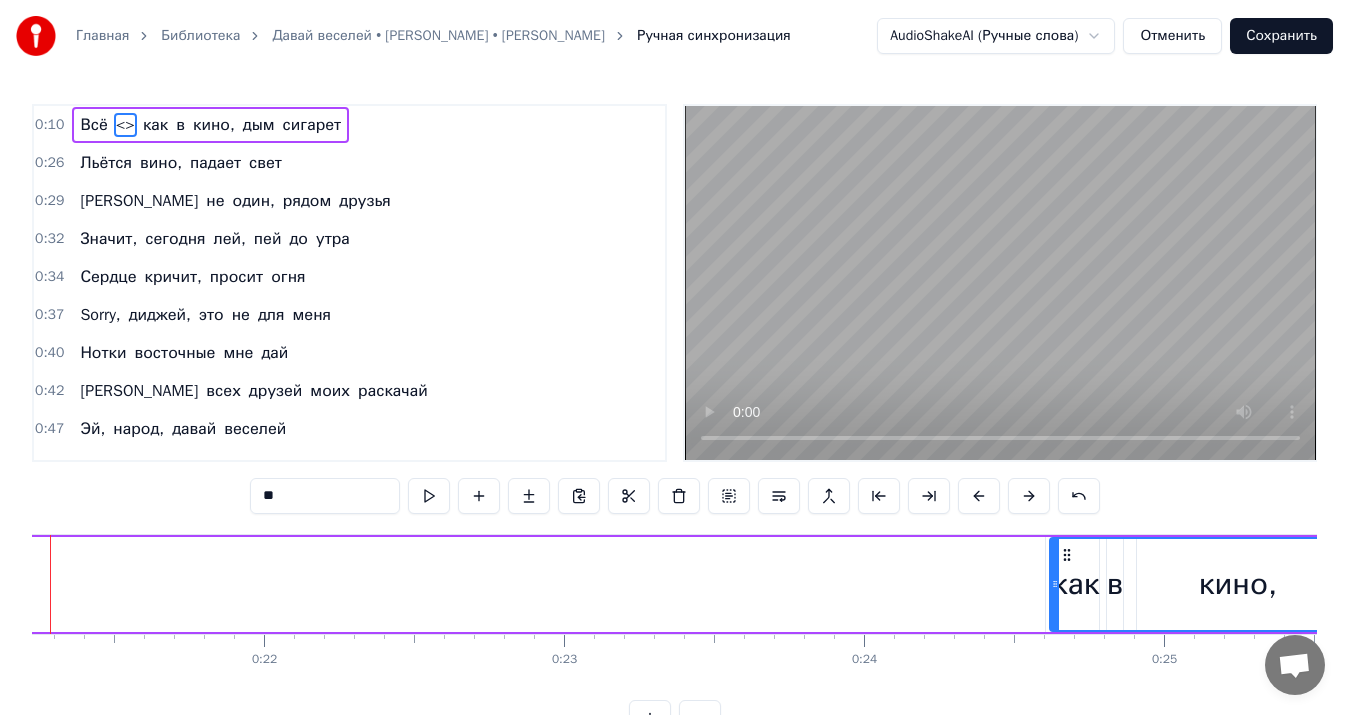 scroll, scrollTop: 0, scrollLeft: 6285, axis: horizontal 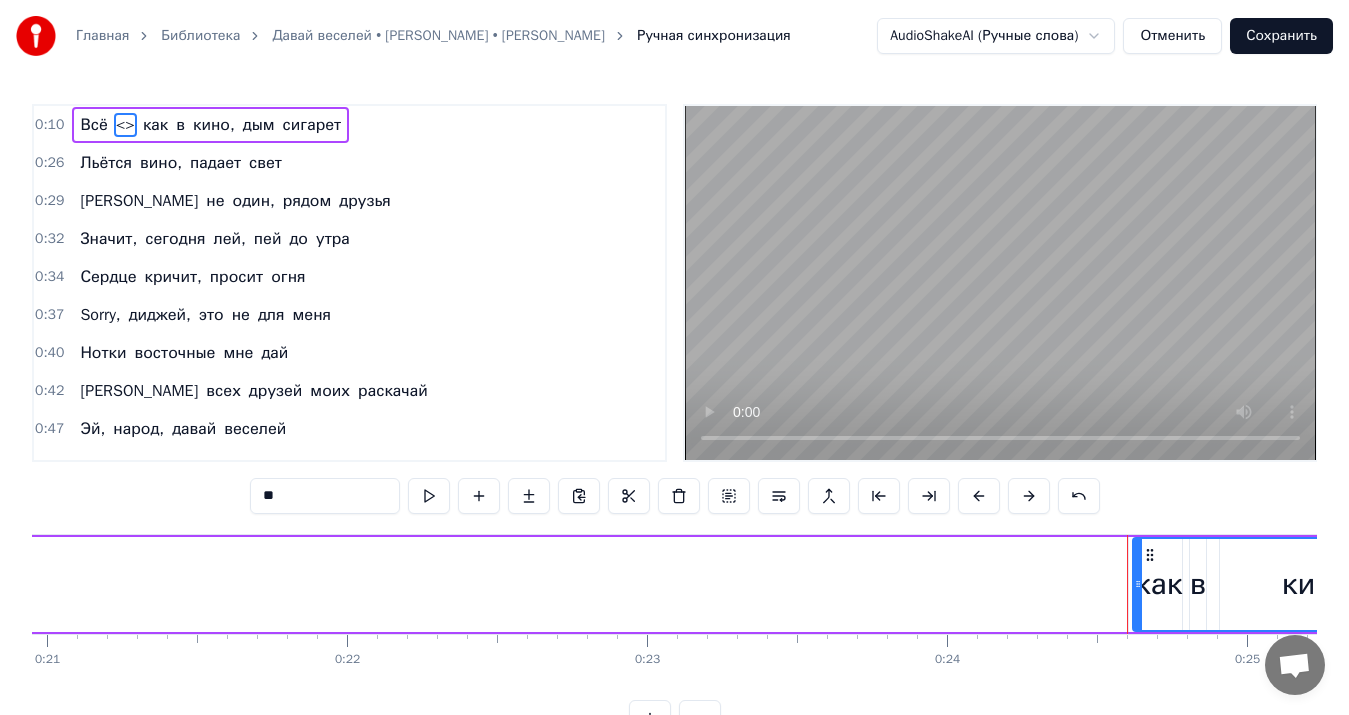click on "Отменить" at bounding box center (1172, 36) 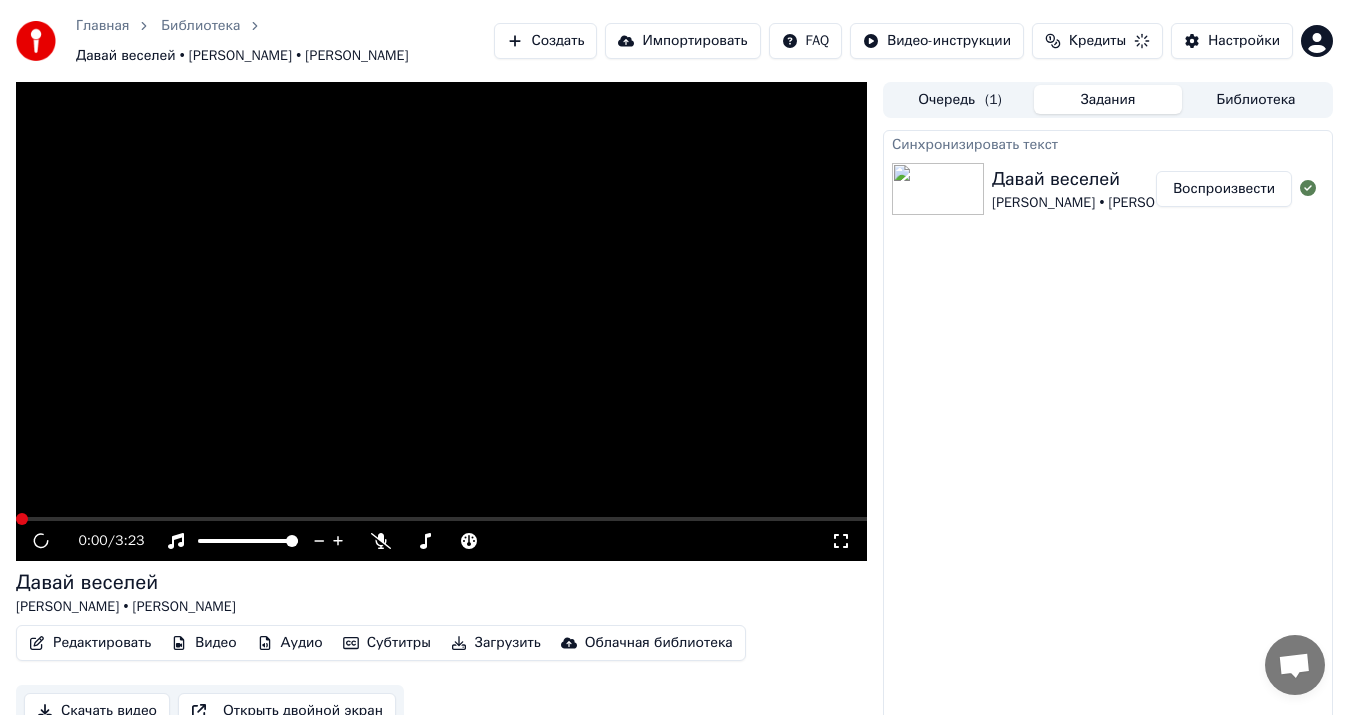 scroll, scrollTop: 23, scrollLeft: 0, axis: vertical 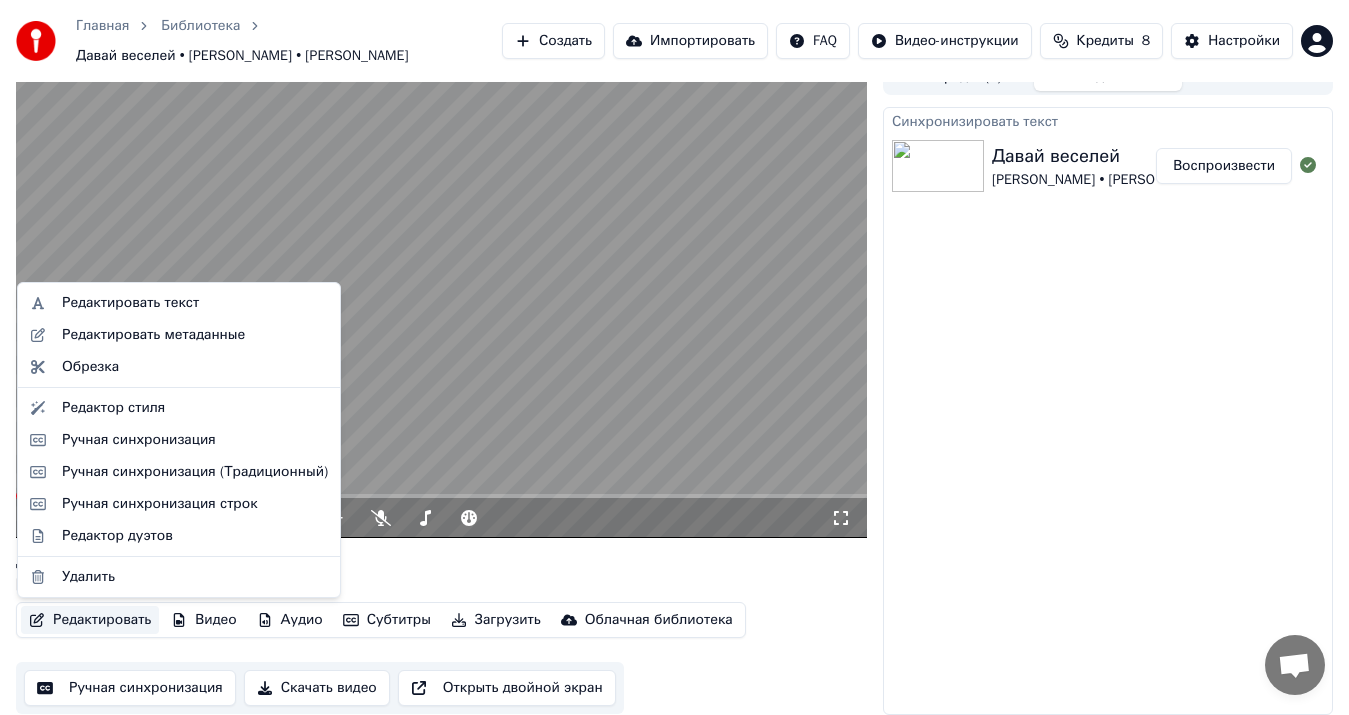 click on "Редактировать" at bounding box center (90, 620) 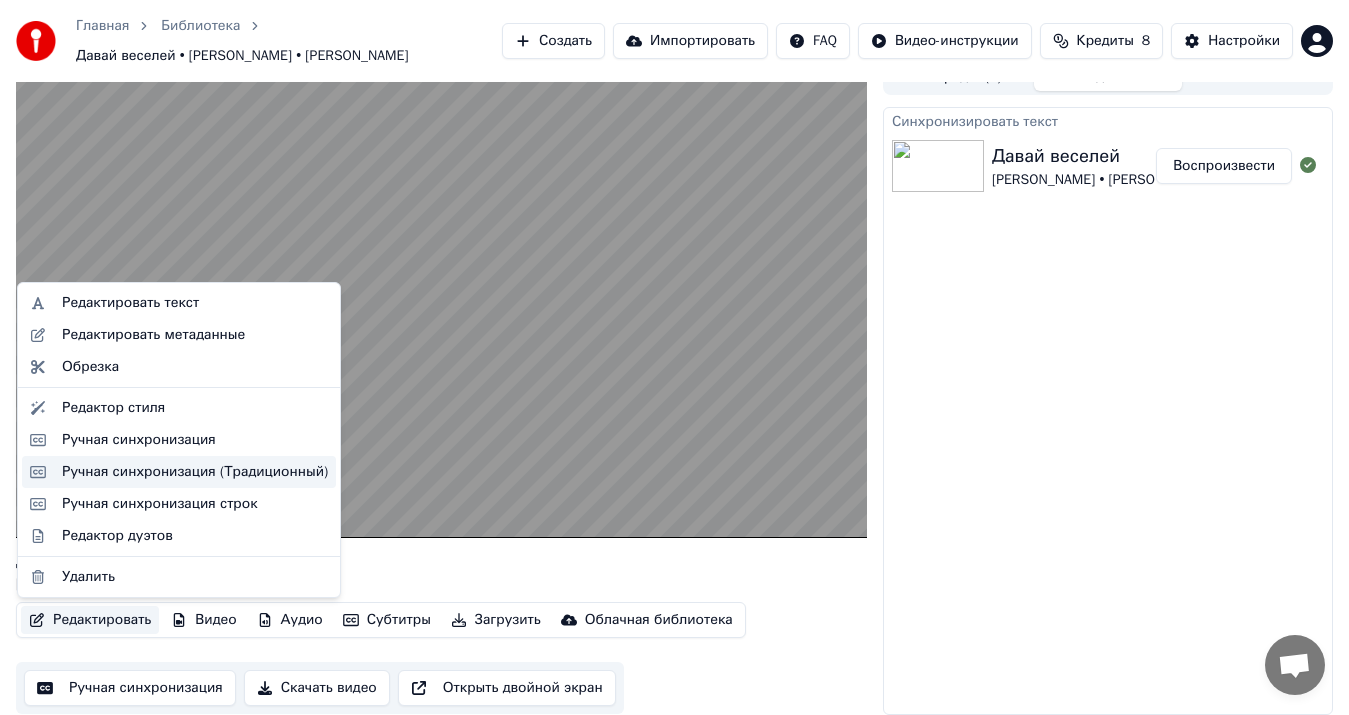 click on "Ручная синхронизация (Традиционный)" at bounding box center (195, 472) 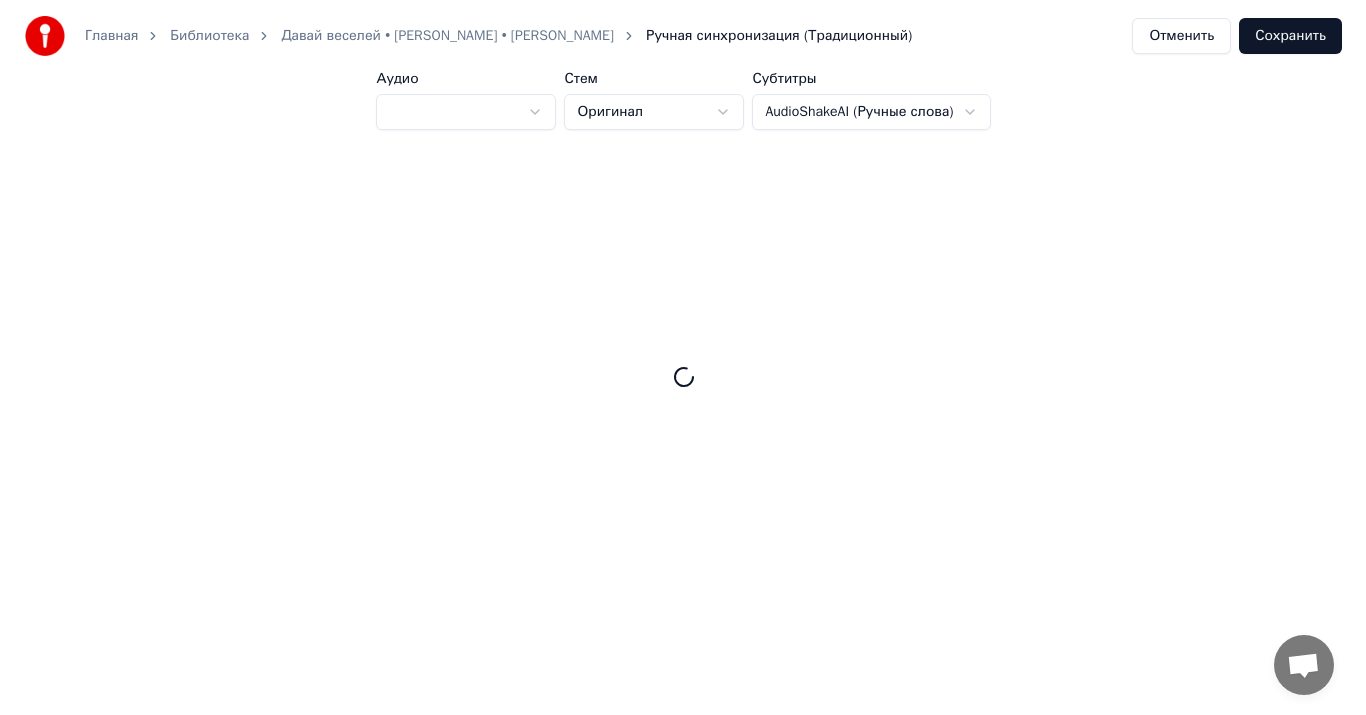 scroll, scrollTop: 0, scrollLeft: 0, axis: both 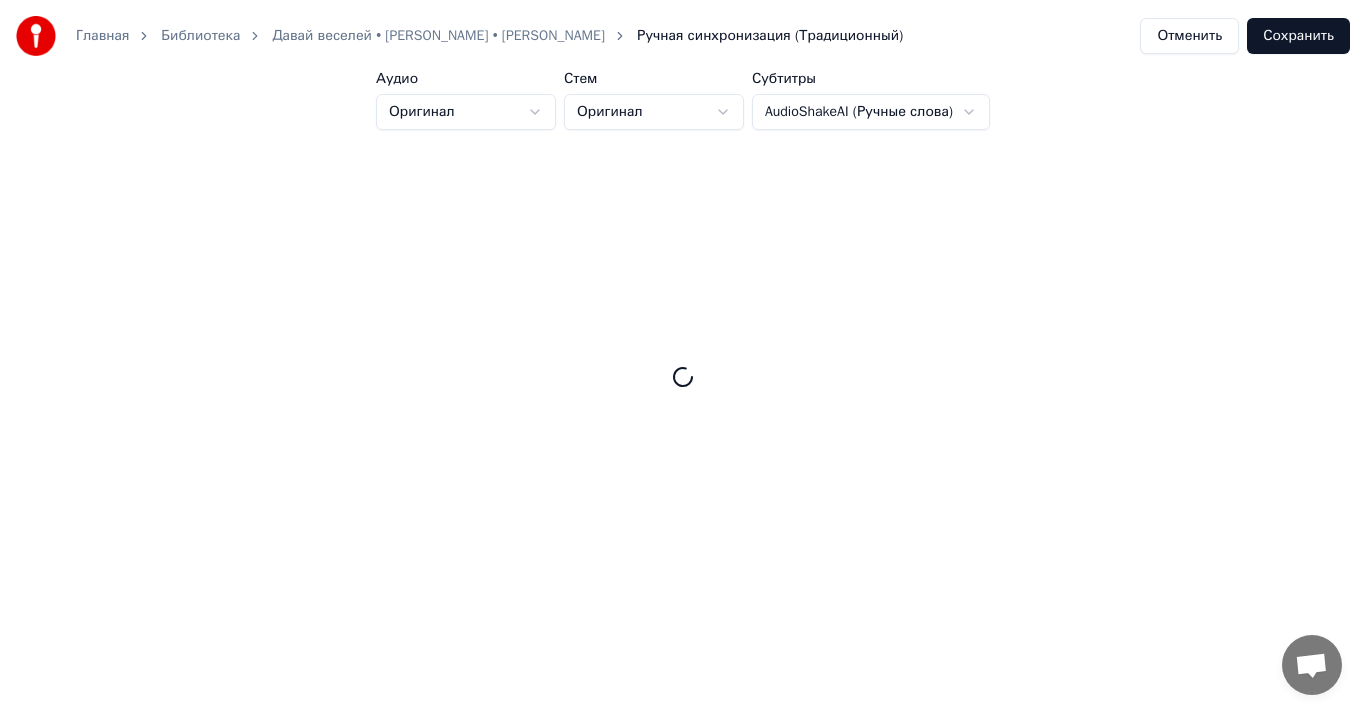 click on "Отменить" at bounding box center [1189, 36] 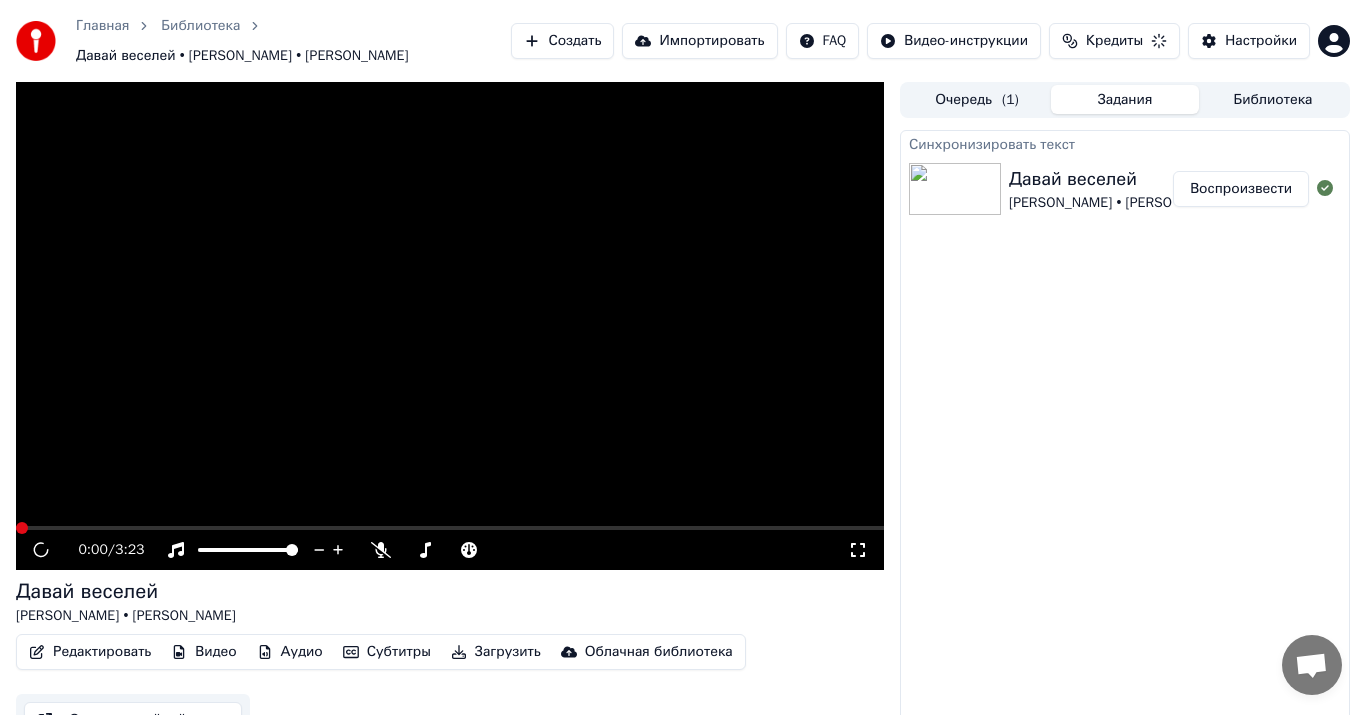 scroll, scrollTop: 23, scrollLeft: 0, axis: vertical 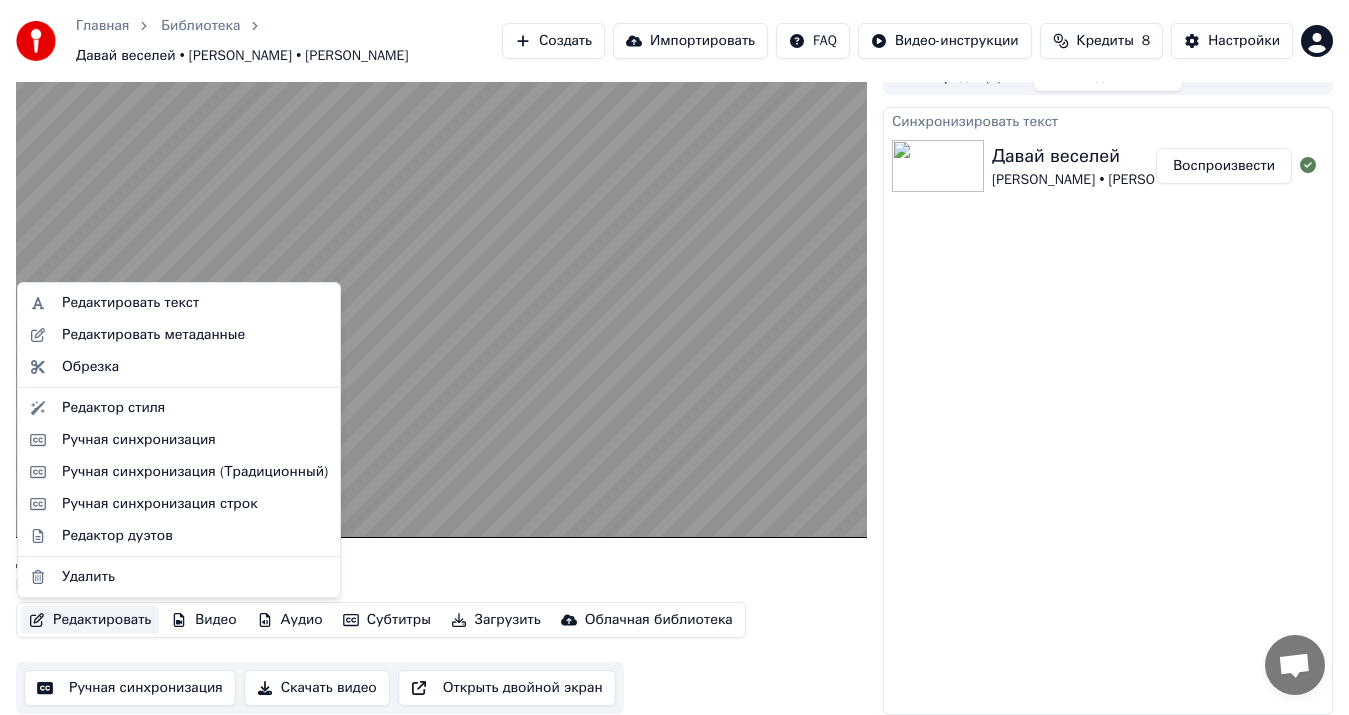 click on "Редактировать" at bounding box center [90, 620] 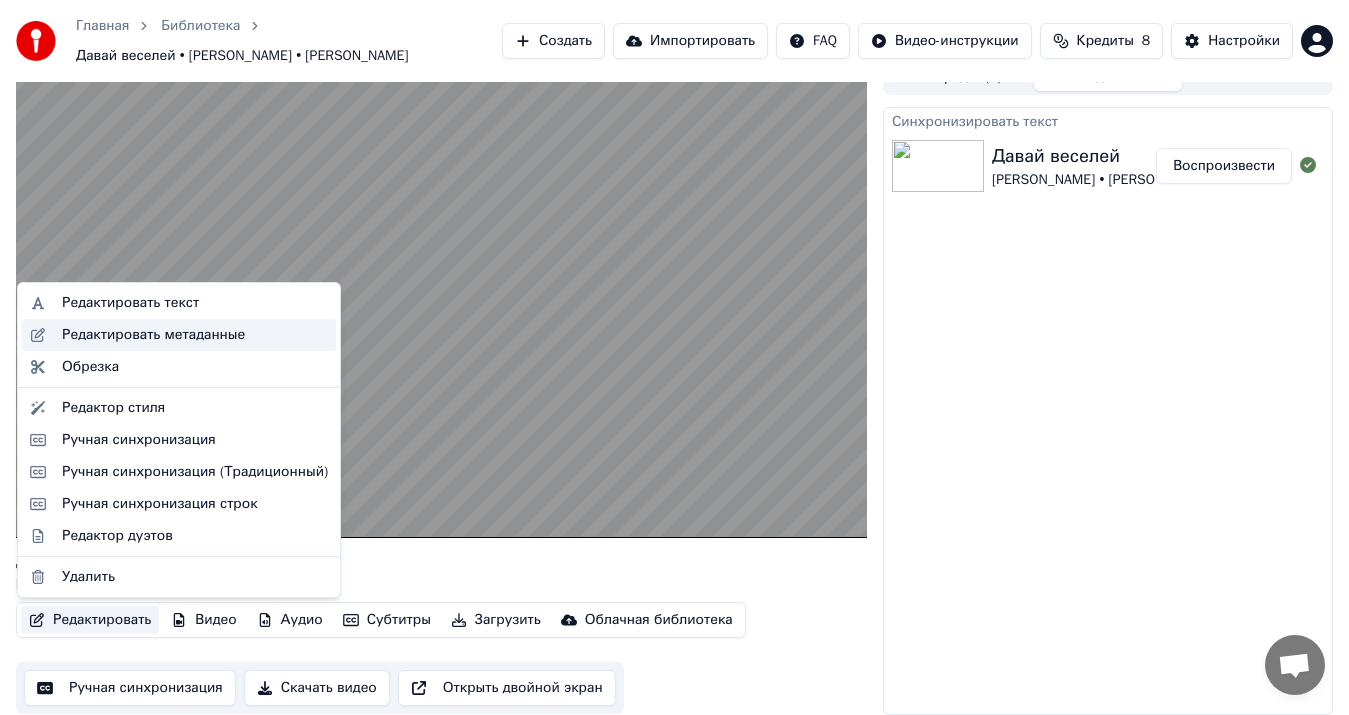 click on "Редактировать метаданные" at bounding box center [153, 335] 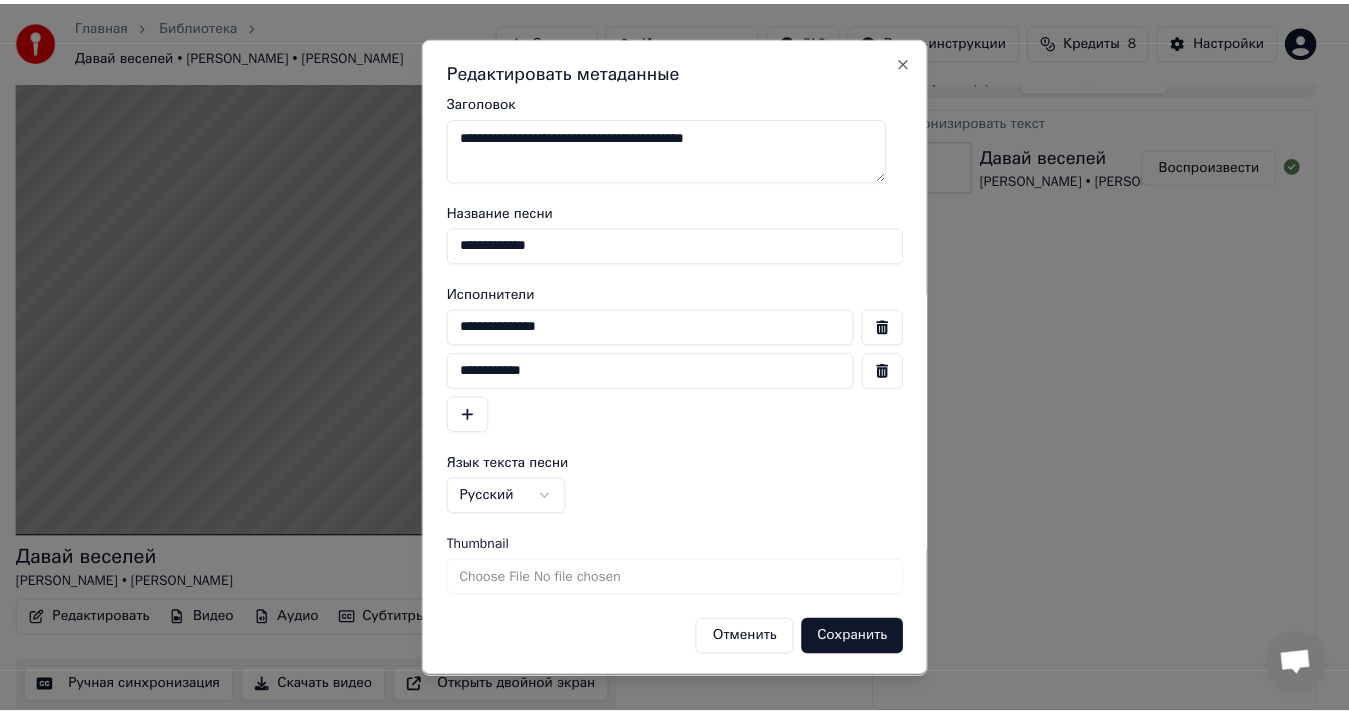 scroll, scrollTop: 2, scrollLeft: 0, axis: vertical 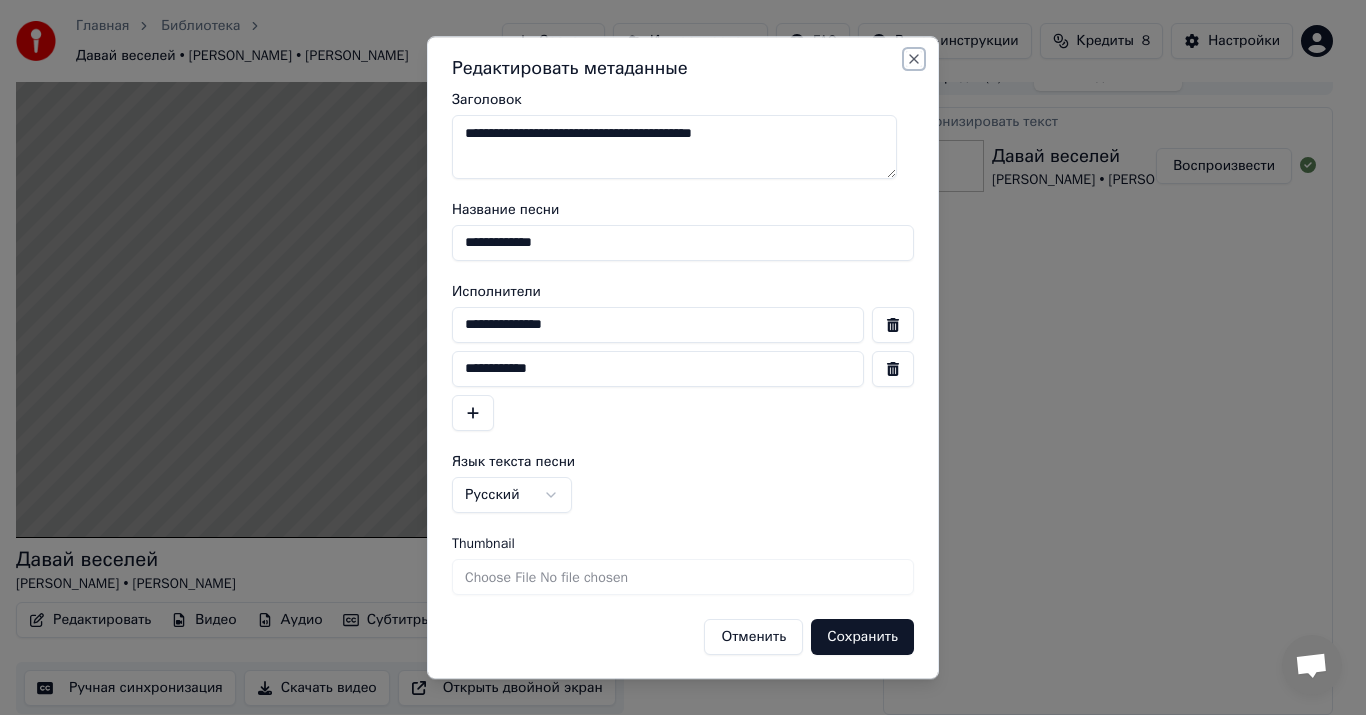 click on "Close" at bounding box center [914, 59] 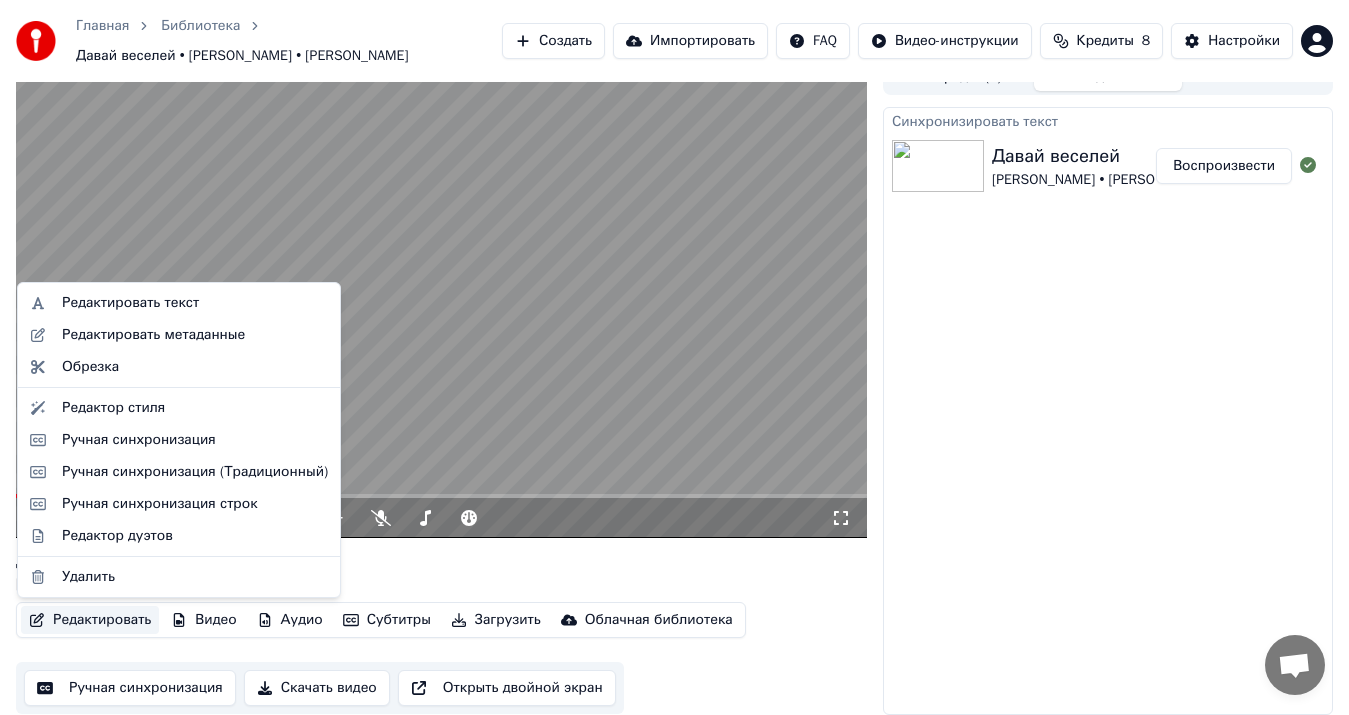 click on "Редактировать" at bounding box center [90, 620] 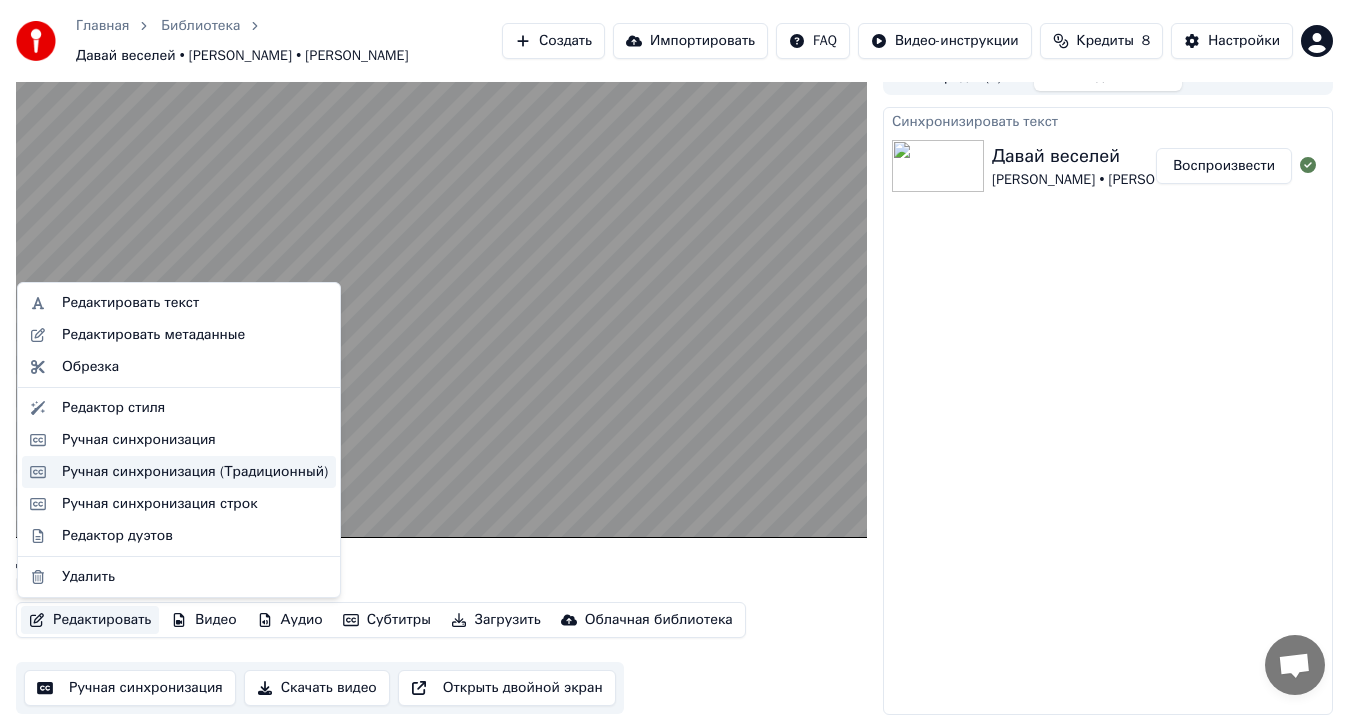click on "Ручная синхронизация (Традиционный)" at bounding box center [195, 472] 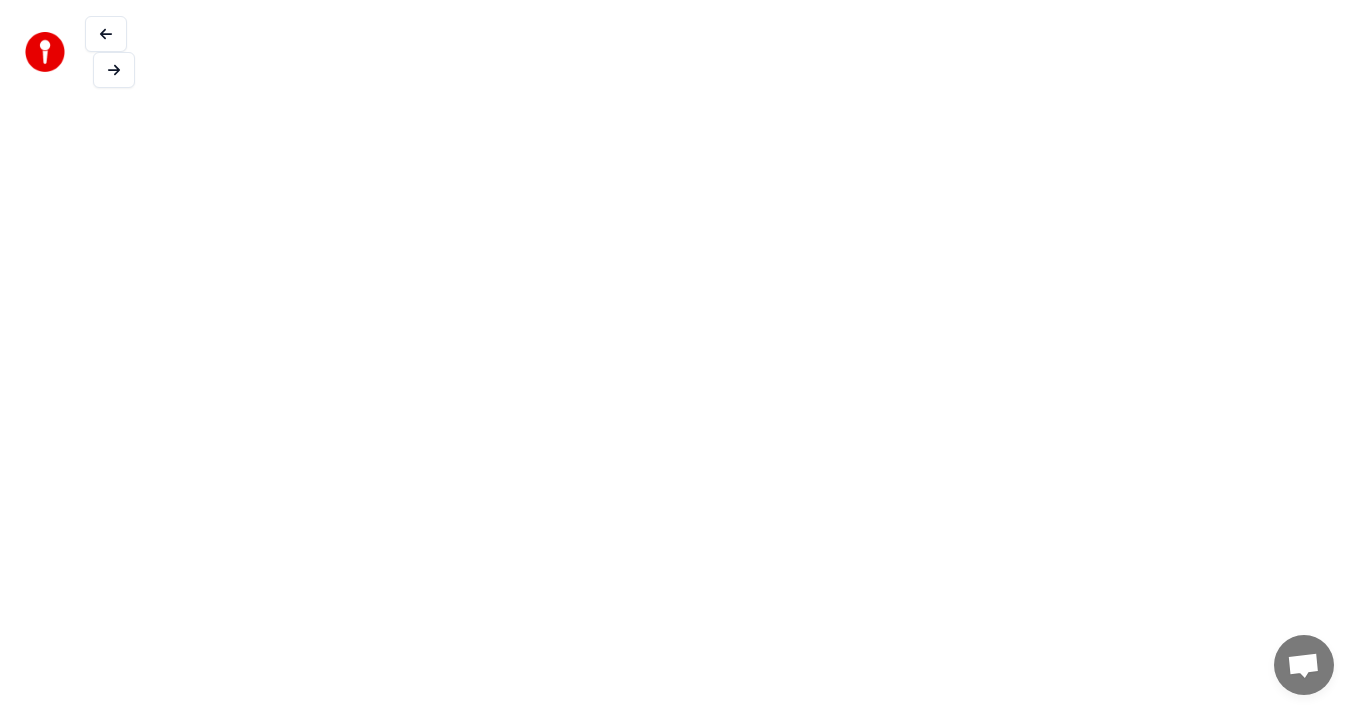 scroll, scrollTop: 0, scrollLeft: 0, axis: both 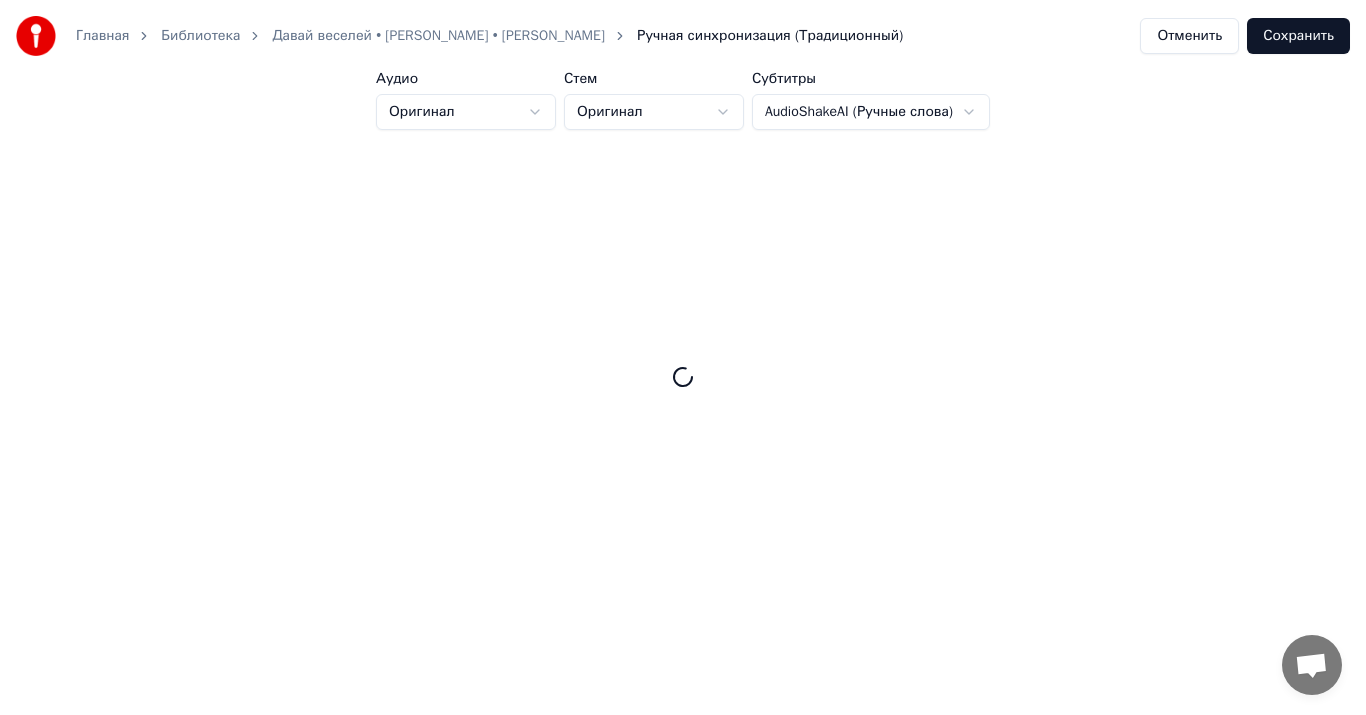 click on "Отменить" at bounding box center [1189, 36] 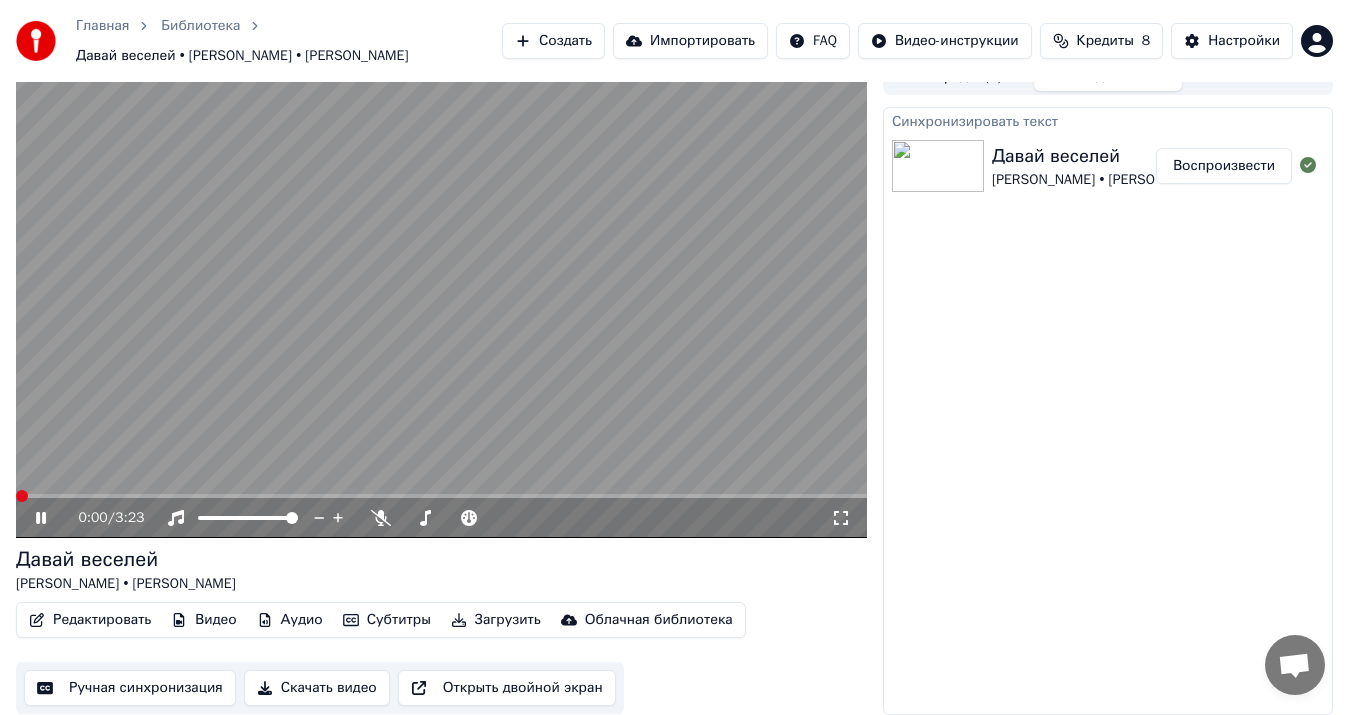 scroll, scrollTop: 22, scrollLeft: 0, axis: vertical 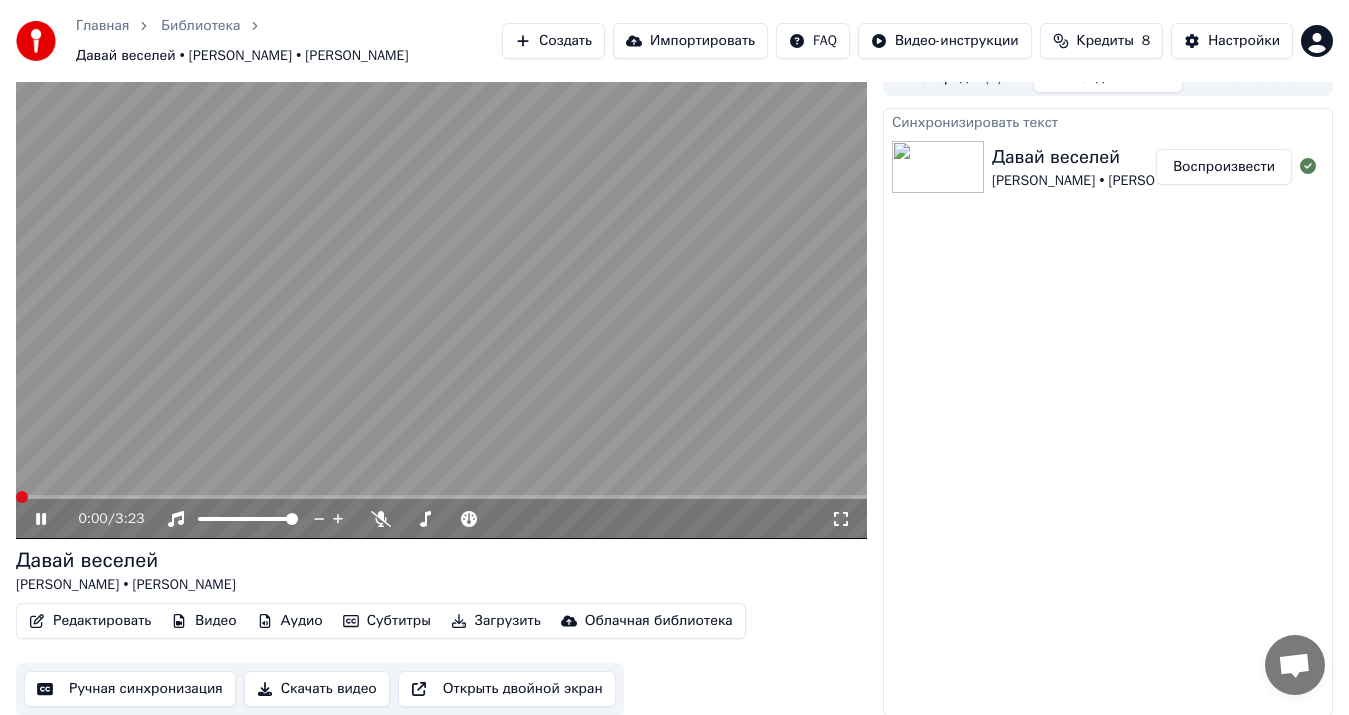 click on "0:00  /  3:23" at bounding box center (441, 519) 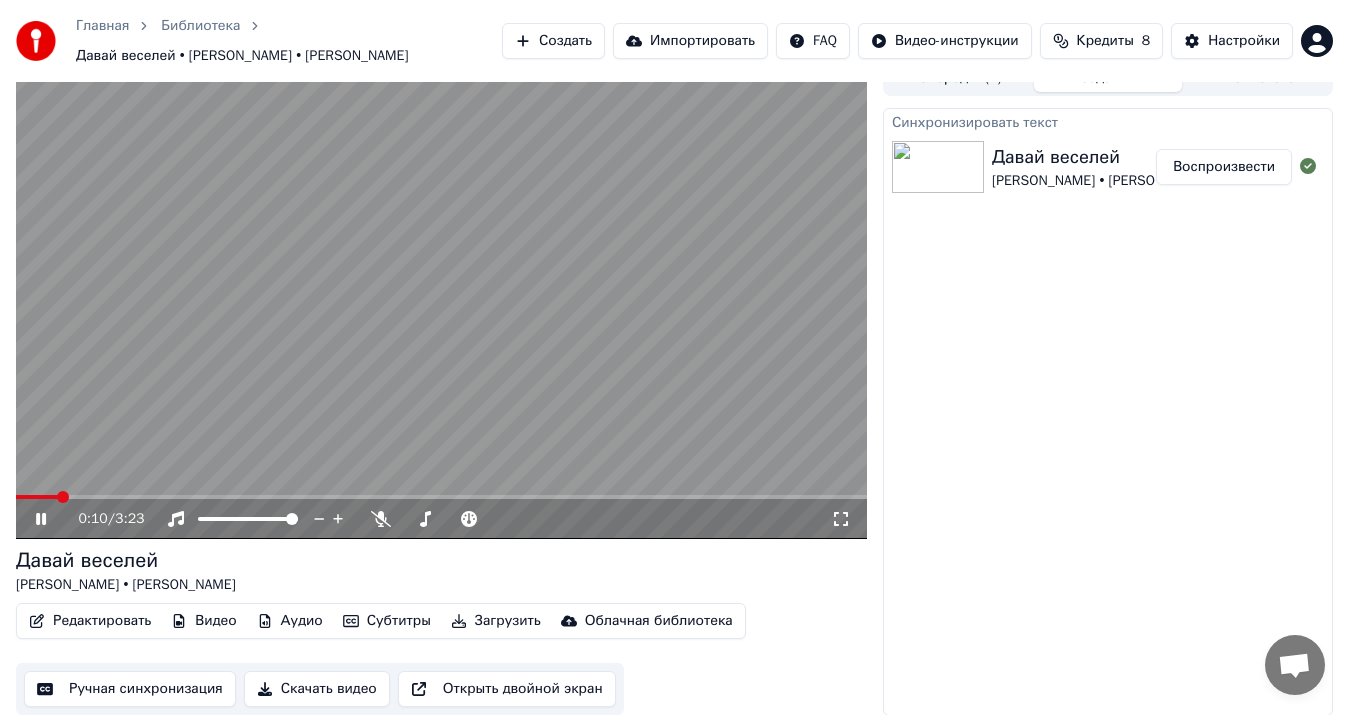 click at bounding box center (441, 497) 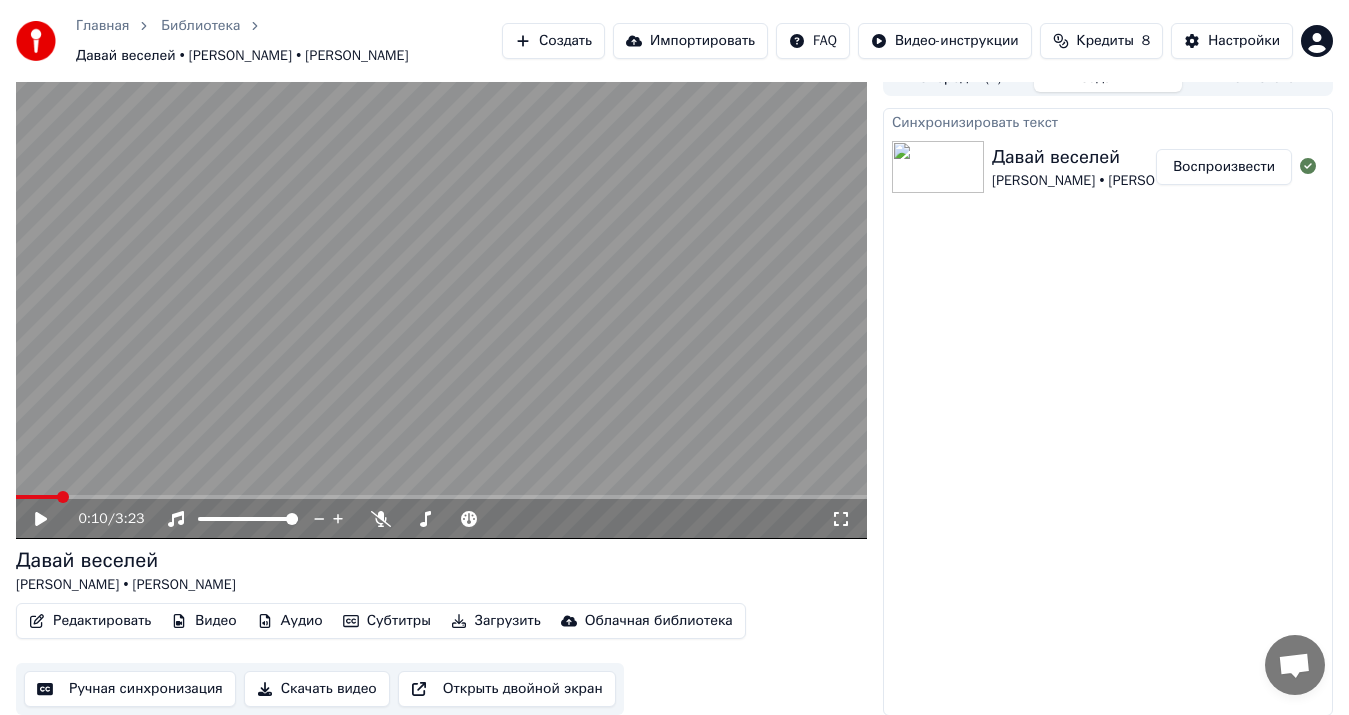click at bounding box center [441, 299] 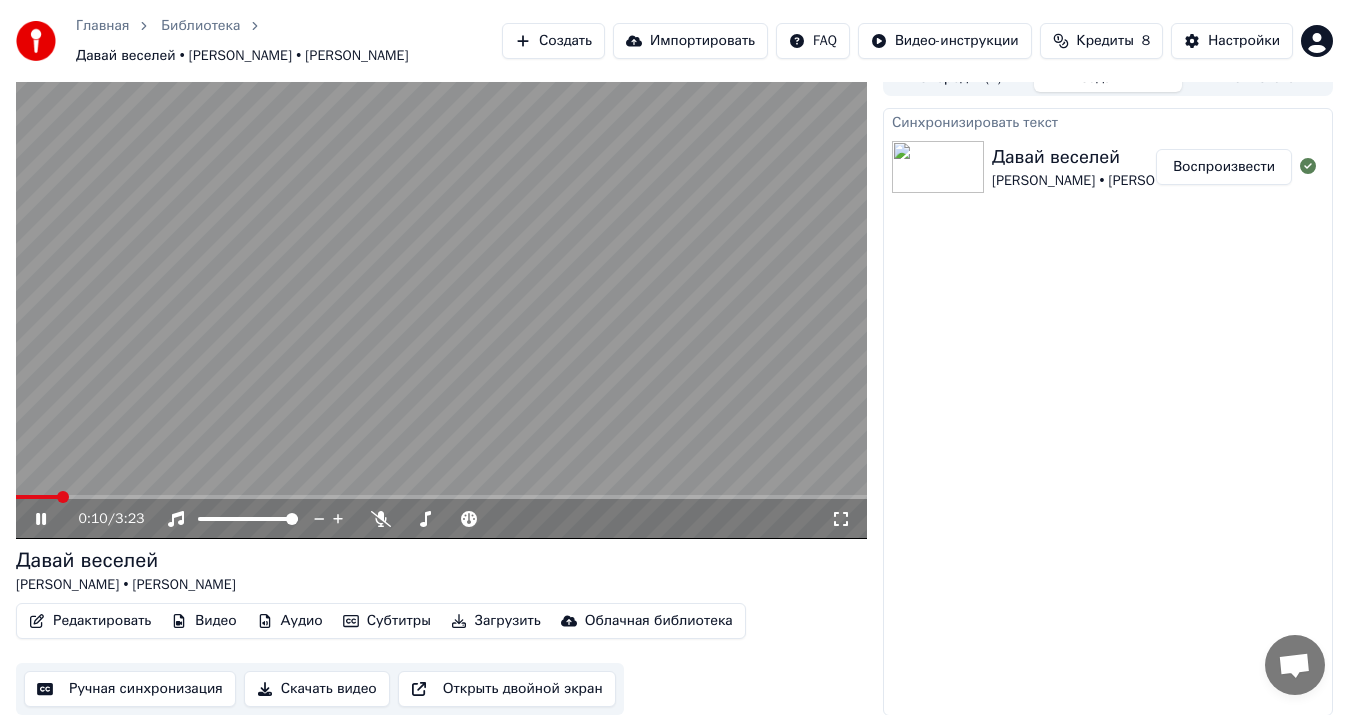 click on "0:10  /  3:23 Давай веселей [PERSON_NAME] • [PERSON_NAME] Редактировать Видео Аудио Субтитры Загрузить Облачная библиотека Ручная синхронизация Скачать видео Открыть двойной экран Очередь ( 1 ) Задания Библиотека Синхронизировать текст Давай веселей [PERSON_NAME] • [PERSON_NAME]" at bounding box center [674, 388] 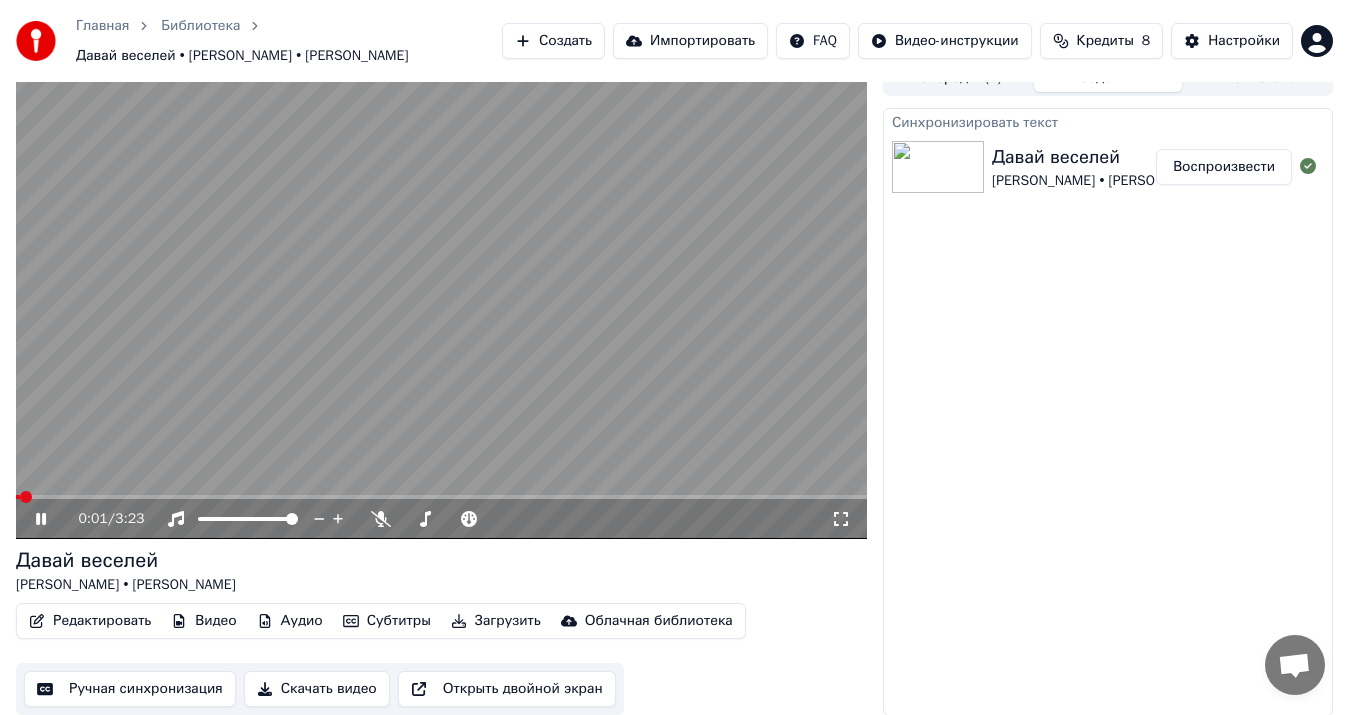click at bounding box center [18, 497] 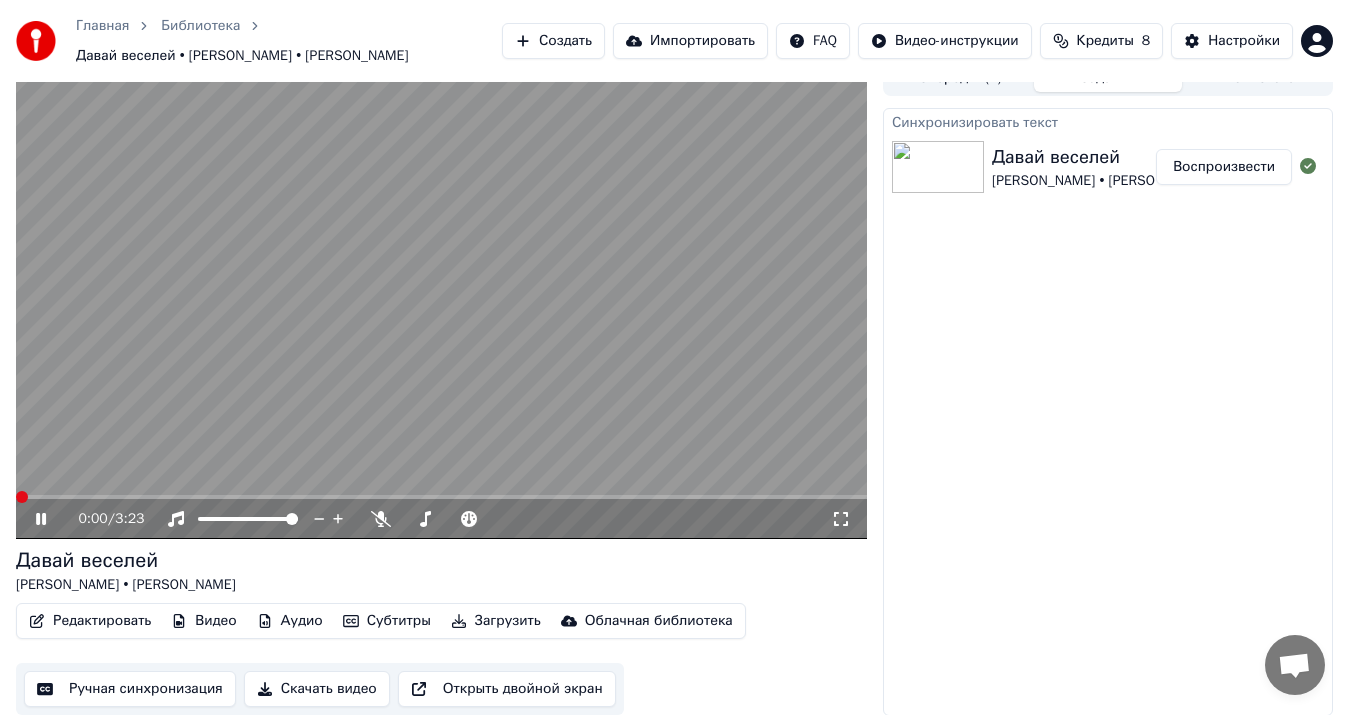 click at bounding box center [16, 497] 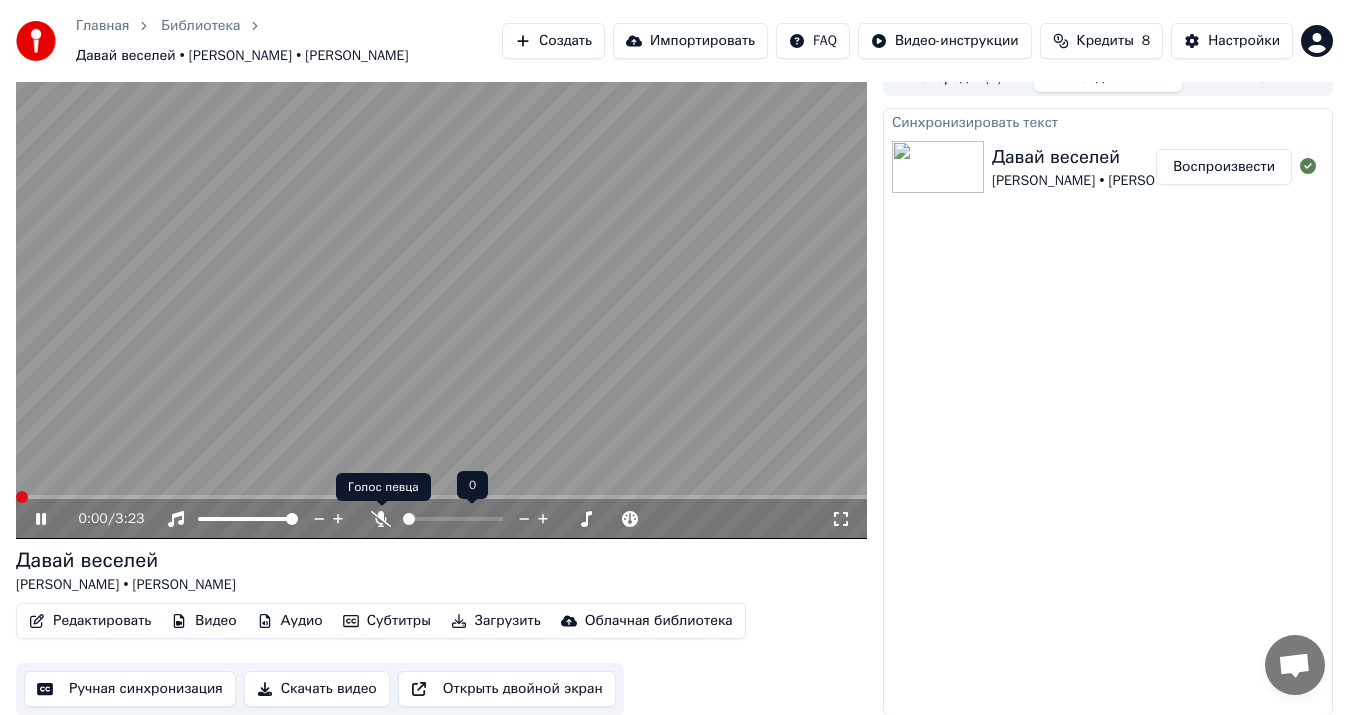 click 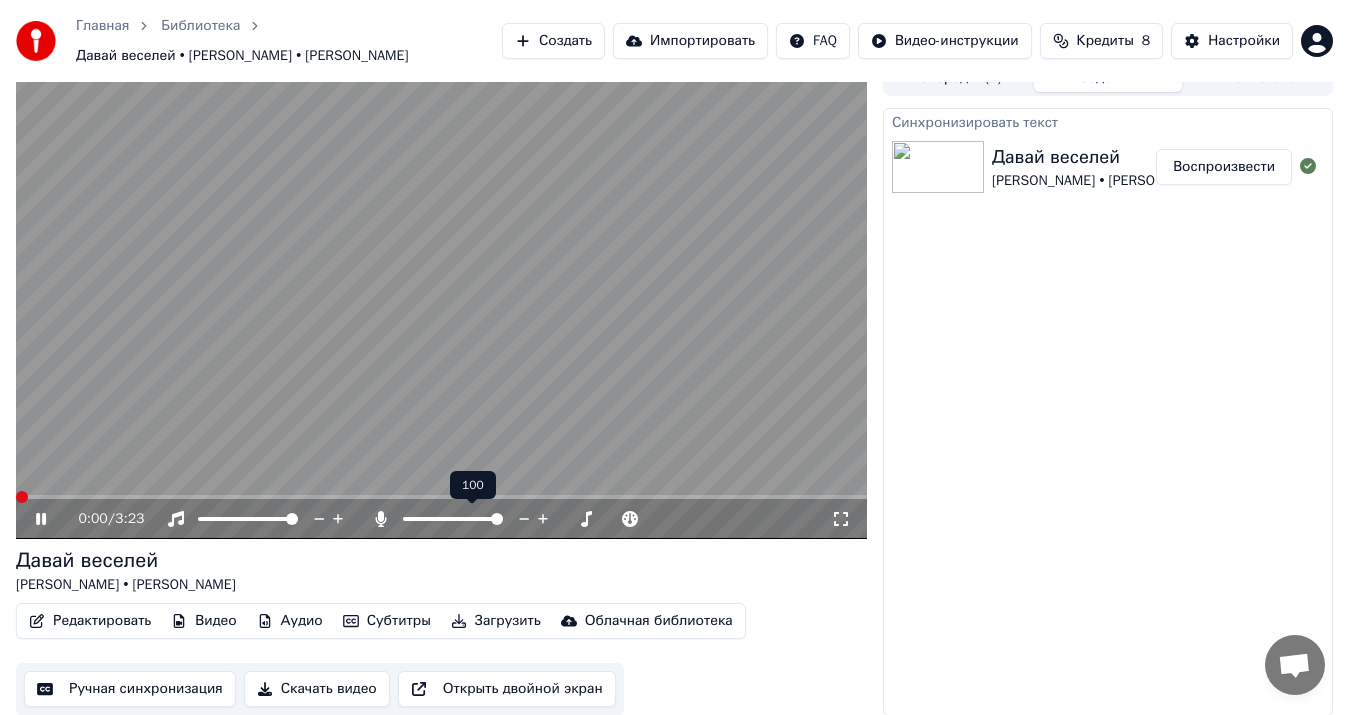 click 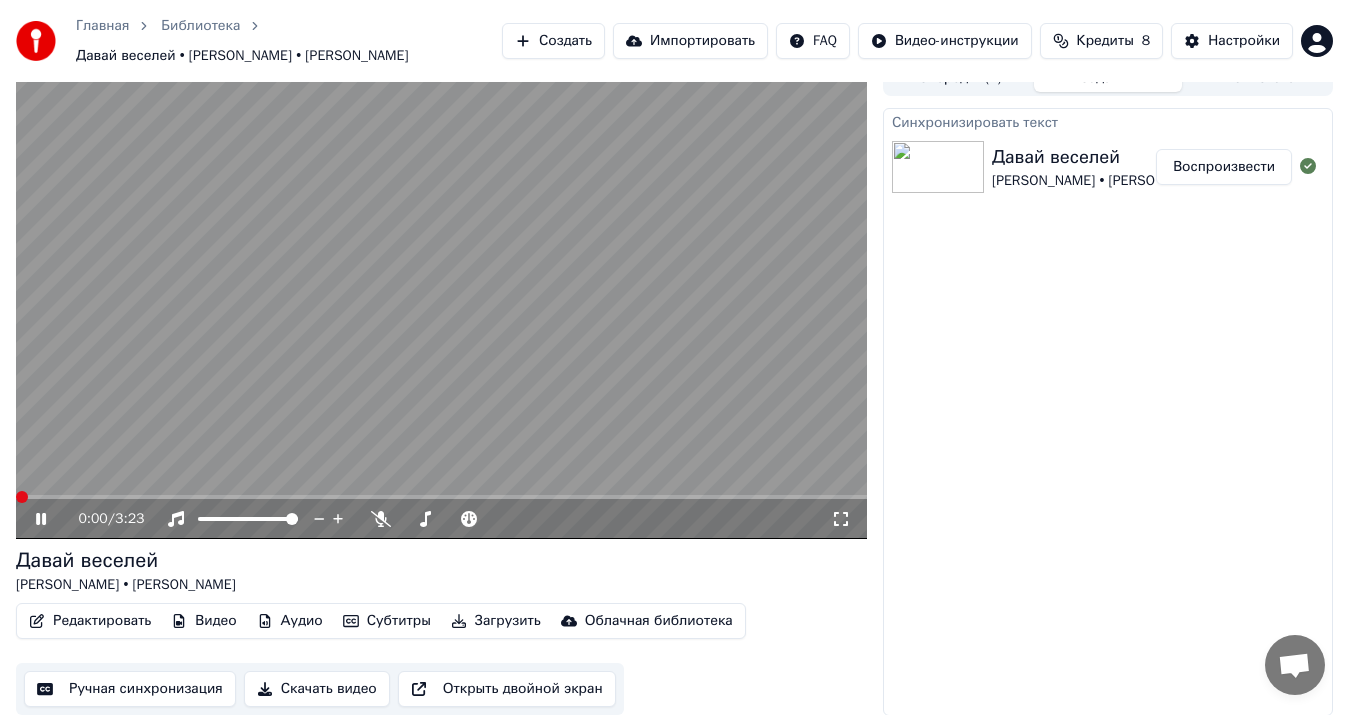 scroll, scrollTop: 23, scrollLeft: 0, axis: vertical 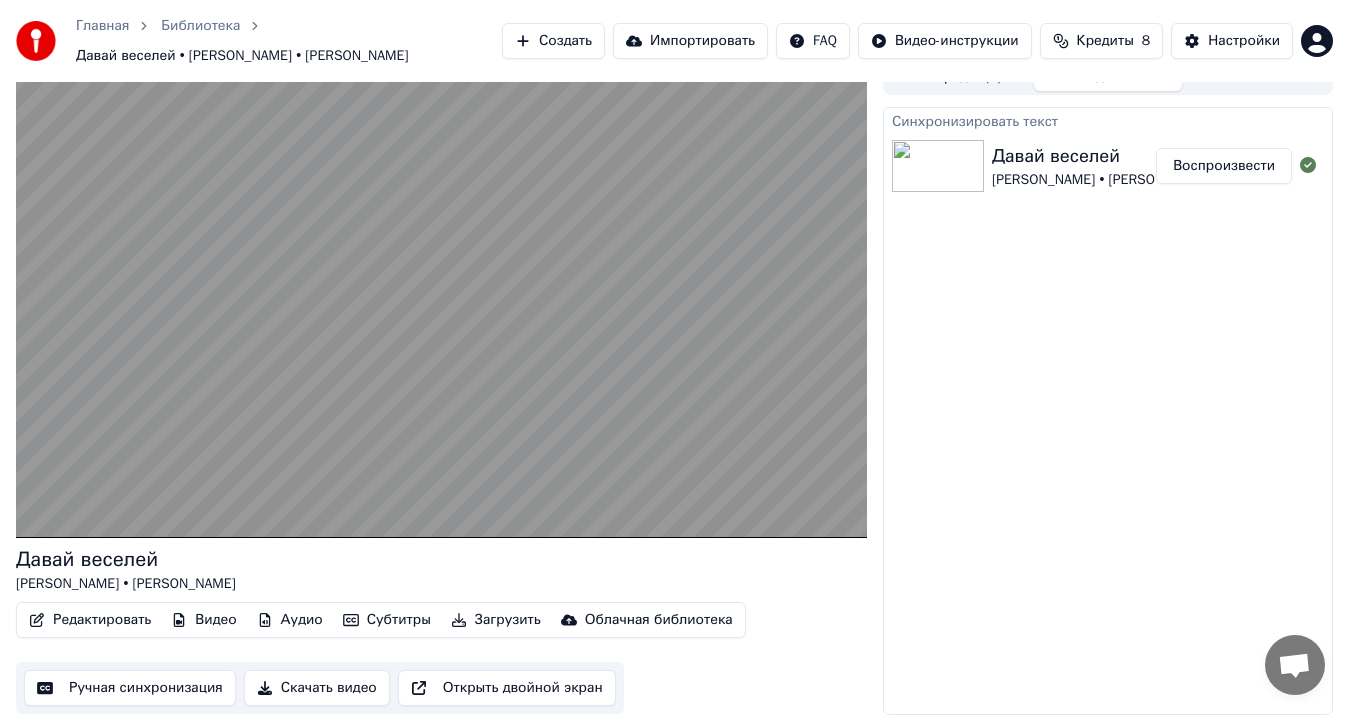 click on "Ручная синхронизация" at bounding box center (130, 688) 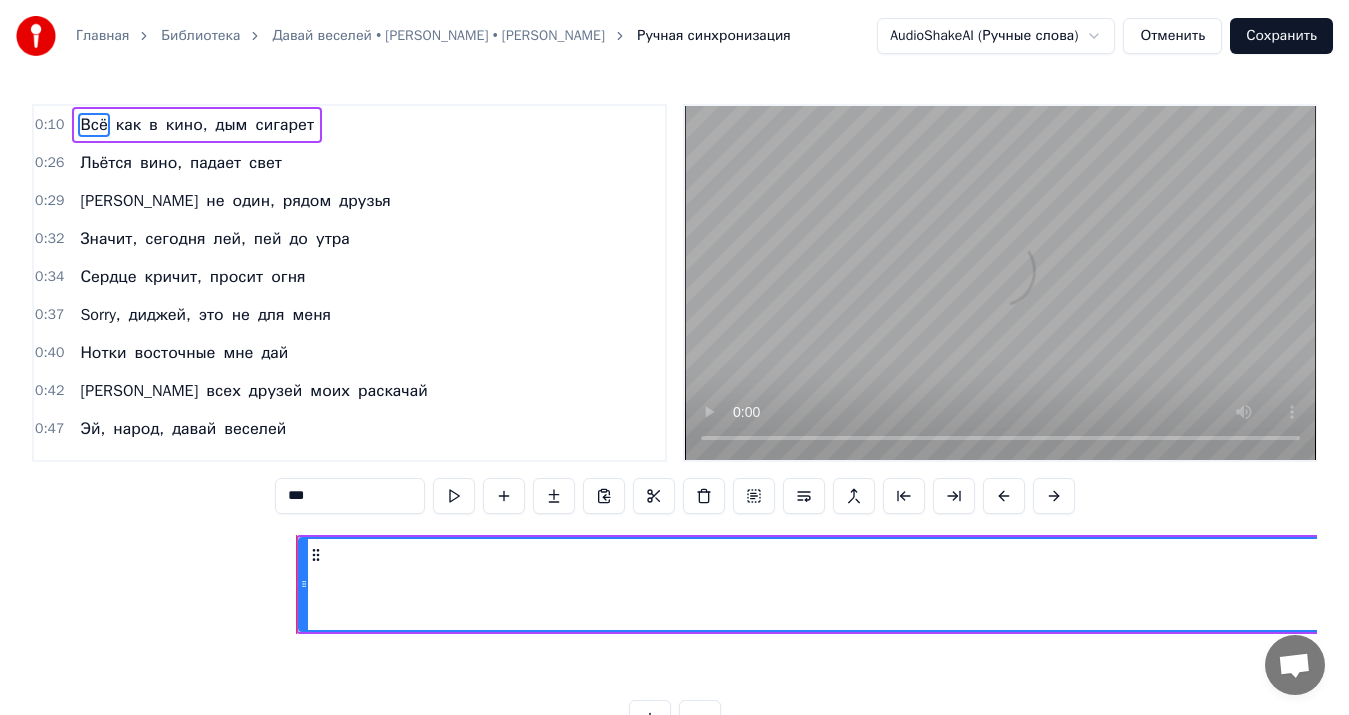 scroll, scrollTop: 0, scrollLeft: 2917, axis: horizontal 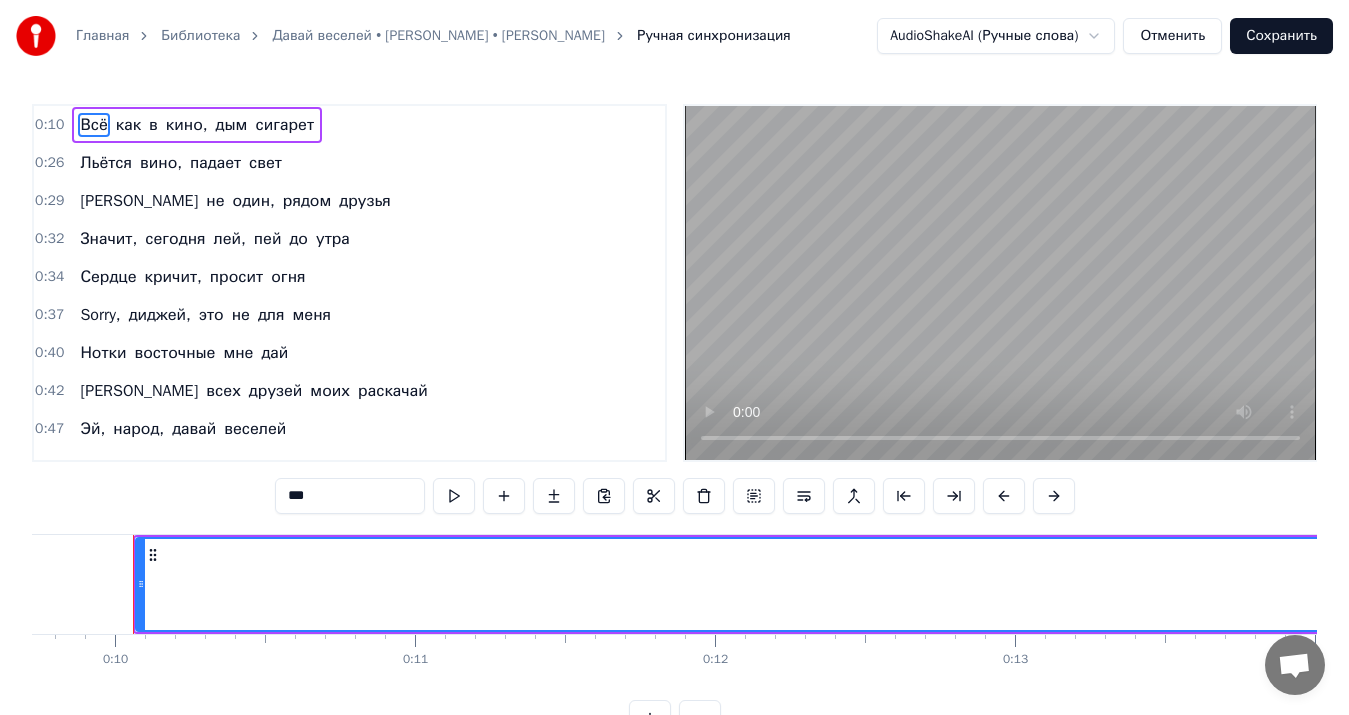 click on "Главная Библиотека Давай веселей • [PERSON_NAME] • [PERSON_NAME] Ручная синхронизация AudioShakeAI (Ручные слова) Отменить Сохранить 0:10 Всё как в кино, дым сигарет 0:26 Льётся вино, падает свет 0:29 Я не один, рядом друзья 0:32 Значит, [DATE] лей, пей до утра 0:34 Сердце кричит, просит огня 0:37 Sorry, диджей, это не для меня 0:40 Нотки восточные мне дай 0:42 И всех друзей моих раскачай 0:47 Эй, народ, давай веселей 0:50 Вижу, тут много девчат и парней 0:53 Мы разорвём в клочья танцпол 0:55 Но не под диско и не рок- н- ролл 0:58 Эй, диджей, давай веселей 1:00 Ты на формат свой на время забей 1:03 И 1:06" at bounding box center [674, 384] 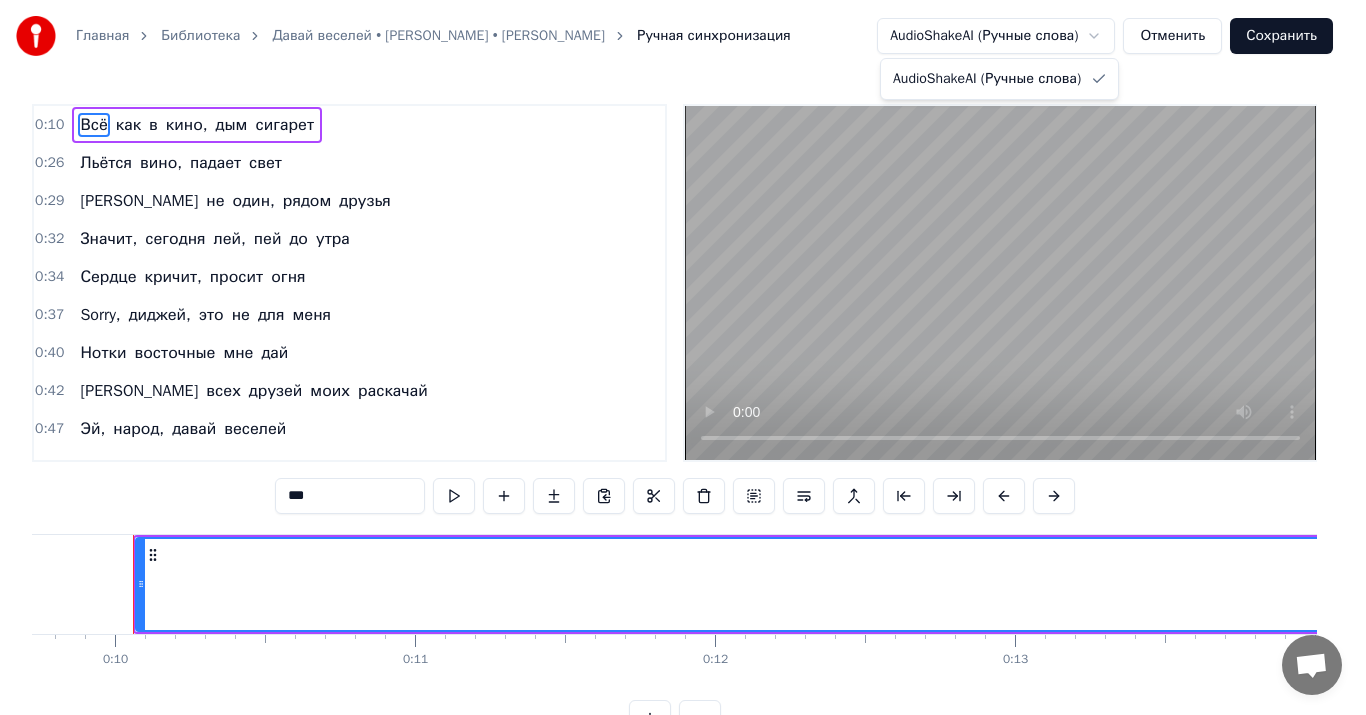 click on "Главная Библиотека Давай веселей • [PERSON_NAME] • [PERSON_NAME] Ручная синхронизация AudioShakeAI (Ручные слова) Отменить Сохранить 0:10 Всё как в кино, дым сигарет 0:26 Льётся вино, падает свет 0:29 Я не один, рядом друзья 0:32 Значит, [DATE] лей, пей до утра 0:34 Сердце кричит, просит огня 0:37 Sorry, диджей, это не для меня 0:40 Нотки восточные мне дай 0:42 И всех друзей моих раскачай 0:47 Эй, народ, давай веселей 0:50 Вижу, тут много девчат и парней 0:53 Мы разорвём в клочья танцпол 0:55 Но не под диско и не рок- н- ролл 0:58 Эй, диджей, давай веселей 1:00 Ты на формат свой на время забей 1:03 И 1:06" at bounding box center [683, 384] 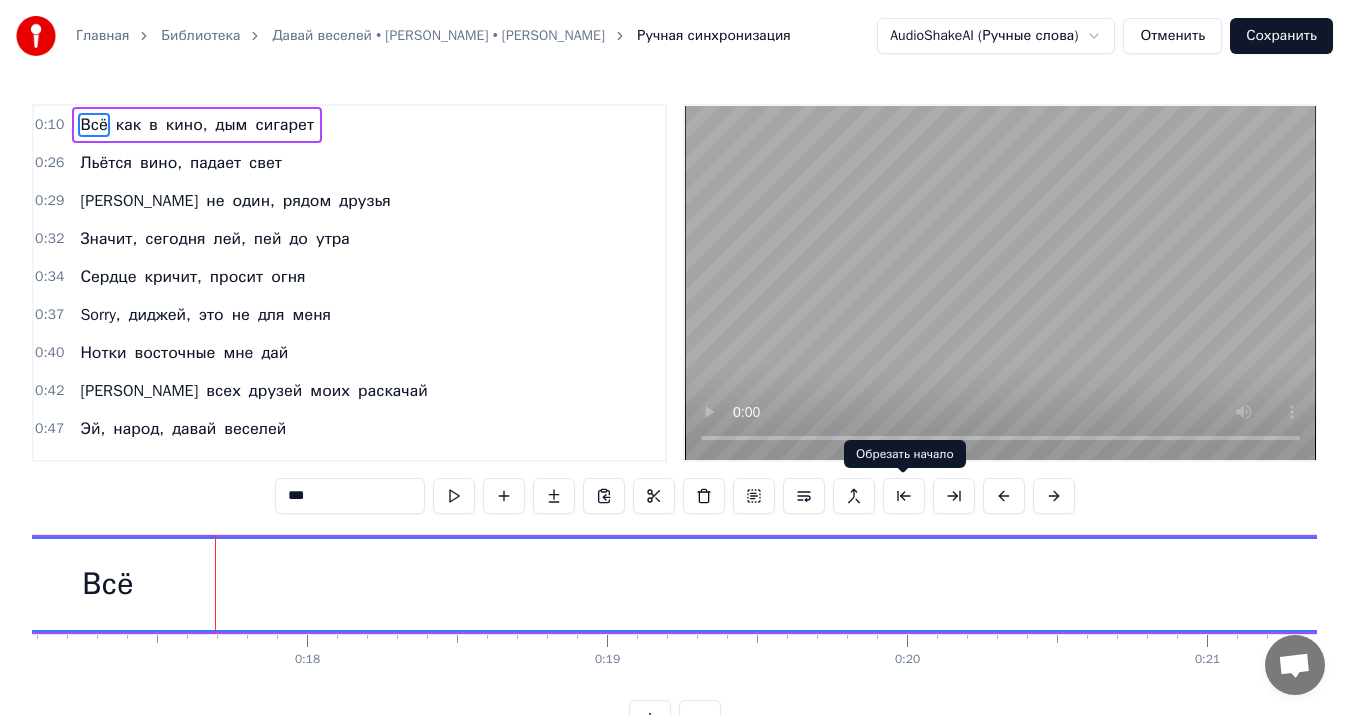scroll, scrollTop: 0, scrollLeft: 5208, axis: horizontal 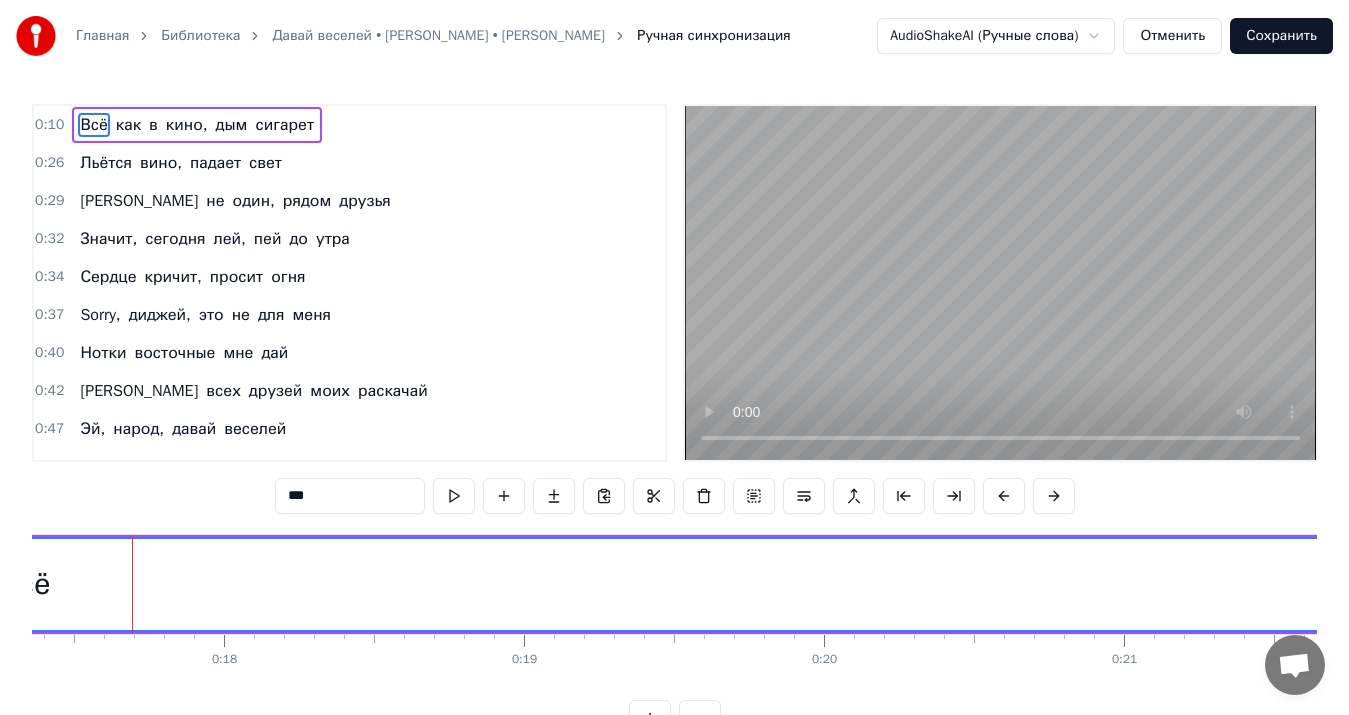 click on "Всё" at bounding box center (24, 584) 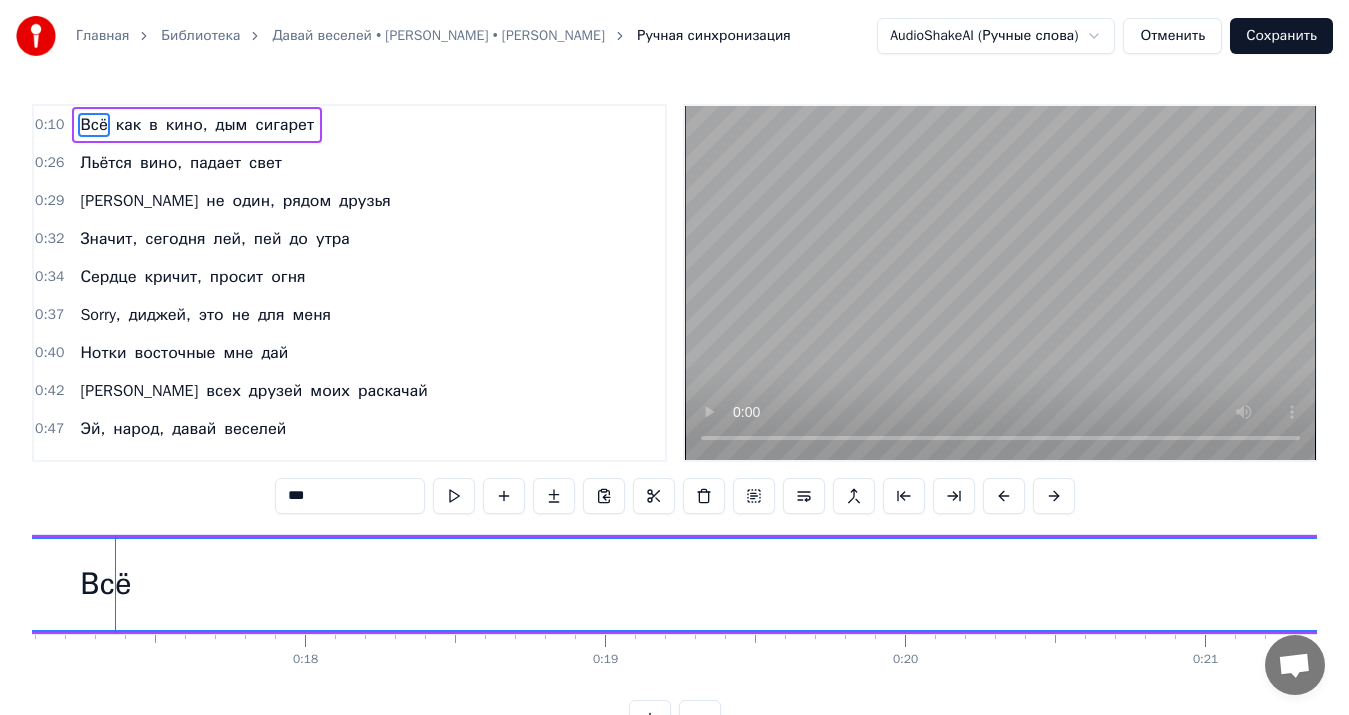scroll, scrollTop: 0, scrollLeft: 5110, axis: horizontal 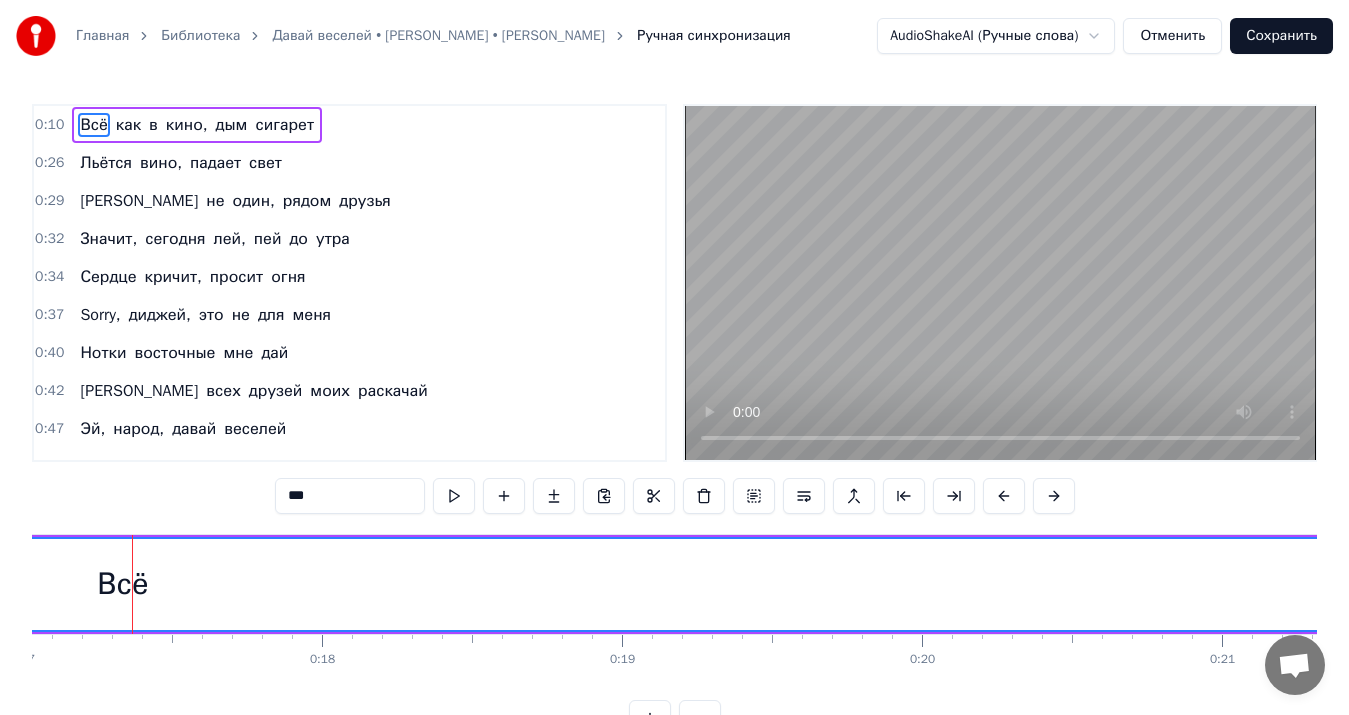 click on "Всё" at bounding box center [122, 584] 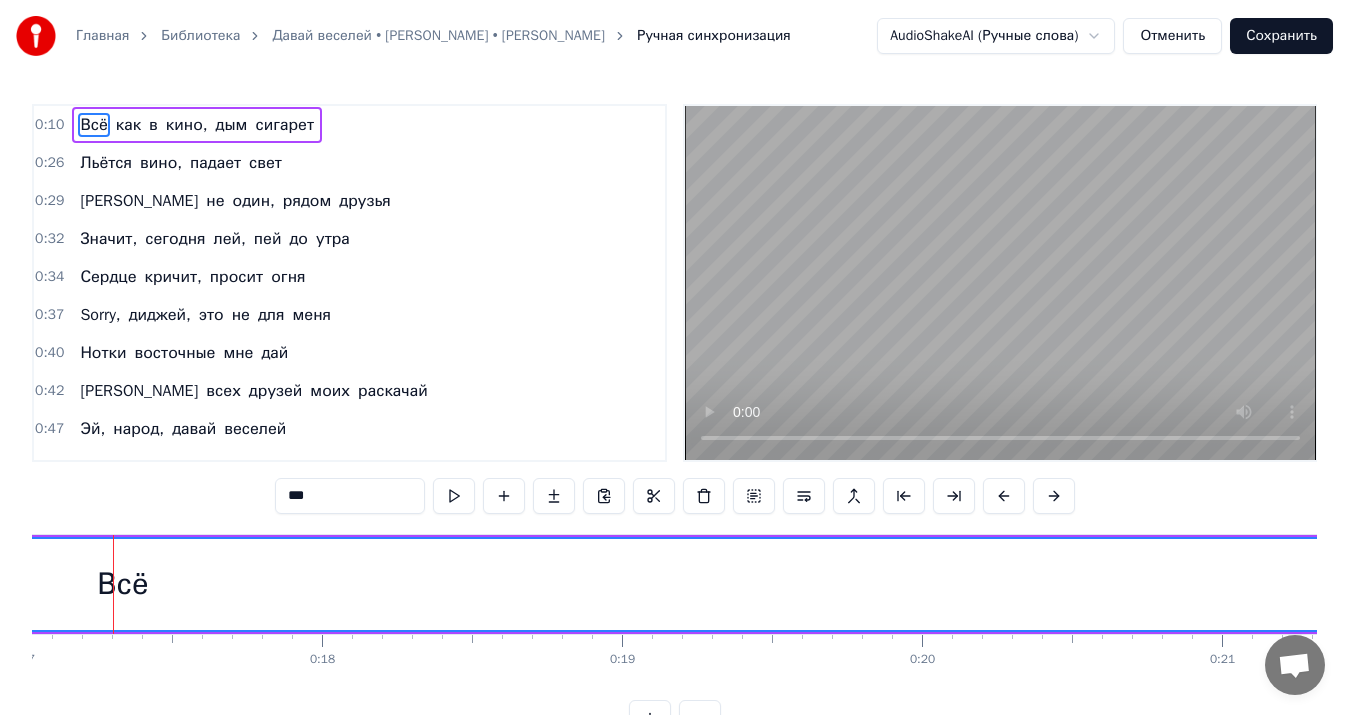 scroll, scrollTop: 0, scrollLeft: 5091, axis: horizontal 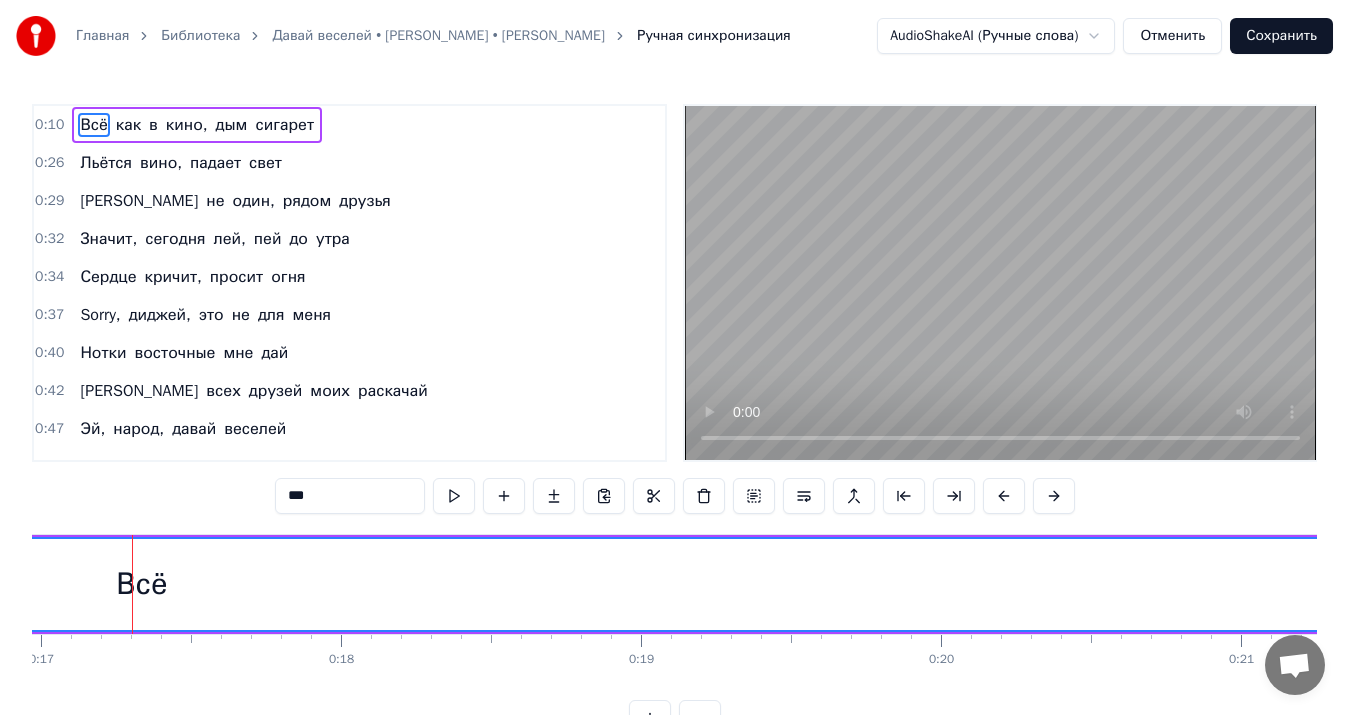 click on "***" at bounding box center [350, 496] 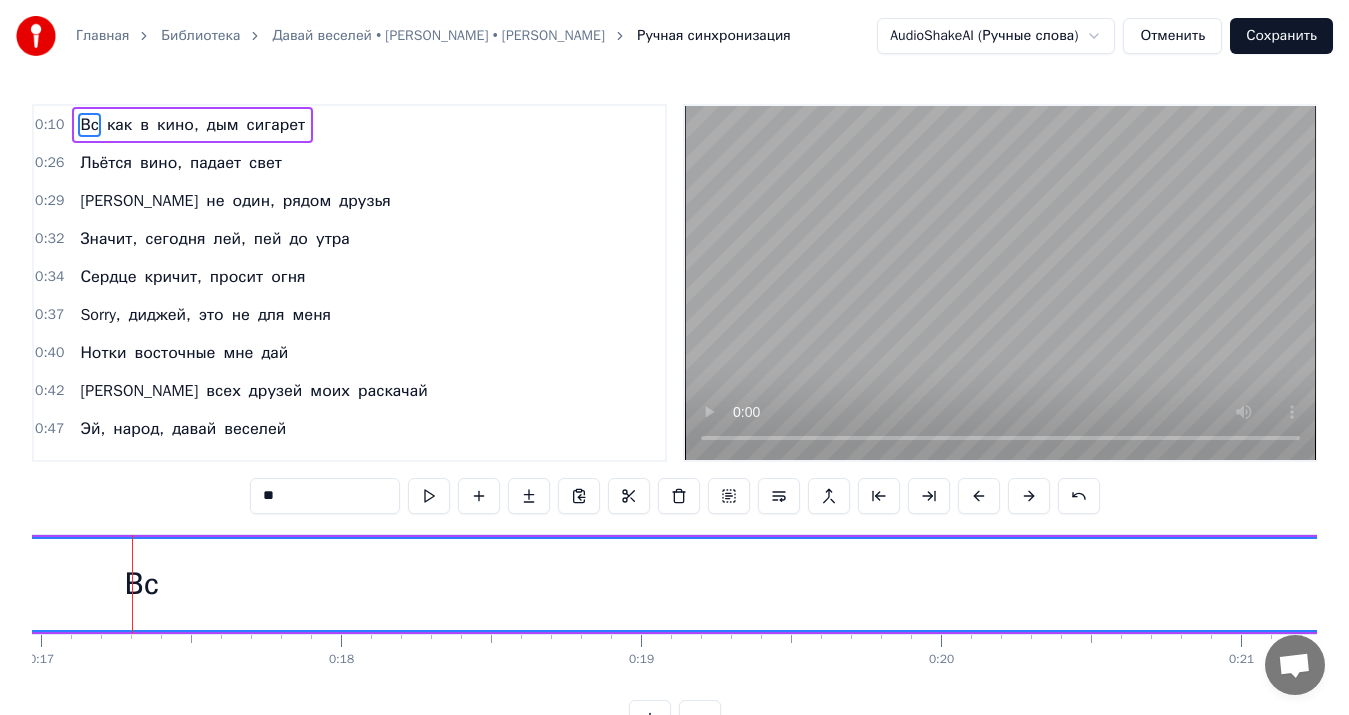 type on "*" 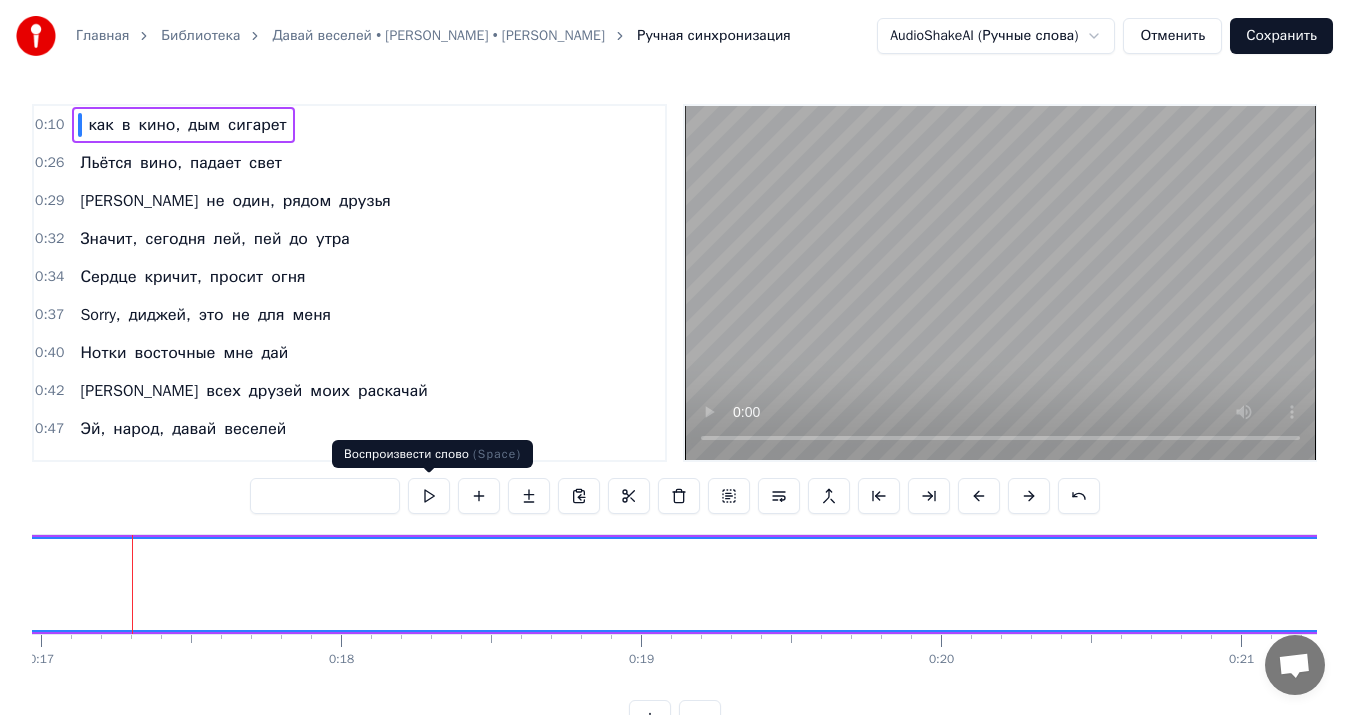 type 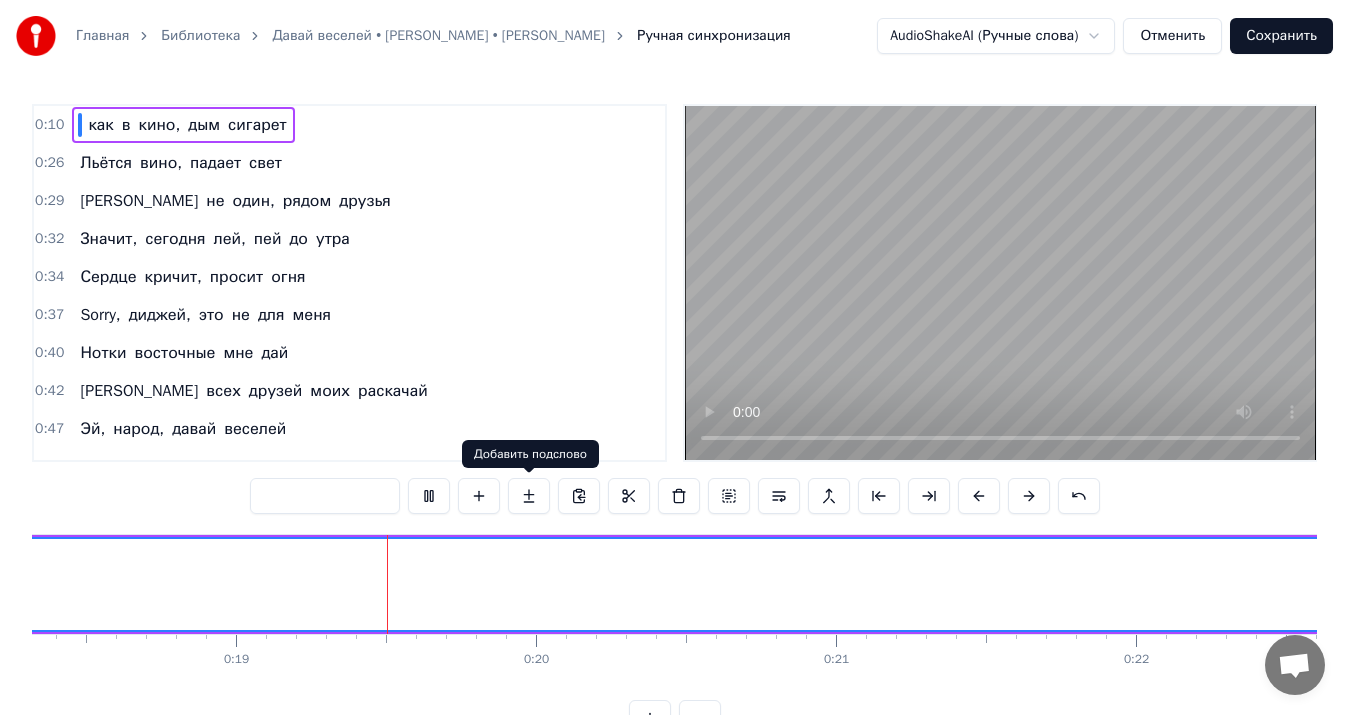 scroll, scrollTop: 0, scrollLeft: 5510, axis: horizontal 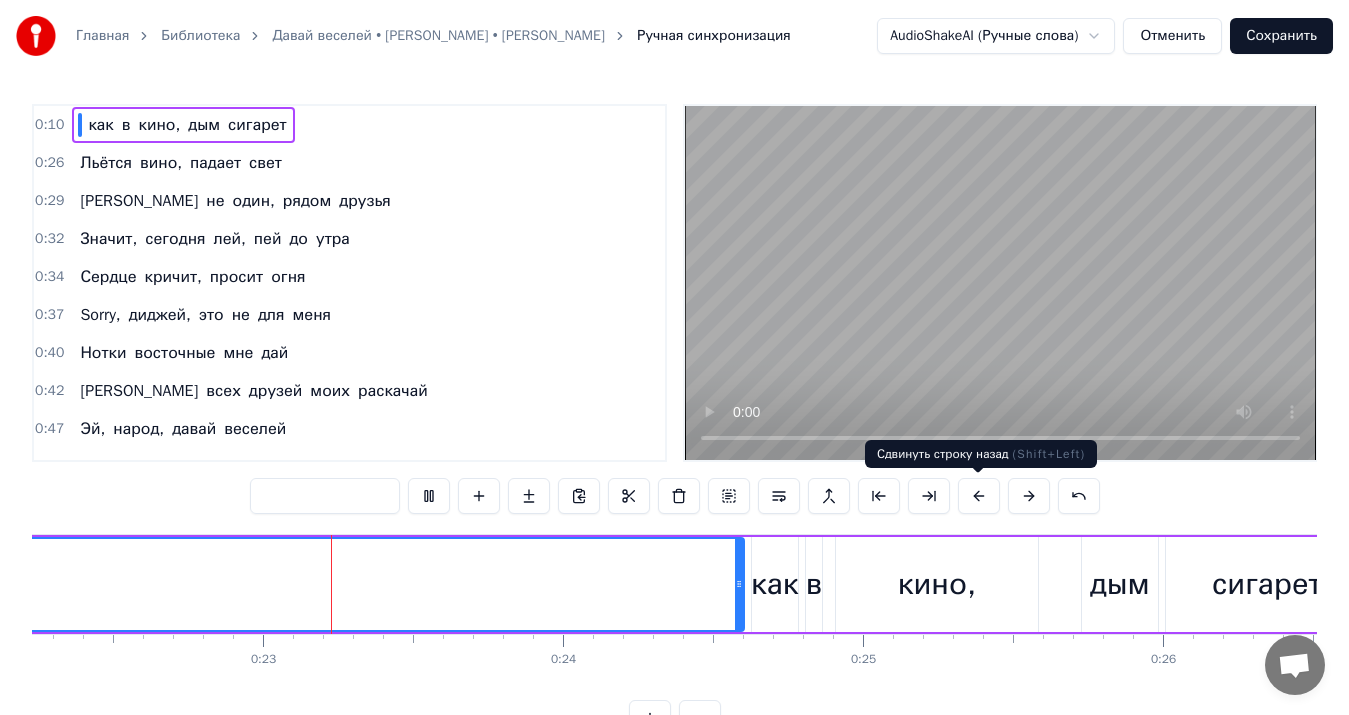 click at bounding box center (979, 496) 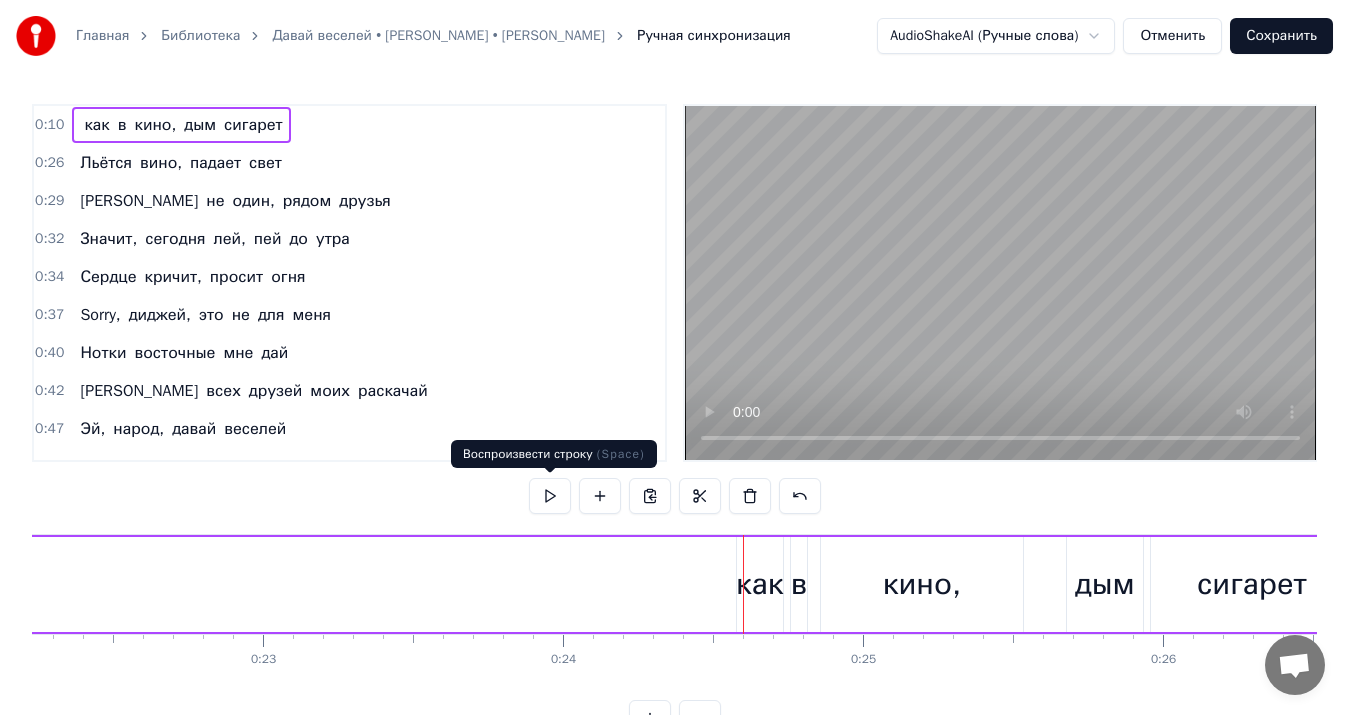 click at bounding box center (550, 496) 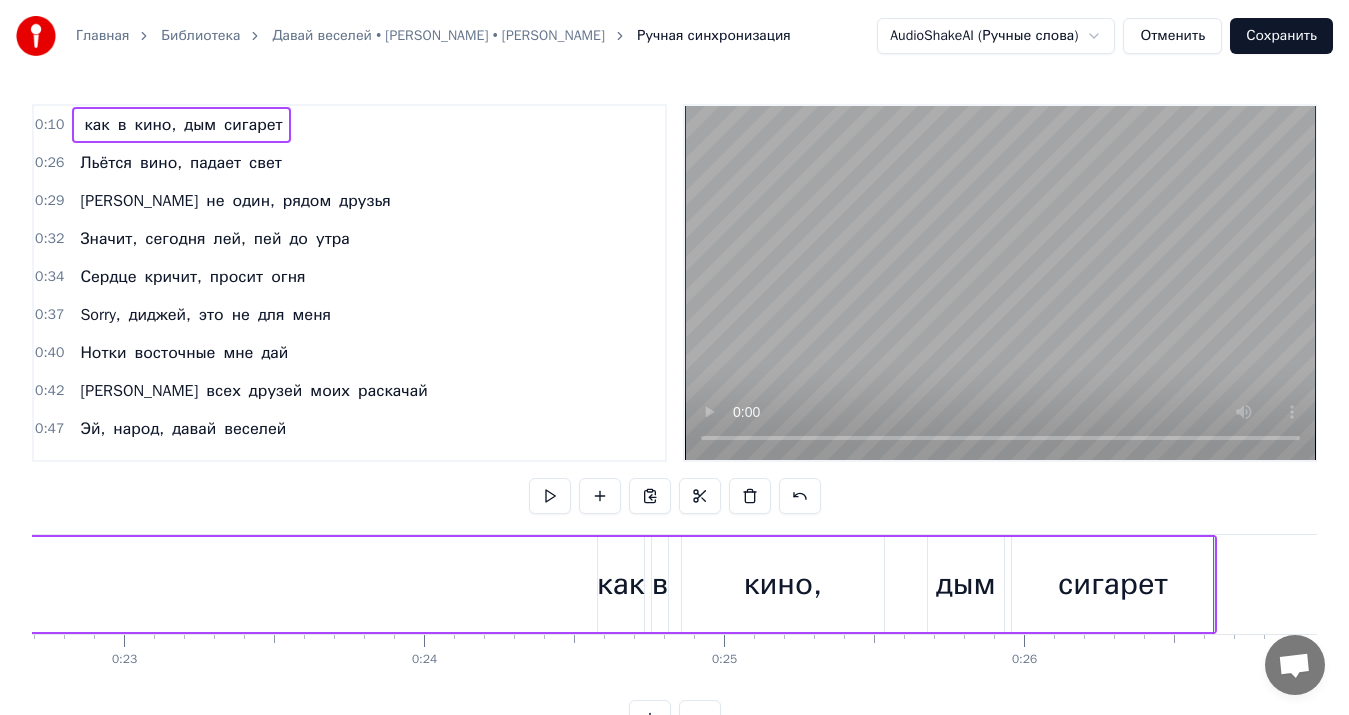 scroll, scrollTop: 0, scrollLeft: 6807, axis: horizontal 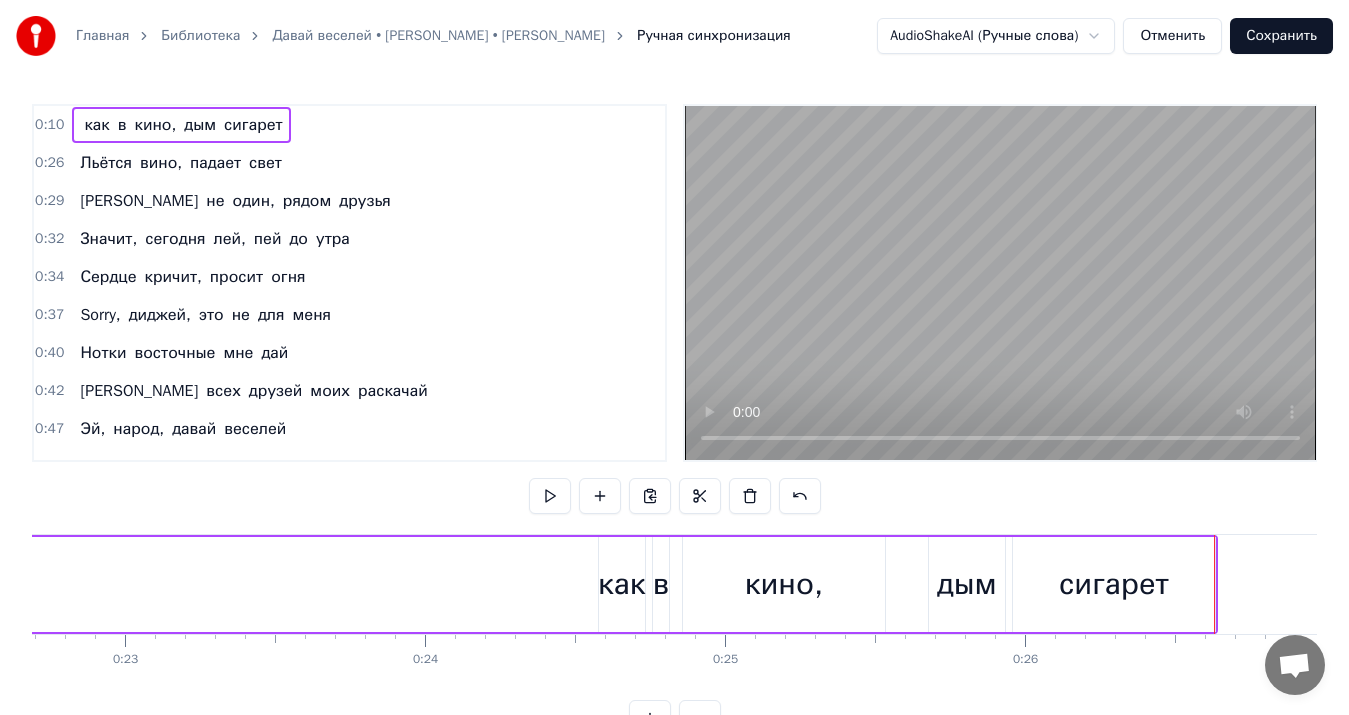 click at bounding box center (-1589, 584) 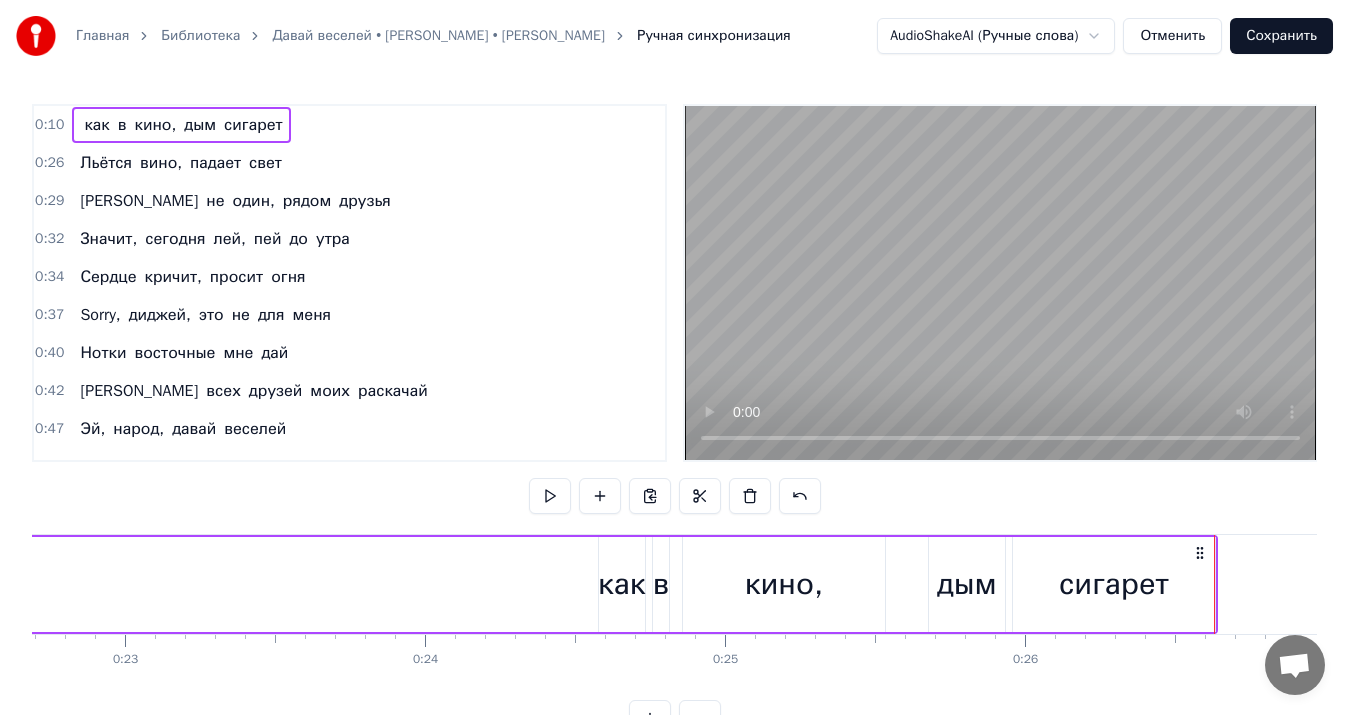 click at bounding box center (-1589, 584) 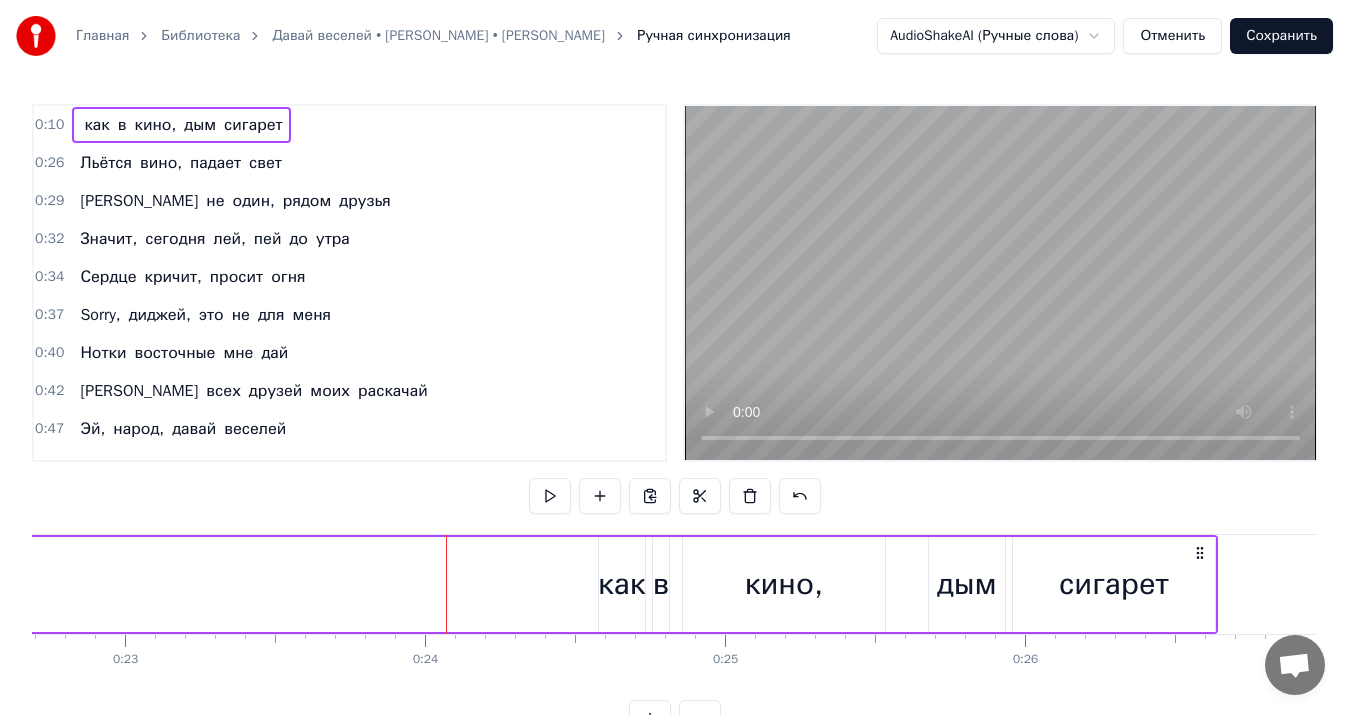 click at bounding box center (-1589, 584) 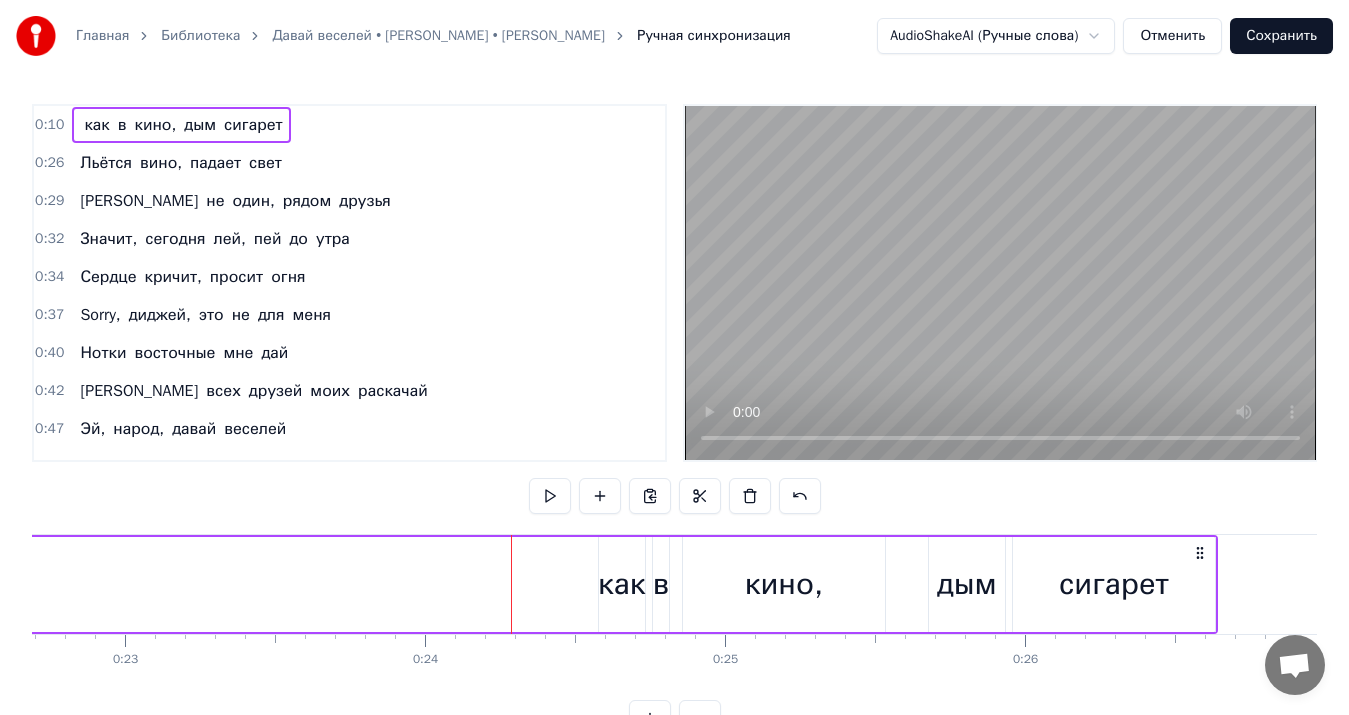 click at bounding box center [-1589, 584] 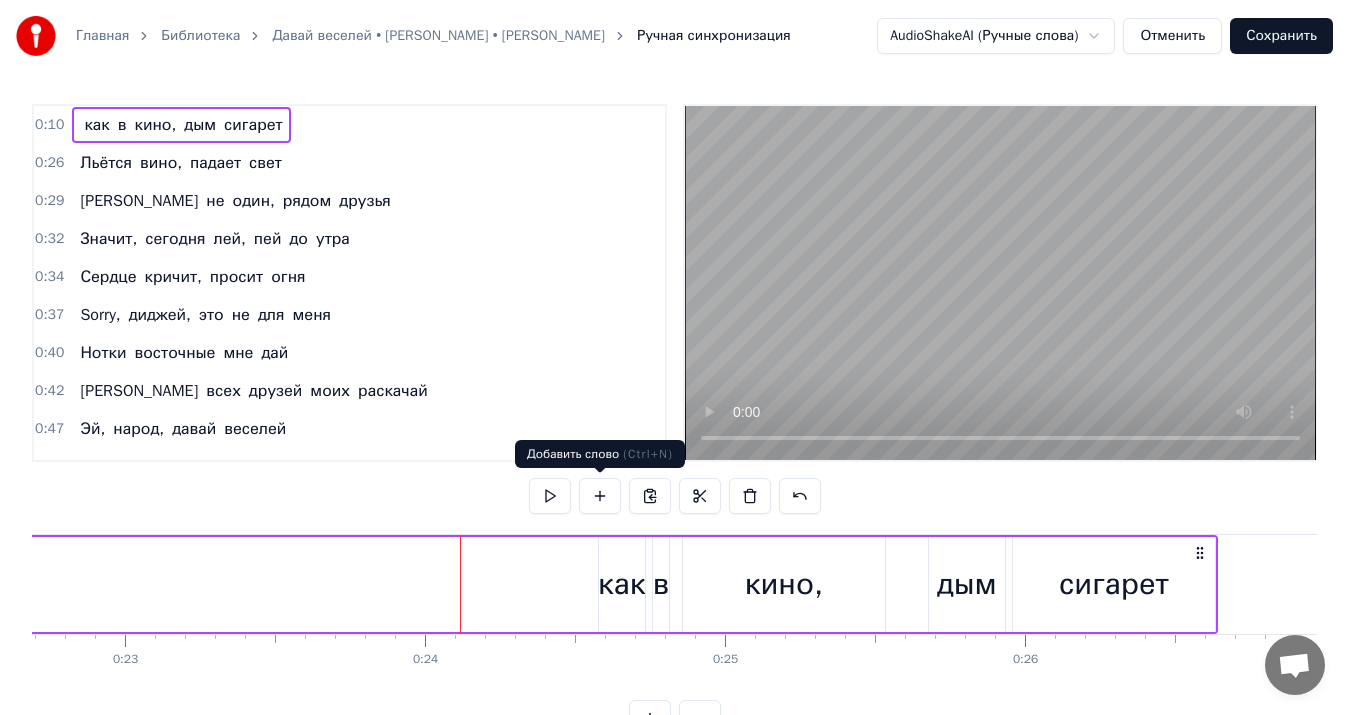 click at bounding box center (600, 496) 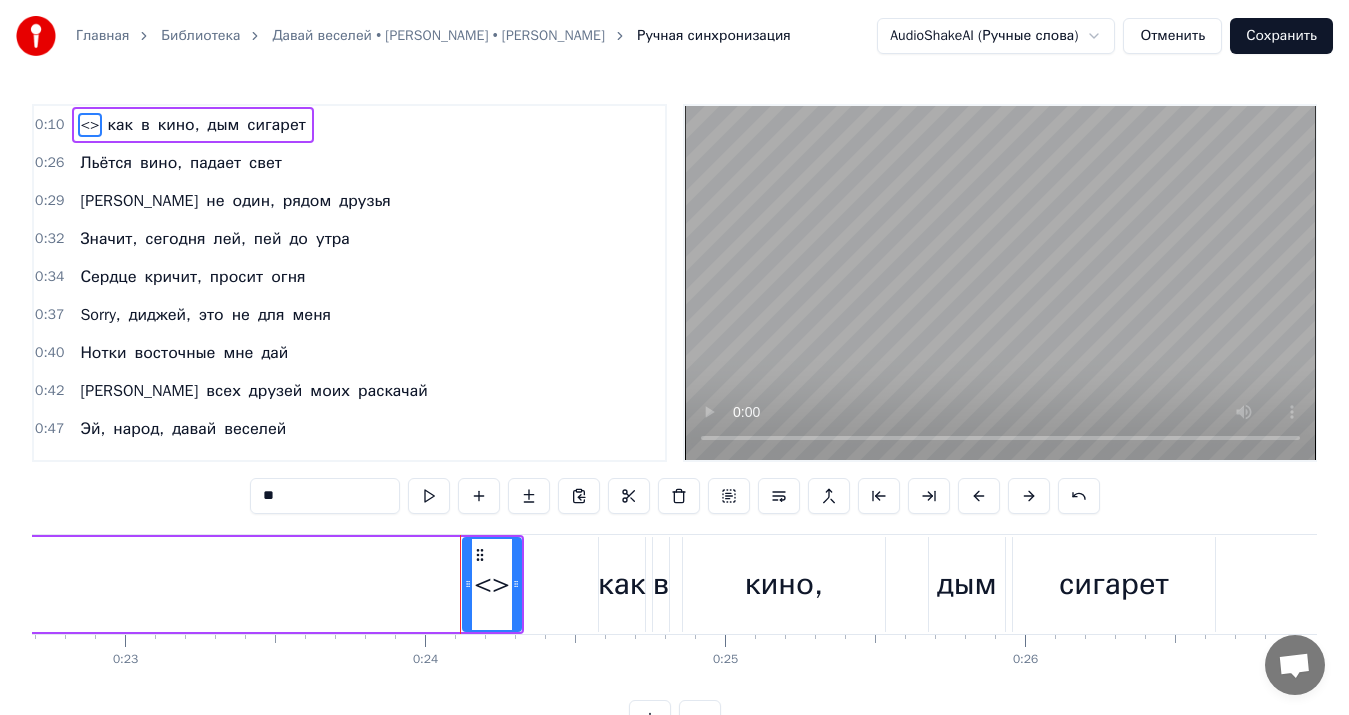 type on "***" 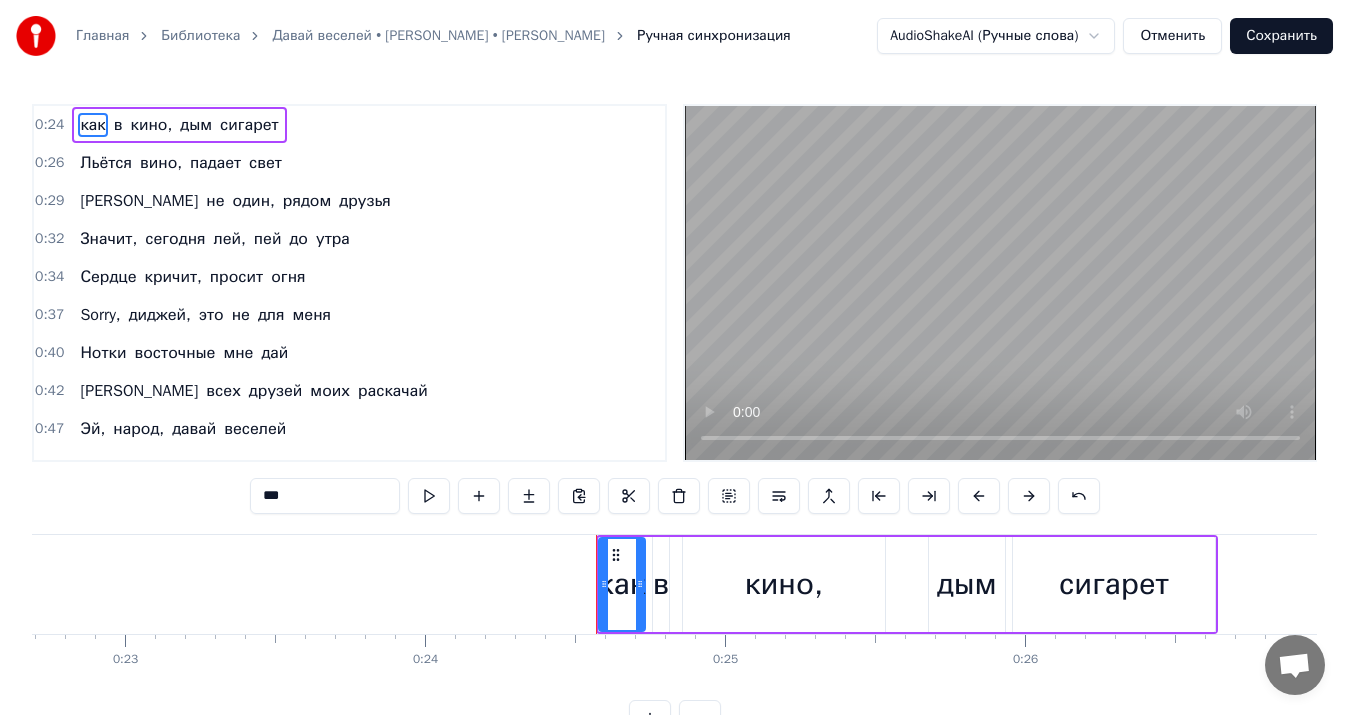 click at bounding box center (23675, 584) 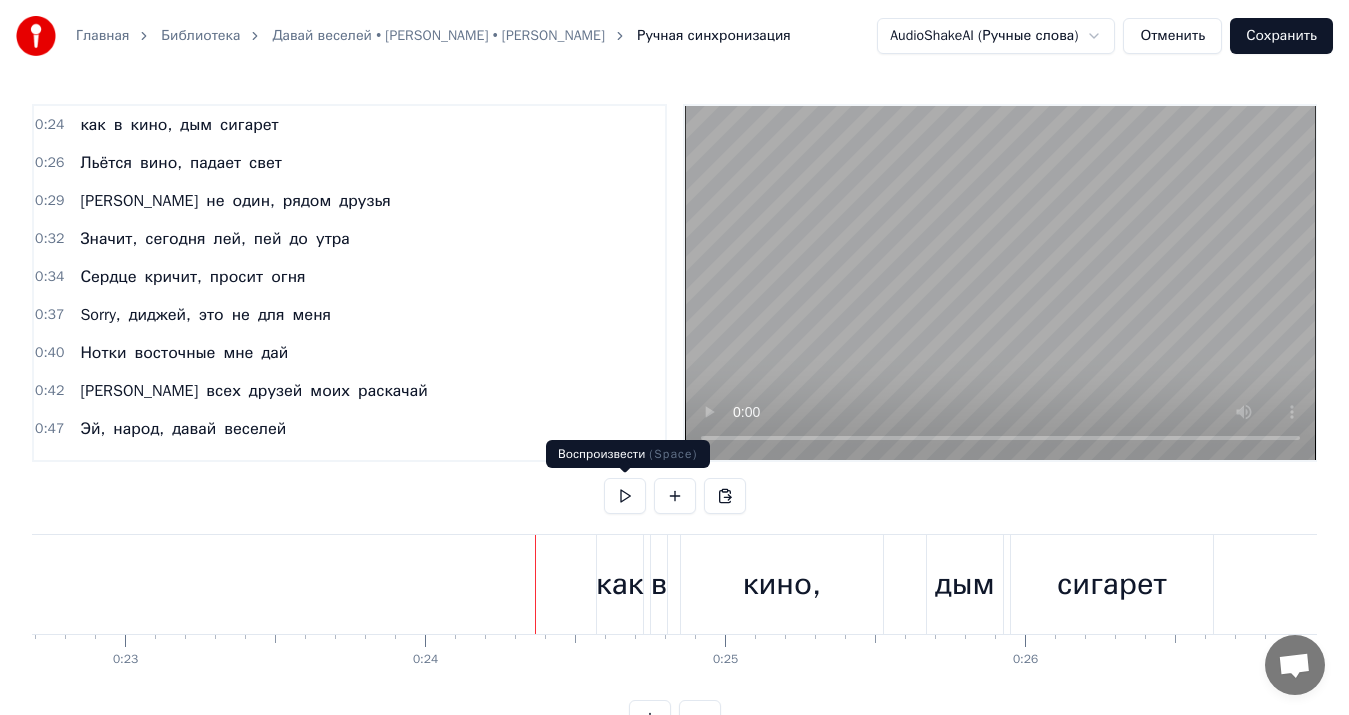 click at bounding box center [625, 496] 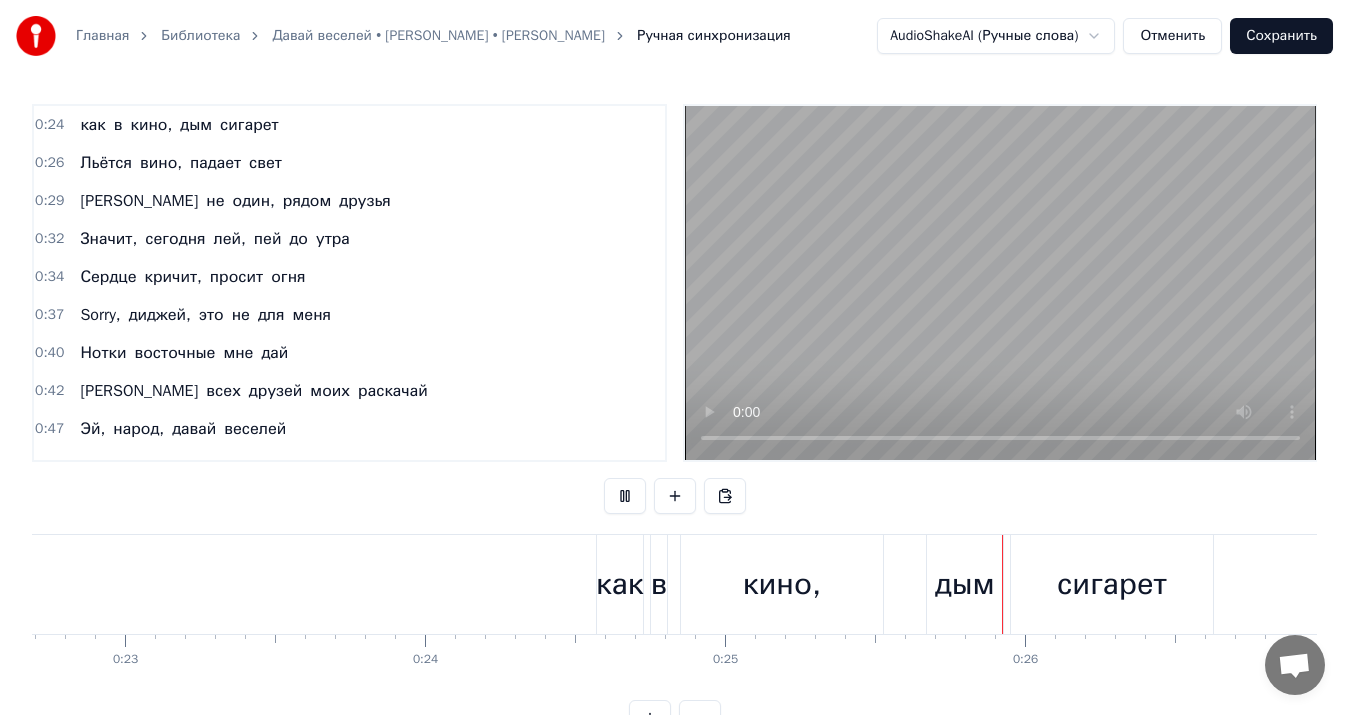 click at bounding box center [625, 496] 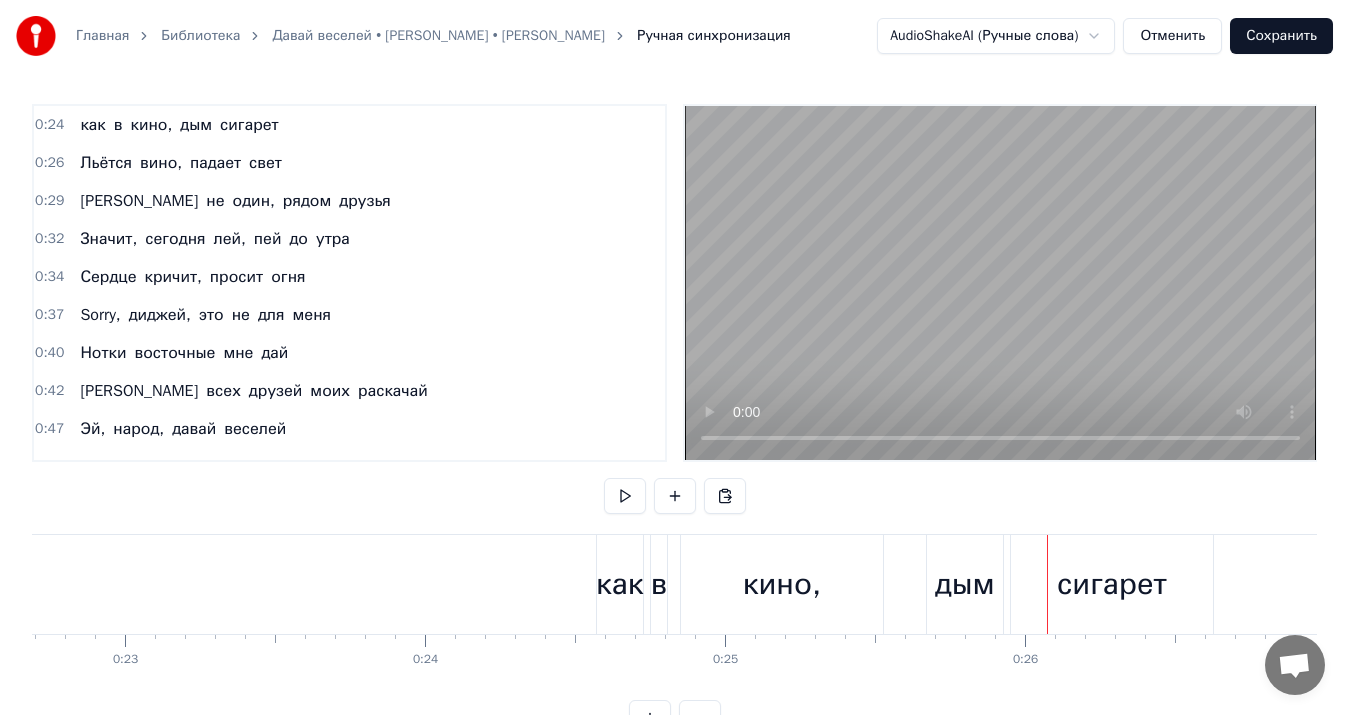 click at bounding box center [23675, 584] 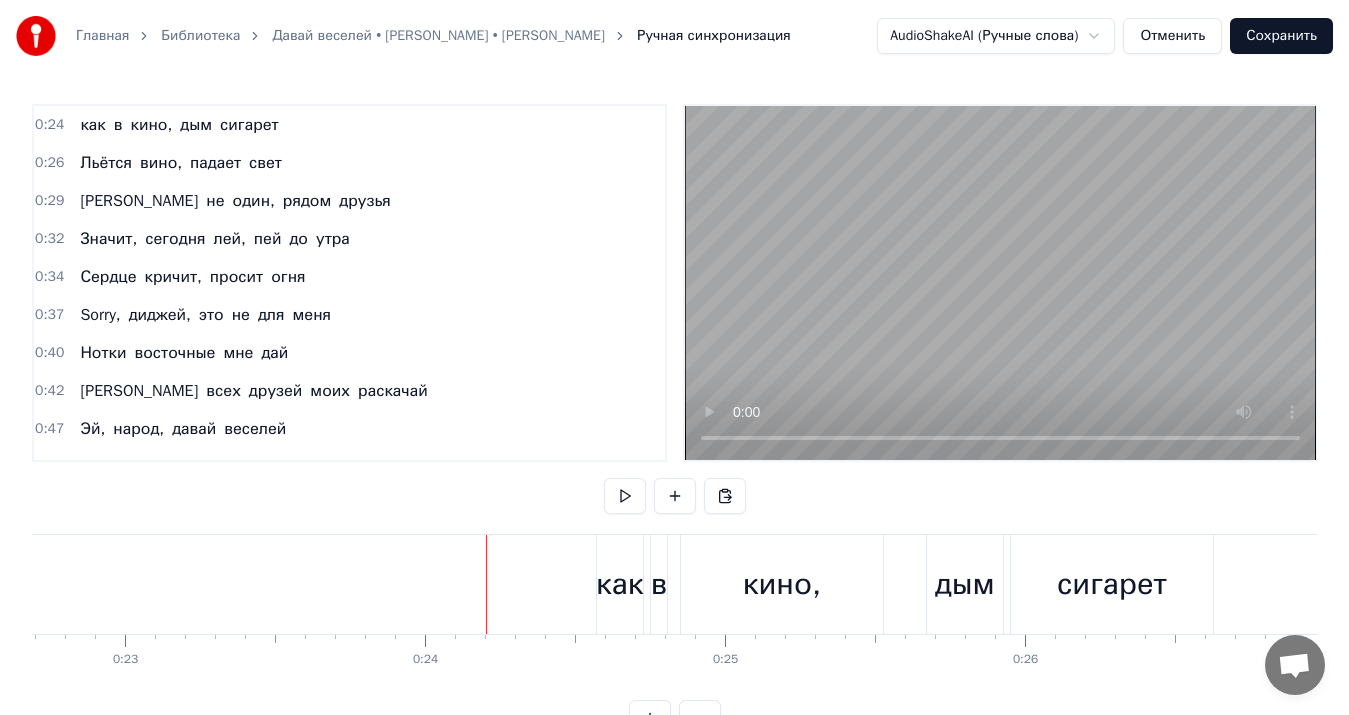 click at bounding box center [23675, 584] 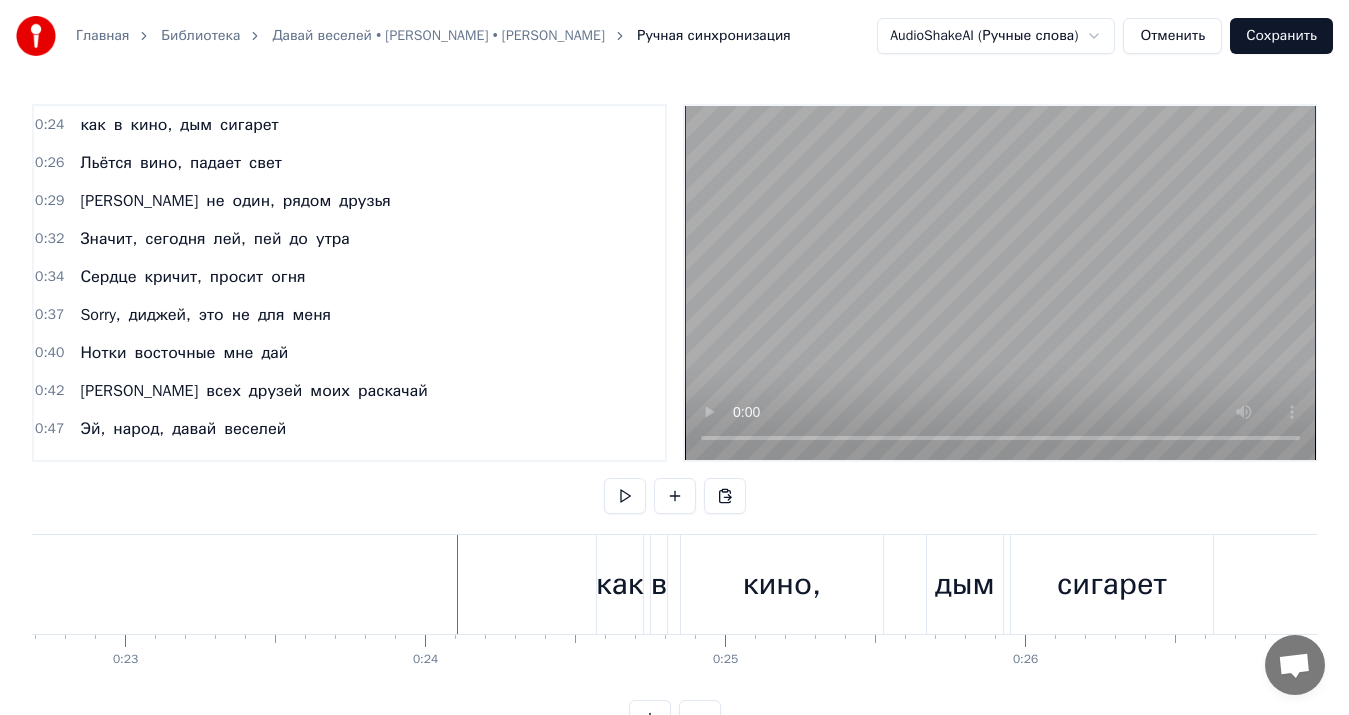 click at bounding box center (23675, 584) 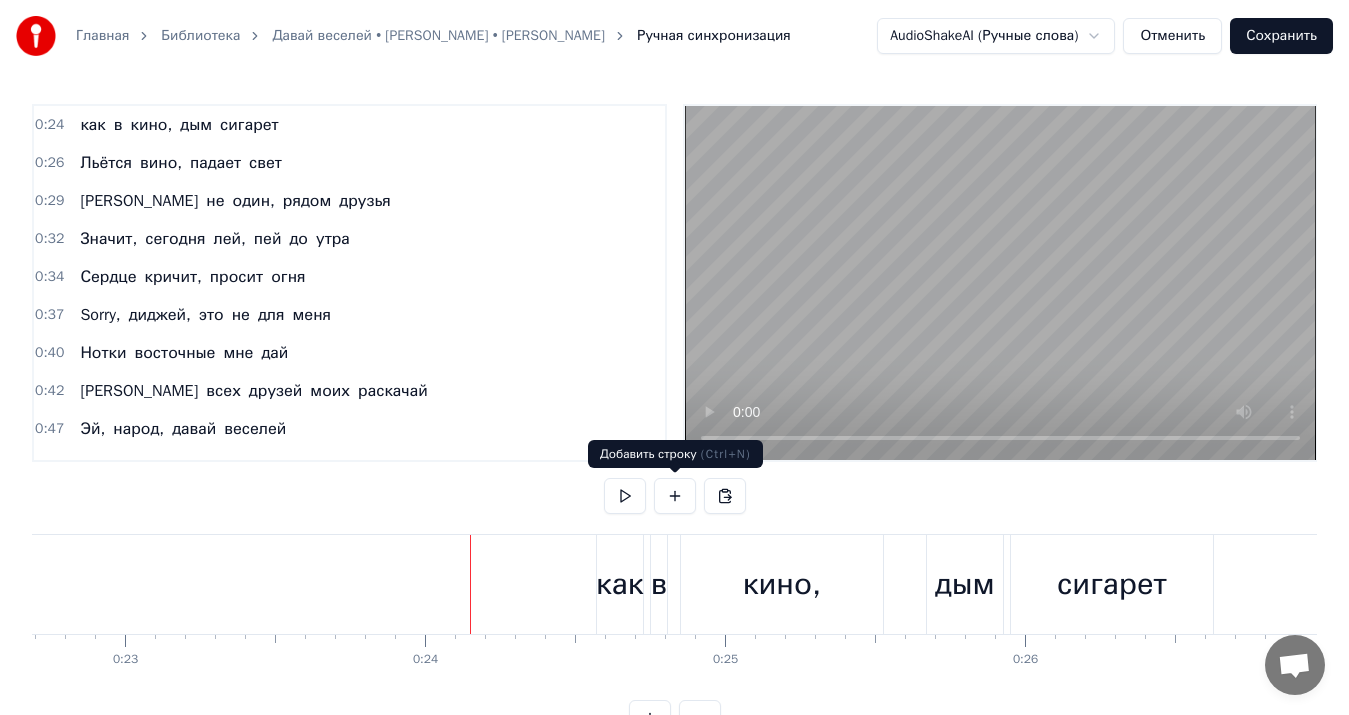 click at bounding box center (675, 496) 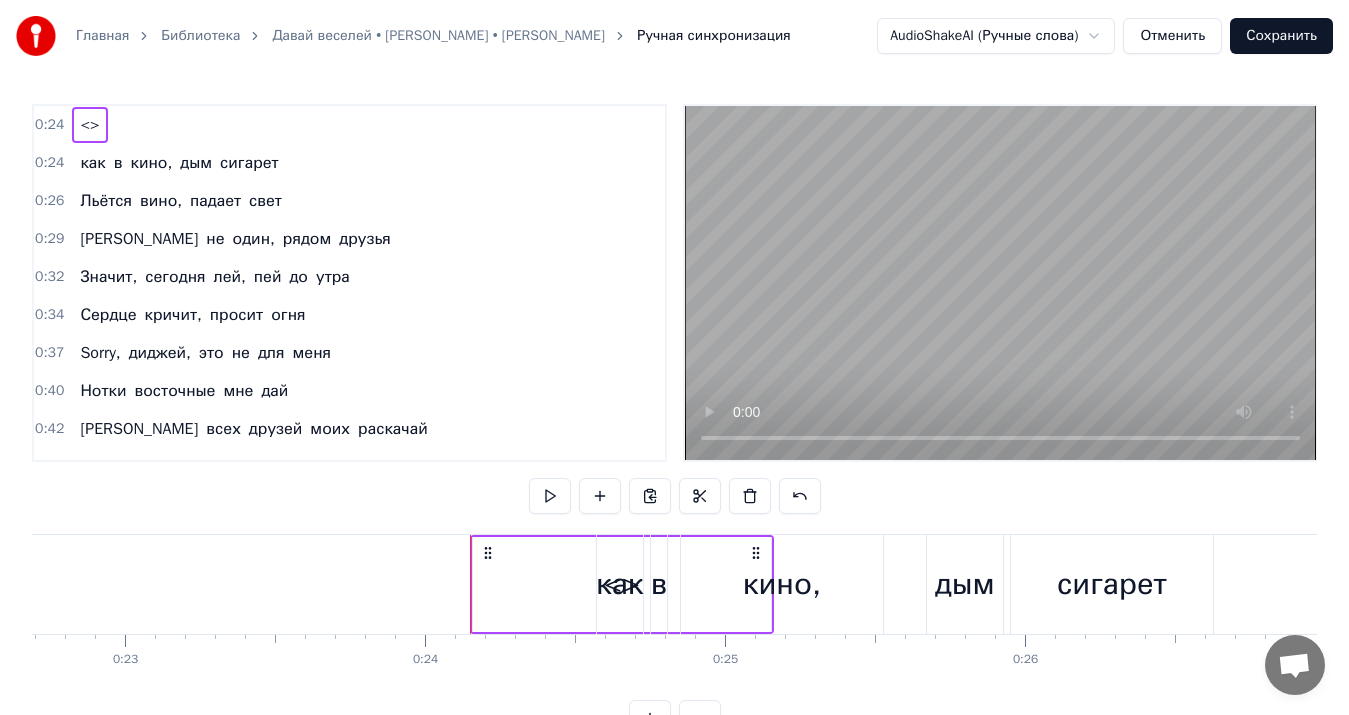 click on "<>" at bounding box center (622, 584) 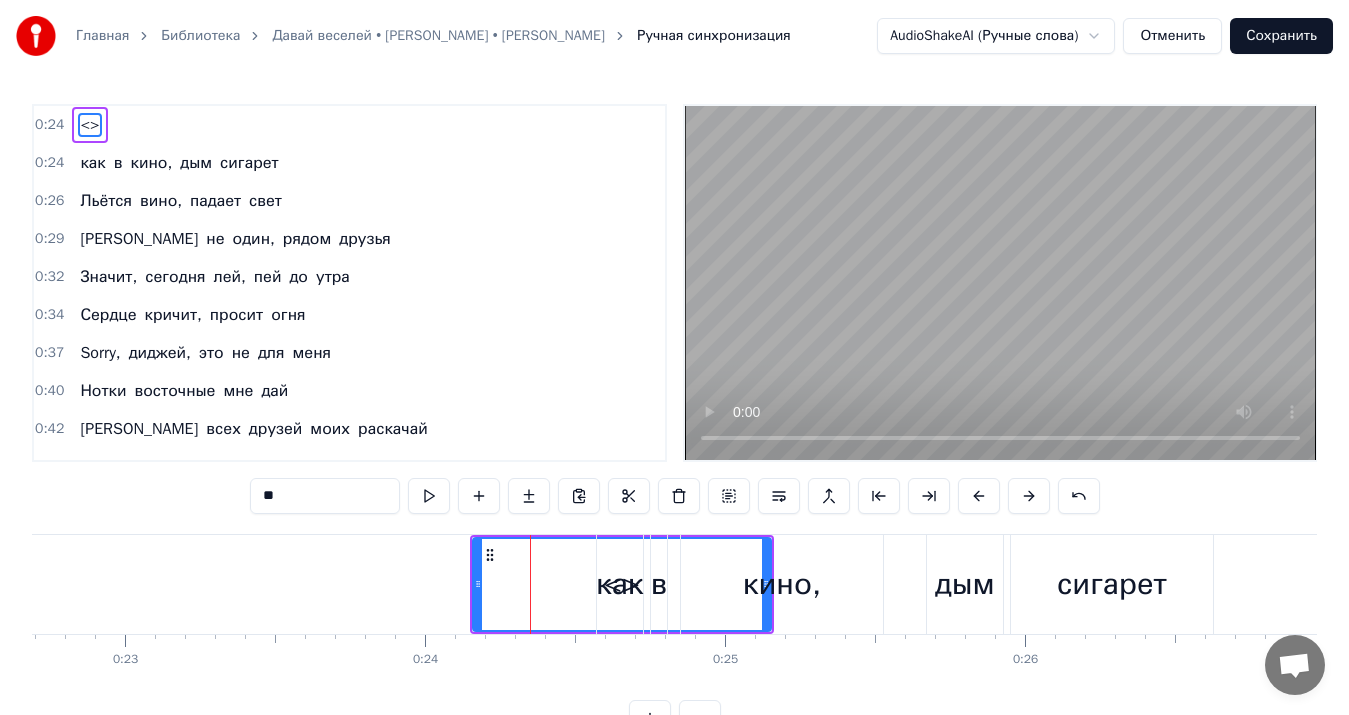 click on "<>" at bounding box center [622, 584] 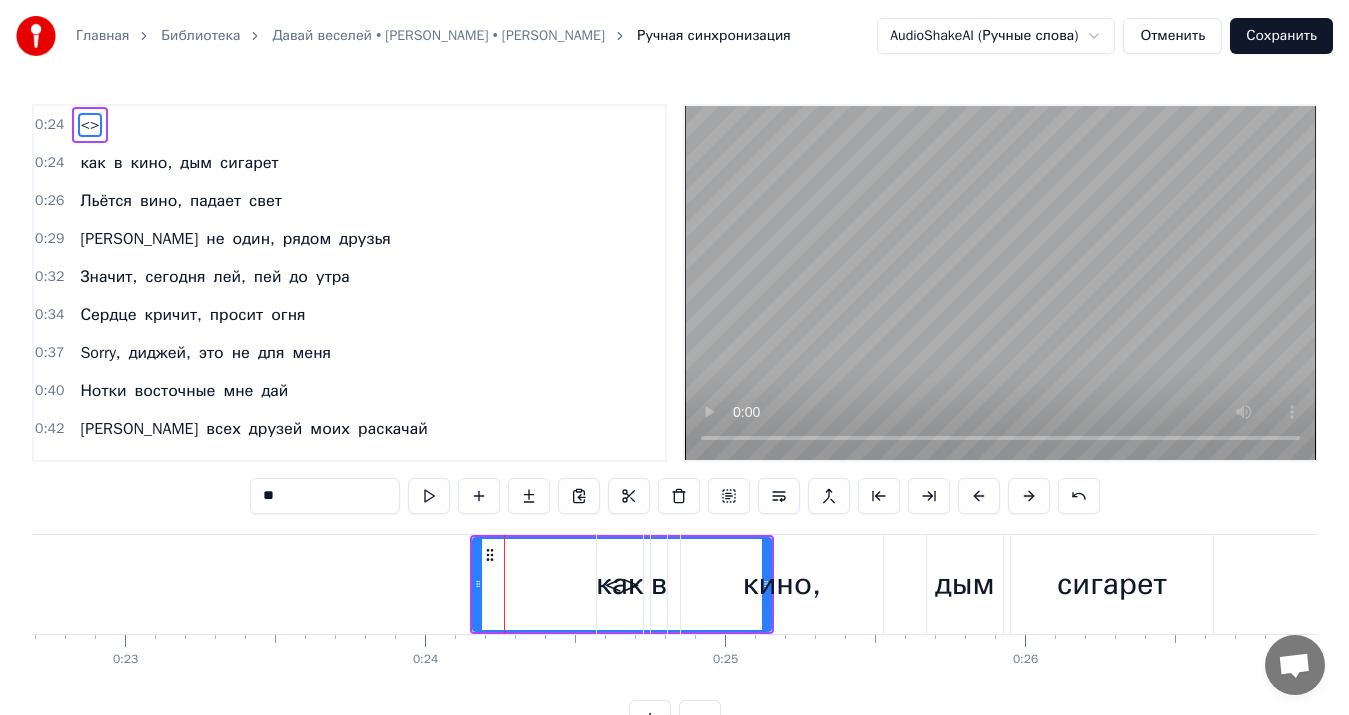 click on "**" at bounding box center (325, 496) 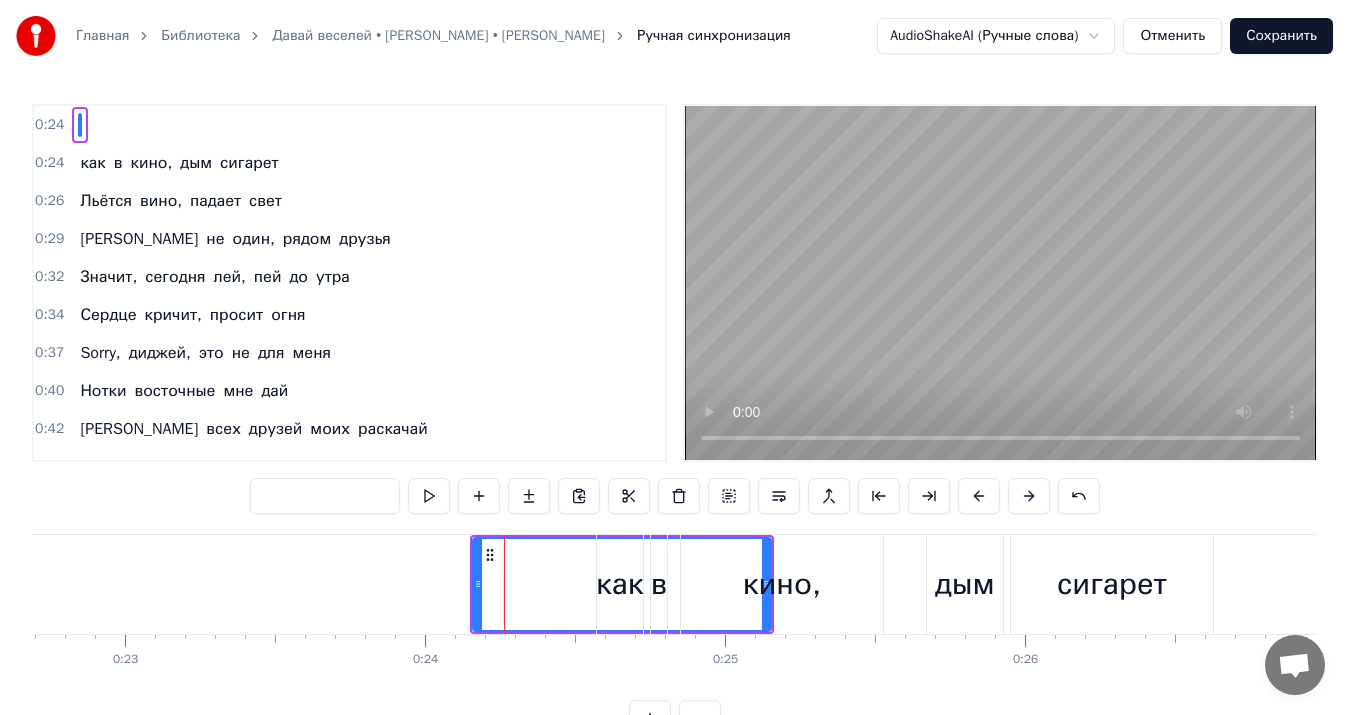 paste on "***" 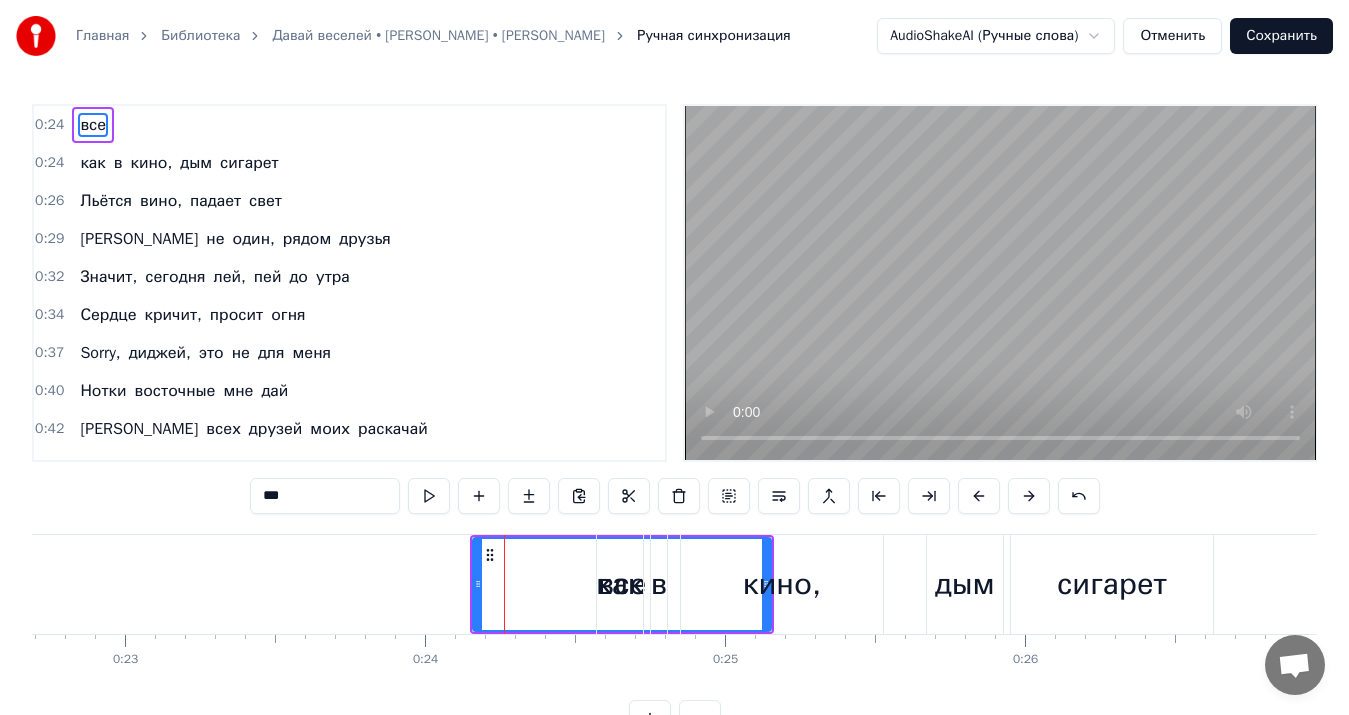 type on "***" 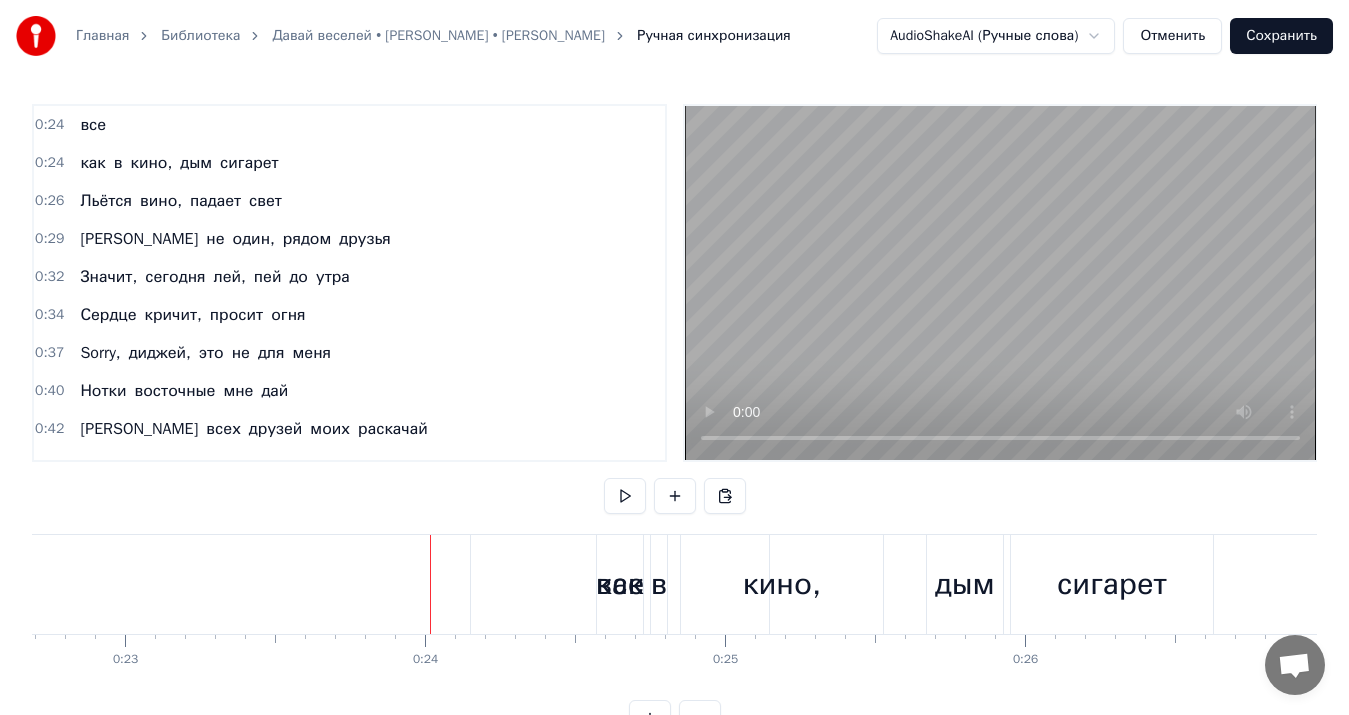 click on "0:42 И всех друзей моих раскачай" at bounding box center [349, 429] 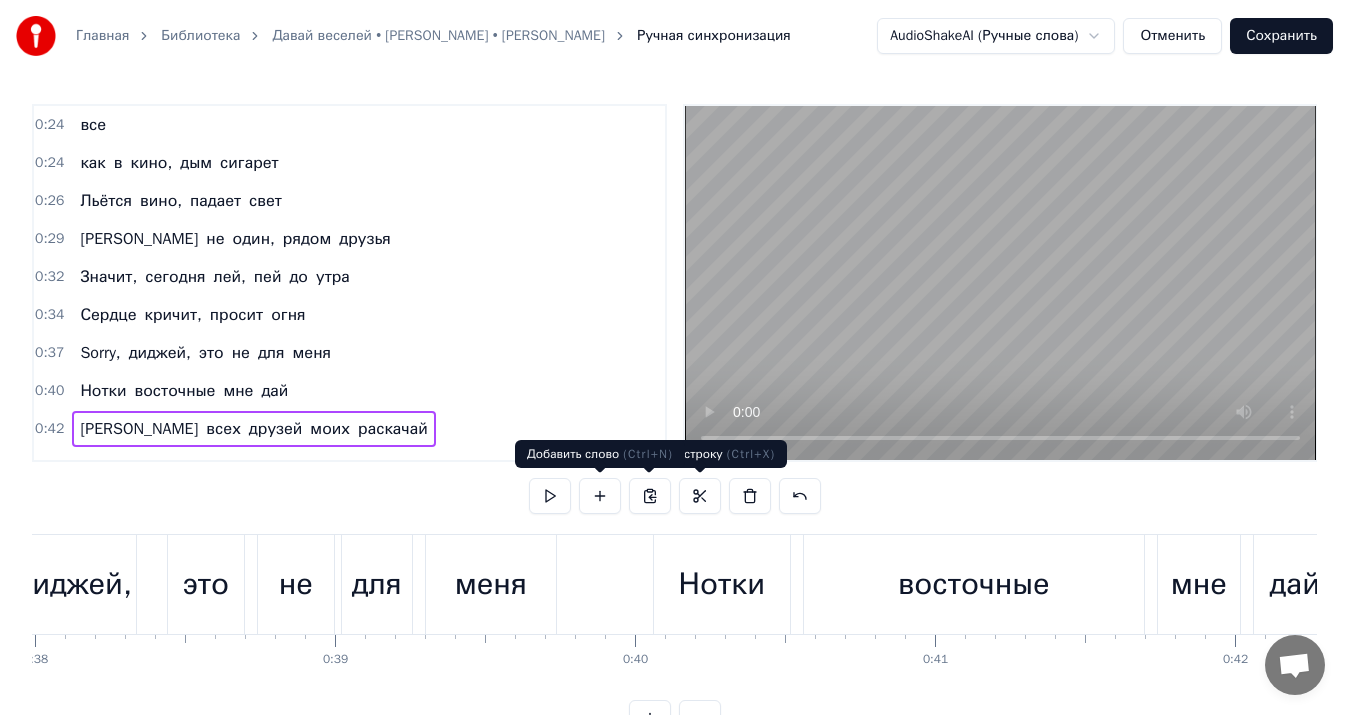 scroll, scrollTop: 0, scrollLeft: 12709, axis: horizontal 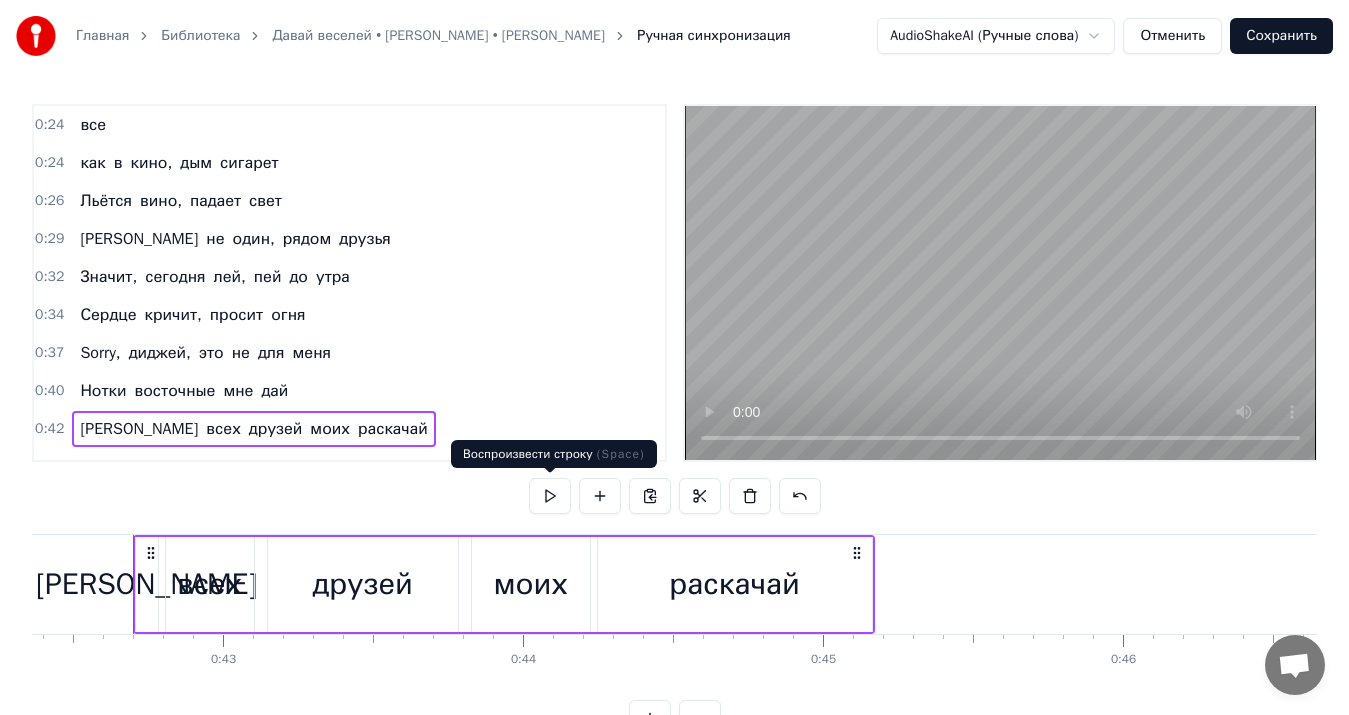 click at bounding box center (550, 496) 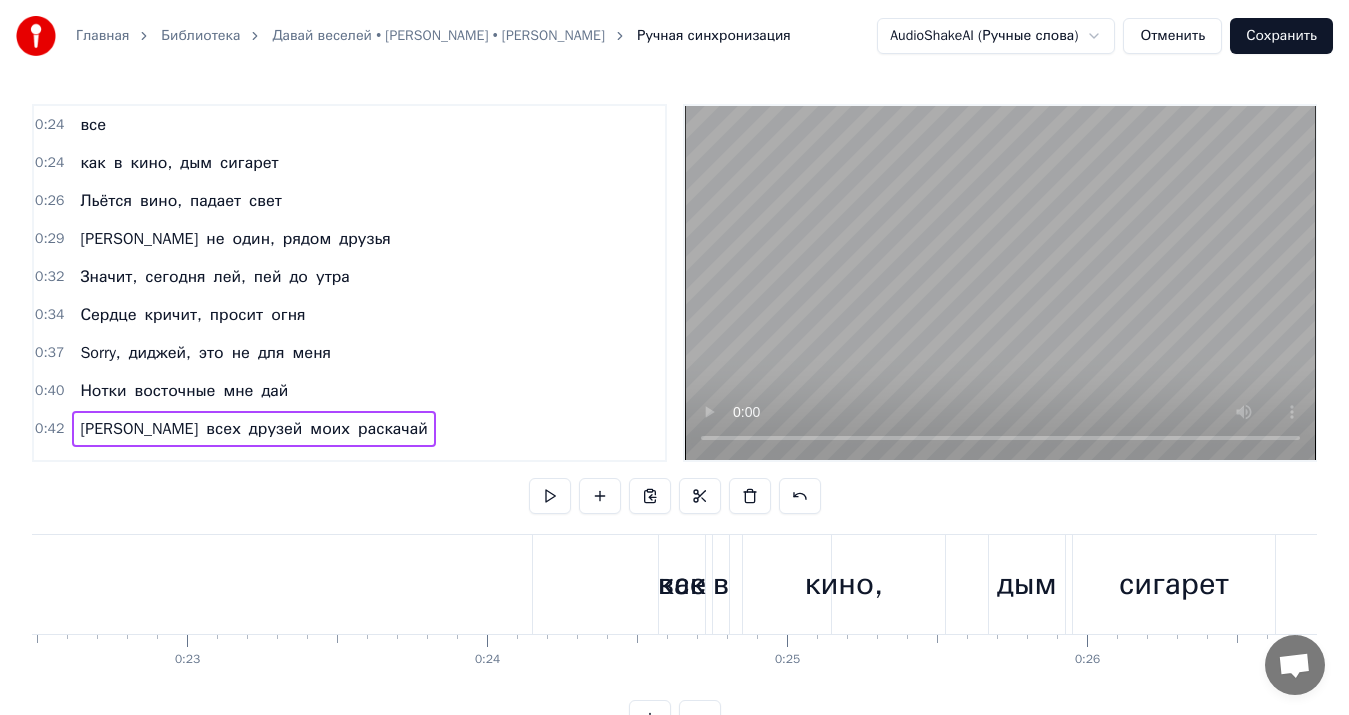scroll, scrollTop: 0, scrollLeft: 6703, axis: horizontal 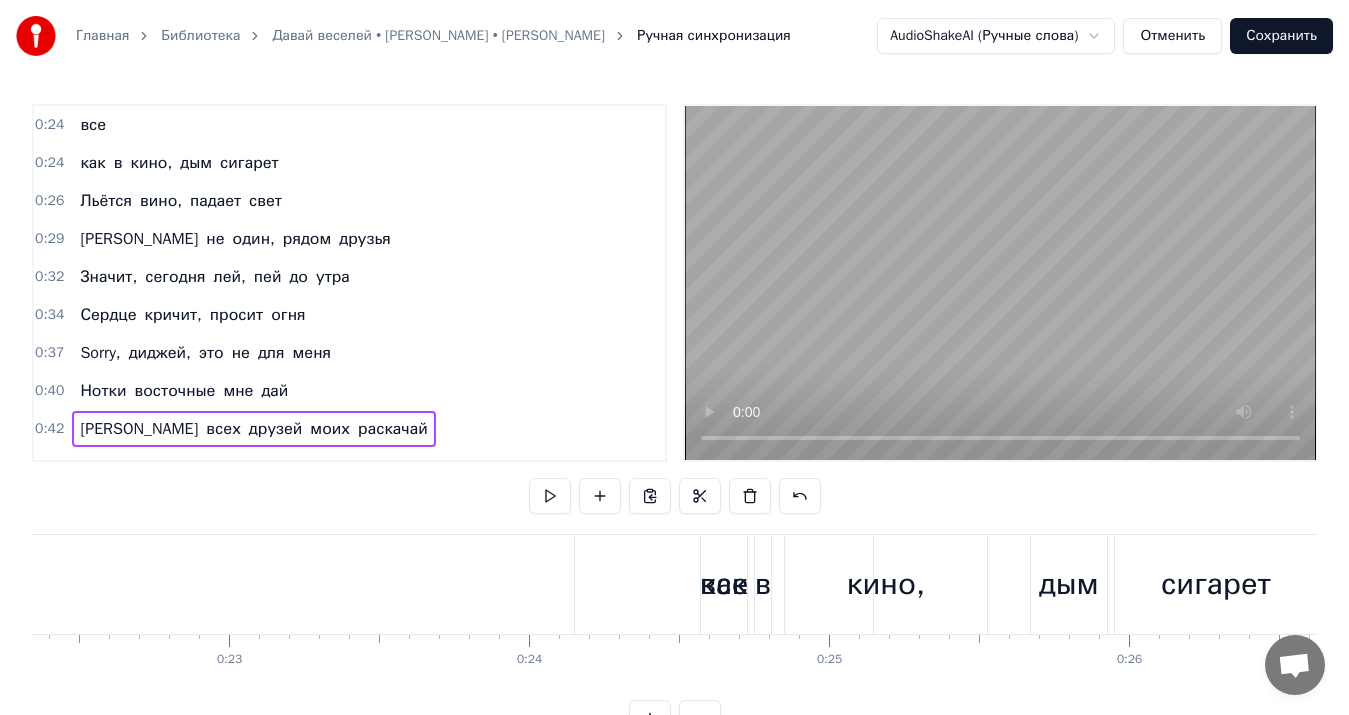 click on "как" at bounding box center [724, 584] 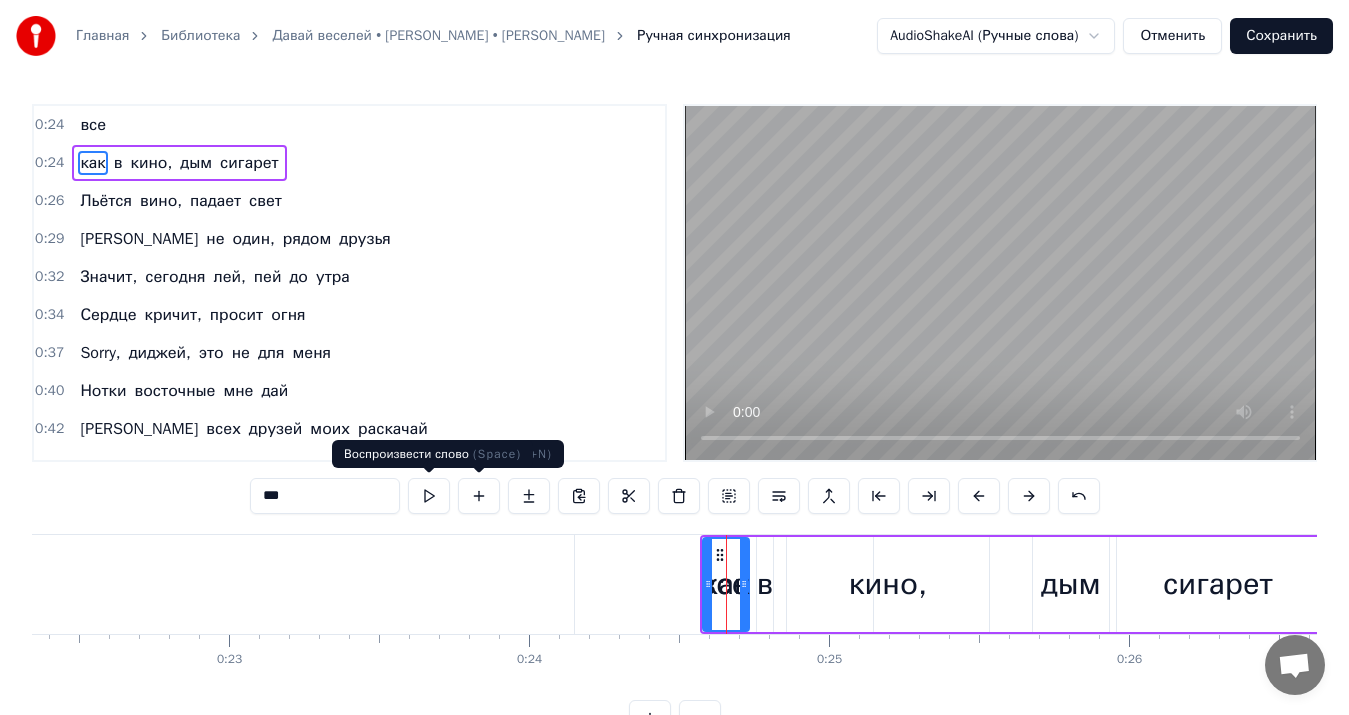 click at bounding box center [429, 496] 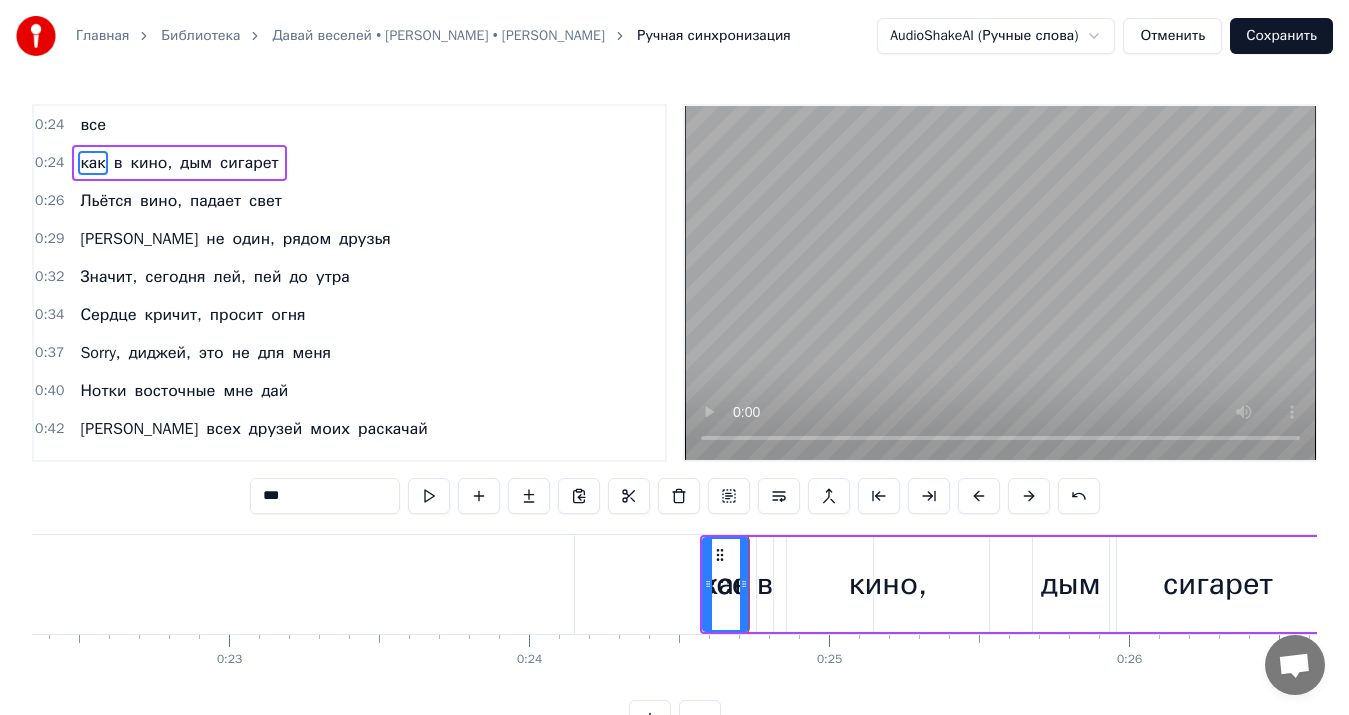click at bounding box center (429, 496) 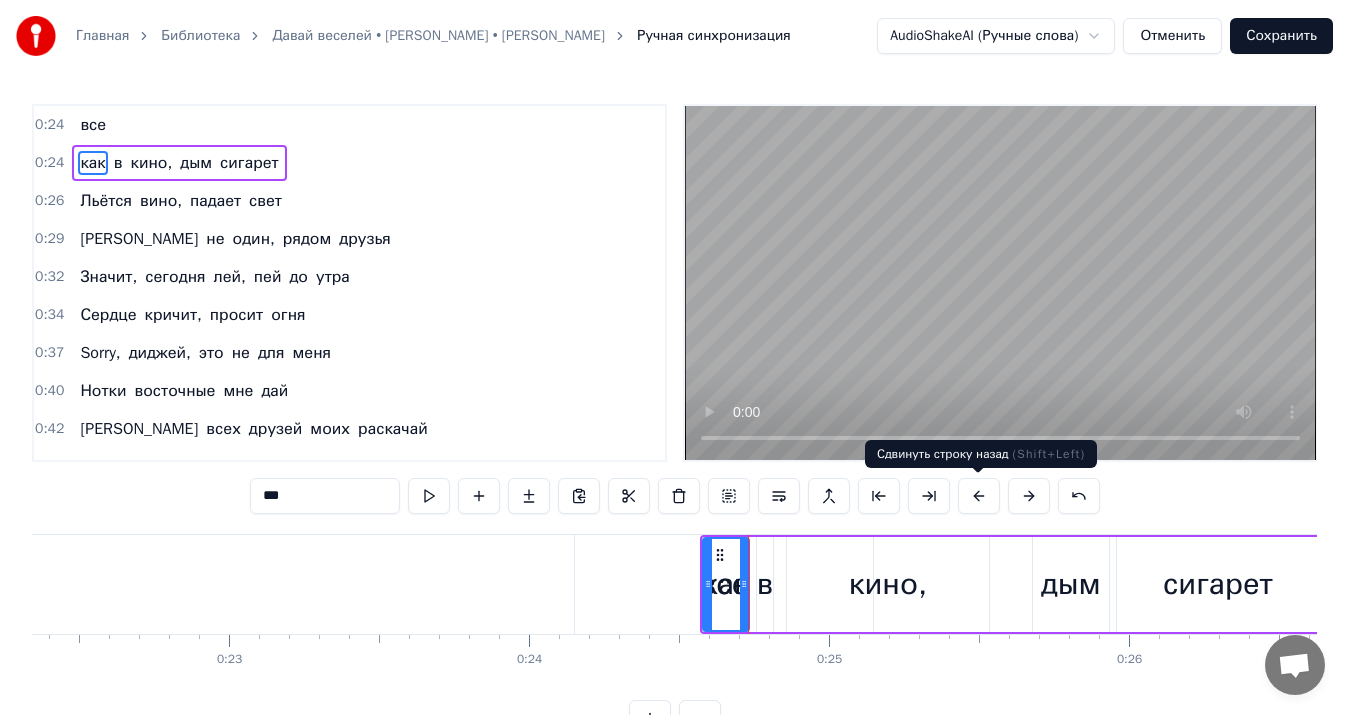 click at bounding box center (979, 496) 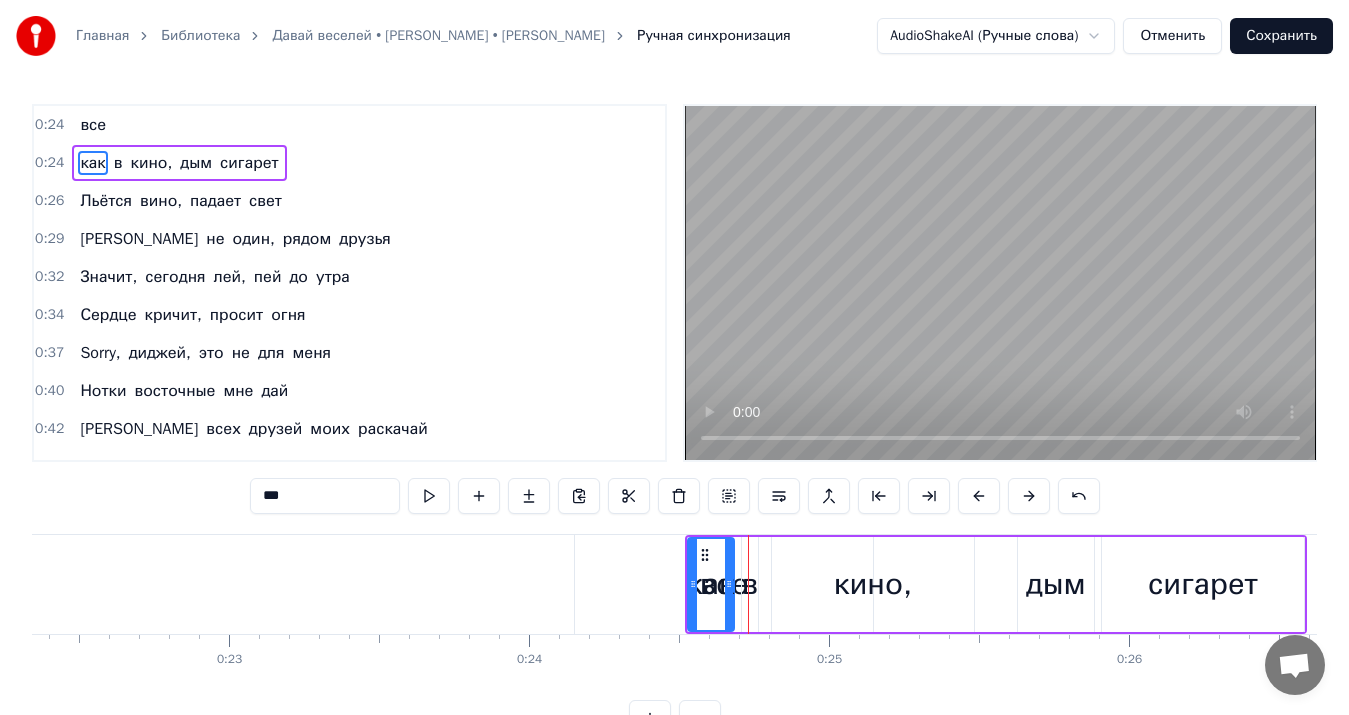 click at bounding box center [979, 496] 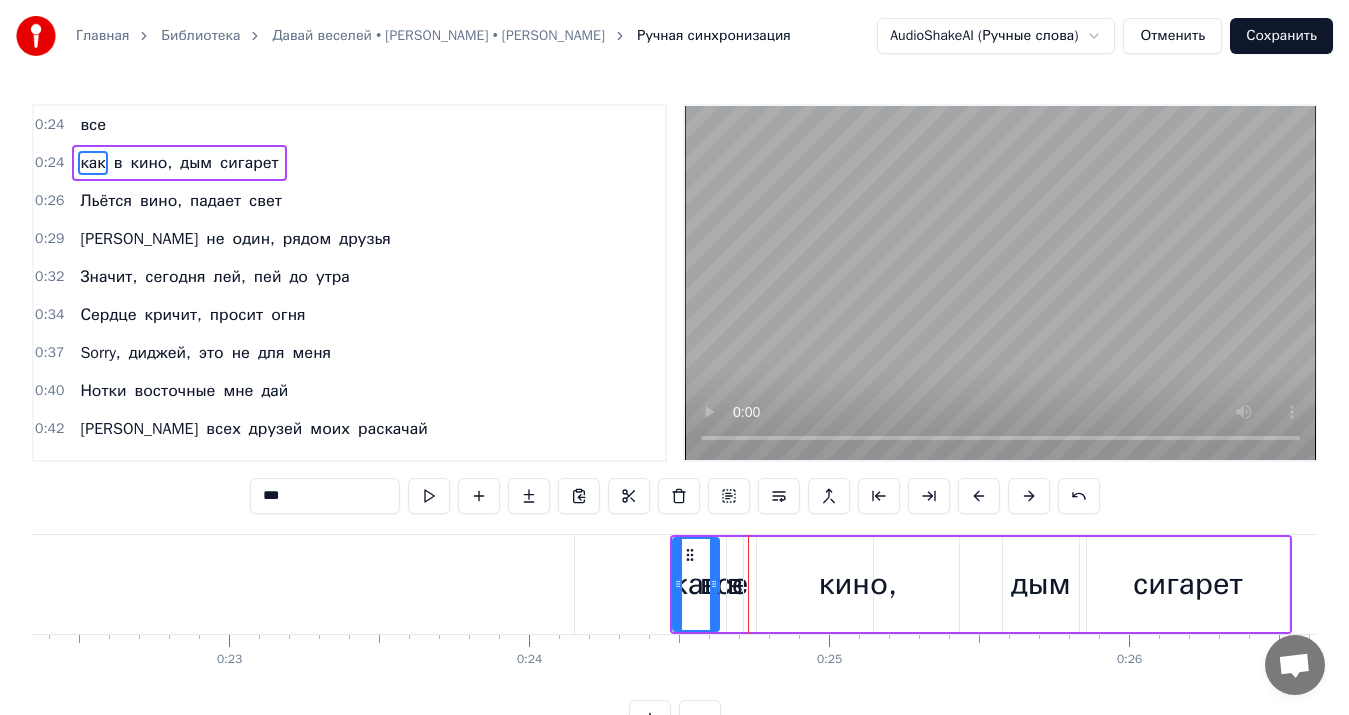 click at bounding box center (979, 496) 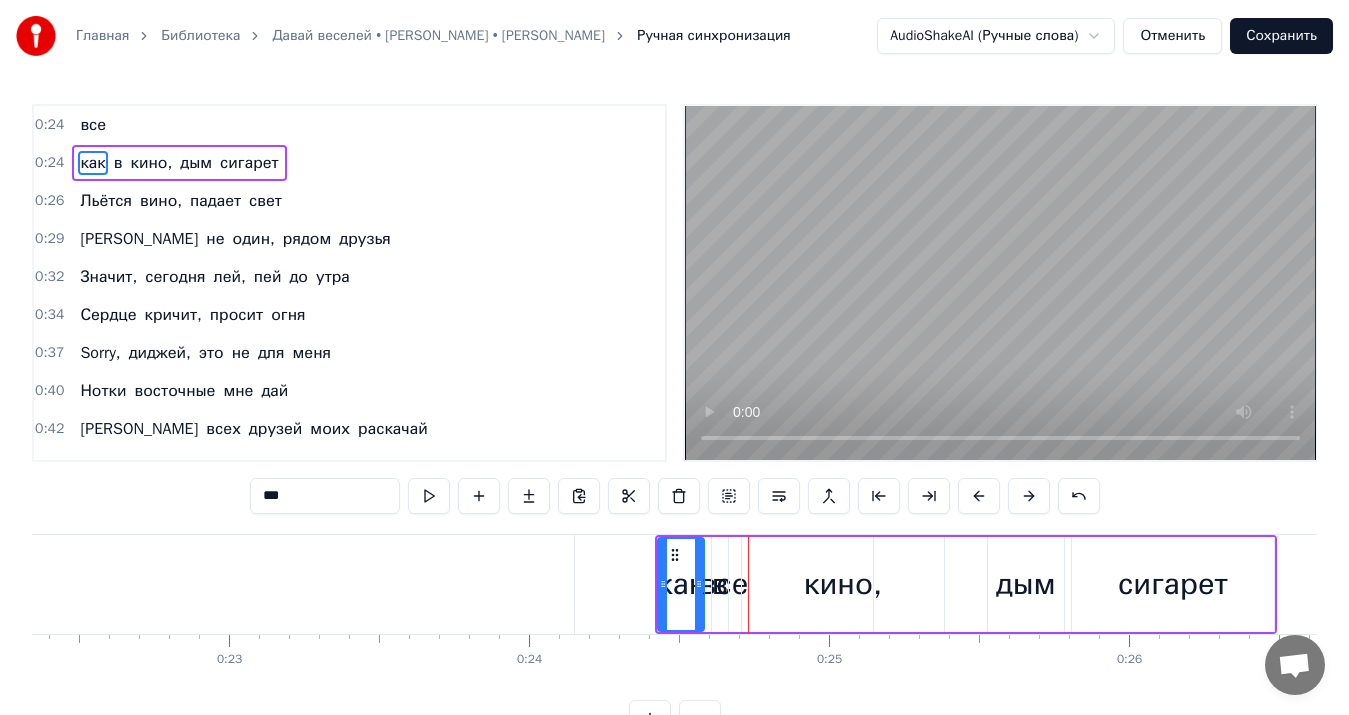 click at bounding box center (979, 496) 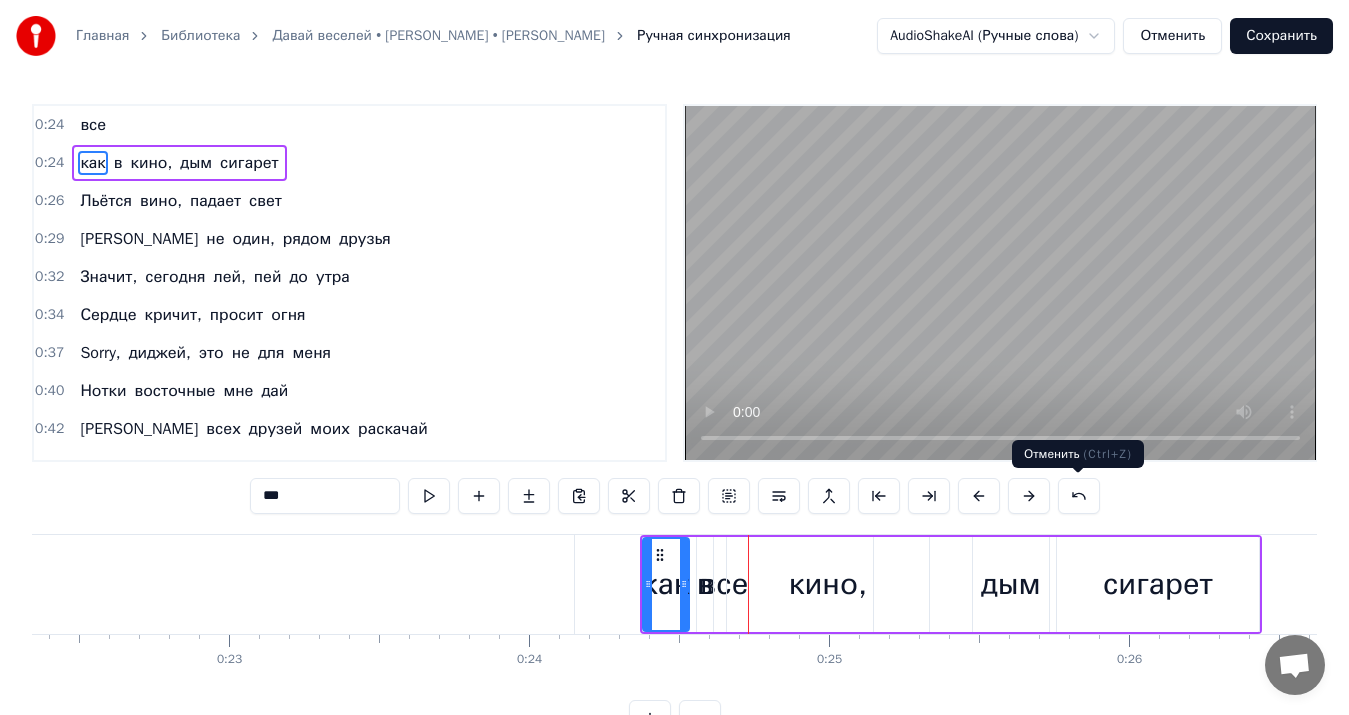 click at bounding box center (1079, 496) 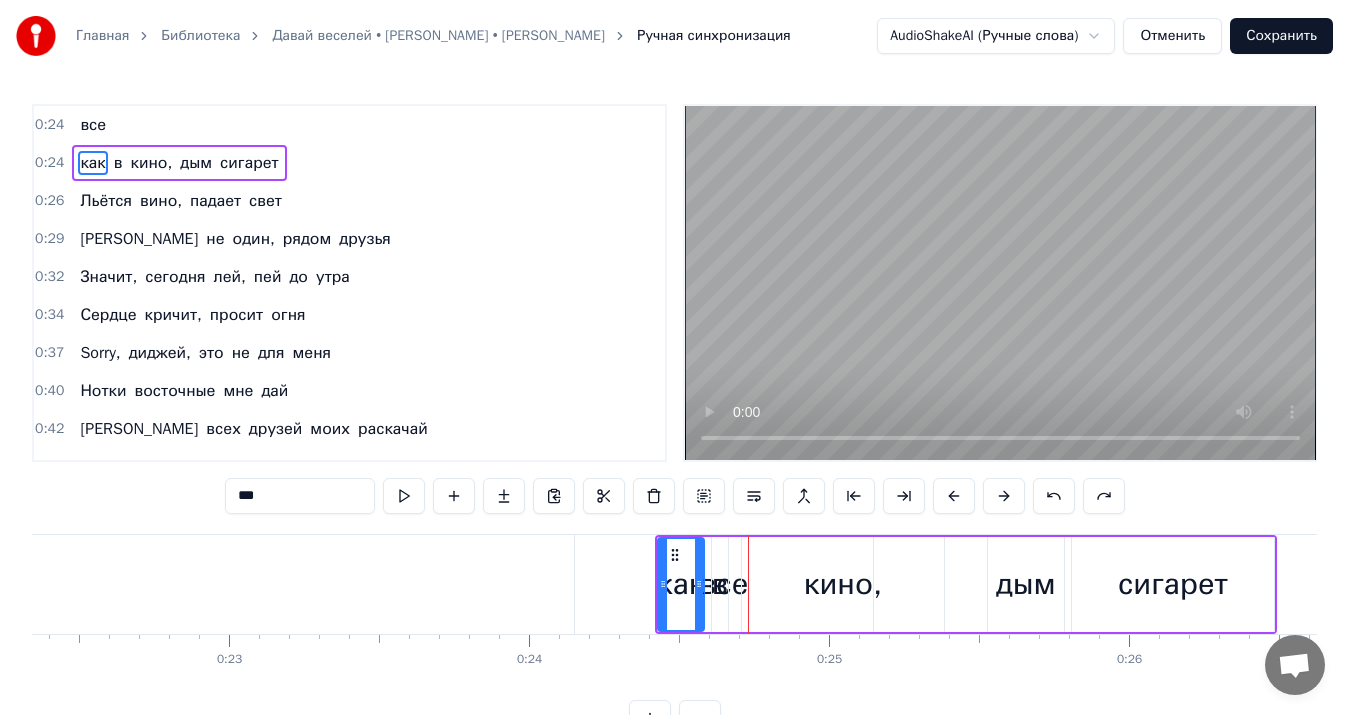 click at bounding box center (1054, 496) 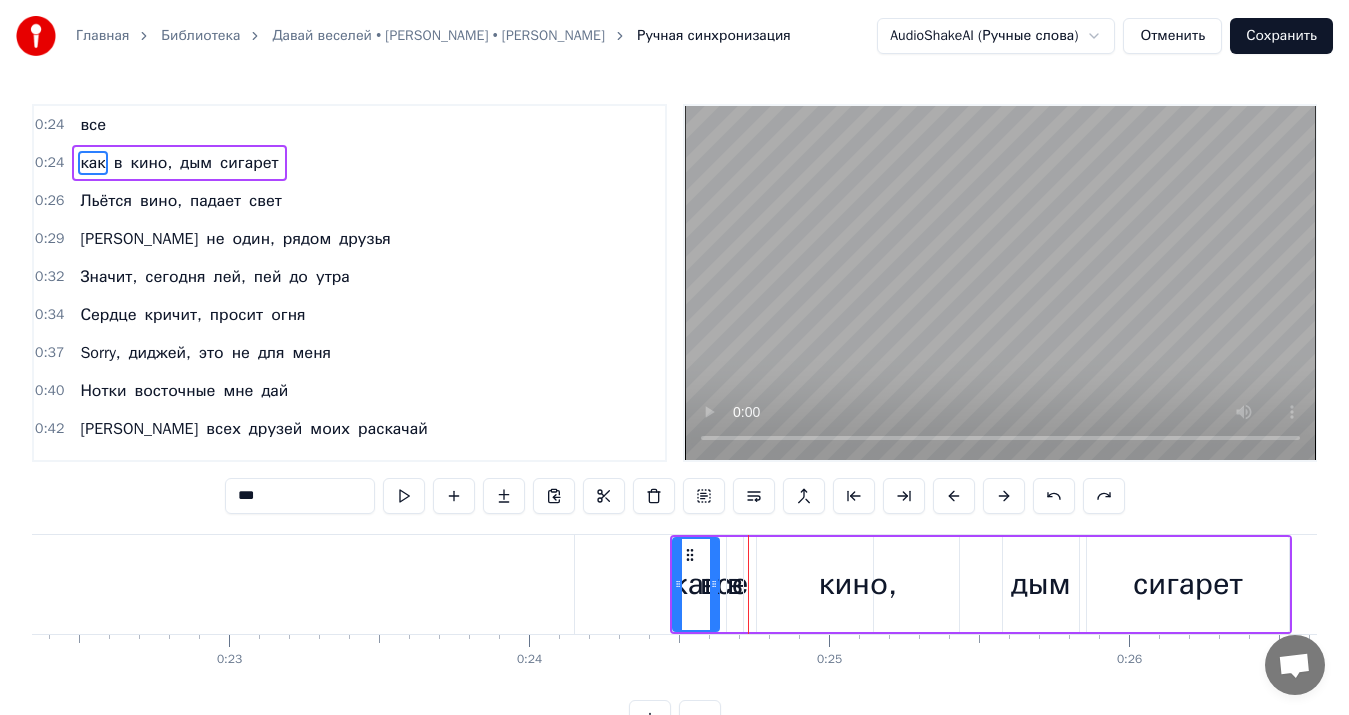 click at bounding box center (1054, 496) 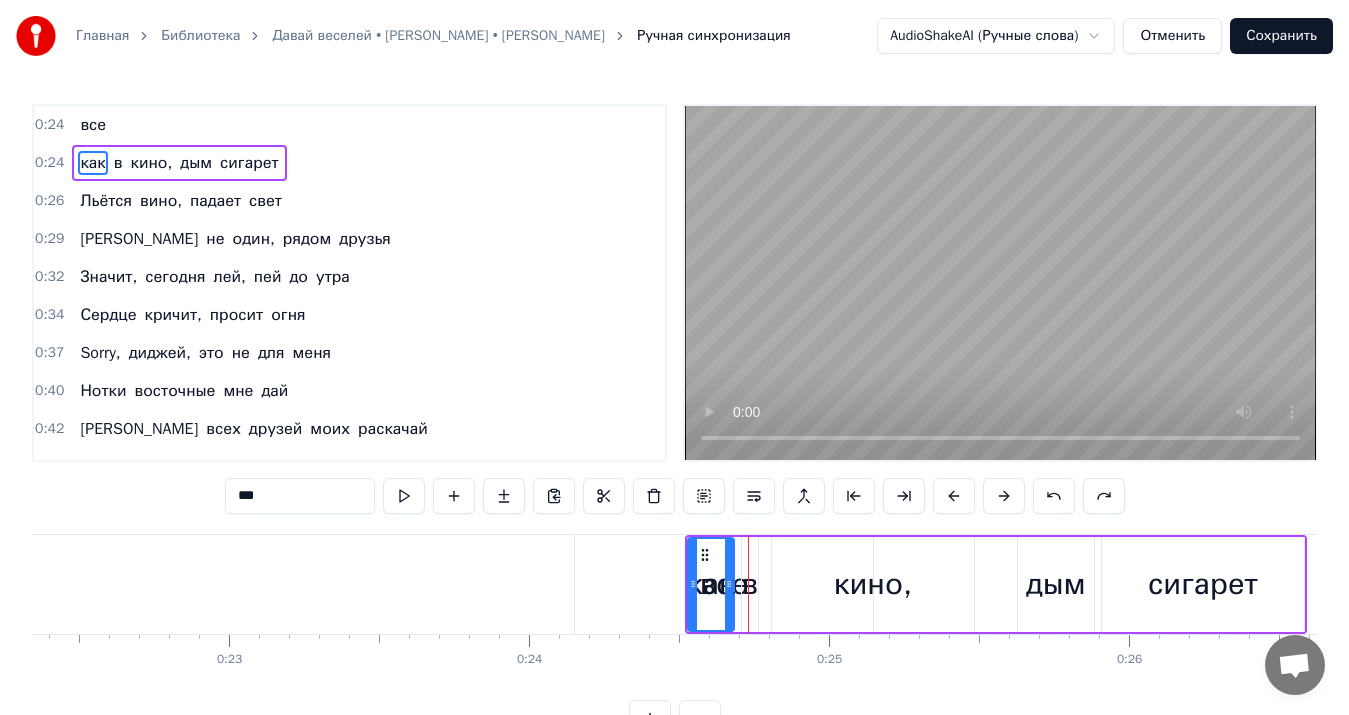click at bounding box center (1054, 496) 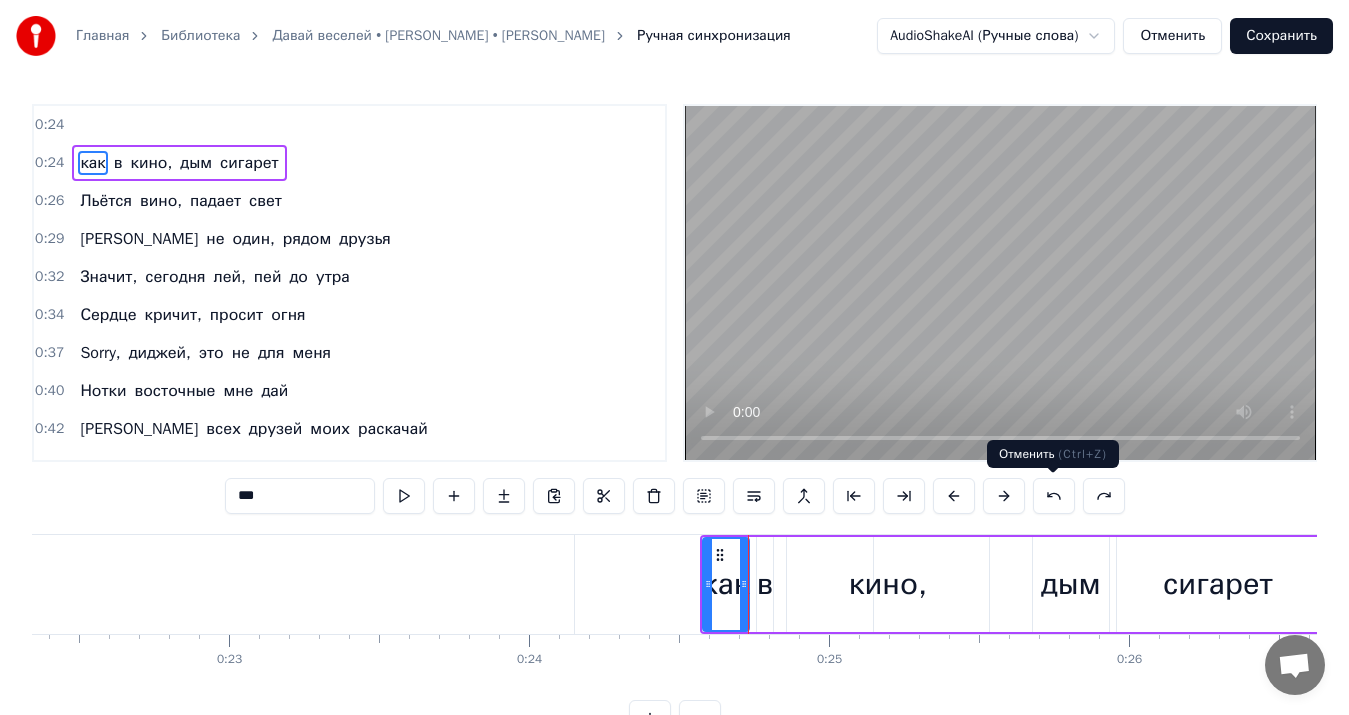 click at bounding box center (1054, 496) 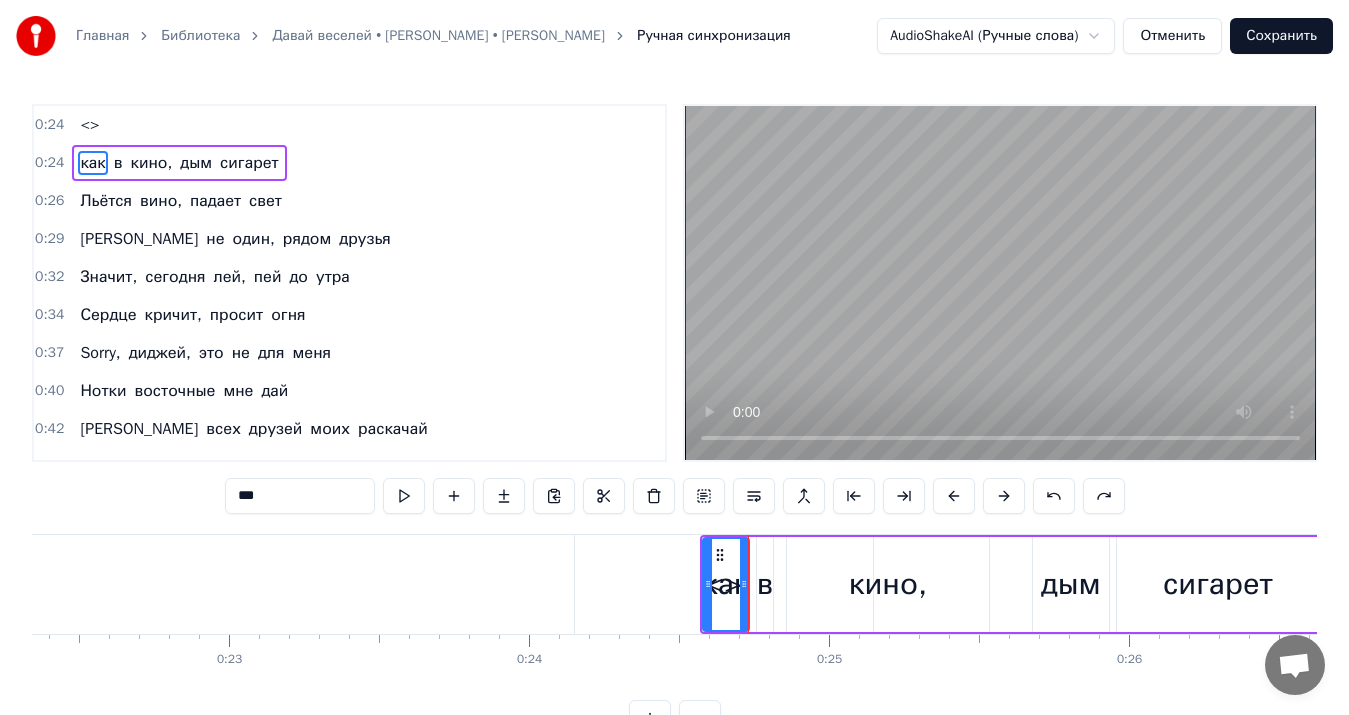 click at bounding box center (1054, 496) 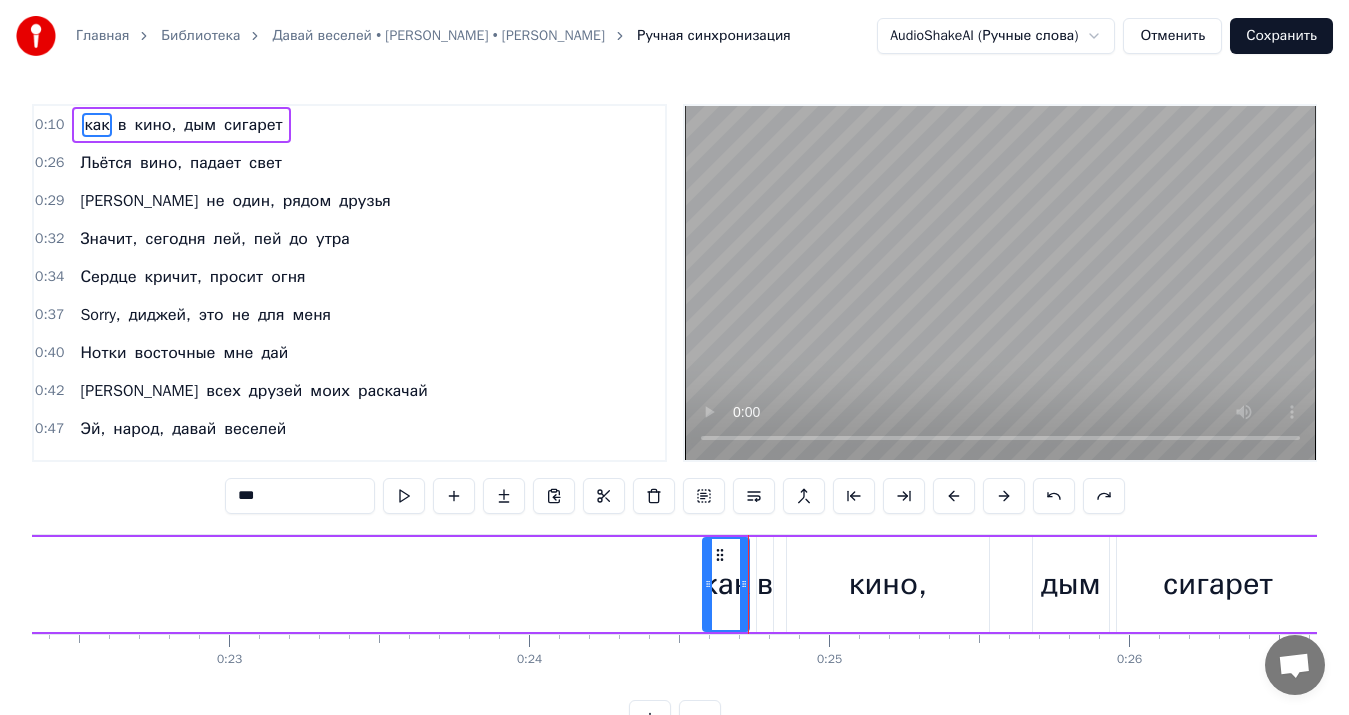 click on "***" at bounding box center (300, 496) 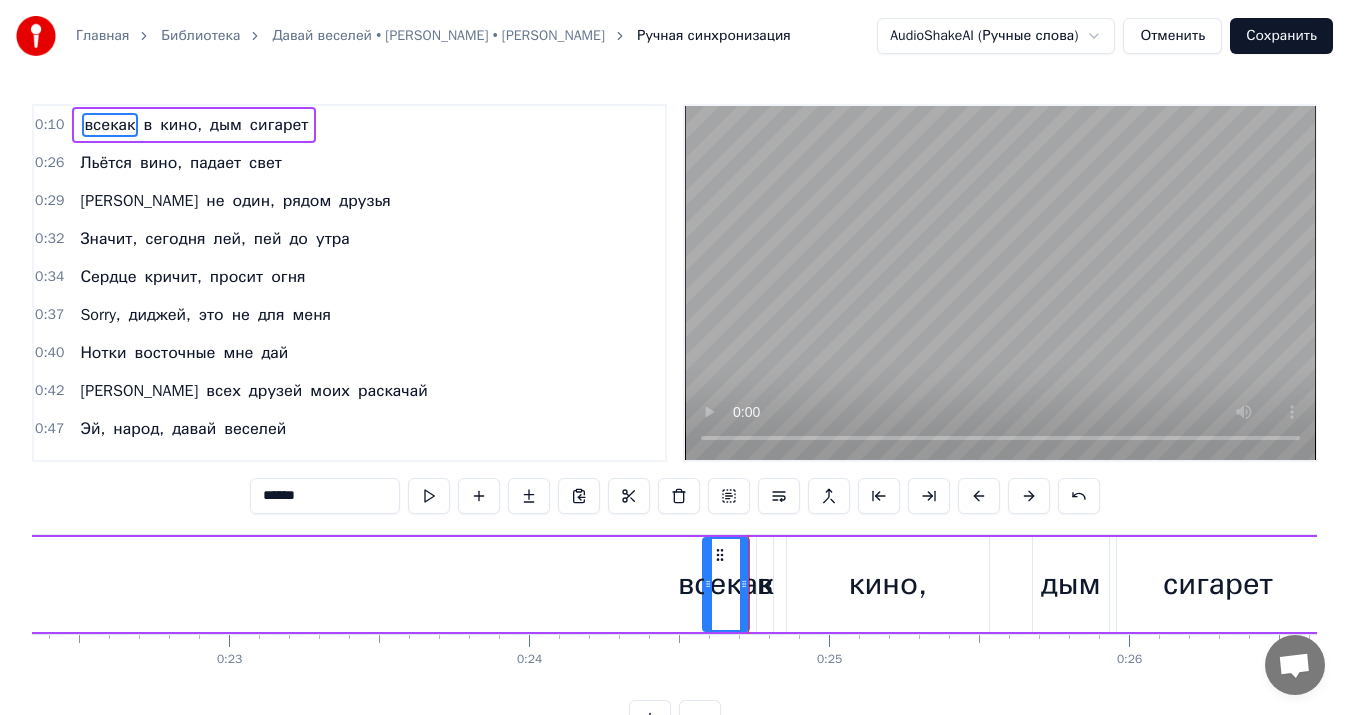 click on "******" at bounding box center [325, 496] 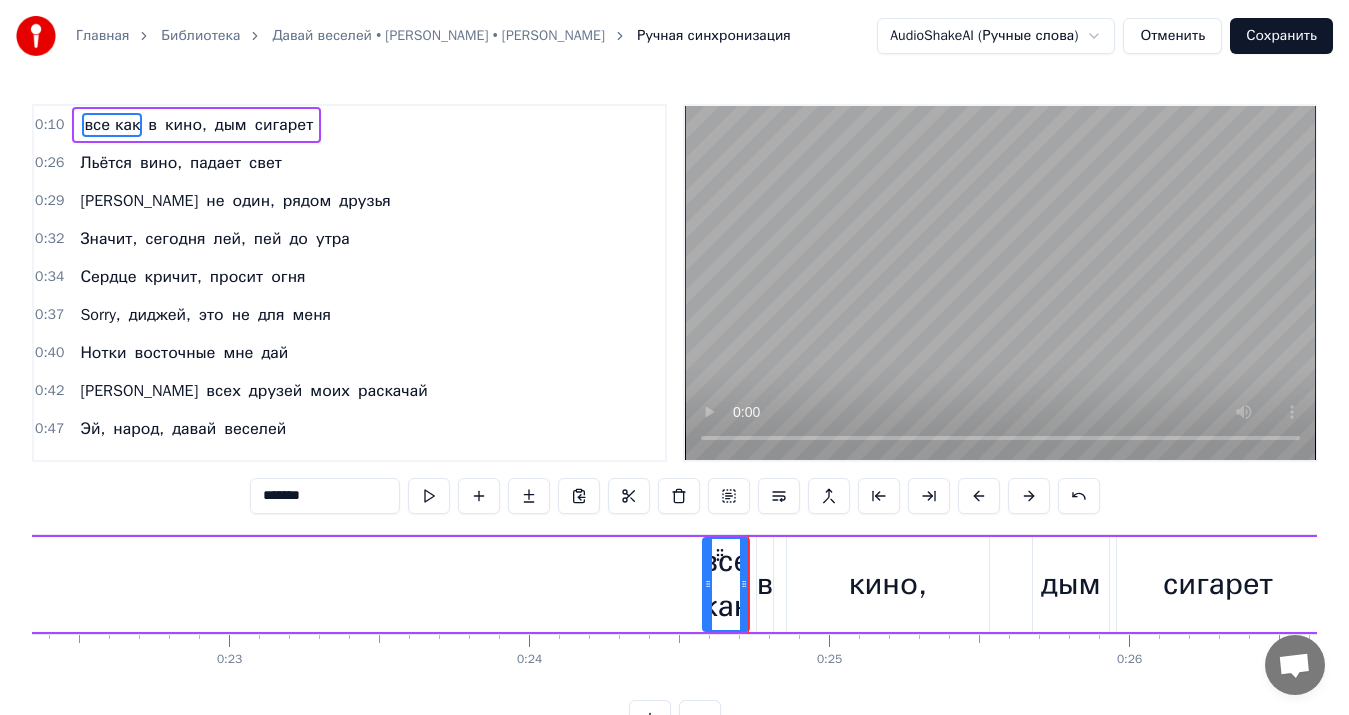 type on "*******" 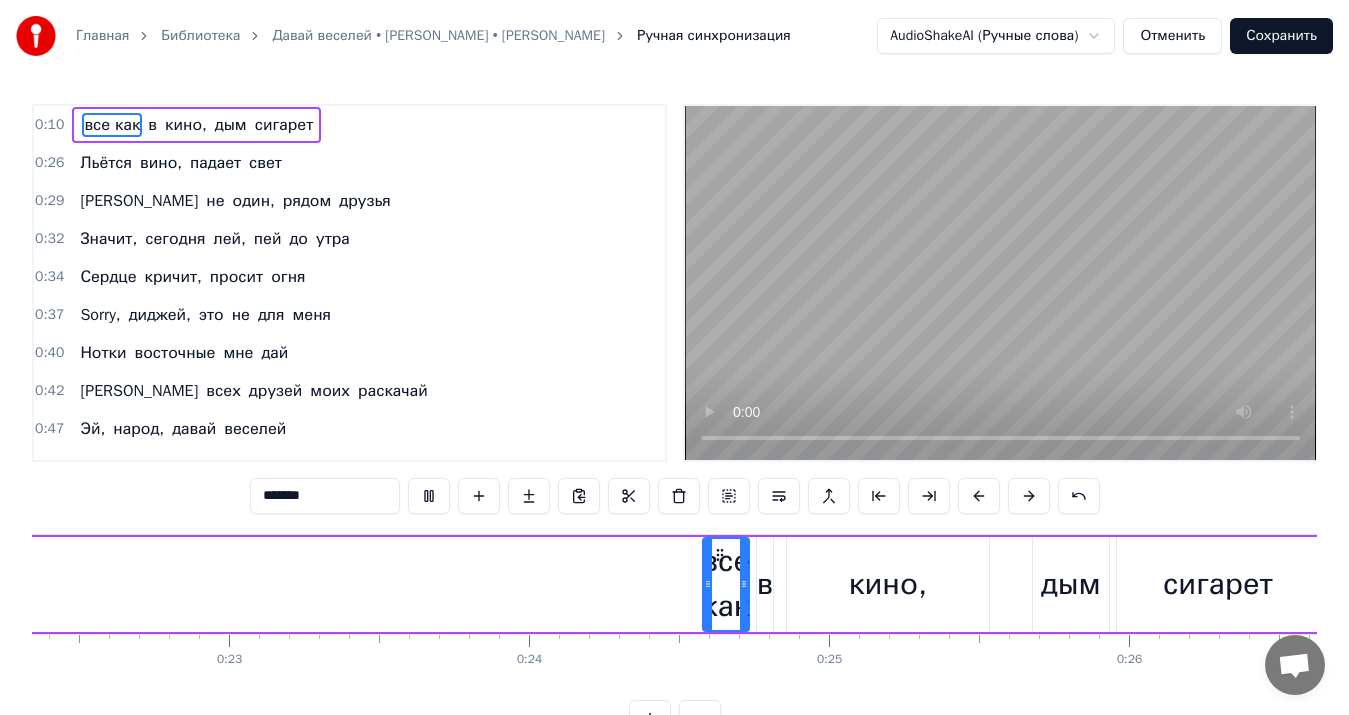 type 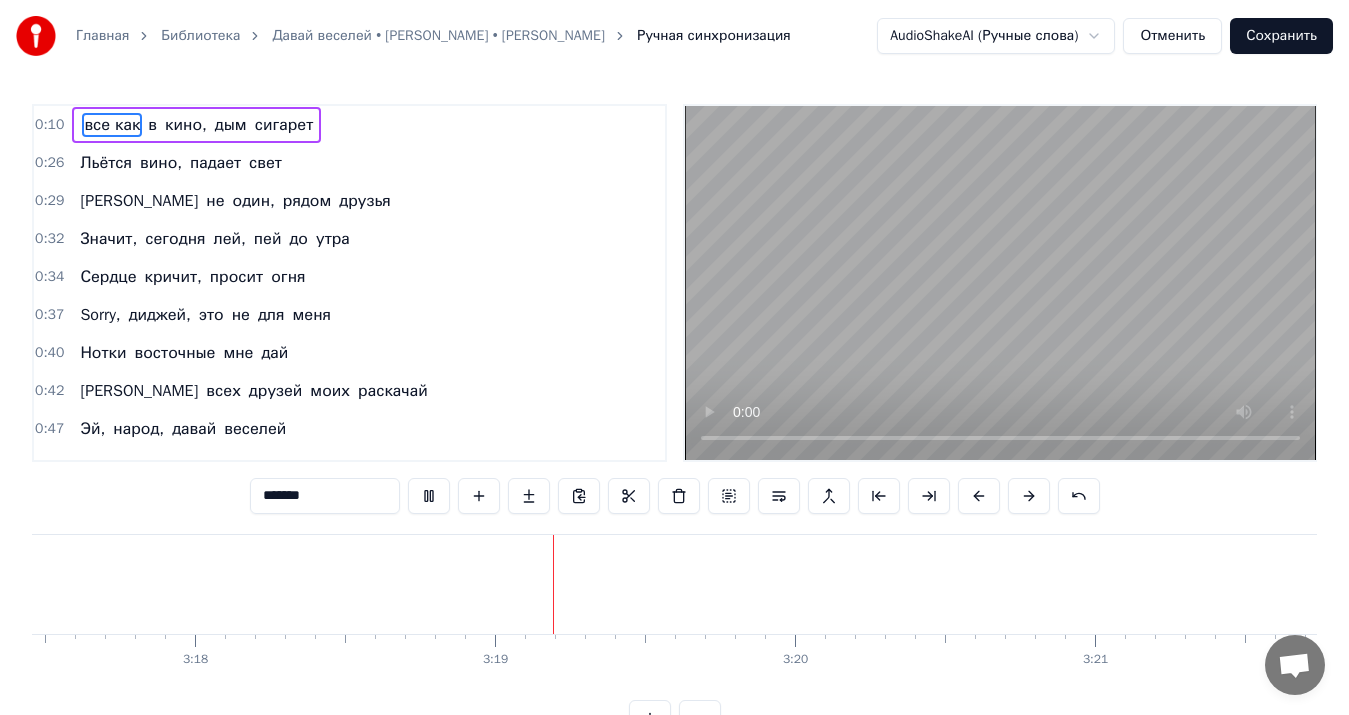 scroll, scrollTop: 0, scrollLeft: 59424, axis: horizontal 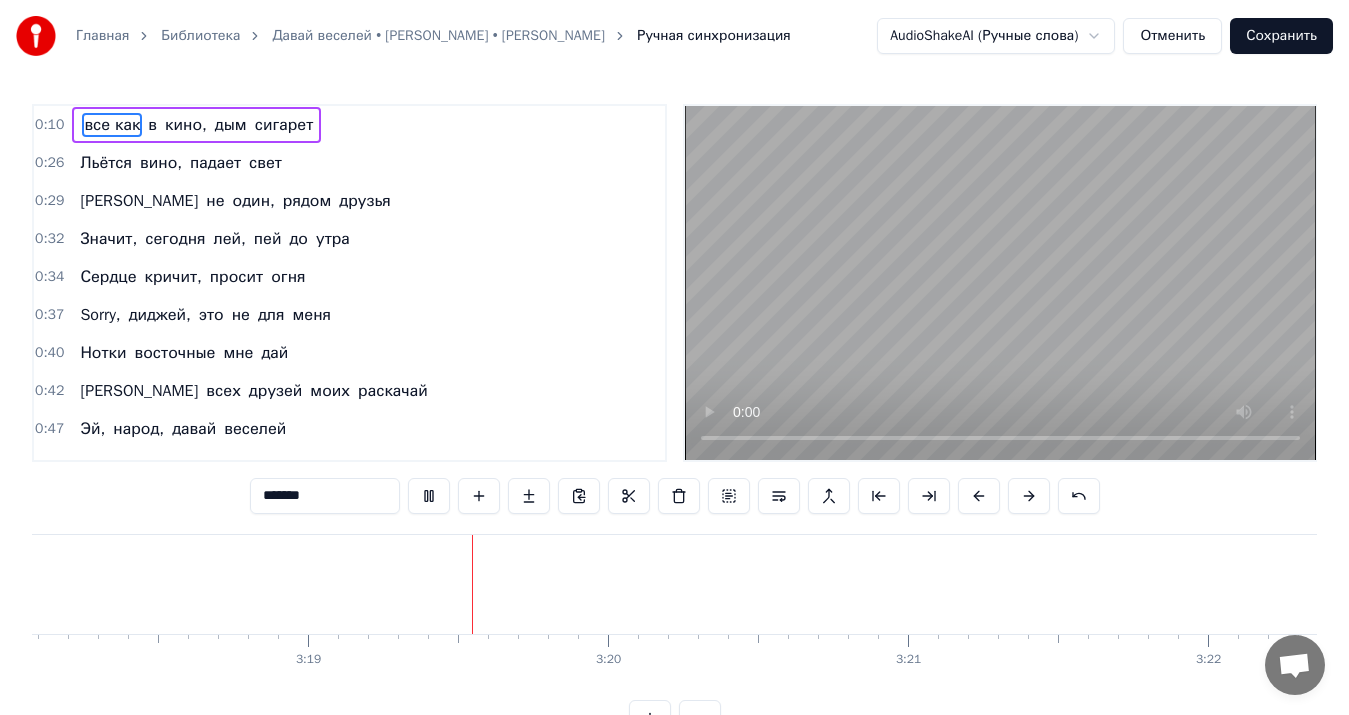click on "Сохранить" at bounding box center (1281, 36) 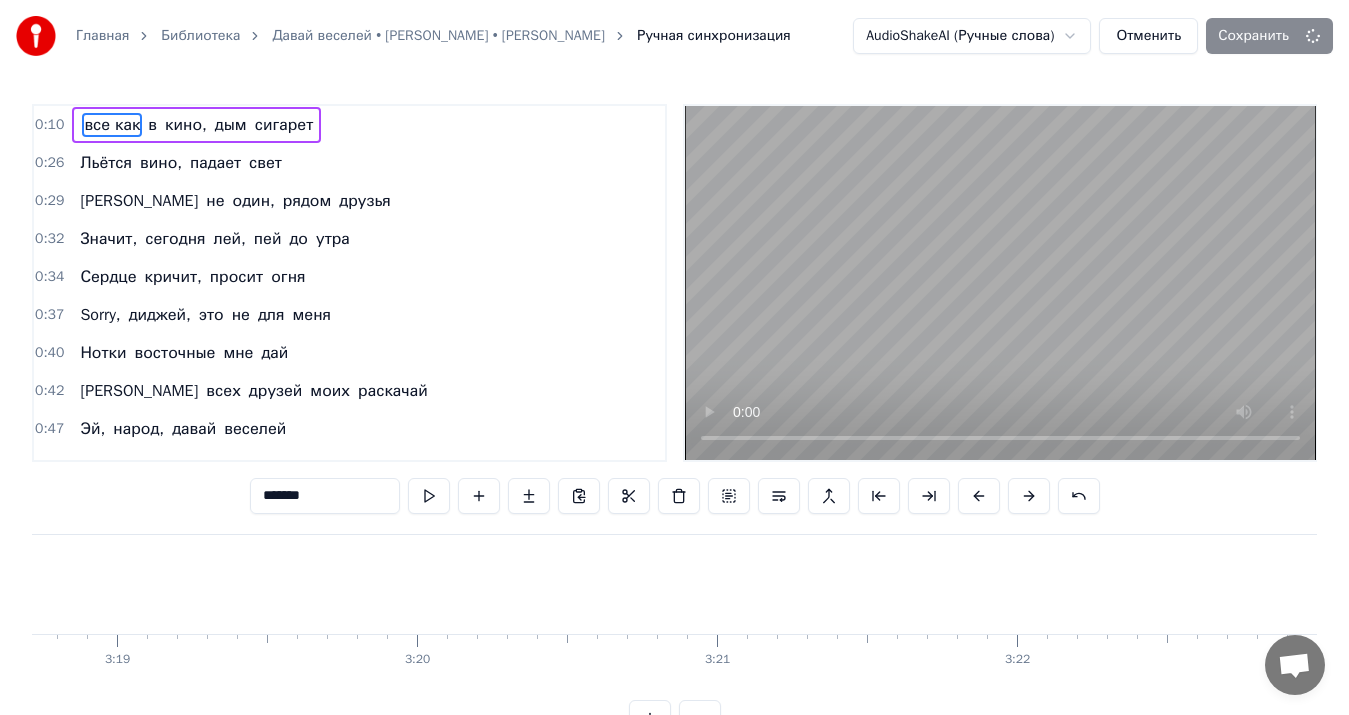 scroll, scrollTop: 0, scrollLeft: 59616, axis: horizontal 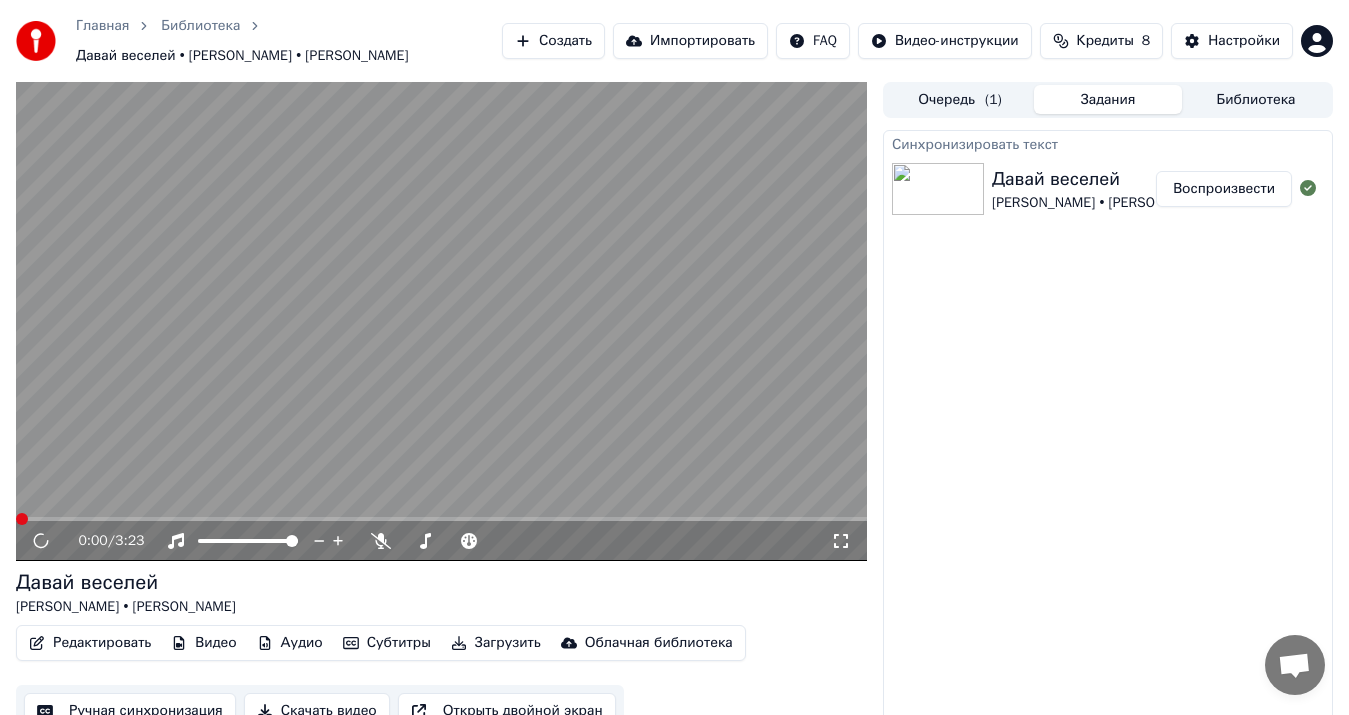 click at bounding box center [441, 321] 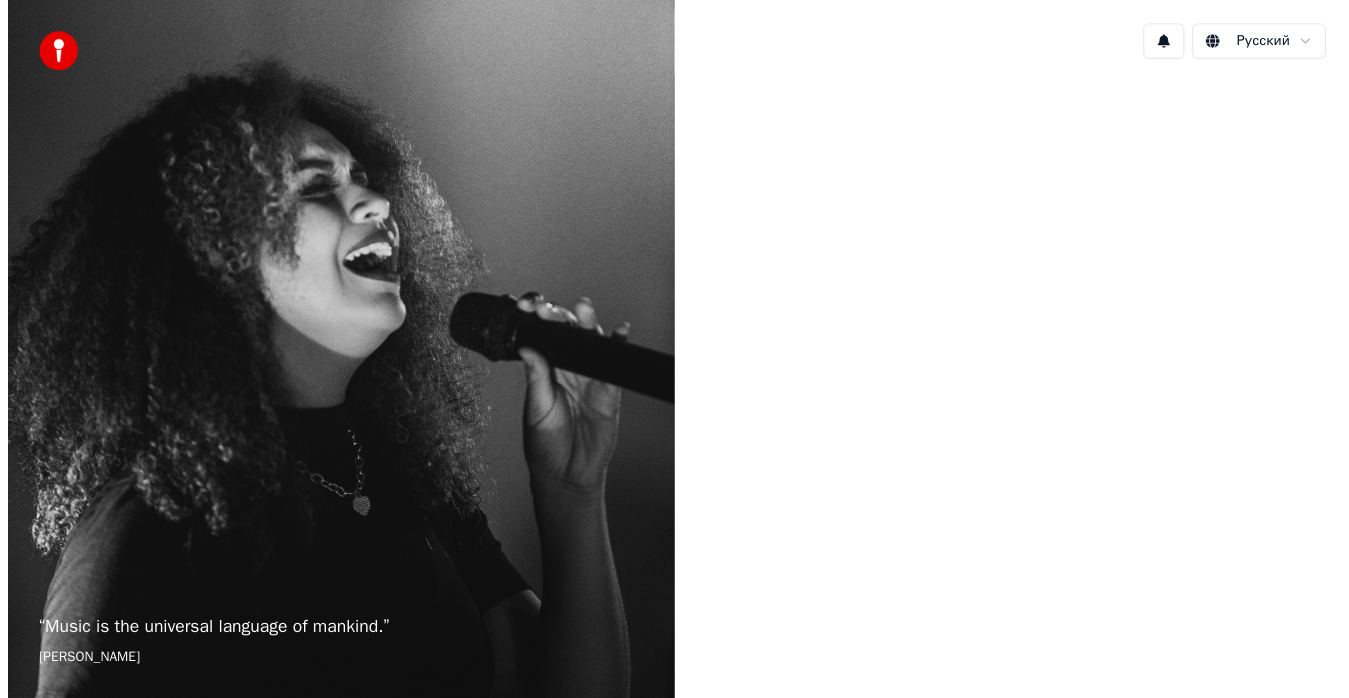 scroll, scrollTop: 0, scrollLeft: 0, axis: both 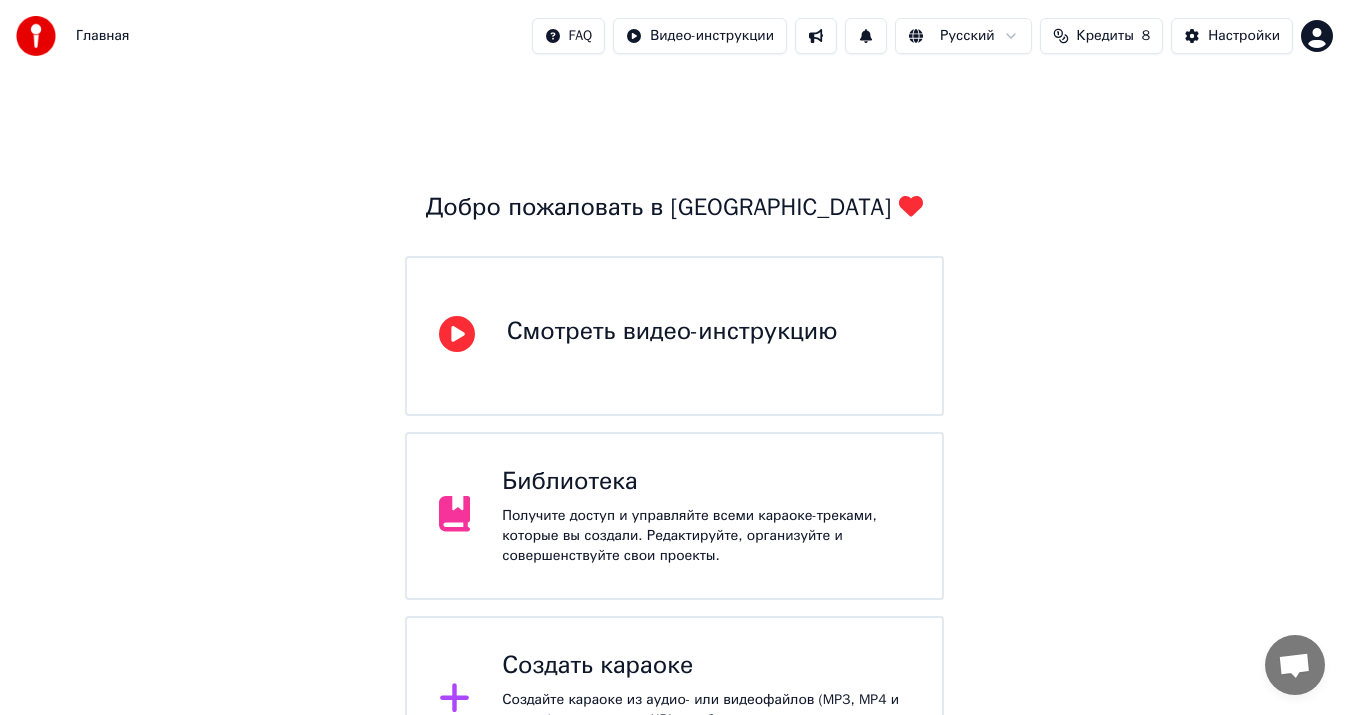 click on "Получите доступ и управляйте всеми караоке-треками, которые вы создали. Редактируйте, организуйте и совершенствуйте свои проекты." at bounding box center [706, 536] 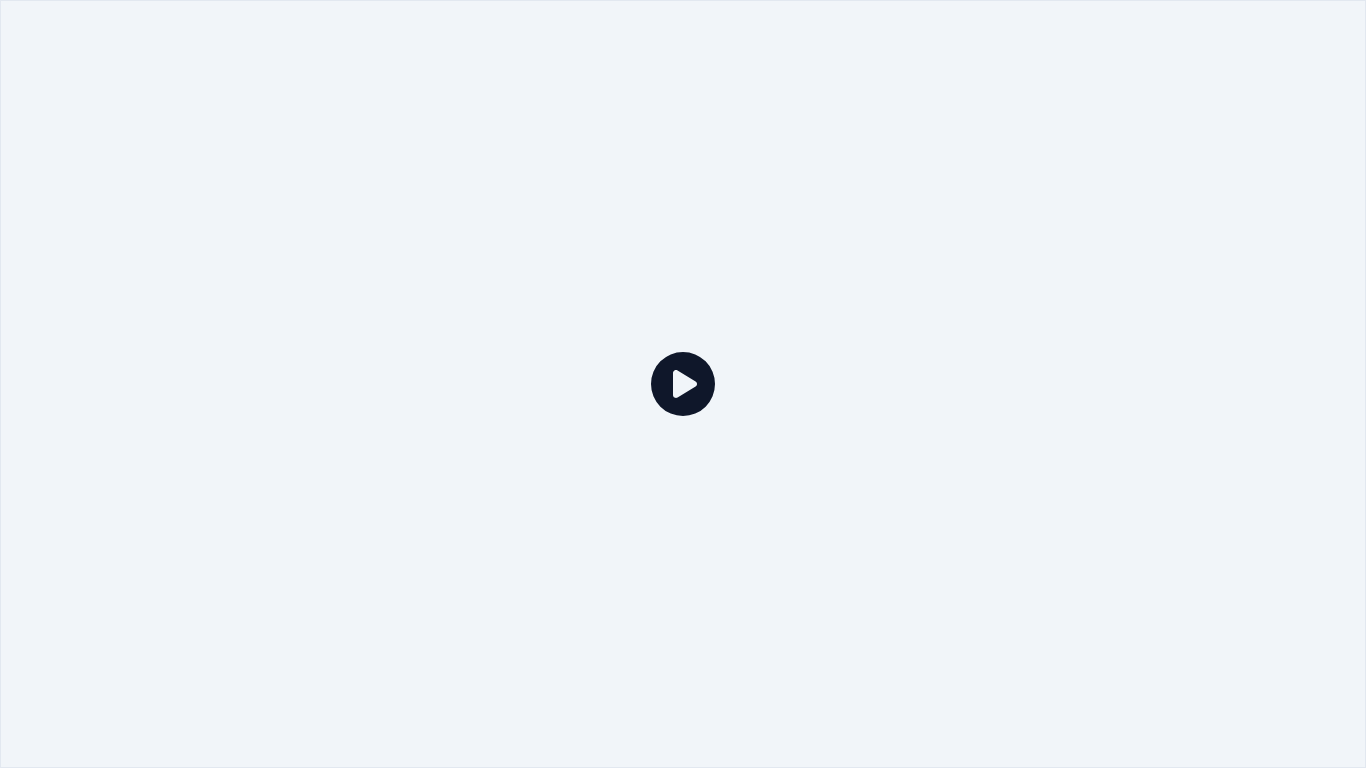 click 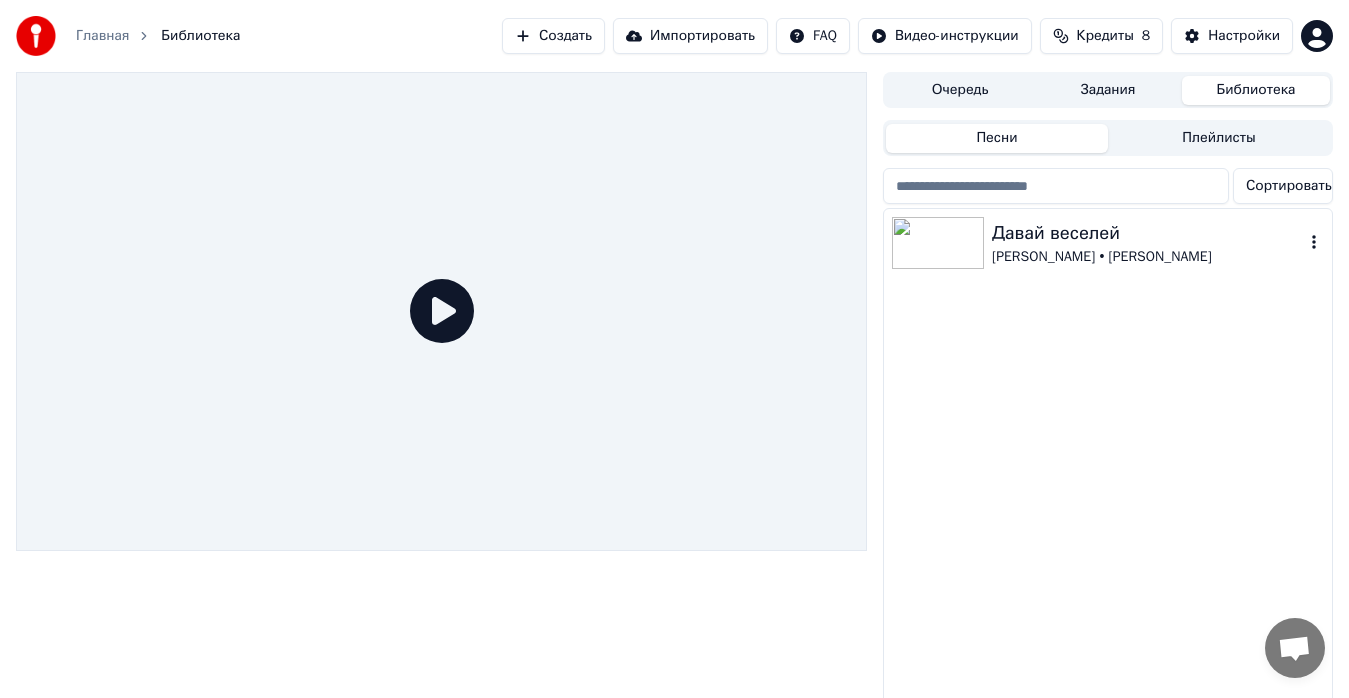 click on "[PERSON_NAME] • [PERSON_NAME]" at bounding box center (1148, 257) 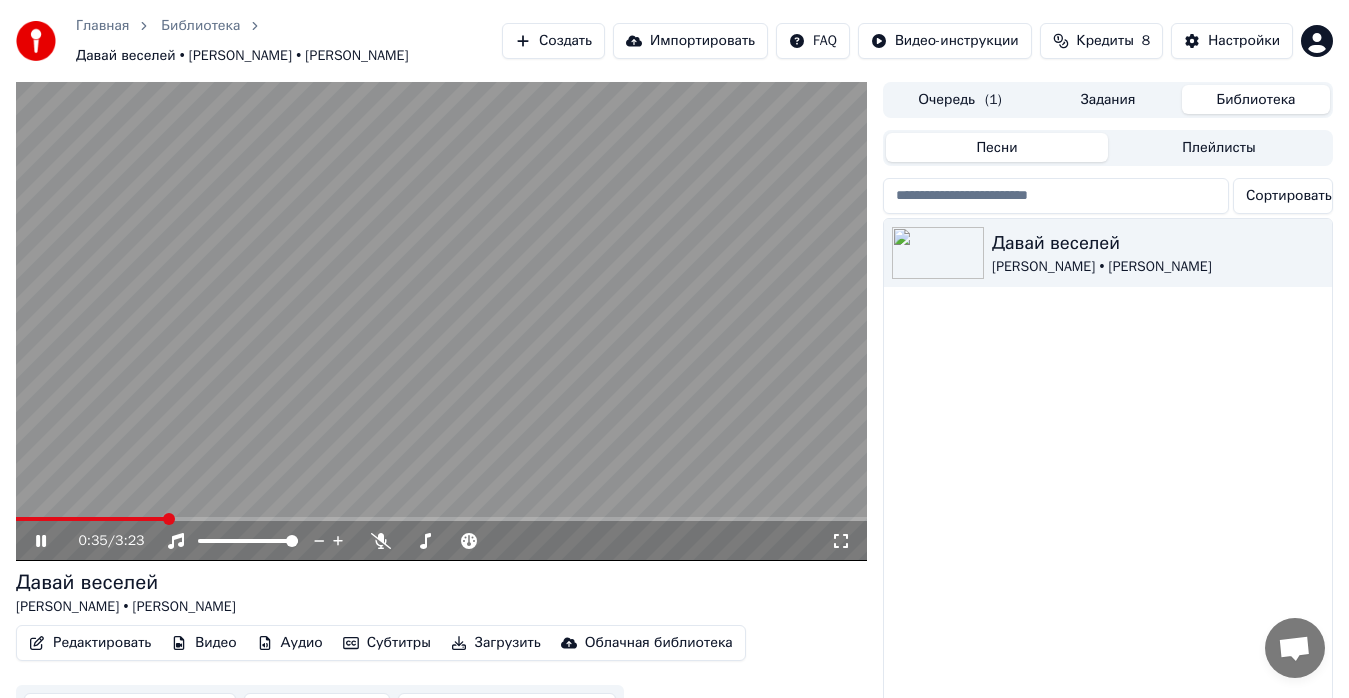 click on "Редактировать" at bounding box center (90, 643) 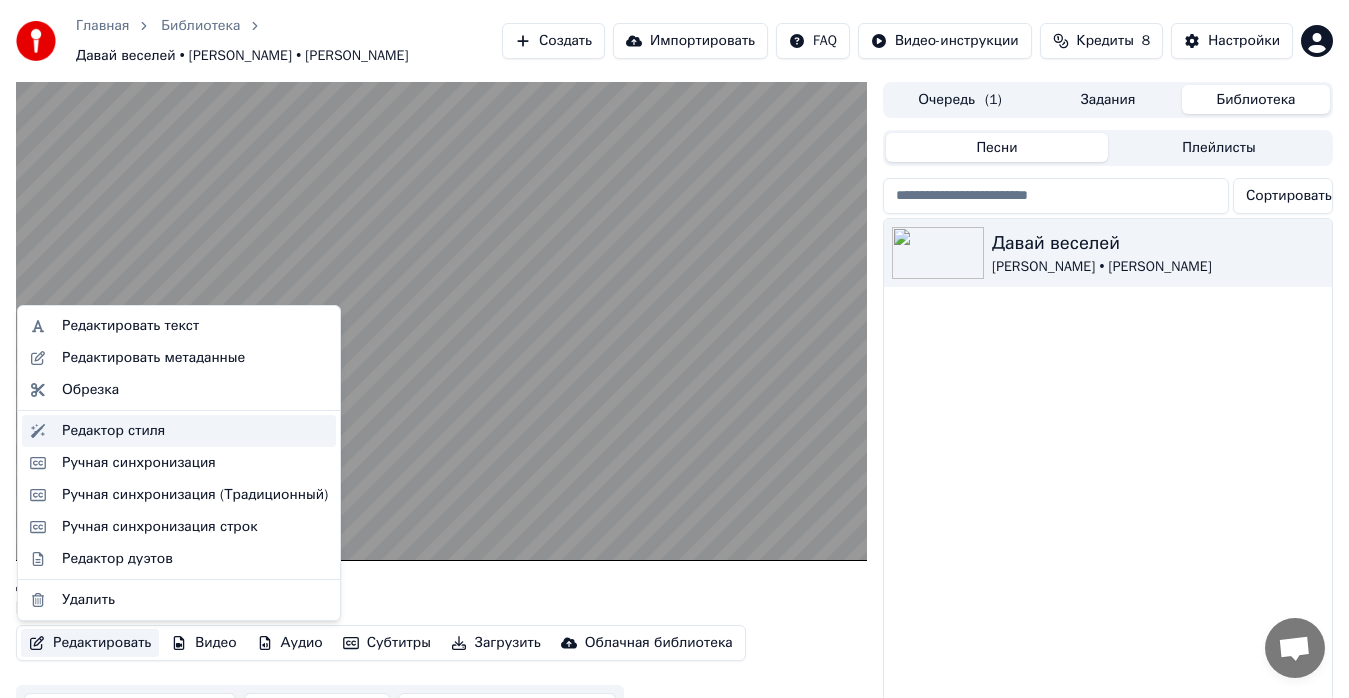click on "Редактор стиля" at bounding box center (113, 431) 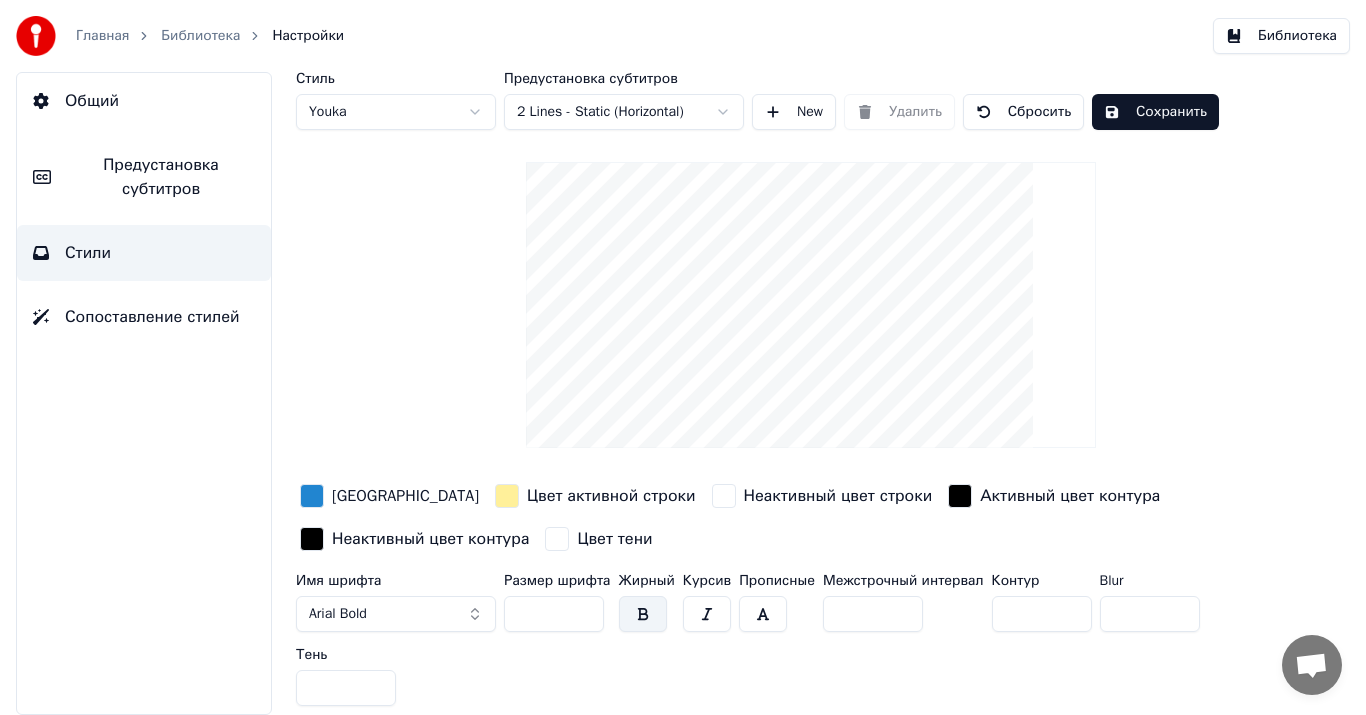 click on "Arial Bold" at bounding box center [396, 614] 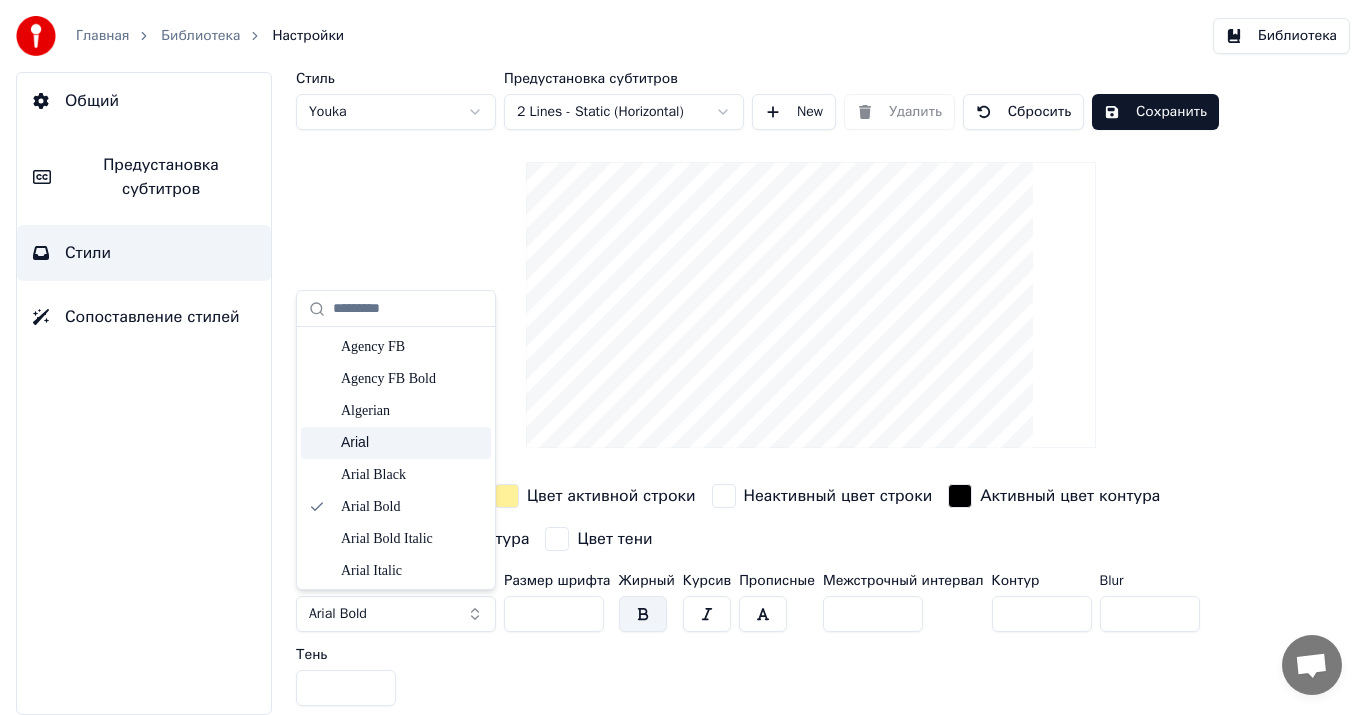 click on "Arial" at bounding box center (412, 443) 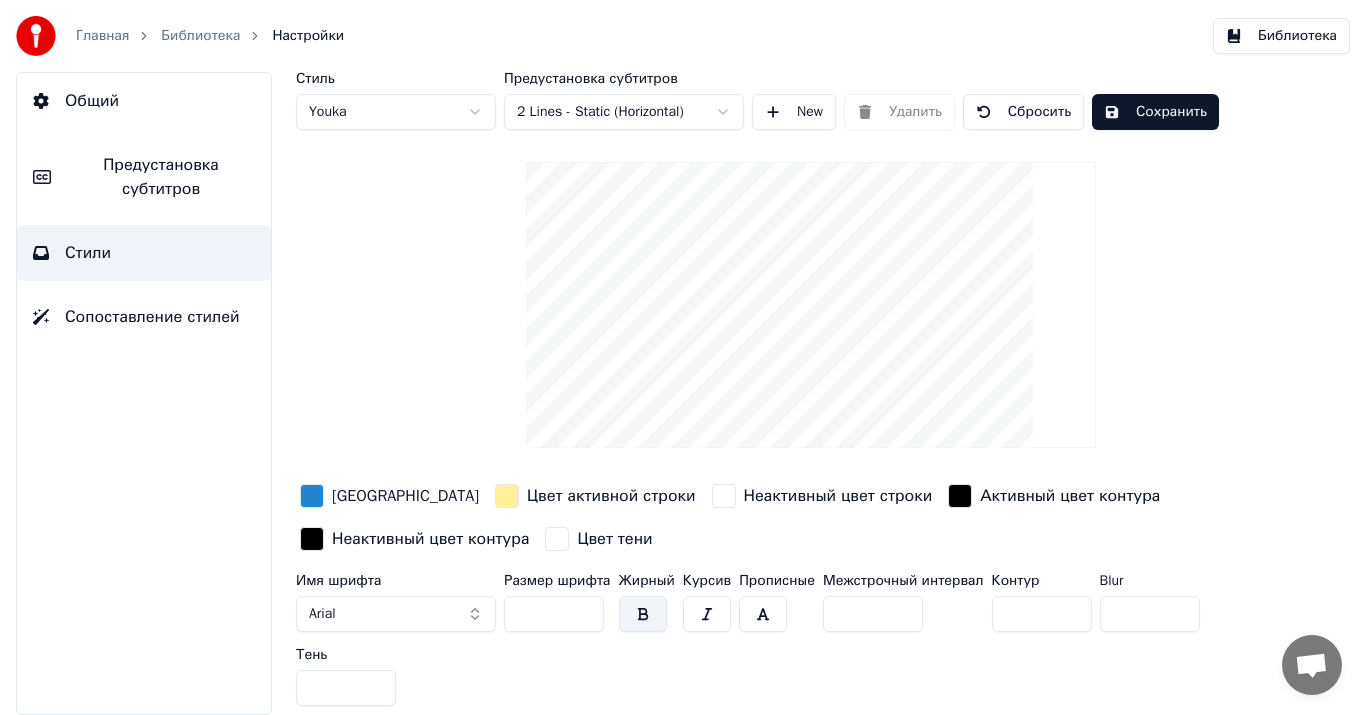 click on "Arial" at bounding box center (396, 614) 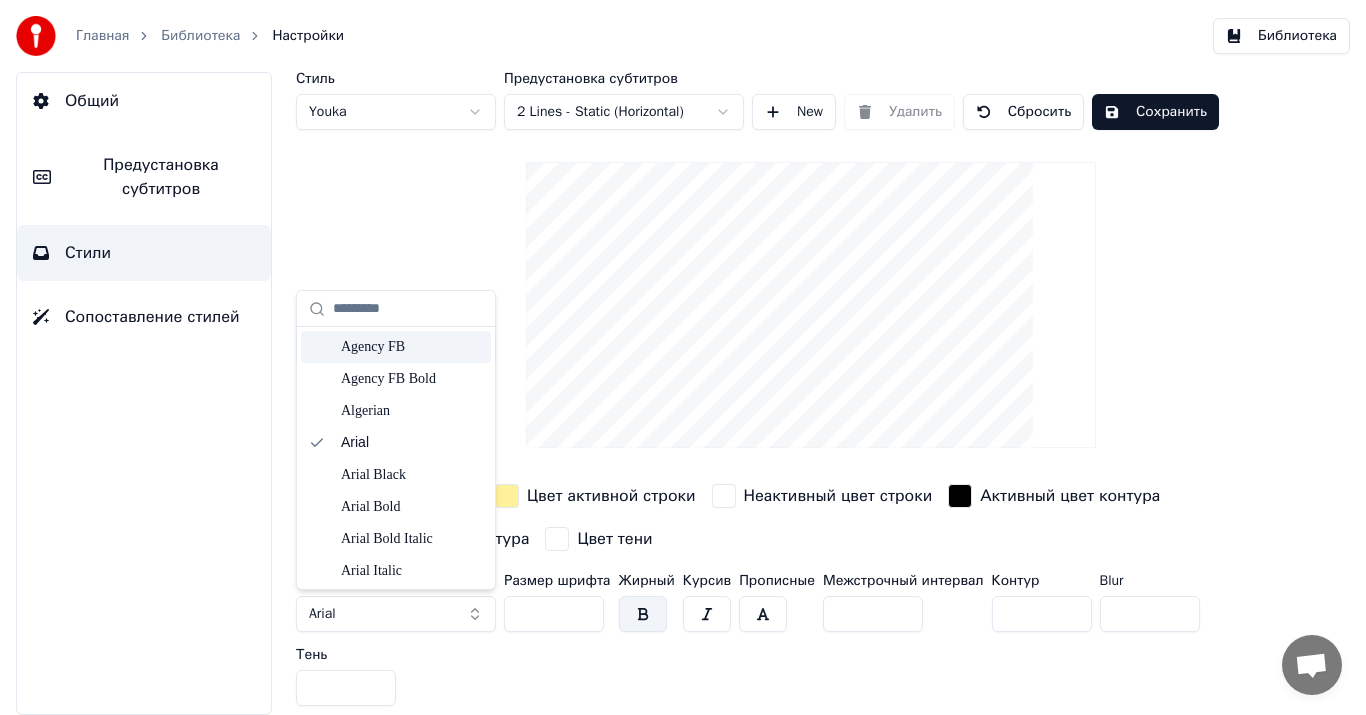 click on "Agency FB" at bounding box center (412, 347) 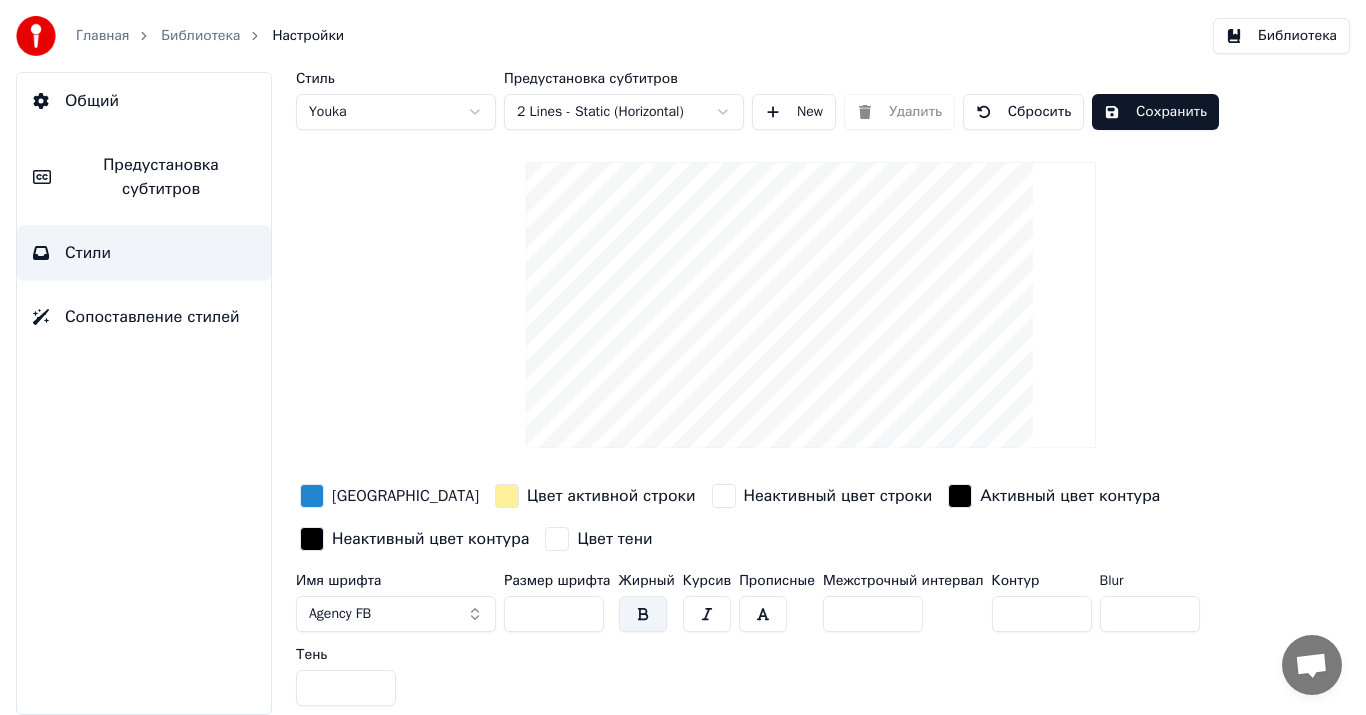 click on "Agency FB" at bounding box center (340, 614) 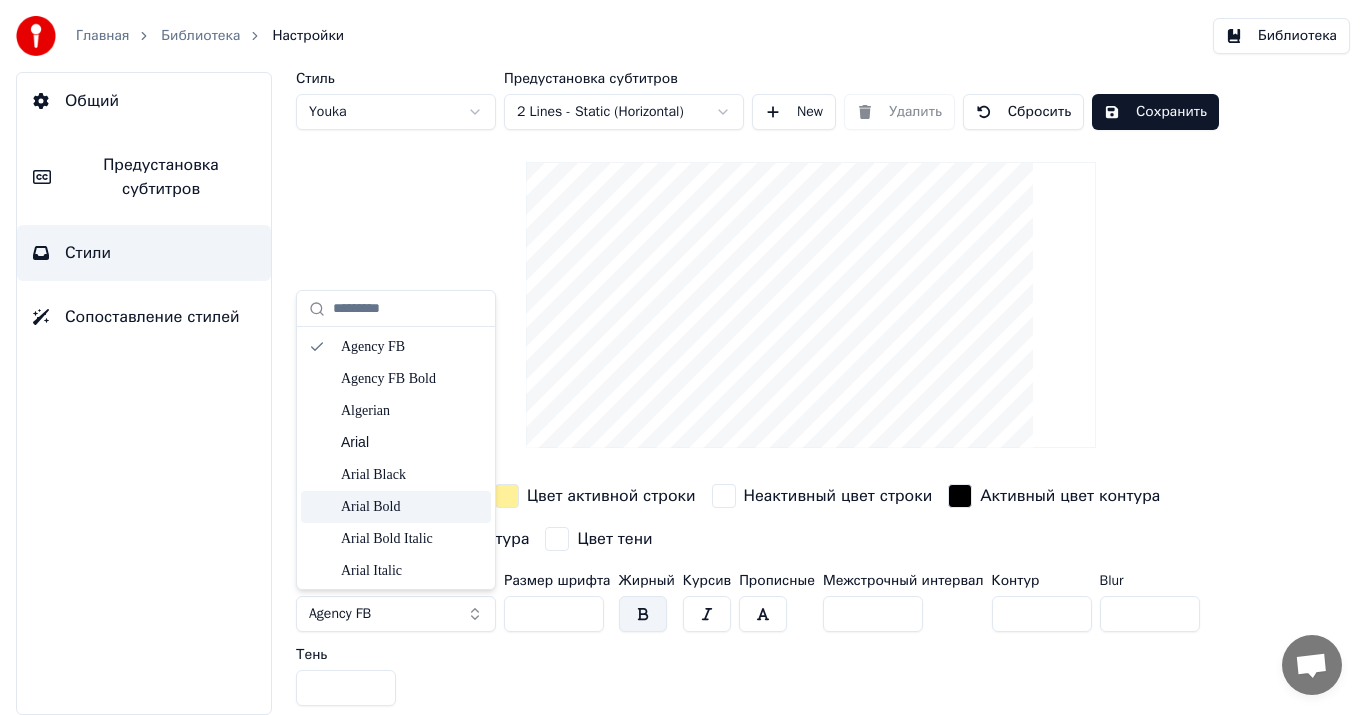 click on "Arial Bold" at bounding box center [412, 507] 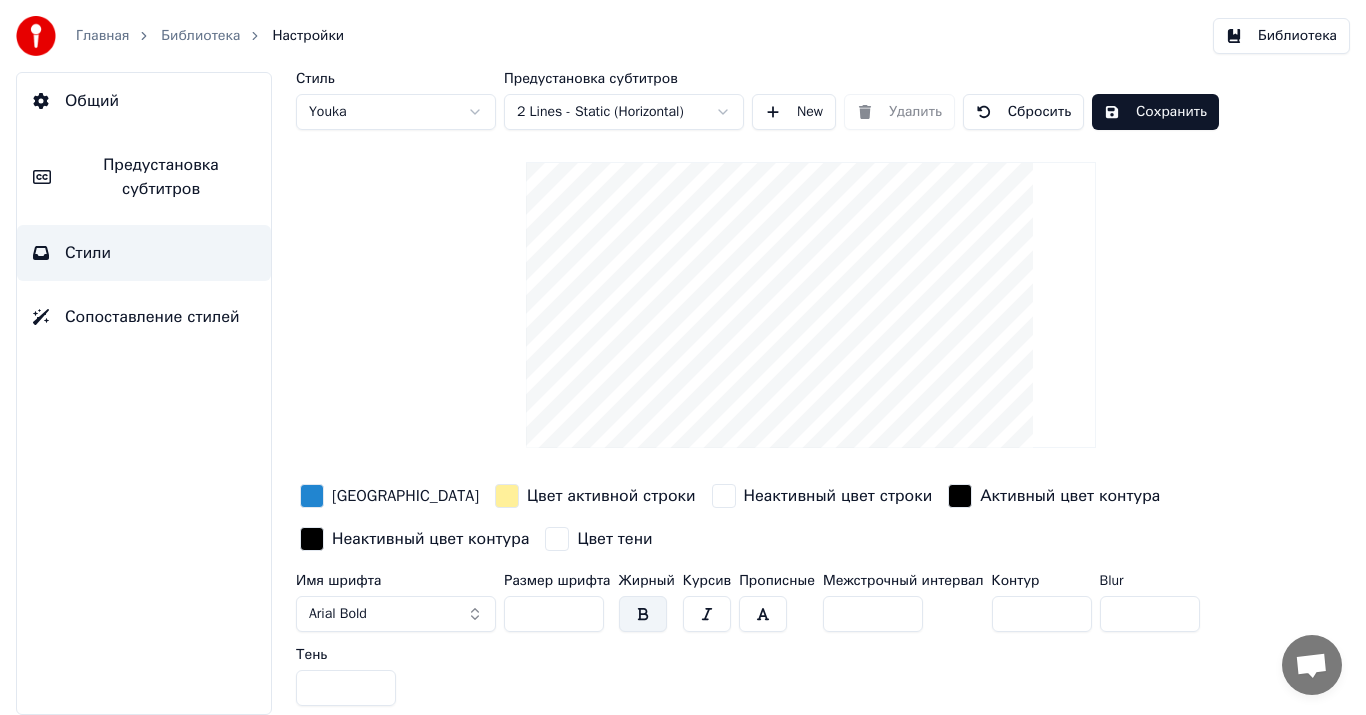 click on "*" at bounding box center (346, 688) 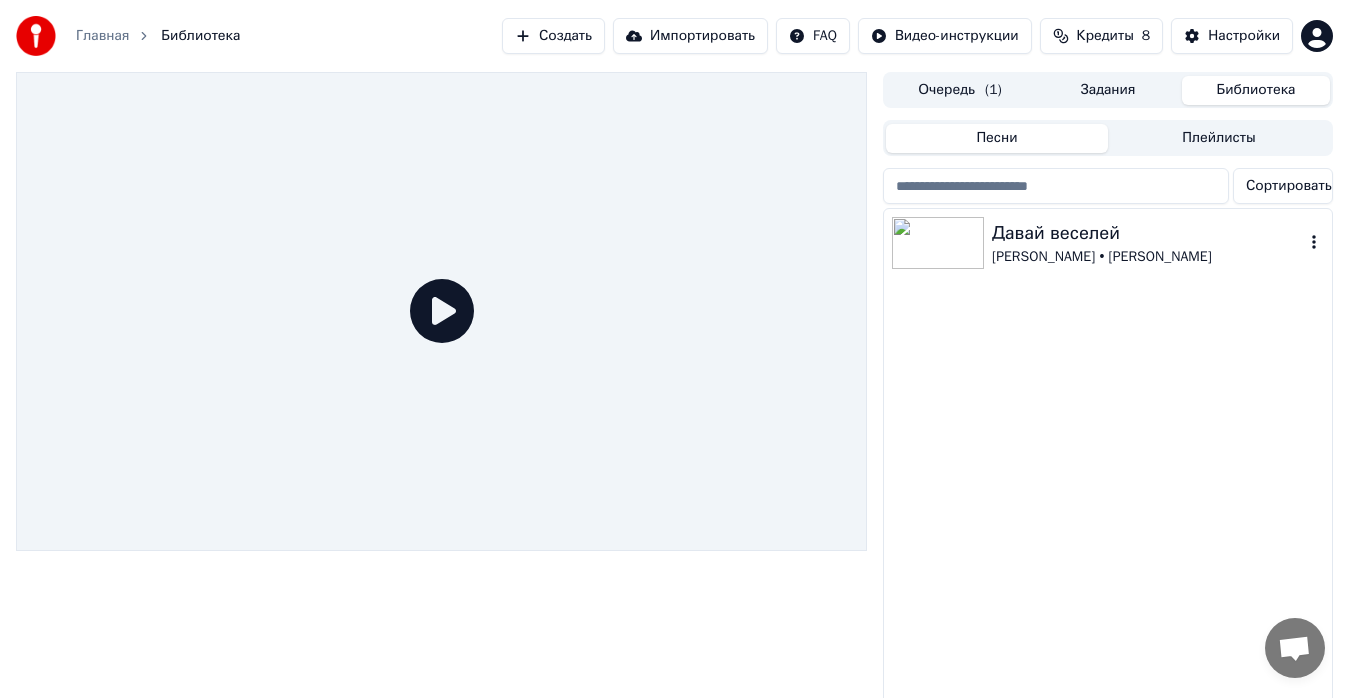 click on "Давай веселей" at bounding box center (1148, 233) 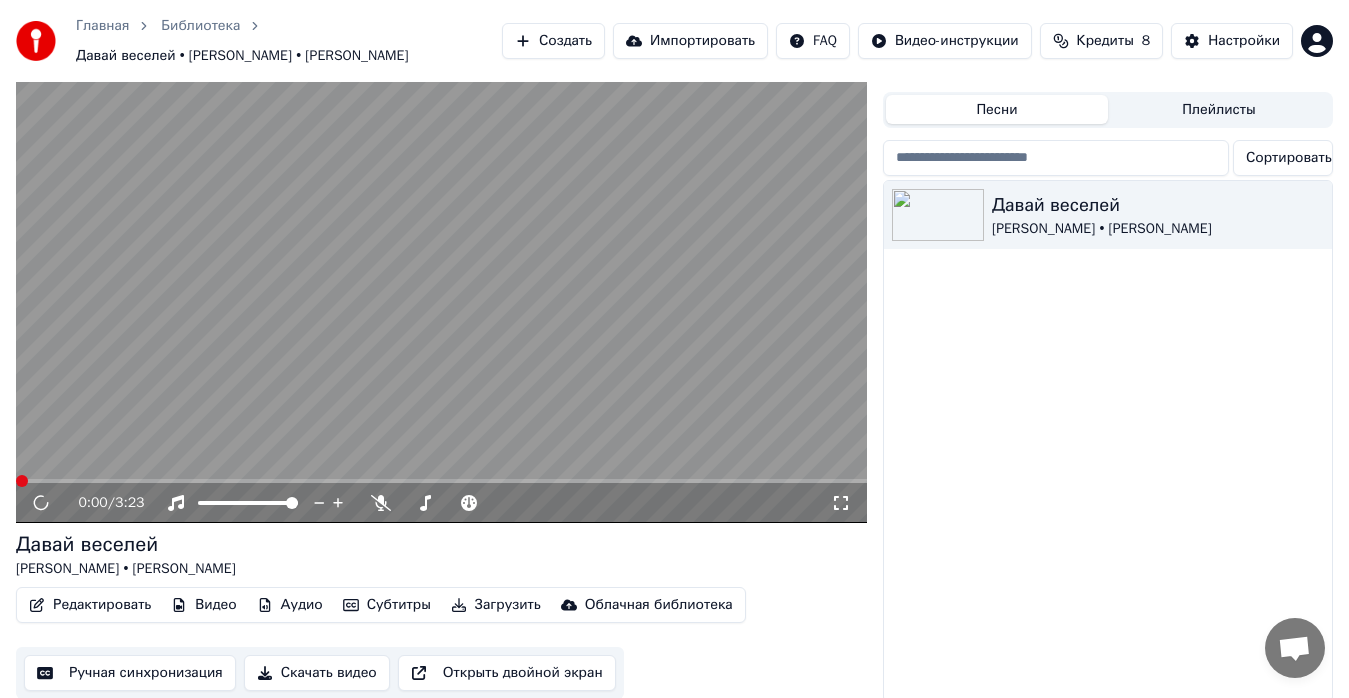 scroll, scrollTop: 56, scrollLeft: 0, axis: vertical 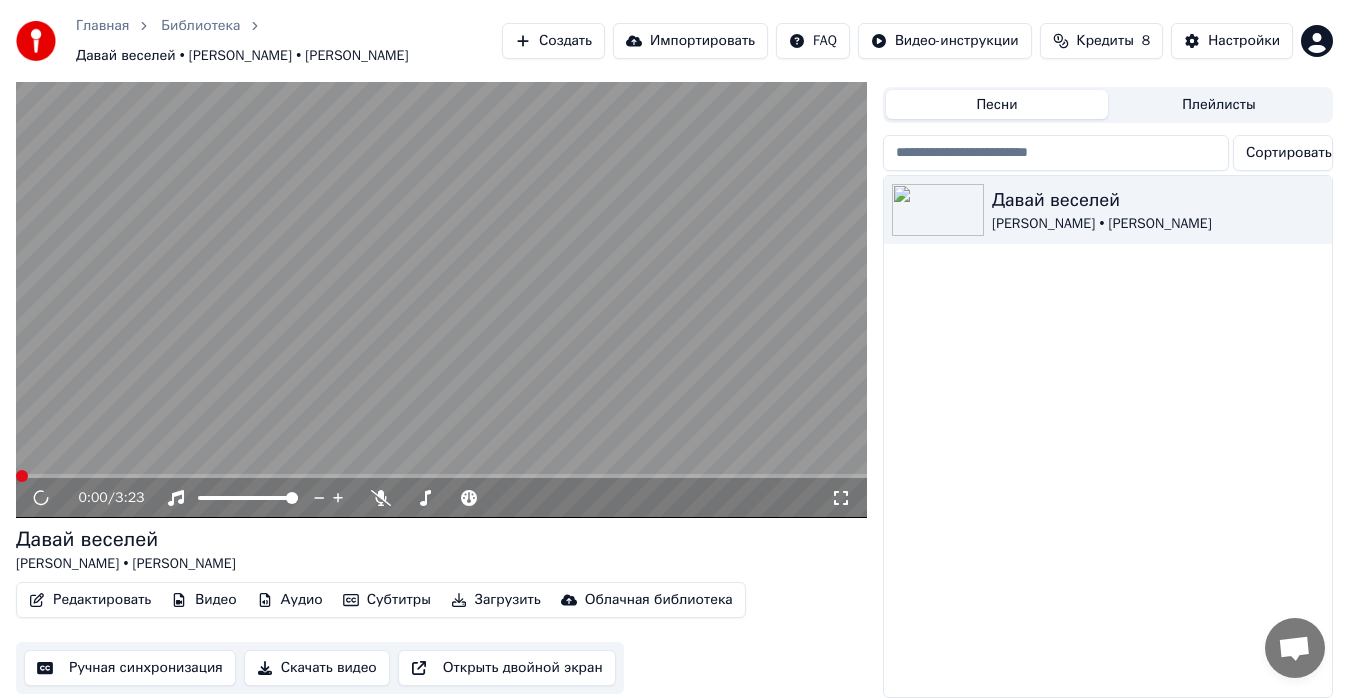 click on "Редактировать" at bounding box center (90, 600) 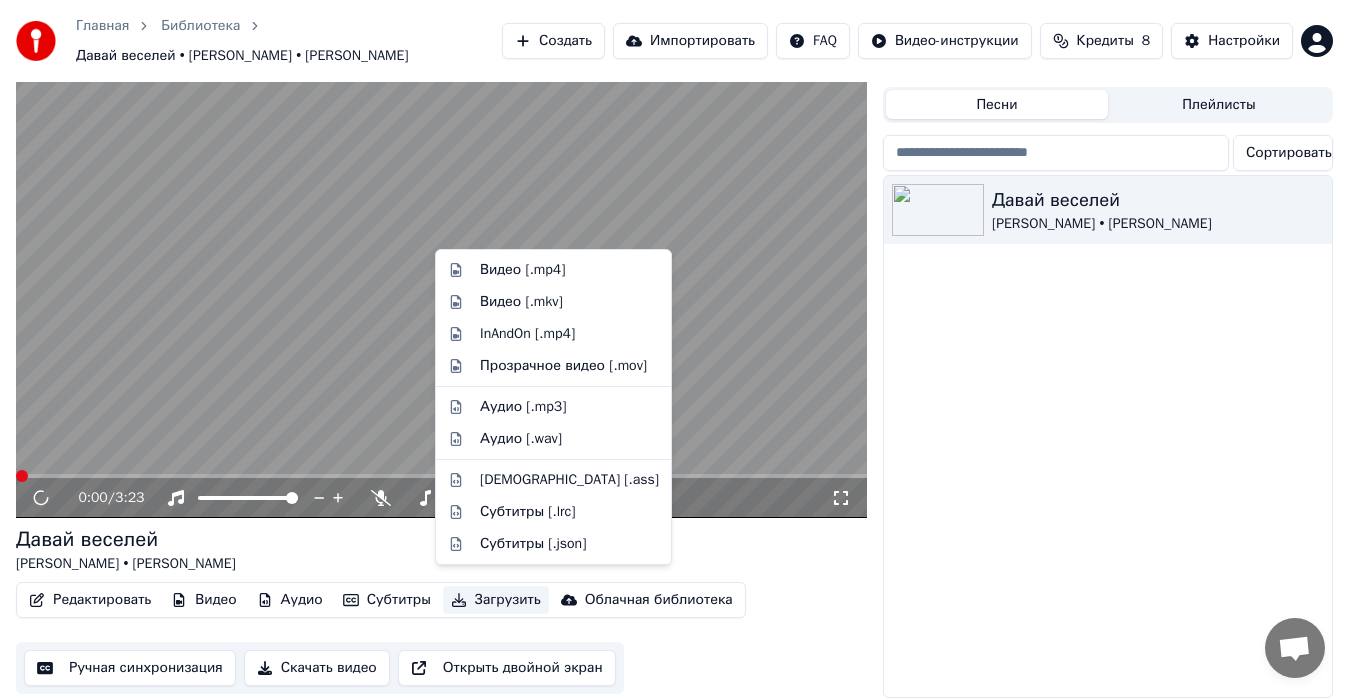 click on "Давай веселей [PERSON_NAME] • [PERSON_NAME]" at bounding box center [1108, 437] 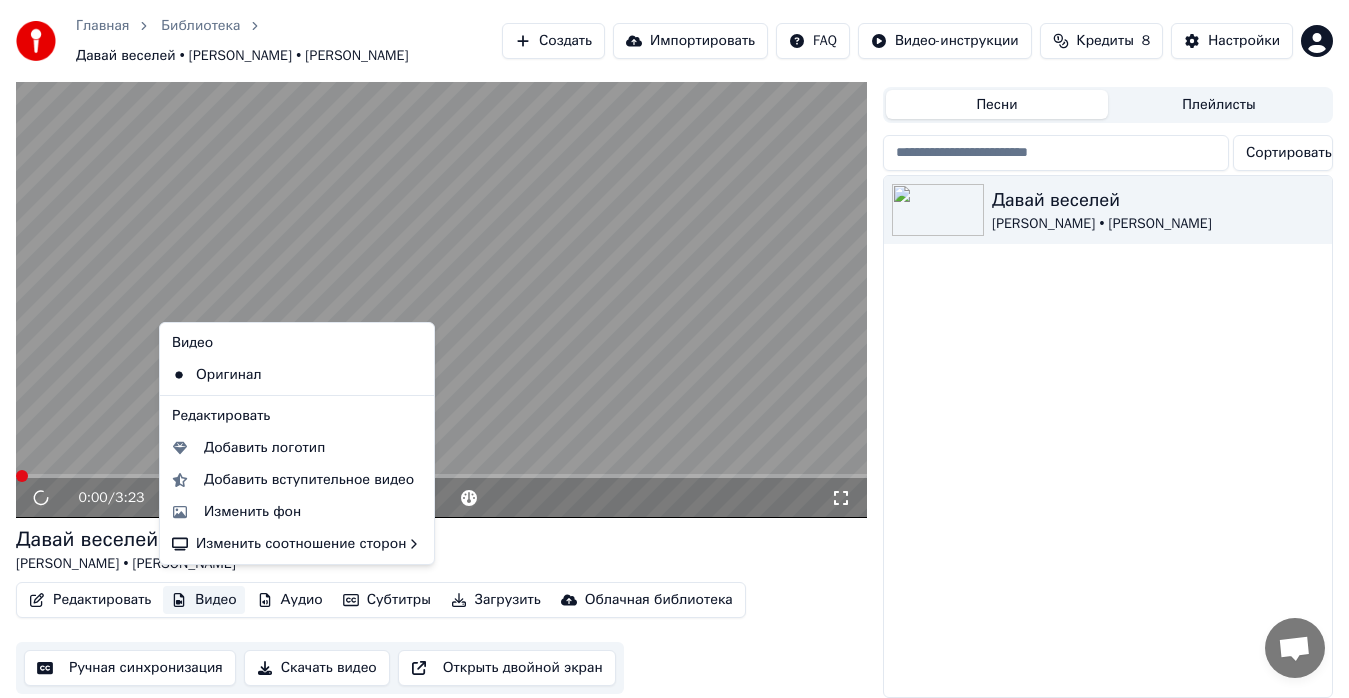 click 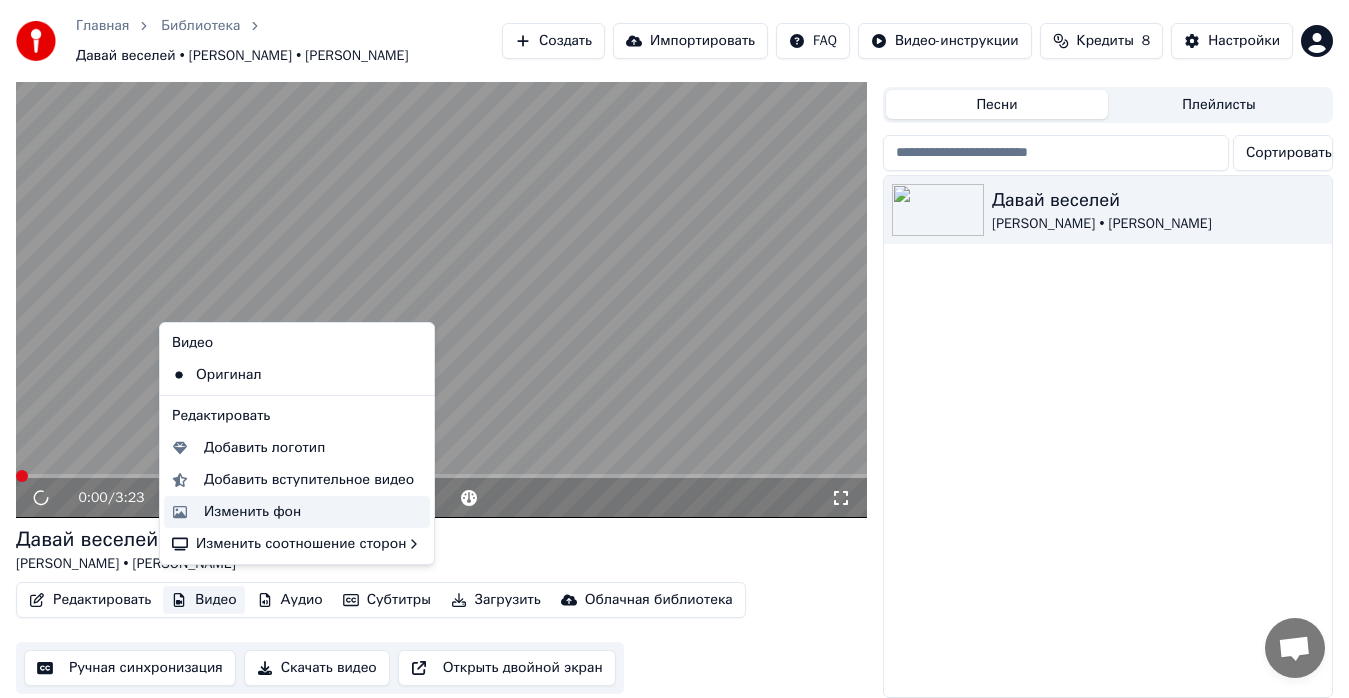 click on "Изменить фон" at bounding box center [252, 512] 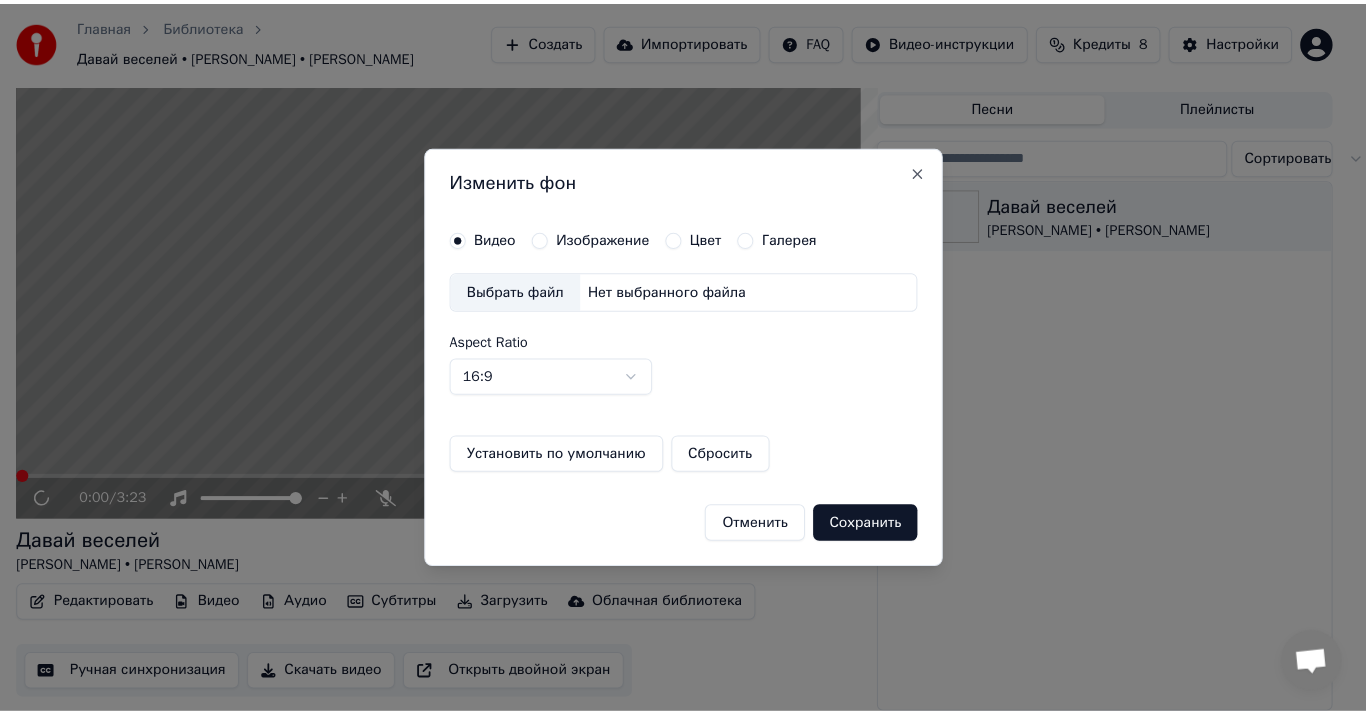 scroll, scrollTop: 39, scrollLeft: 0, axis: vertical 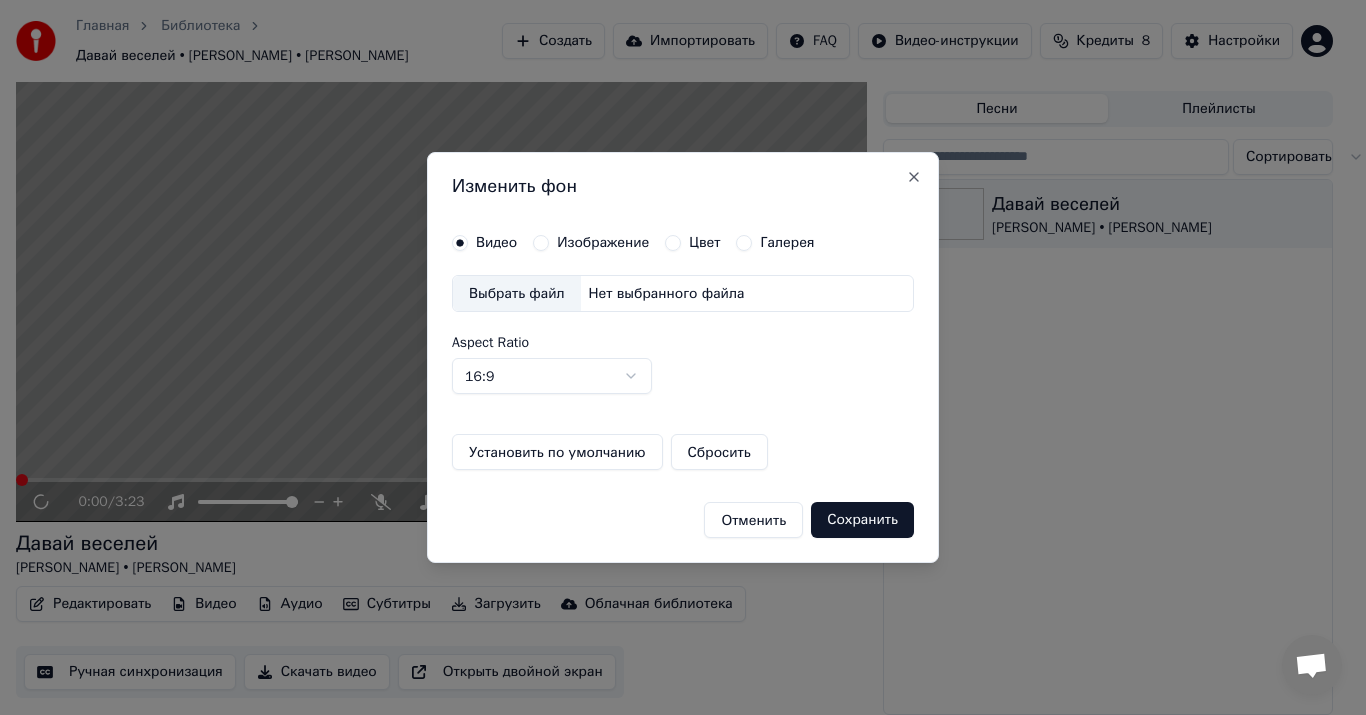 click on "Изображение" at bounding box center [603, 243] 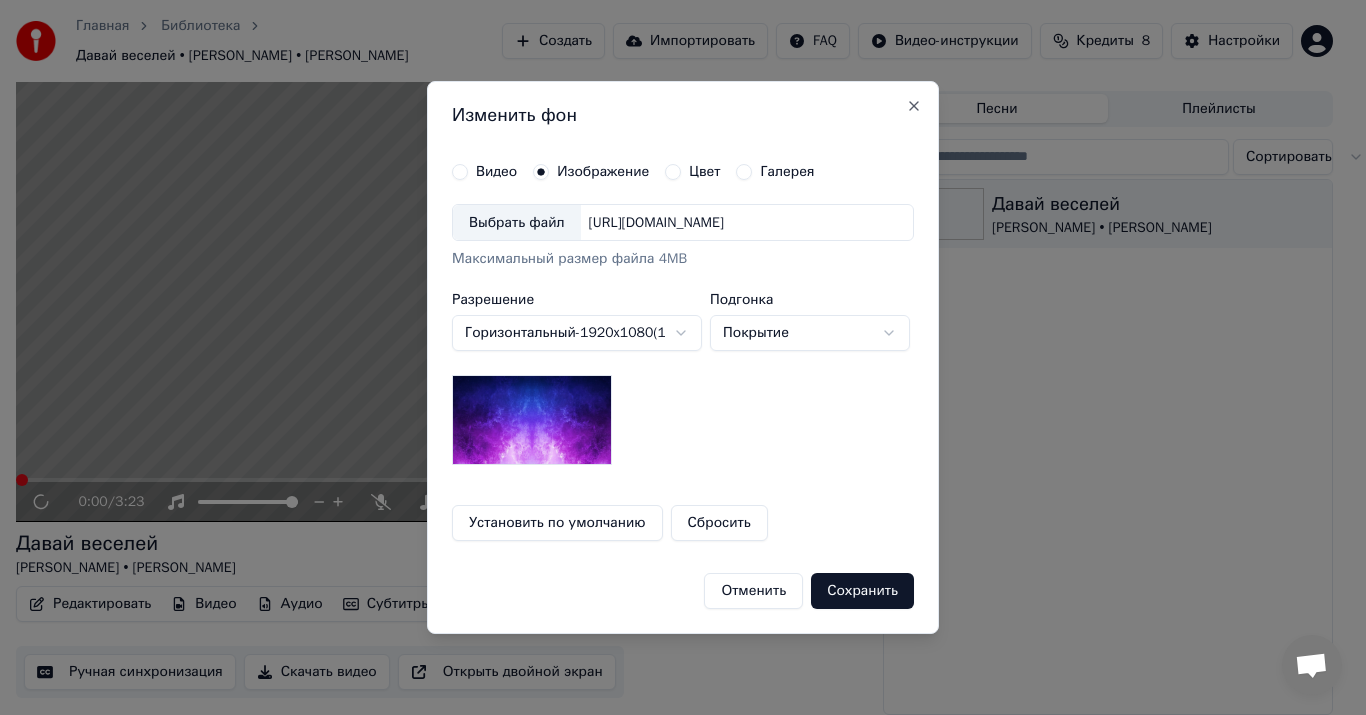 click on "Цвет" at bounding box center [673, 172] 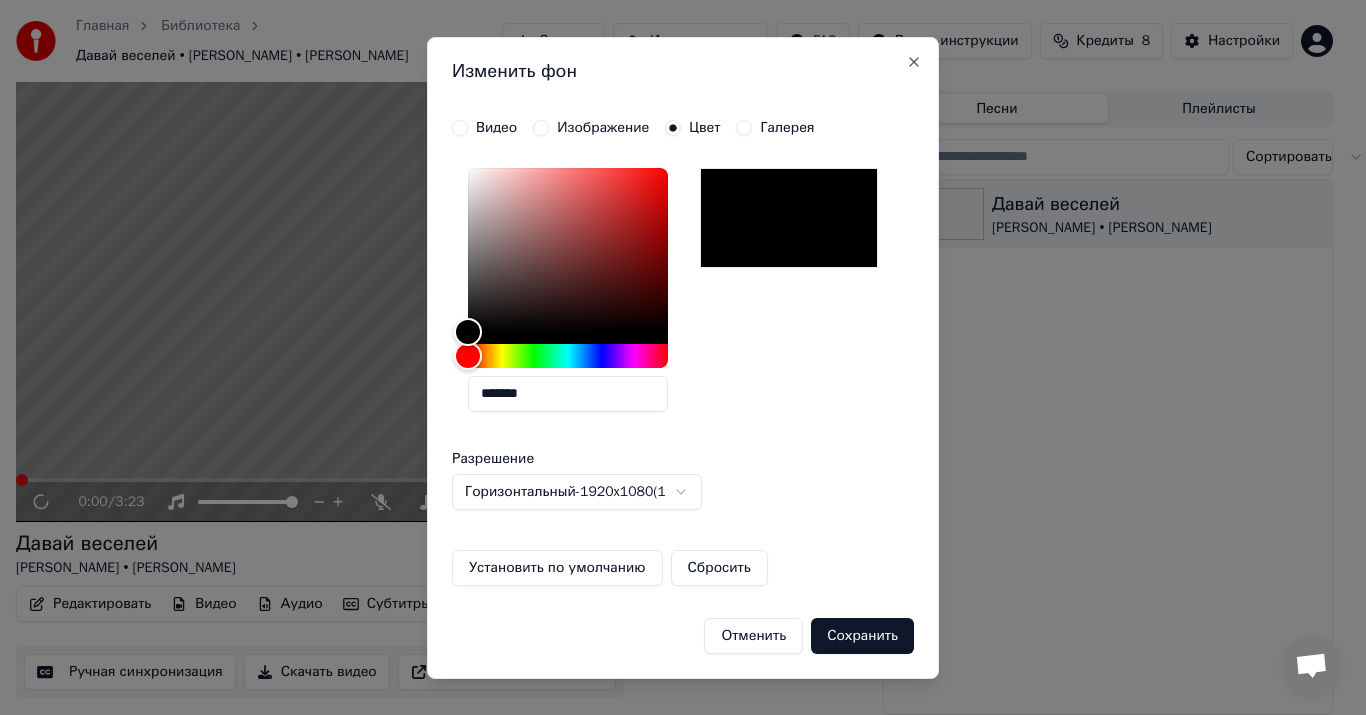 click on "Изображение" at bounding box center [541, 128] 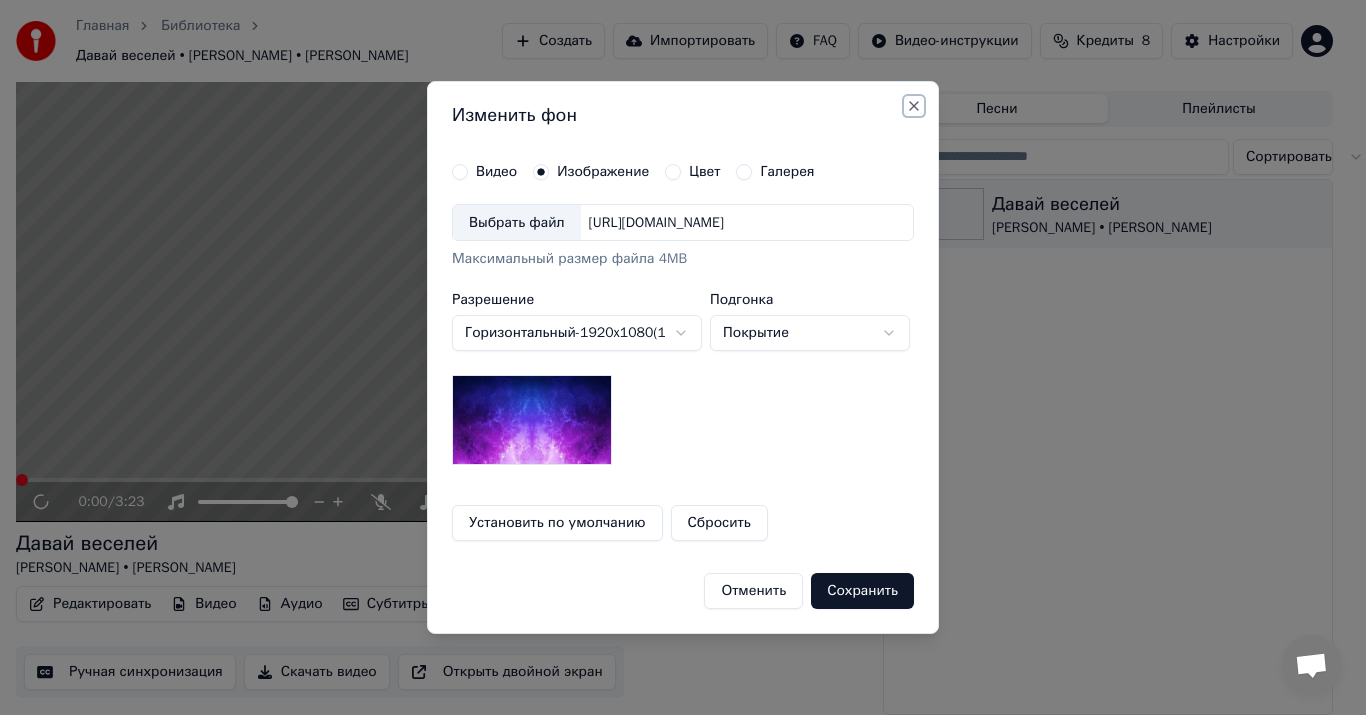 click on "Close" at bounding box center (914, 106) 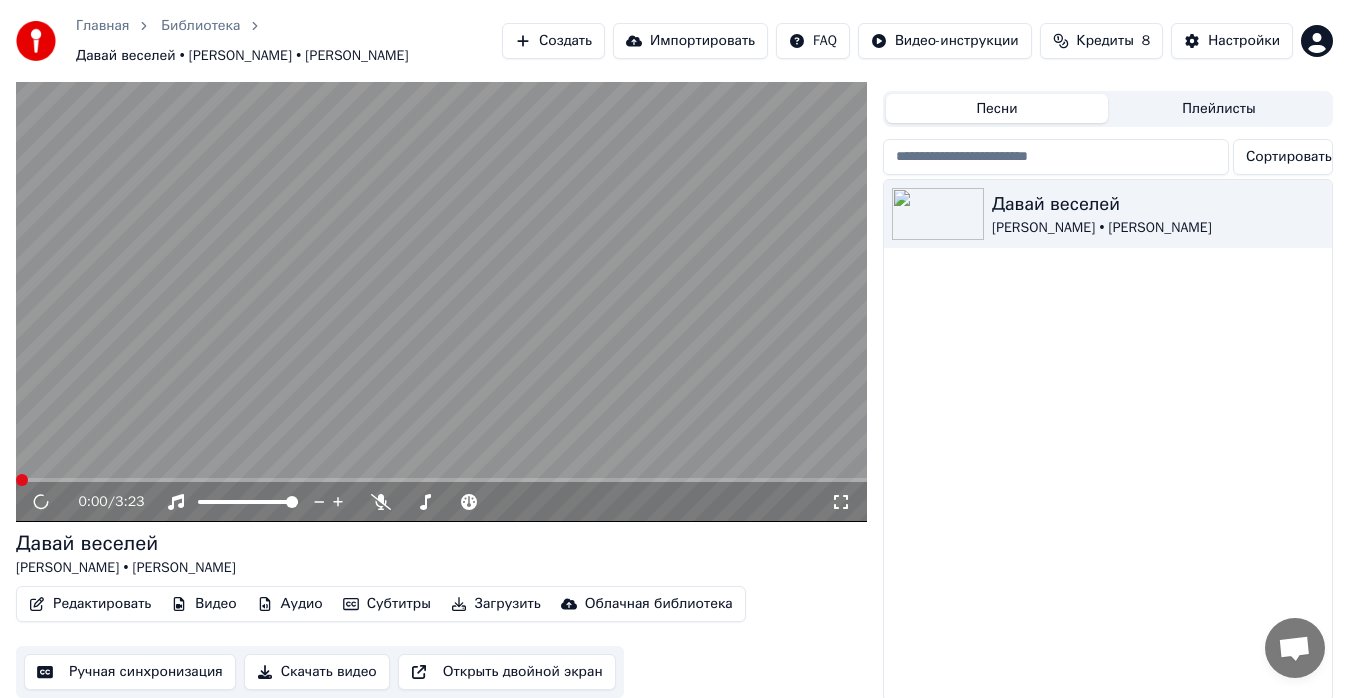 click at bounding box center (441, 282) 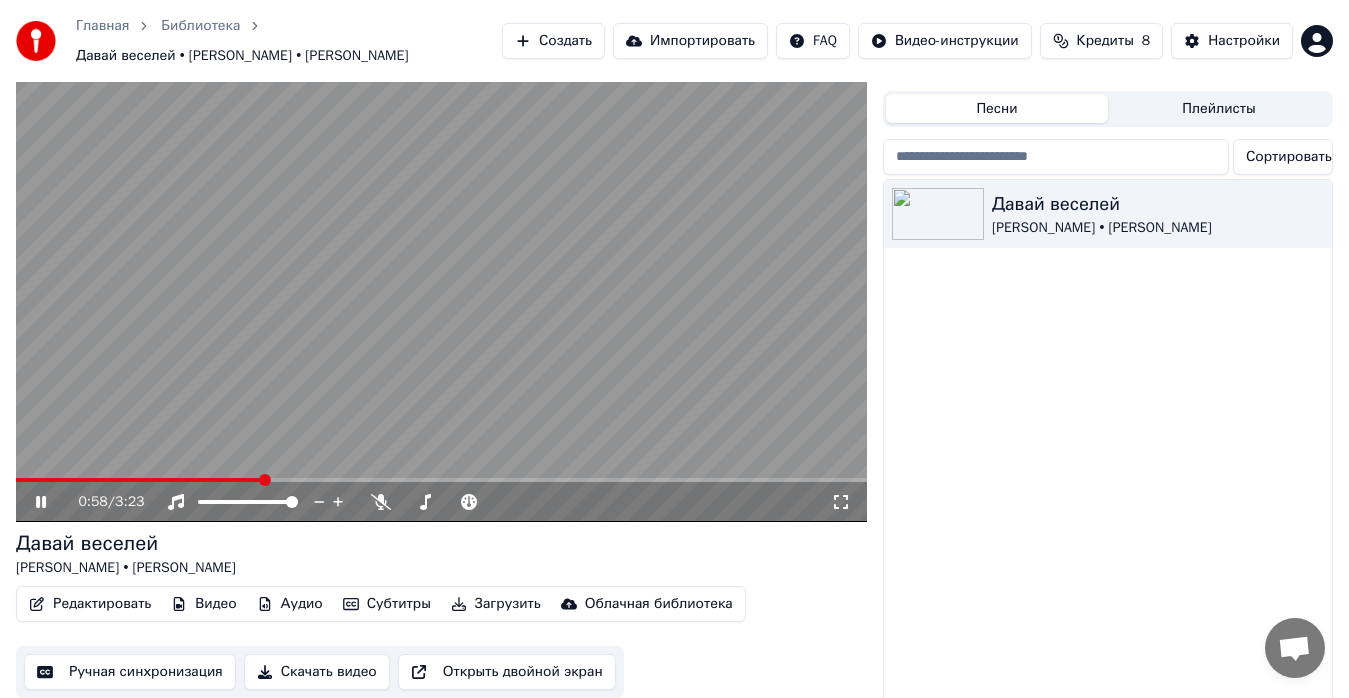 click 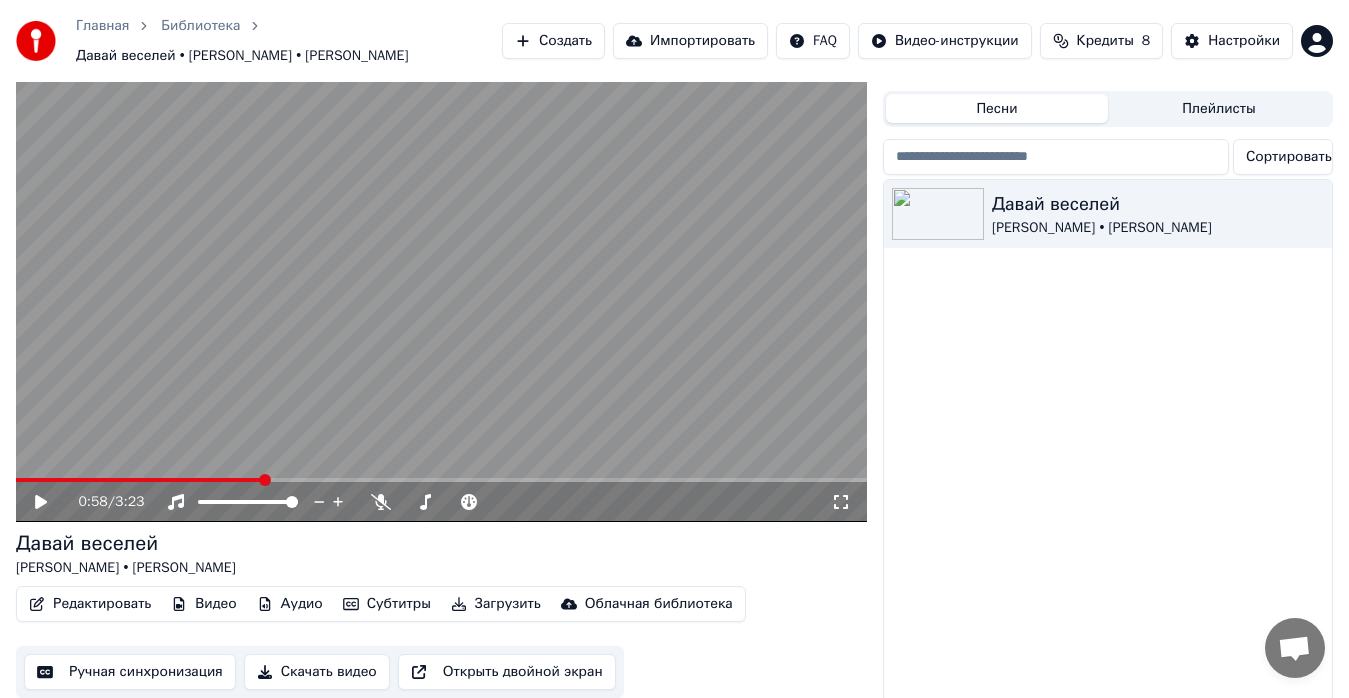 click at bounding box center (441, 282) 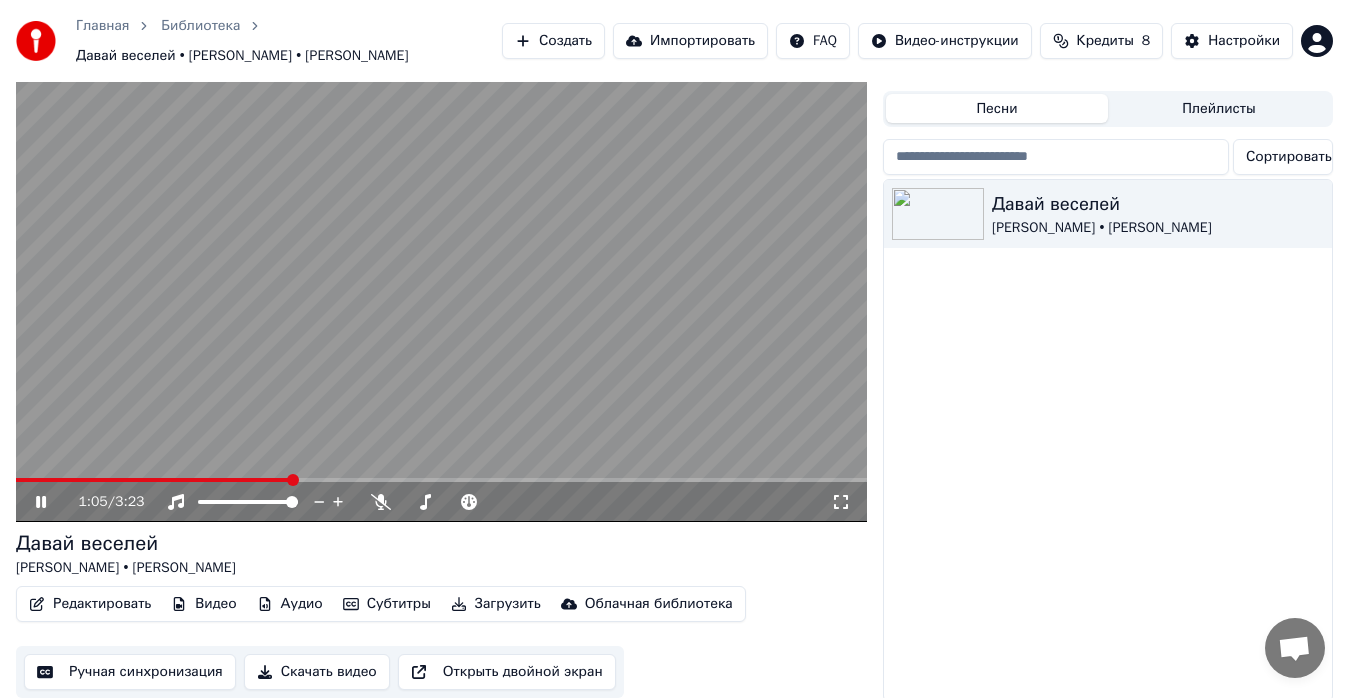 click at bounding box center (153, 480) 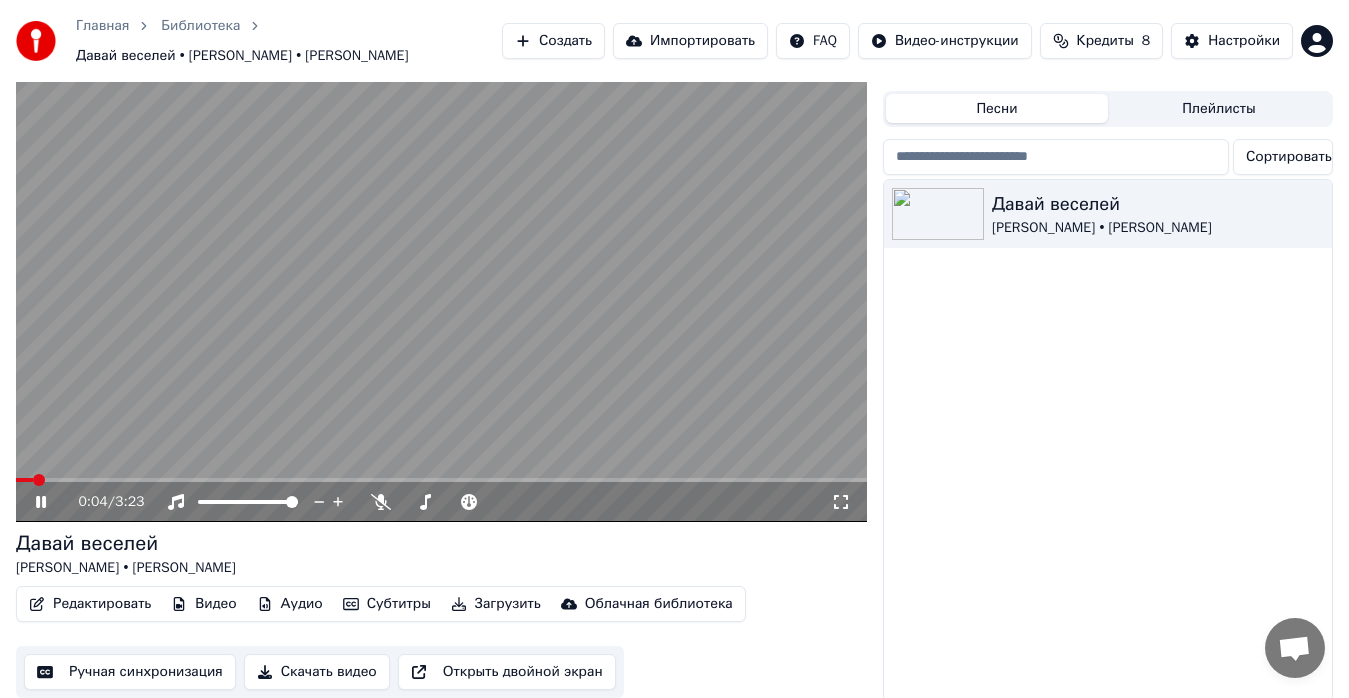 click on "Импортировать" at bounding box center (690, 41) 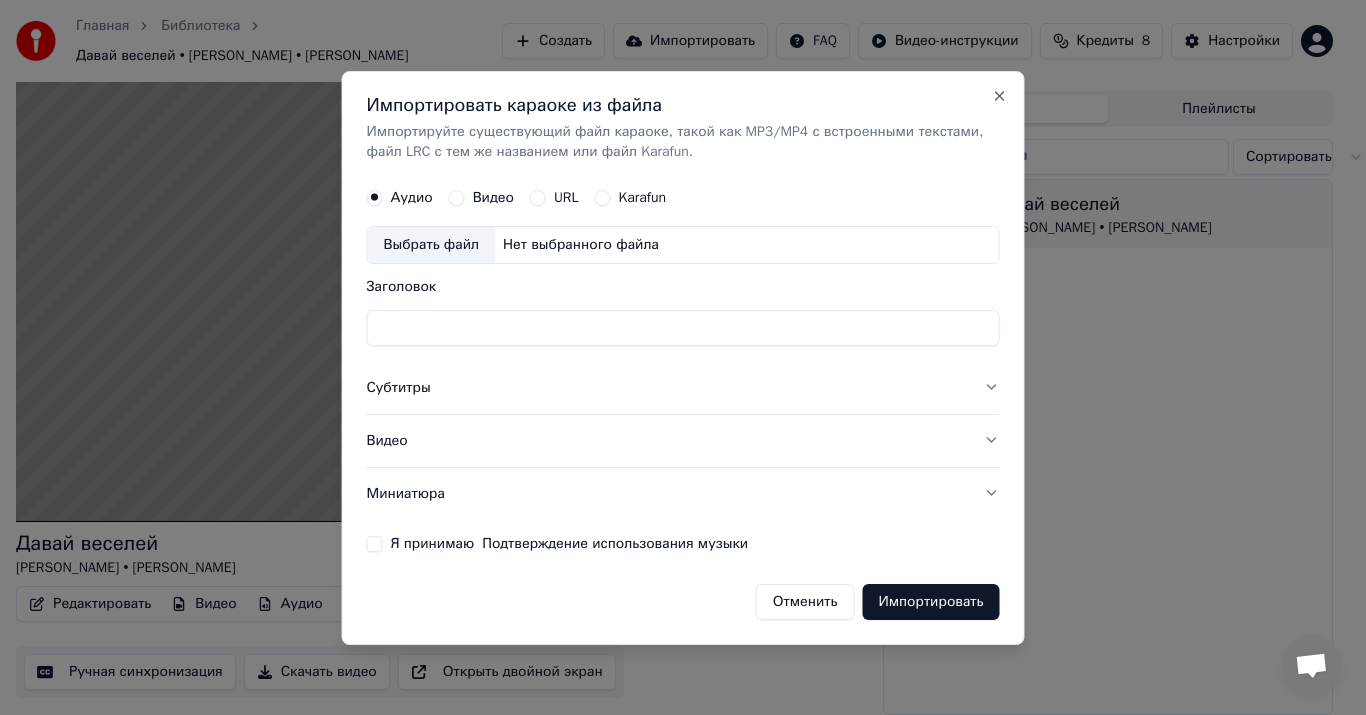 click on "Видео" at bounding box center [457, 198] 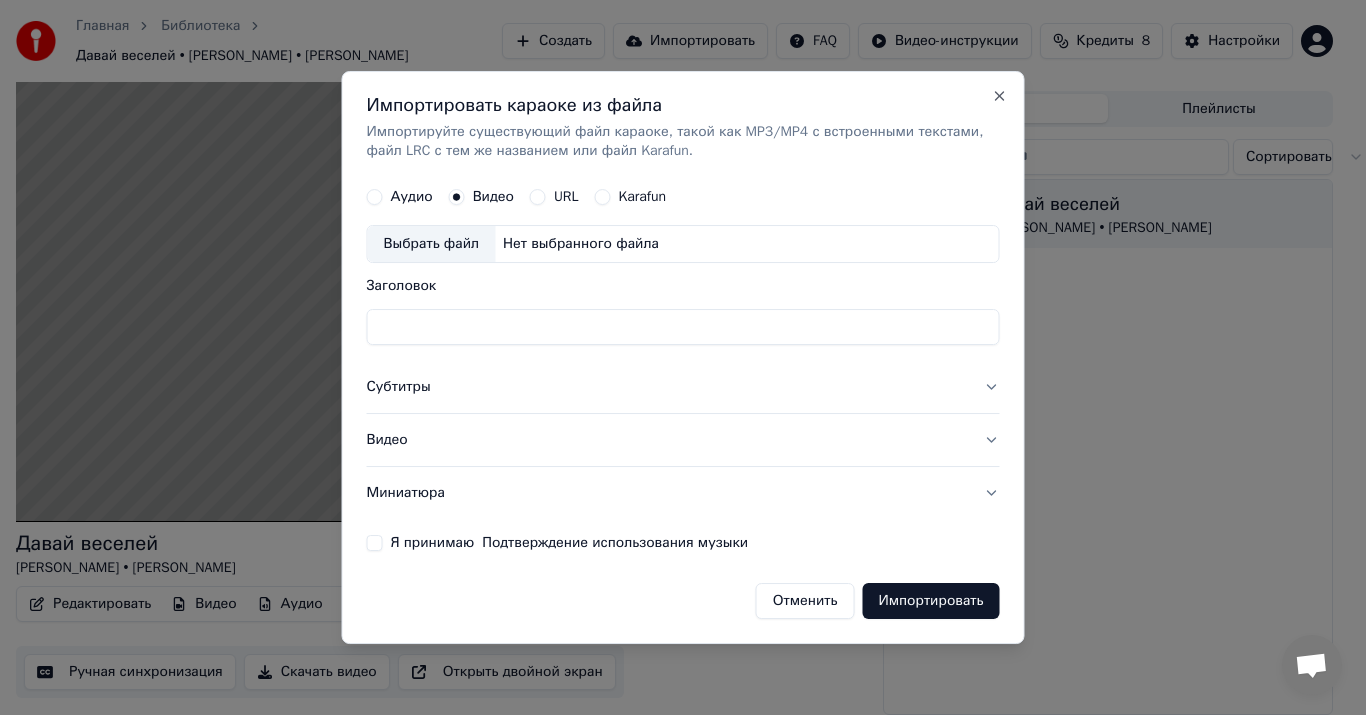 click on "Выбрать файл Нет выбранного файла" at bounding box center (683, 245) 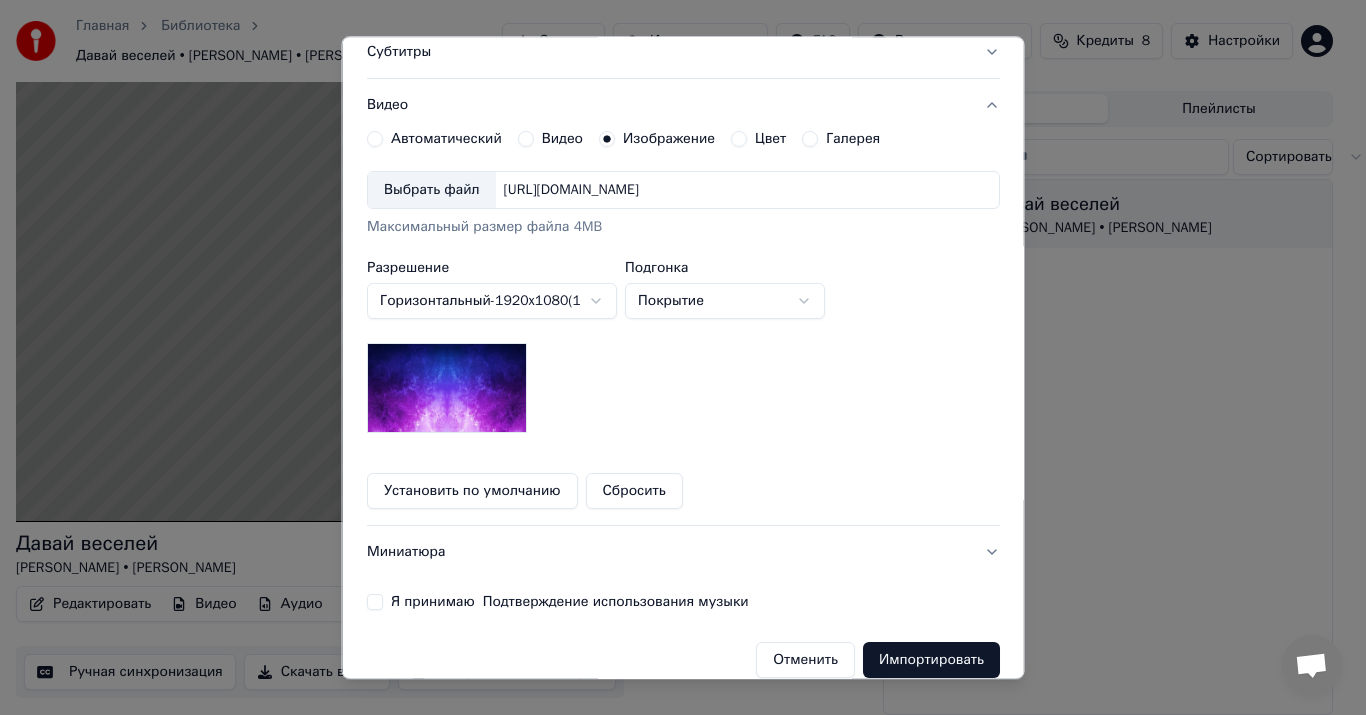 scroll, scrollTop: 324, scrollLeft: 0, axis: vertical 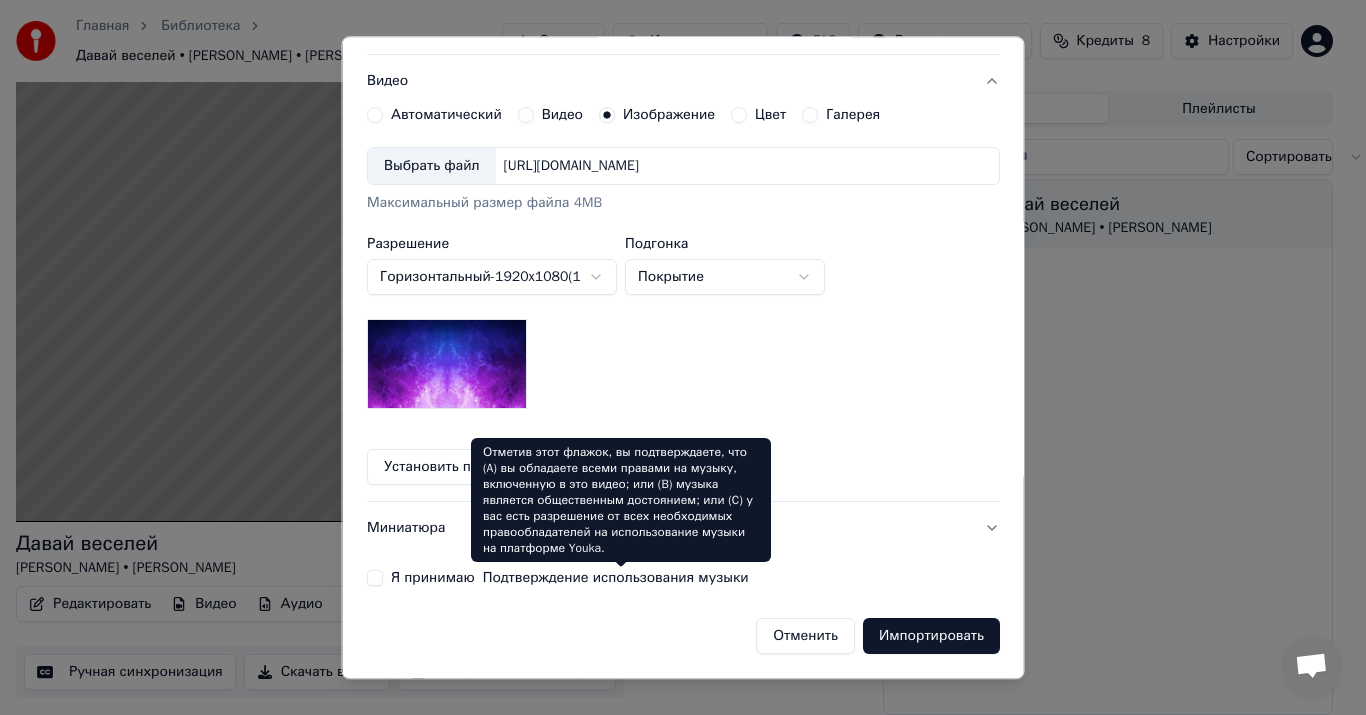 click on "Подтверждение использования музыки" at bounding box center (615, 579) 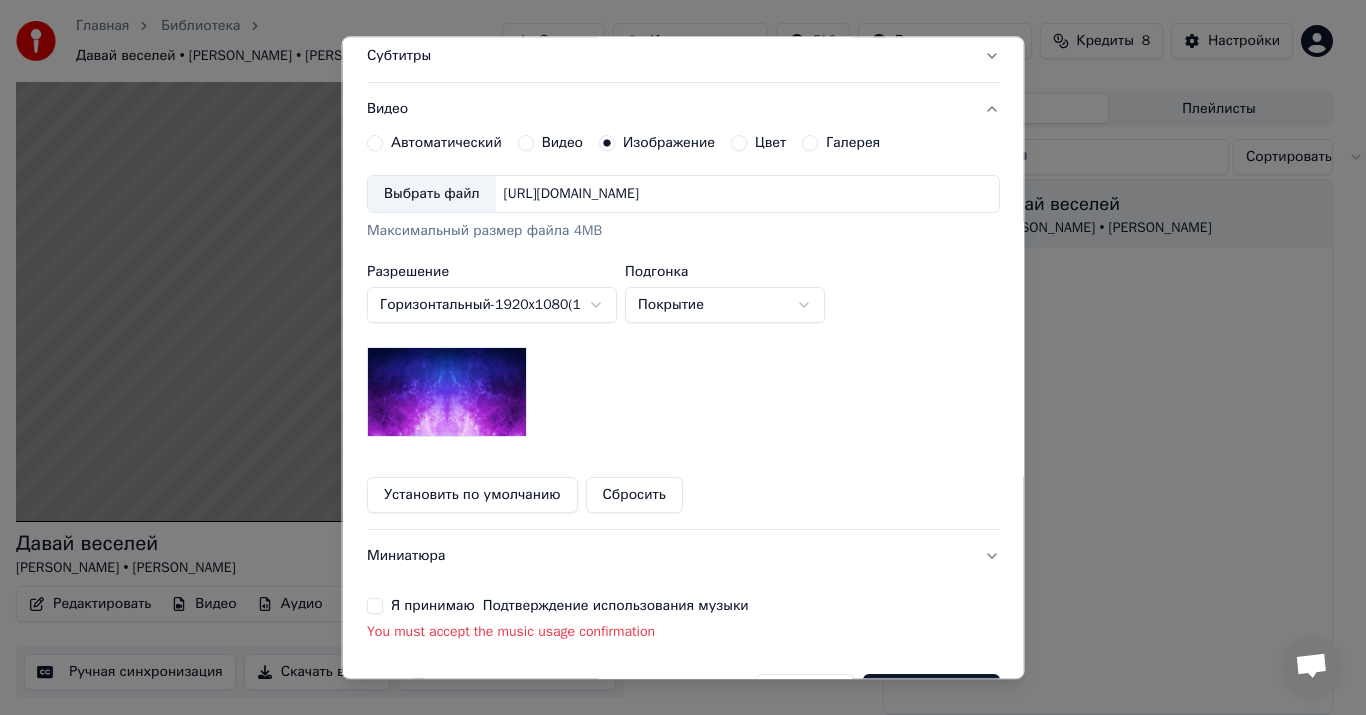 scroll, scrollTop: 352, scrollLeft: 0, axis: vertical 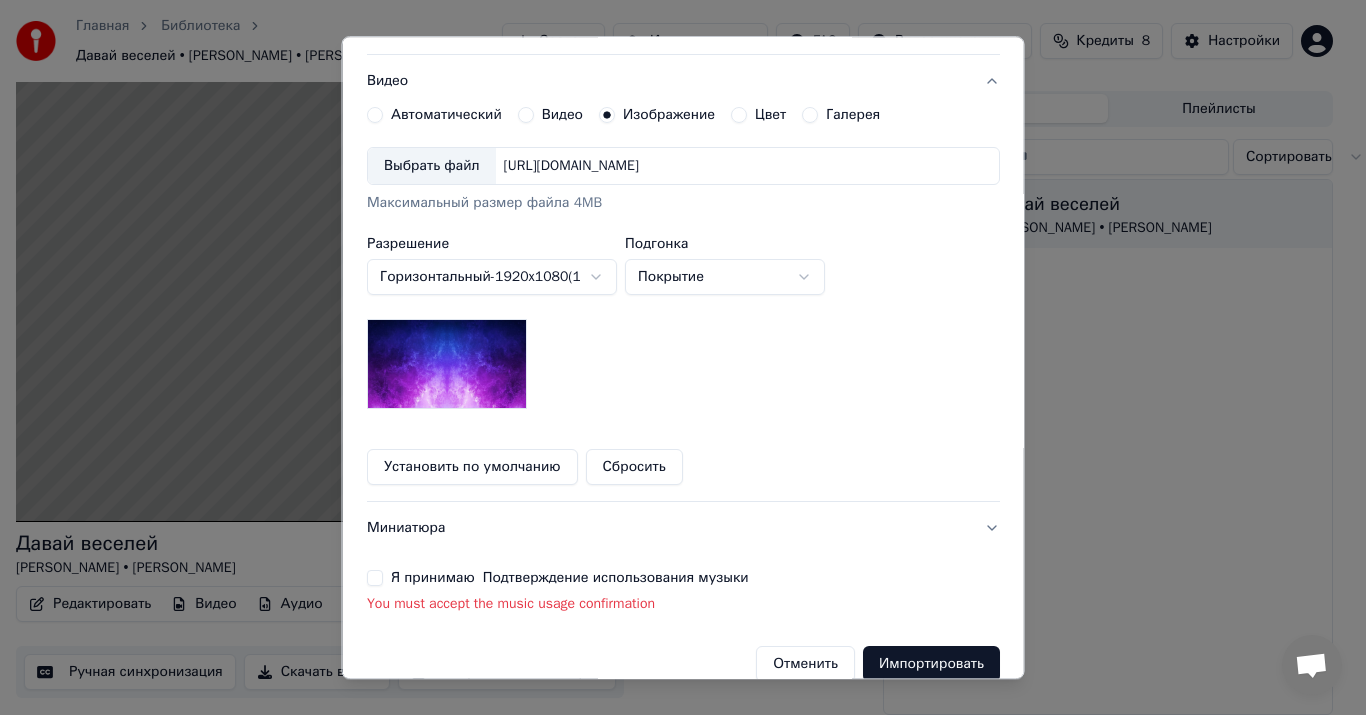 click on "Я принимаю   Подтверждение использования музыки" at bounding box center (375, 579) 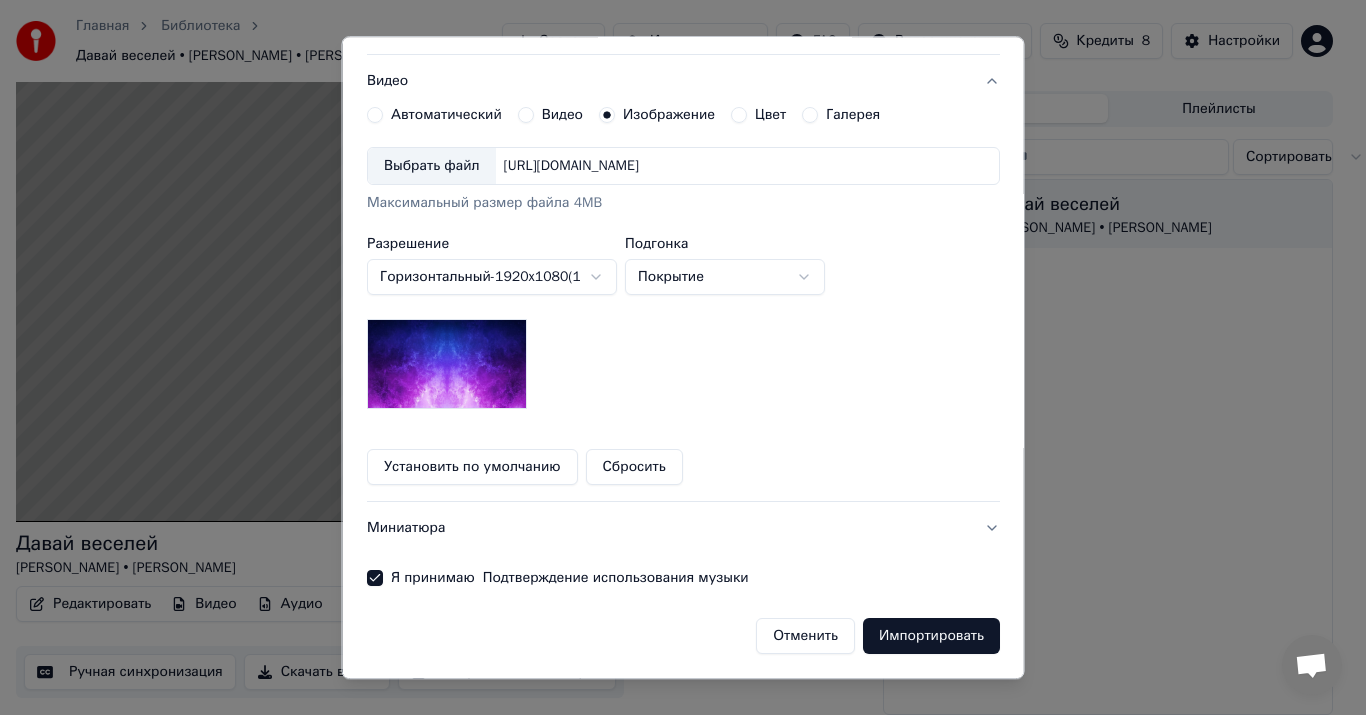 click on "Импортировать" at bounding box center [930, 637] 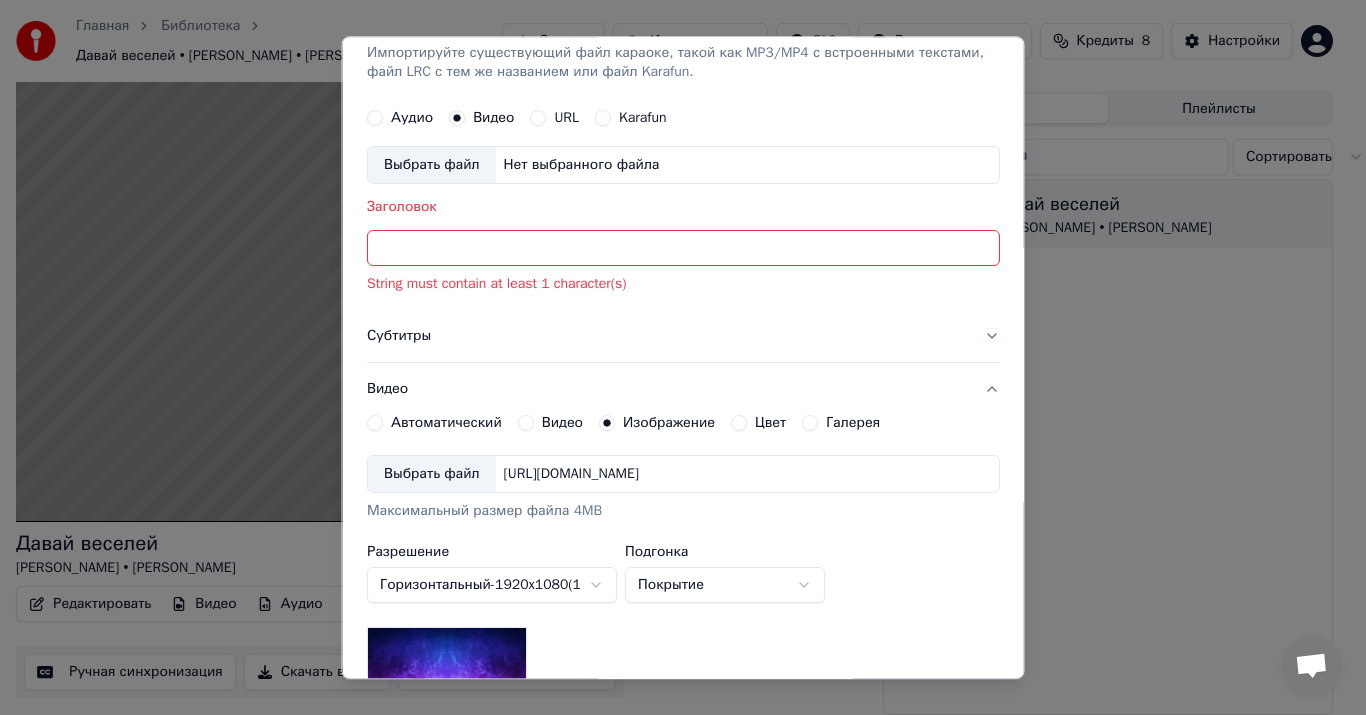 scroll, scrollTop: 0, scrollLeft: 0, axis: both 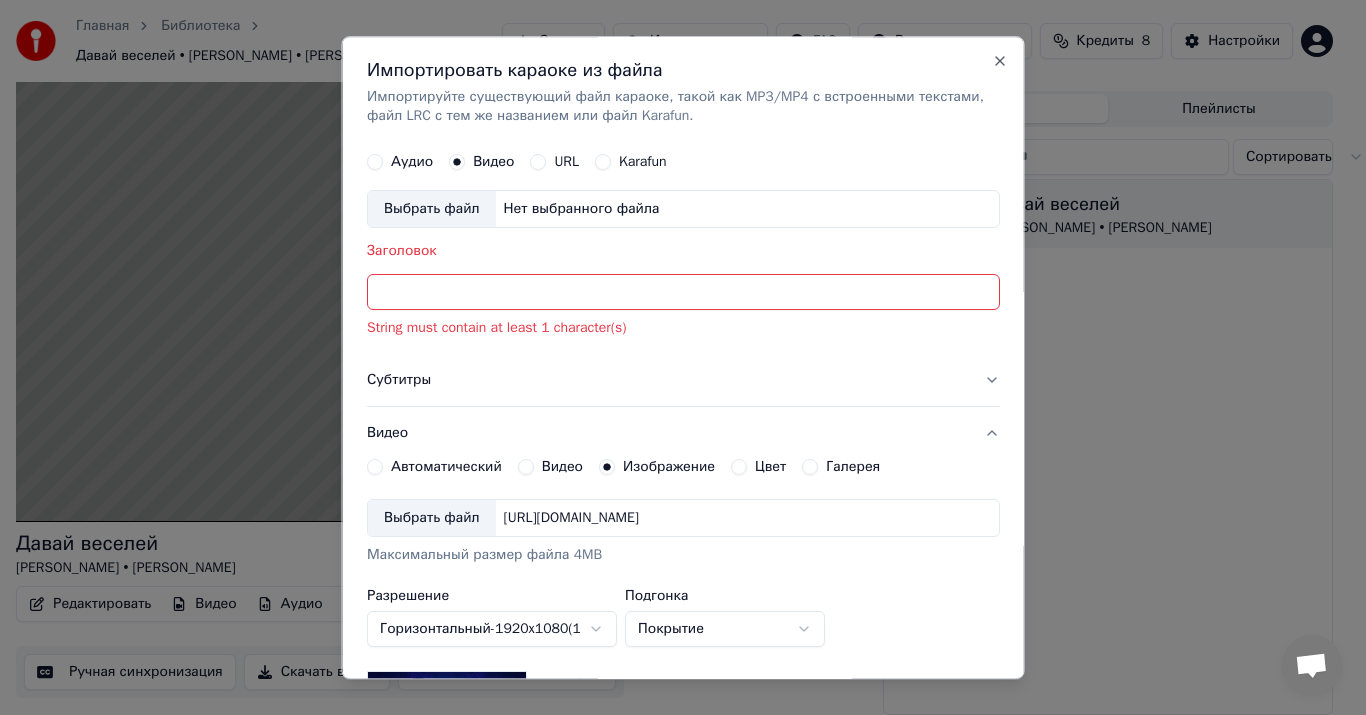 click on "Заголовок" at bounding box center [683, 293] 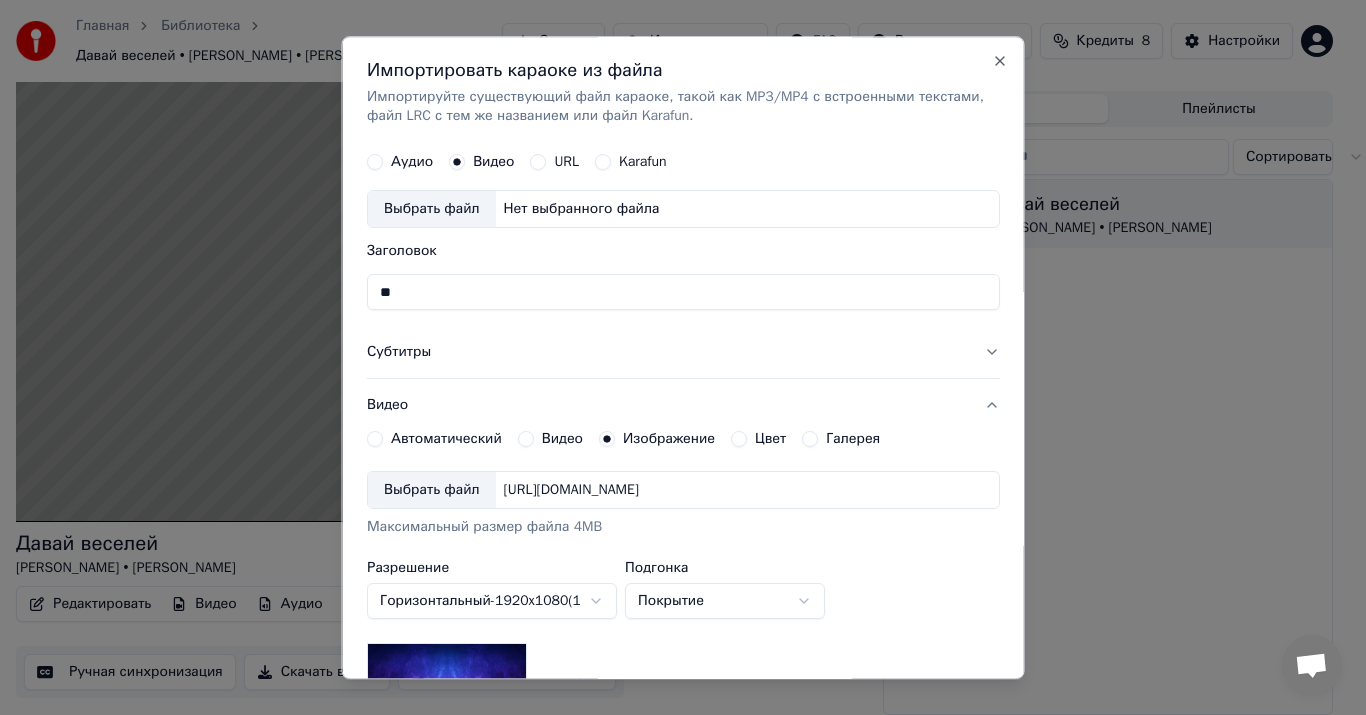 type on "*" 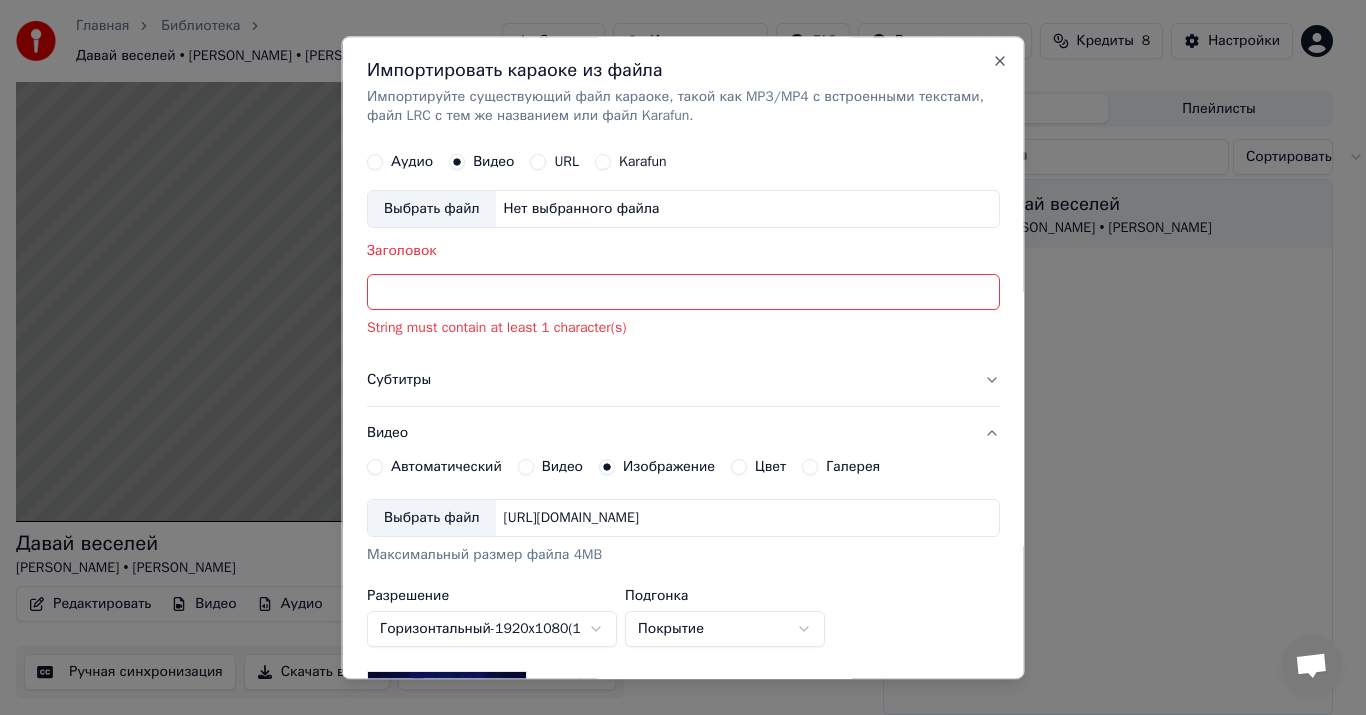 click on "Заголовок" at bounding box center (683, 293) 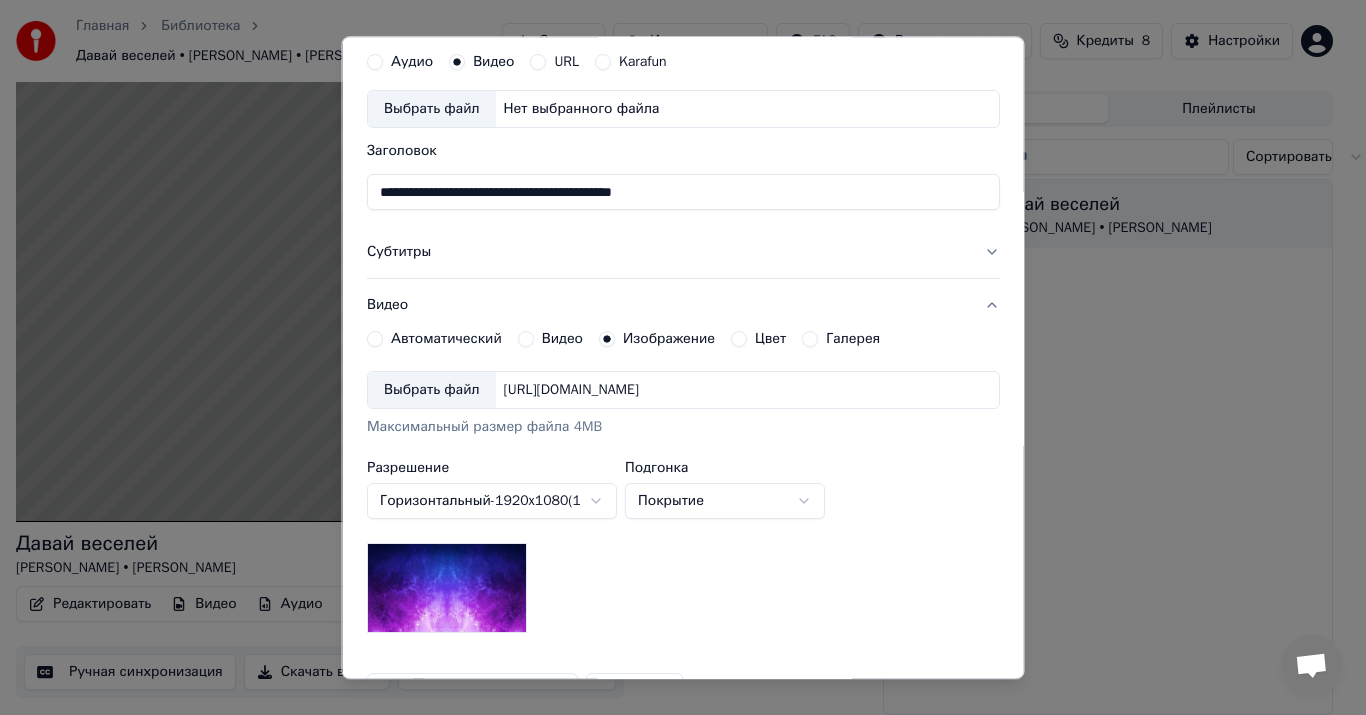 scroll, scrollTop: 324, scrollLeft: 0, axis: vertical 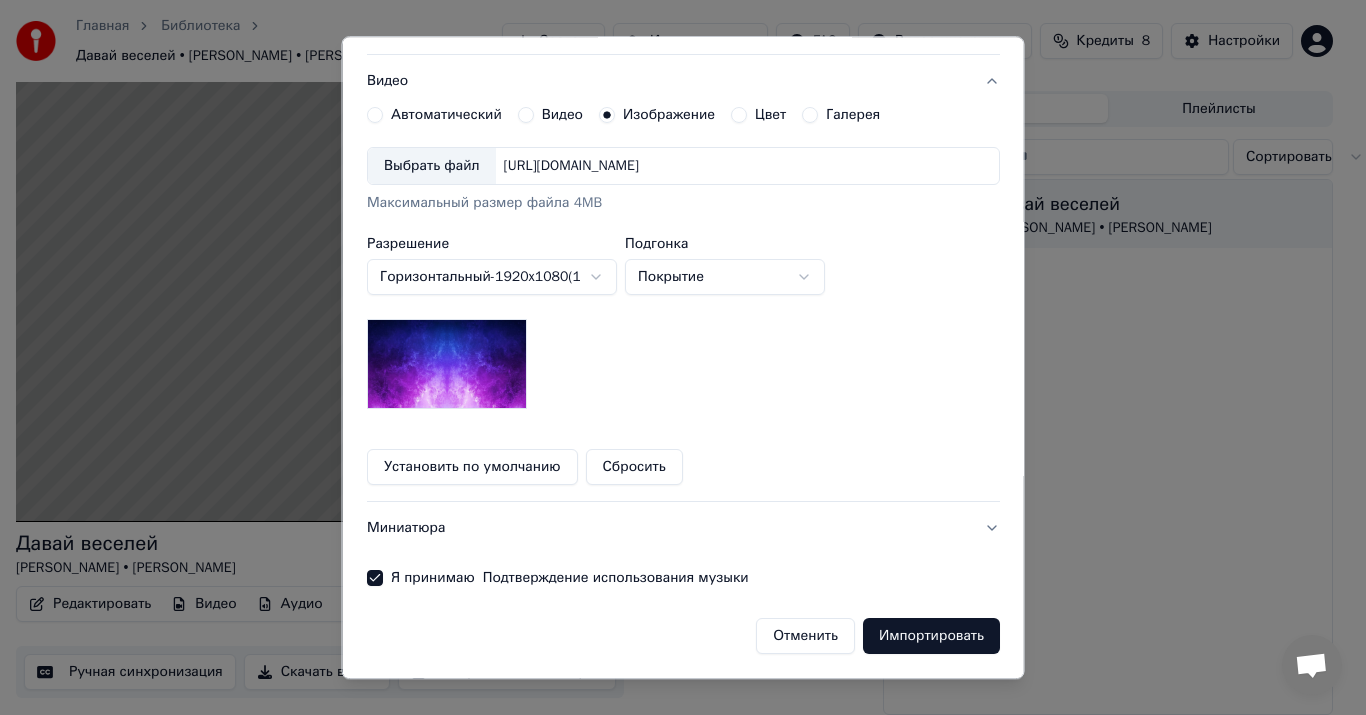type on "**********" 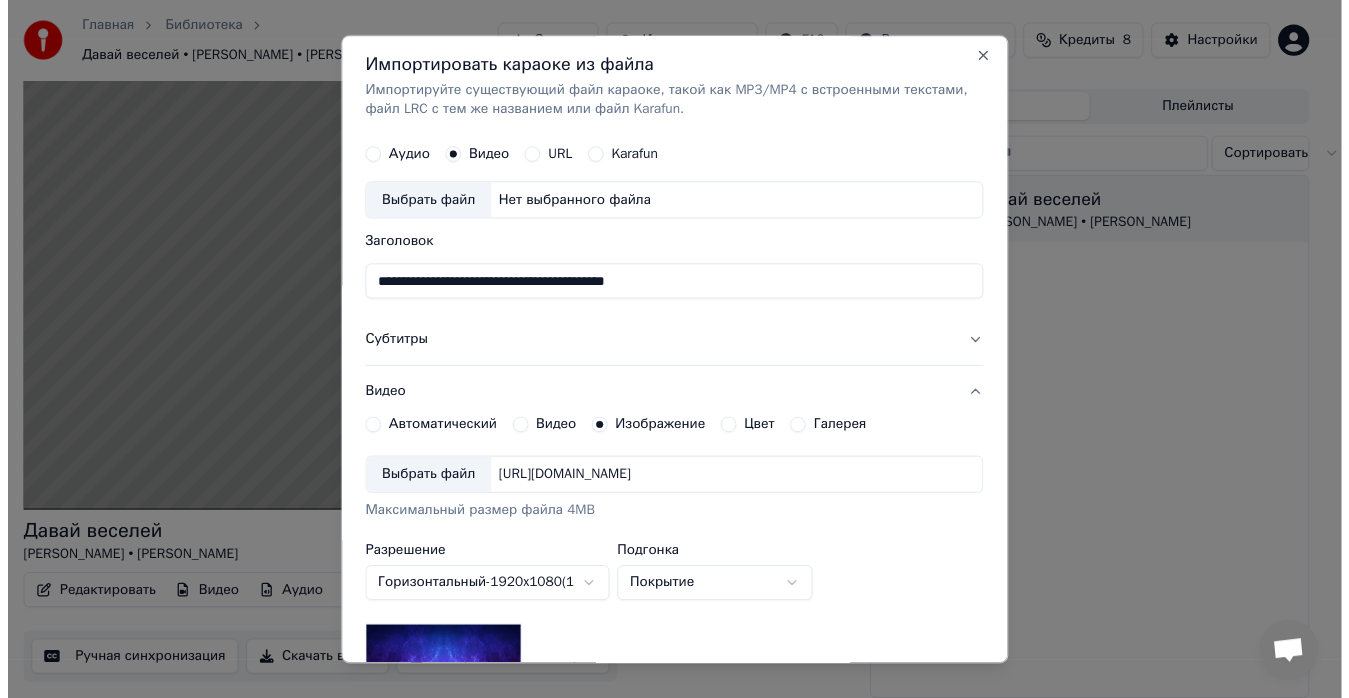 scroll, scrollTop: 0, scrollLeft: 0, axis: both 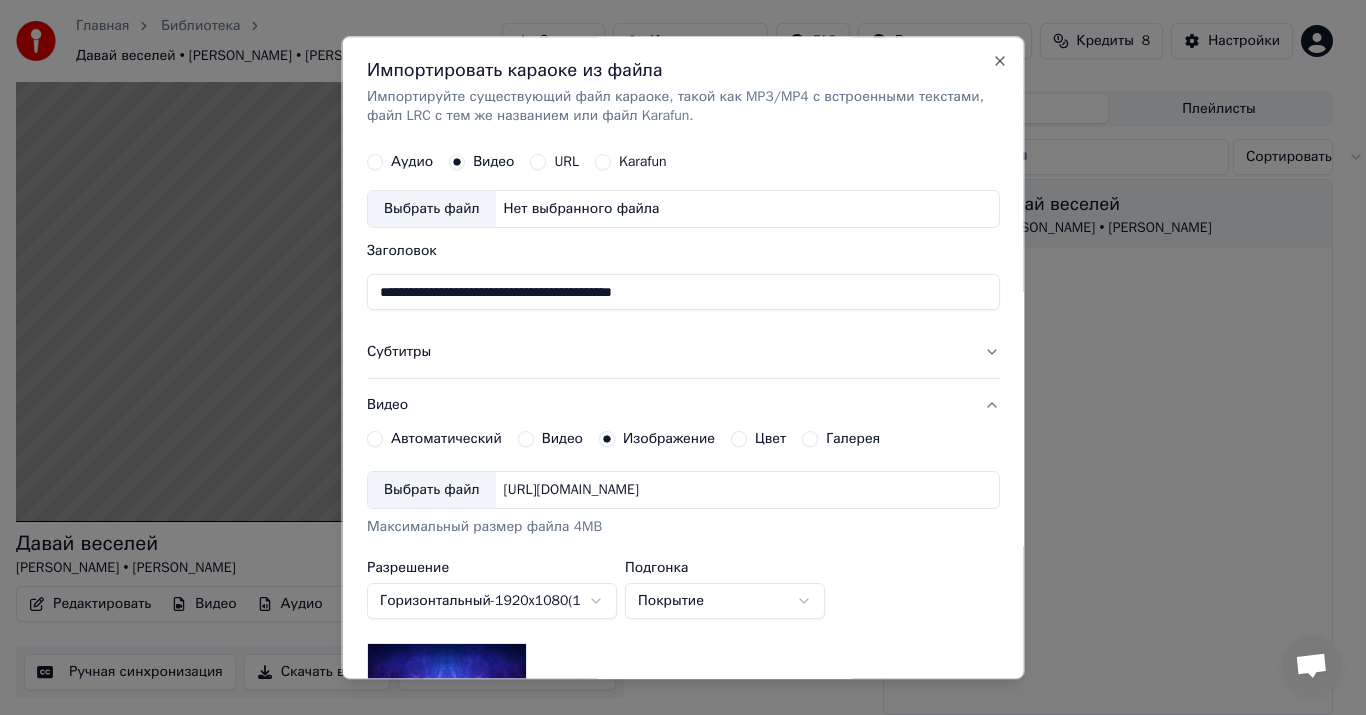 click on "Нет выбранного файла" at bounding box center [581, 210] 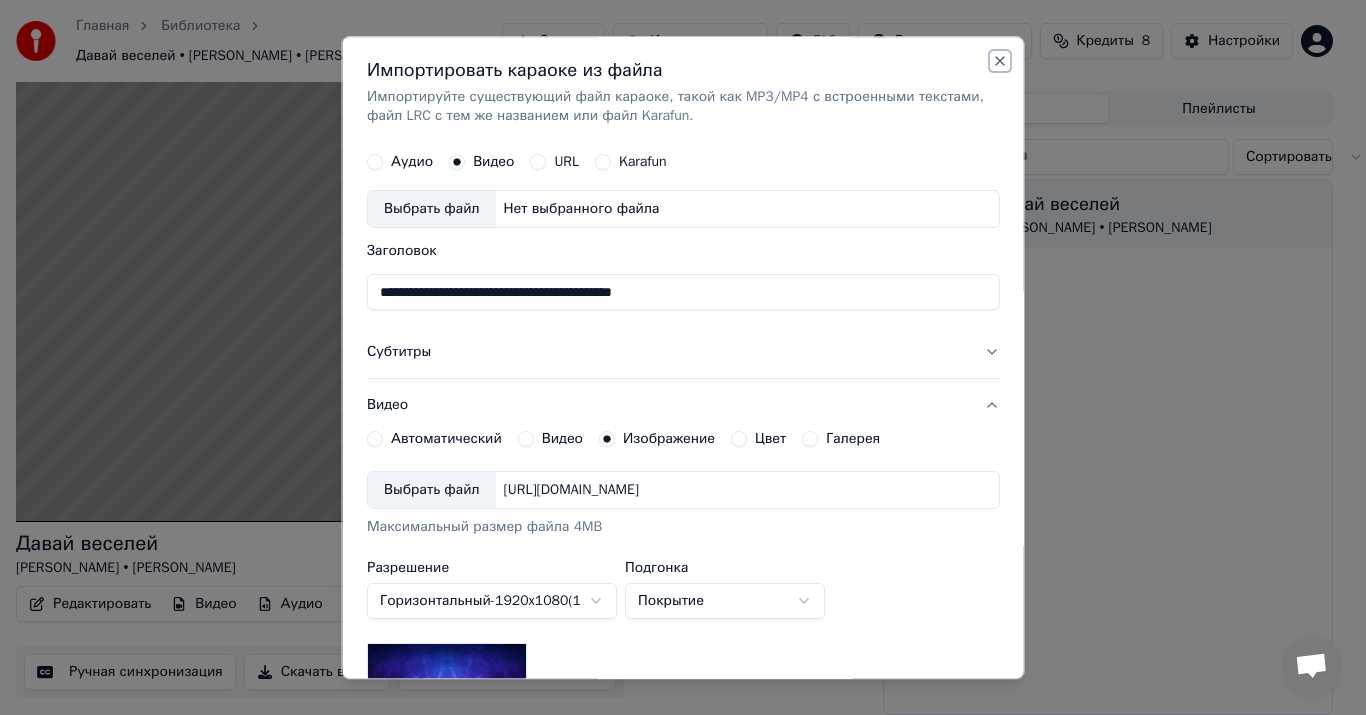 click on "Close" at bounding box center (1000, 61) 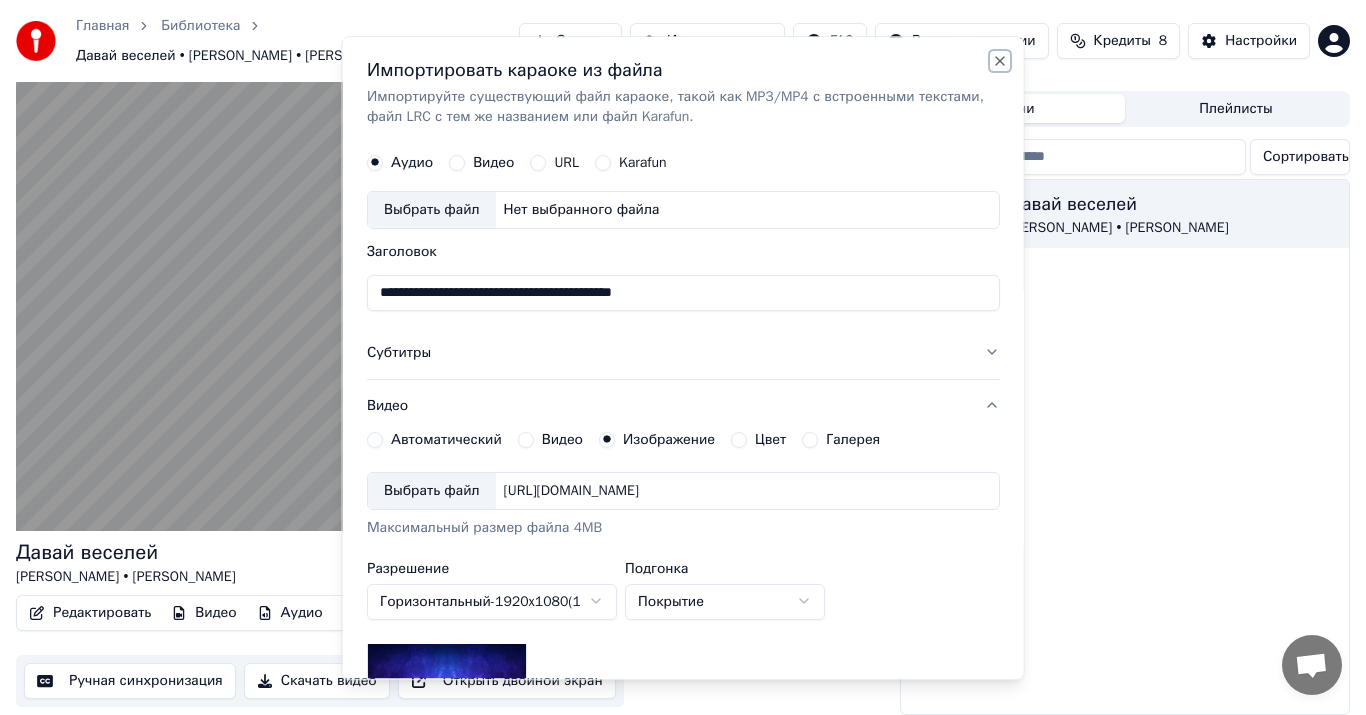 type 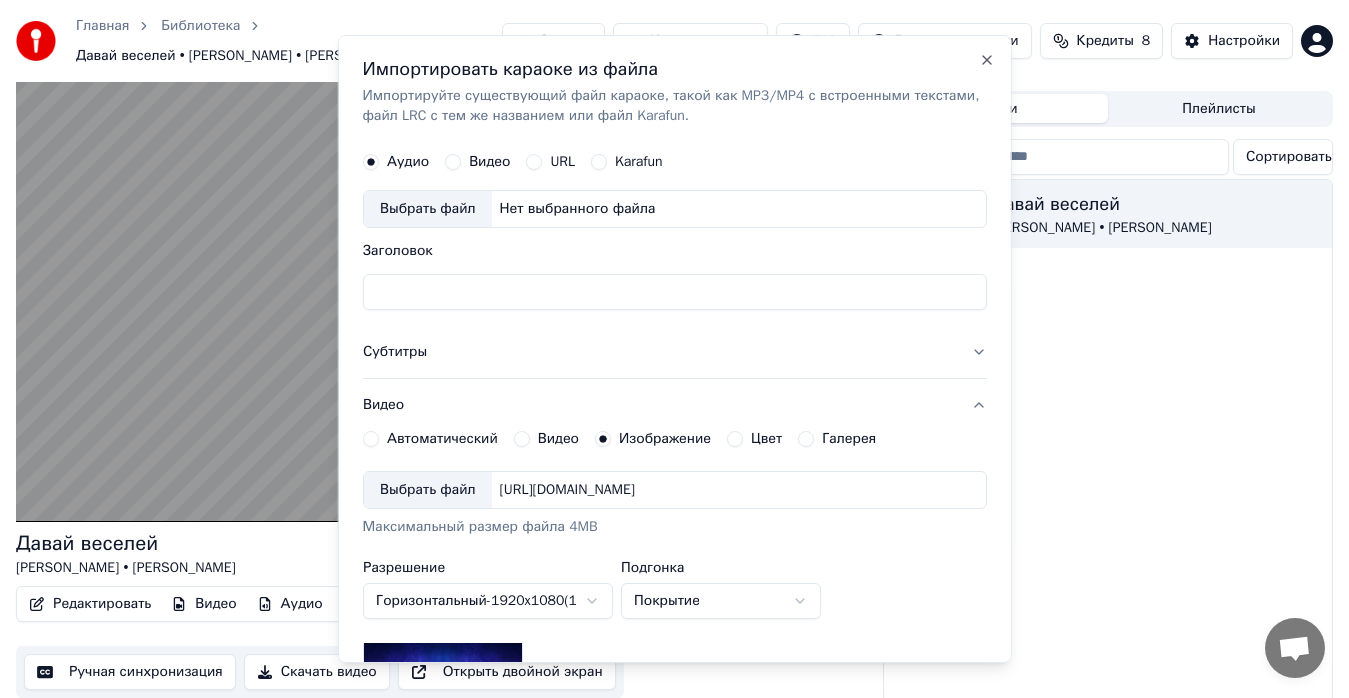 click on "**********" at bounding box center (674, 349) 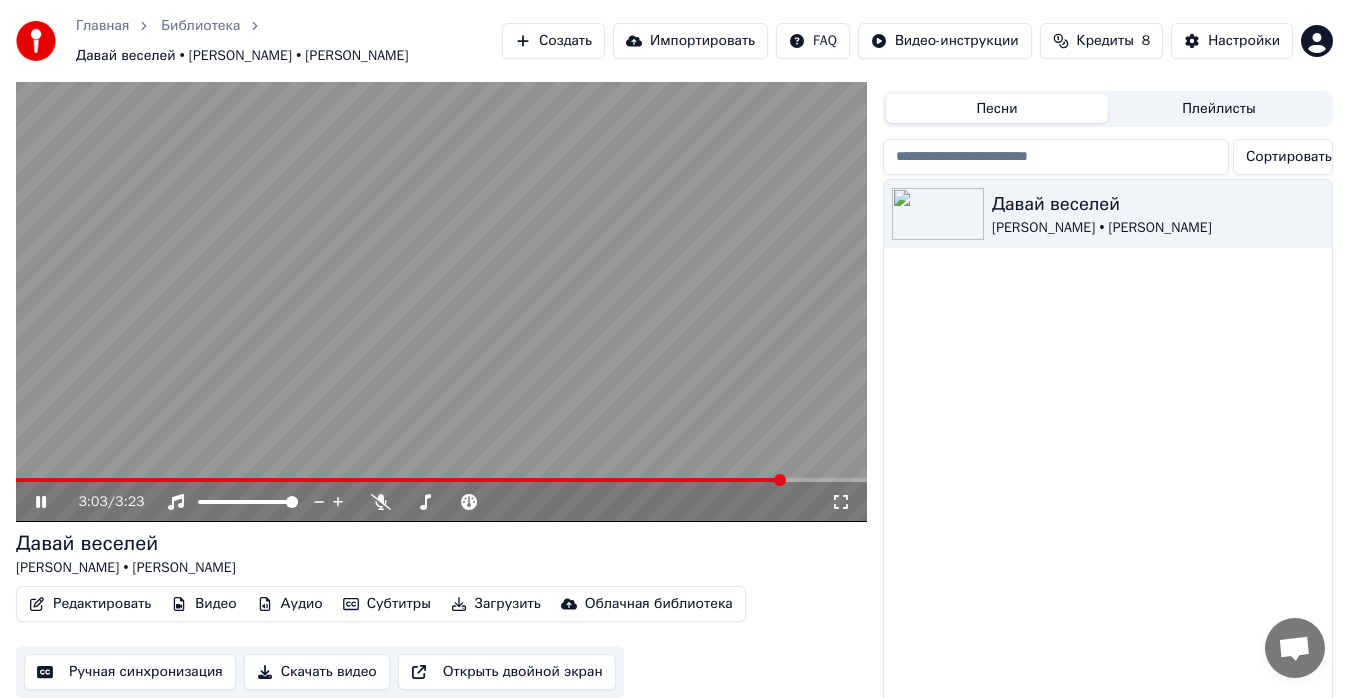 click at bounding box center (441, 282) 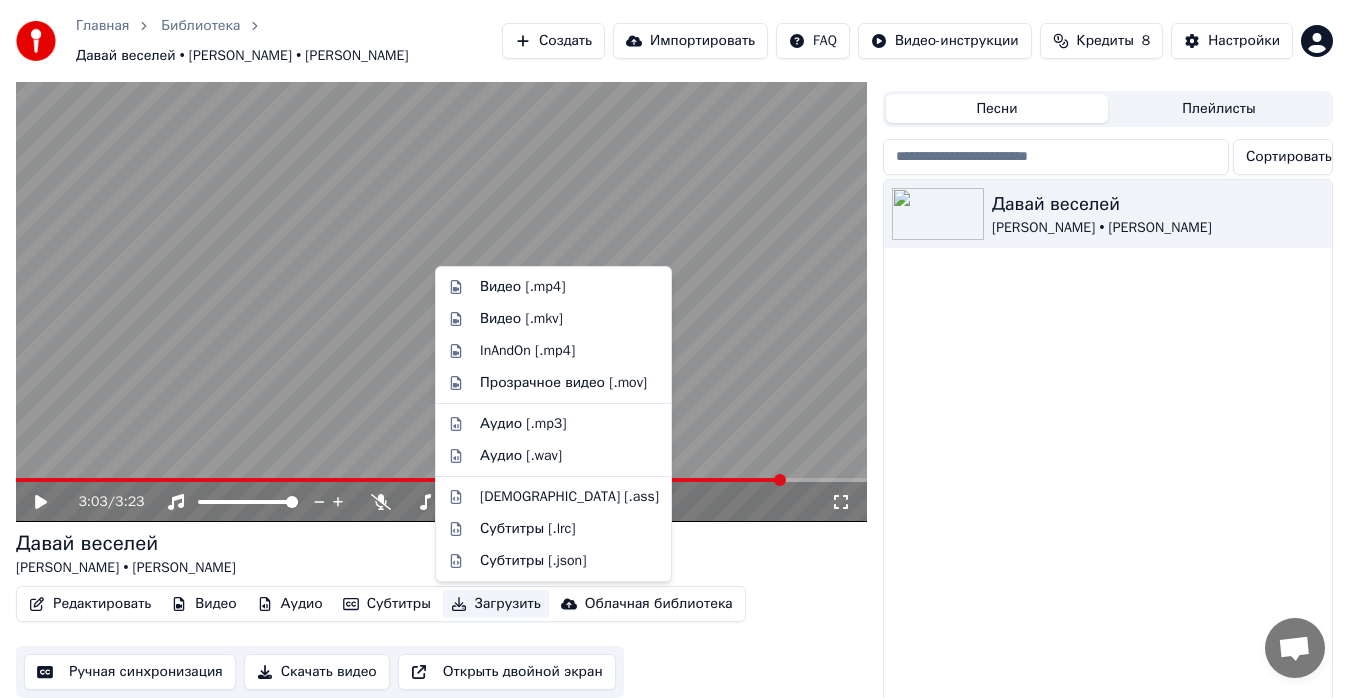 click on "Загрузить" at bounding box center (496, 604) 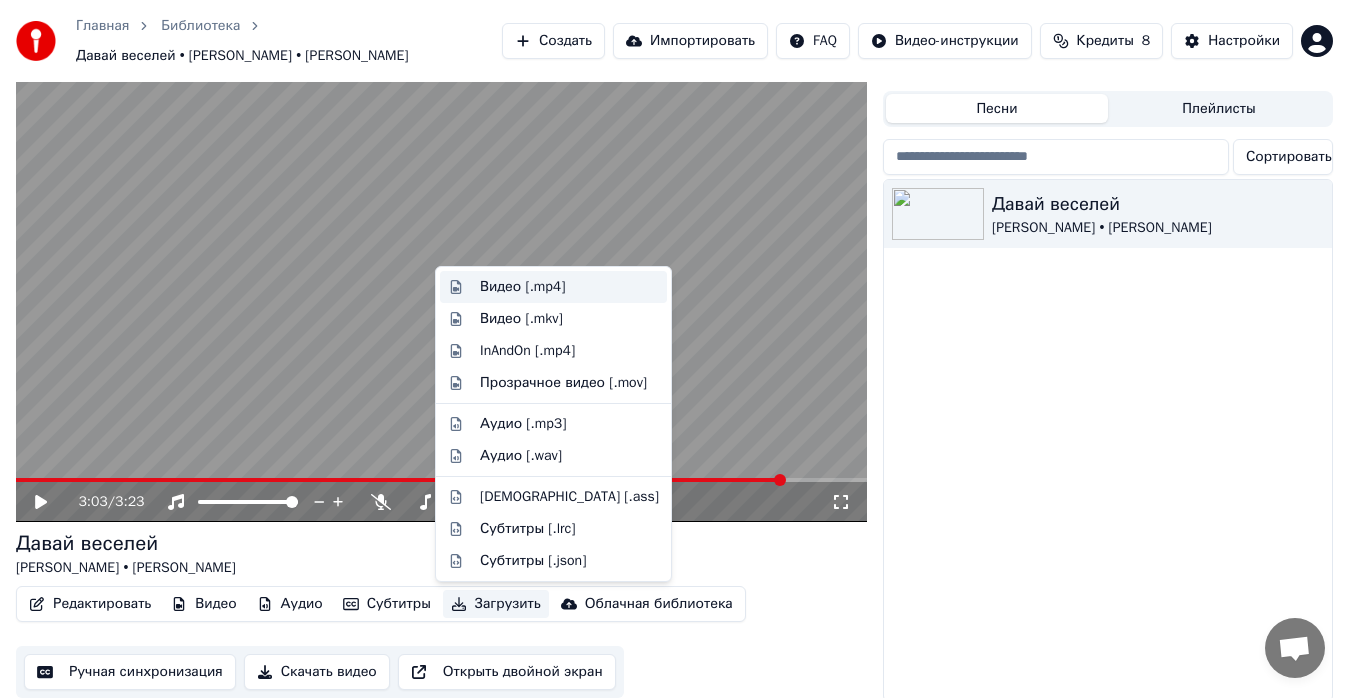 click on "Видео [.mp4]" at bounding box center [553, 287] 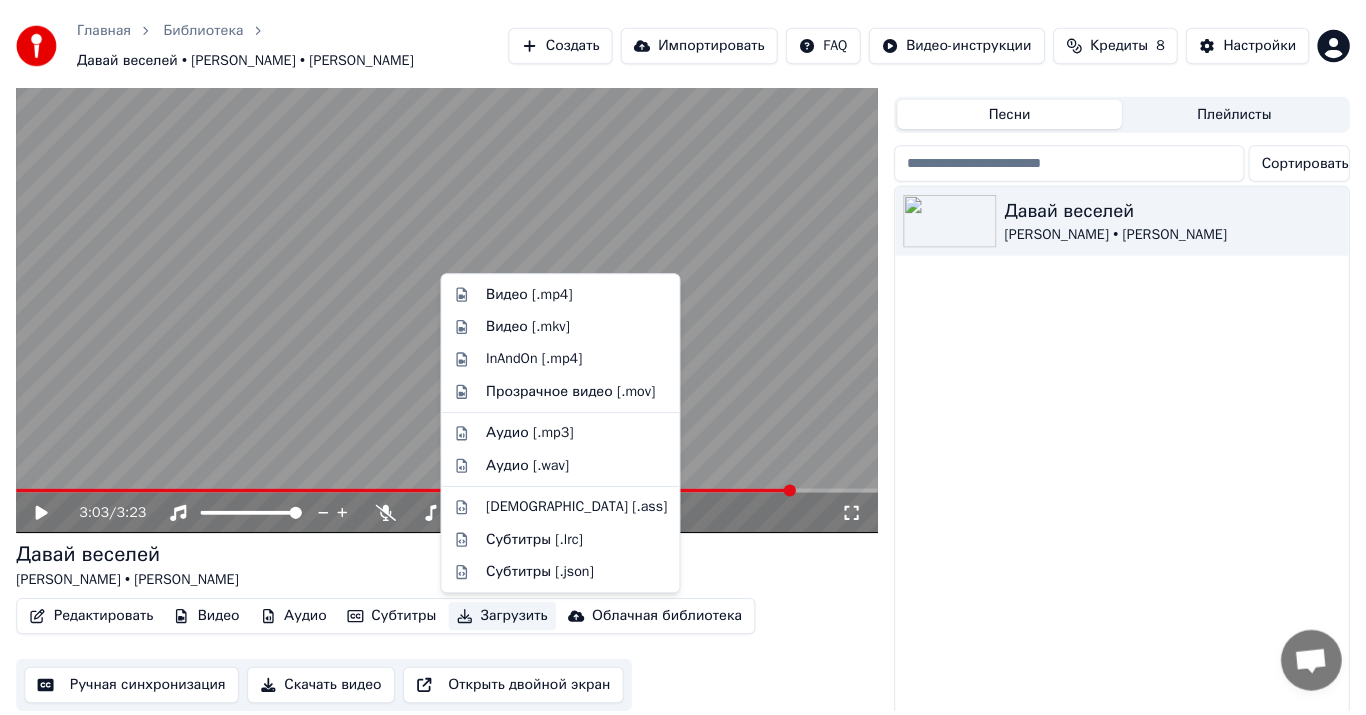 scroll, scrollTop: 23, scrollLeft: 0, axis: vertical 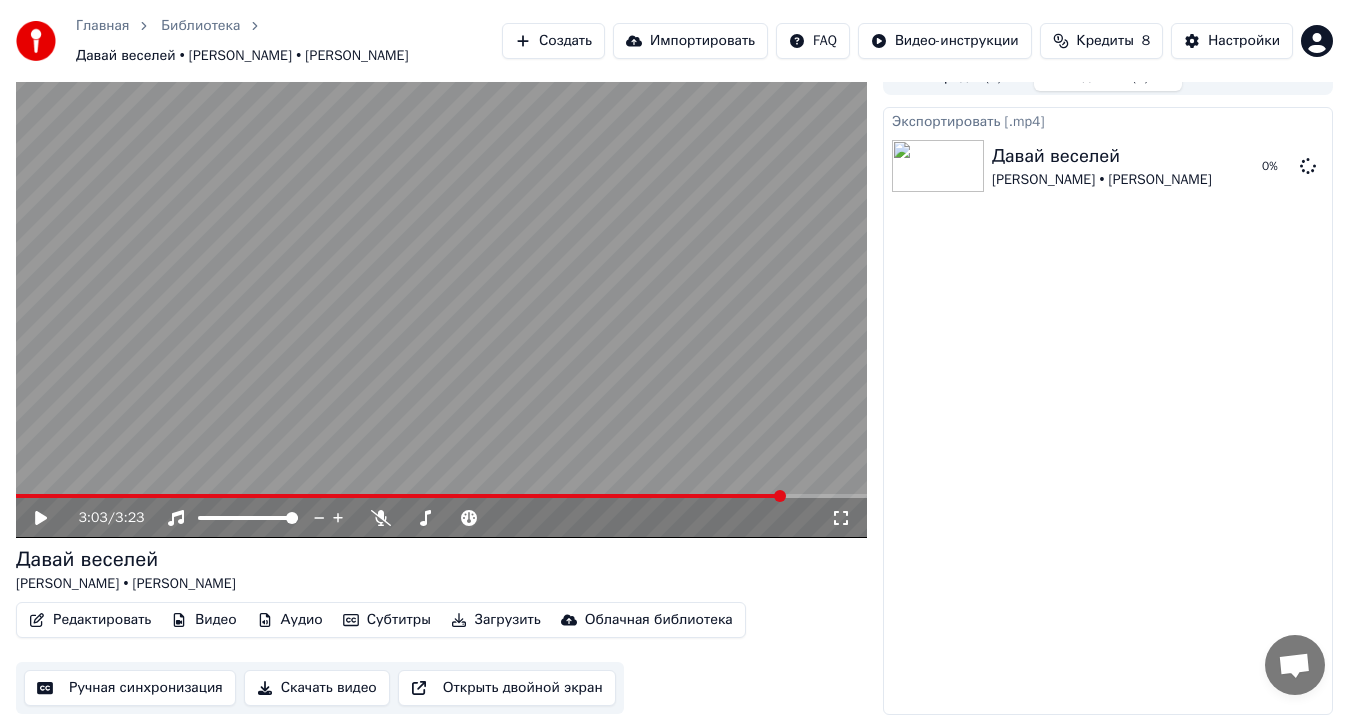click on "Импортировать" at bounding box center (690, 41) 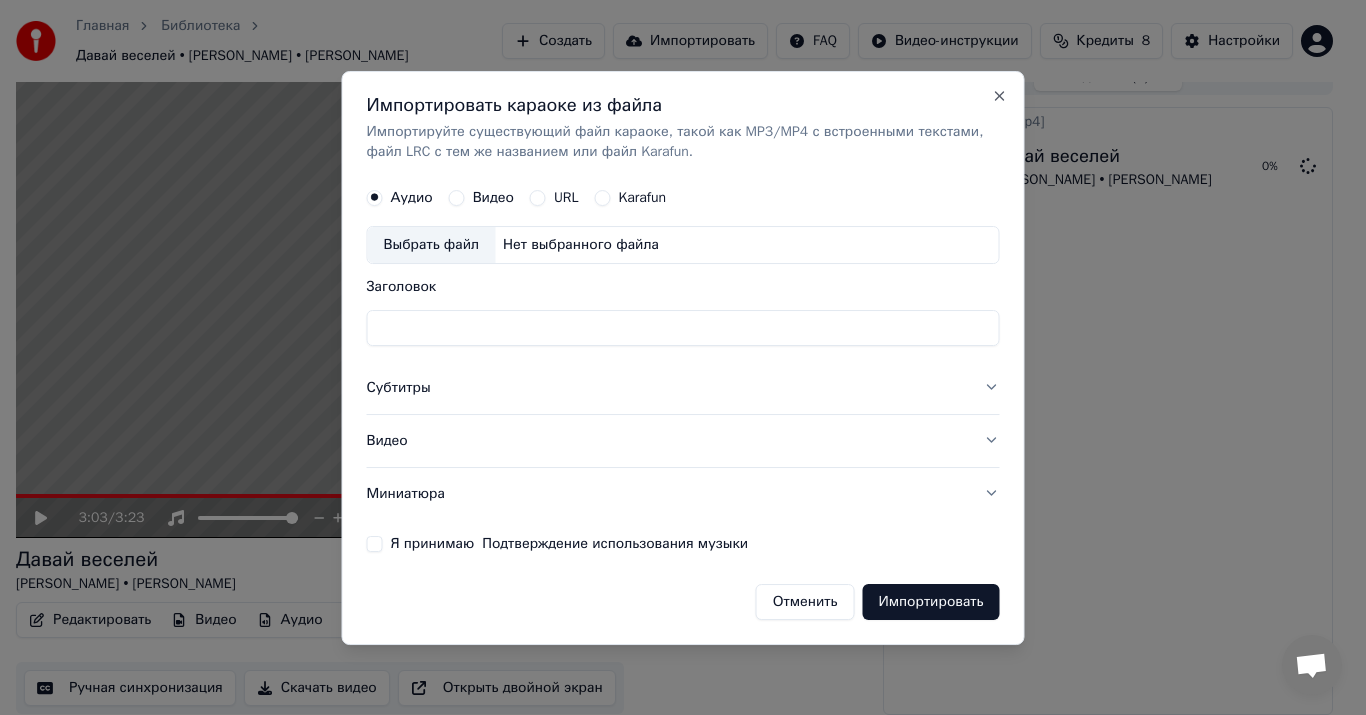 click on "Видео" at bounding box center [457, 198] 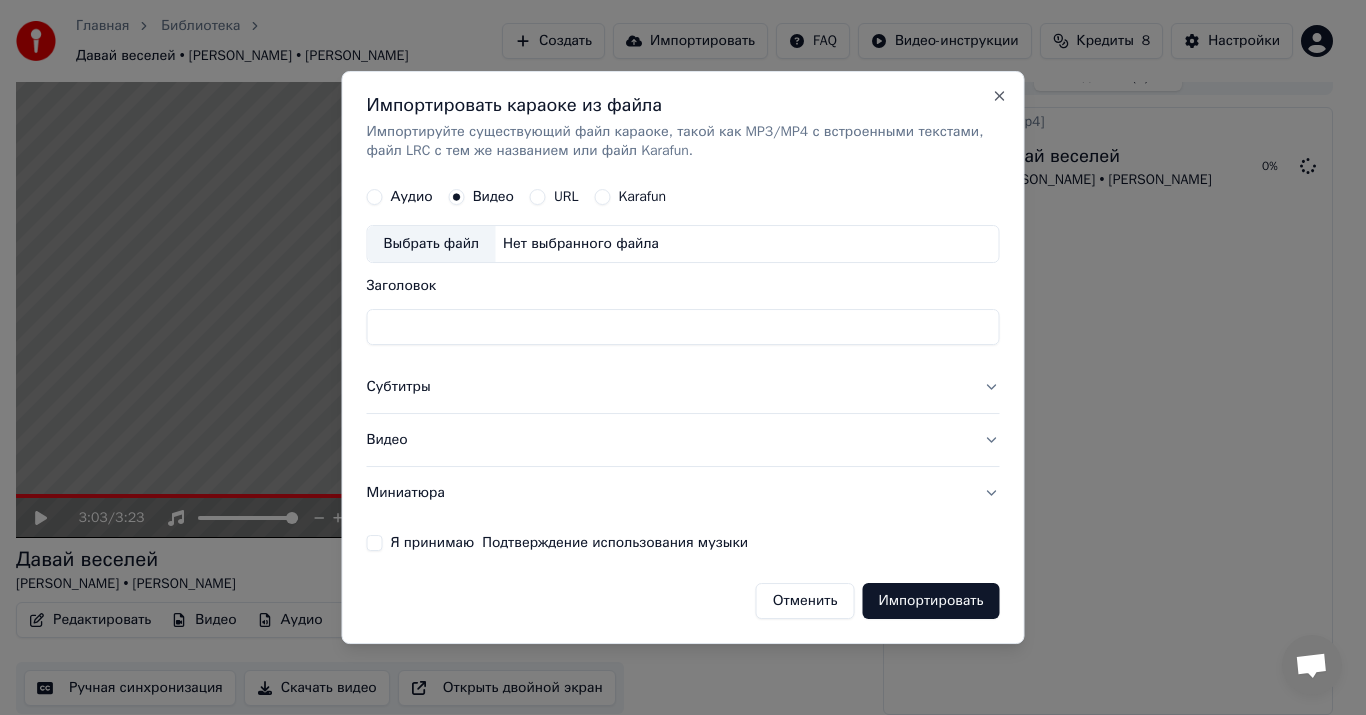 click on "Нет выбранного файла" at bounding box center [581, 245] 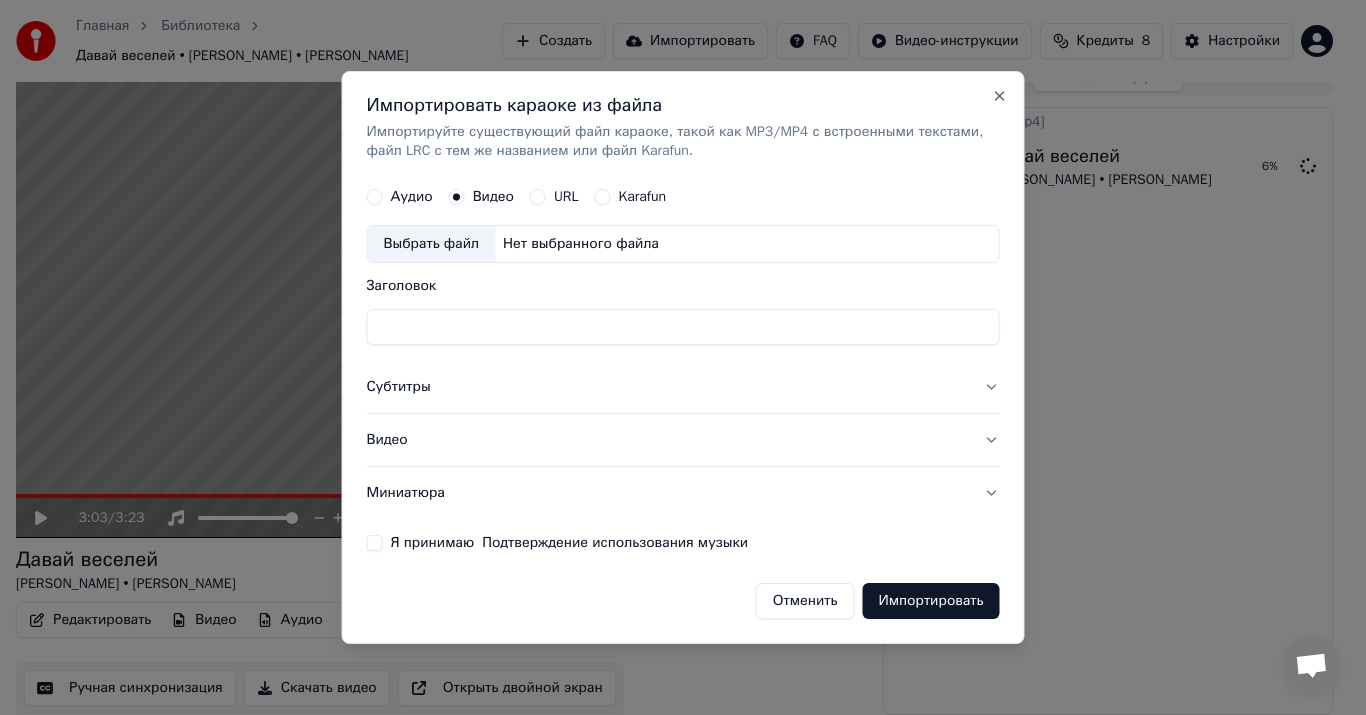 click on "Выбрать файл" at bounding box center (432, 245) 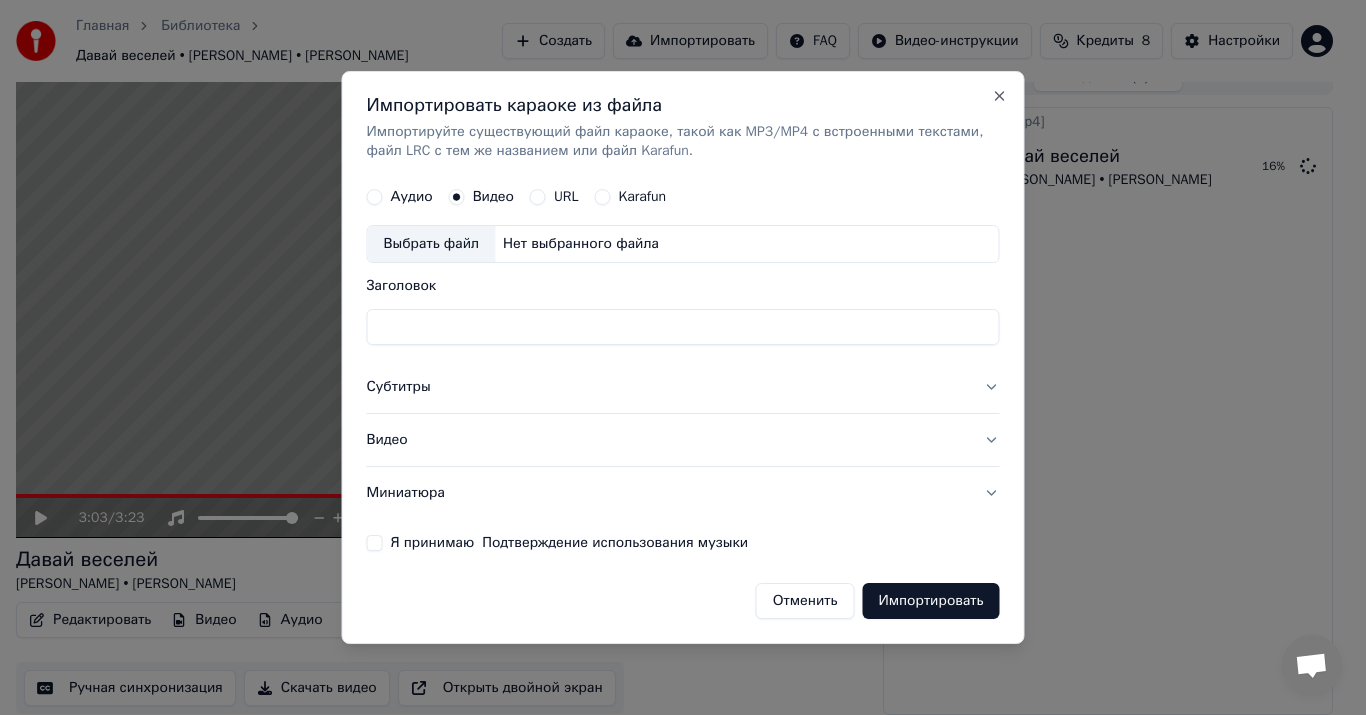click on "Karafun" at bounding box center (603, 198) 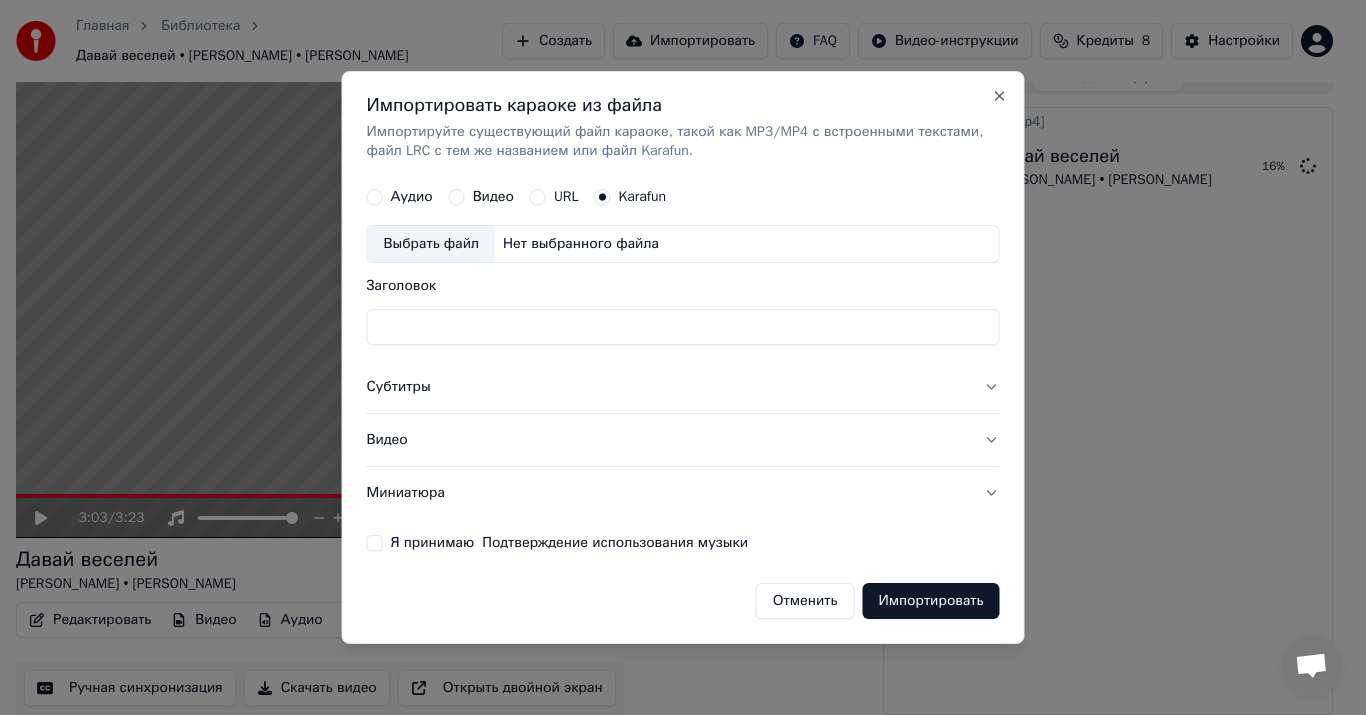 click on "Аудио" at bounding box center [375, 198] 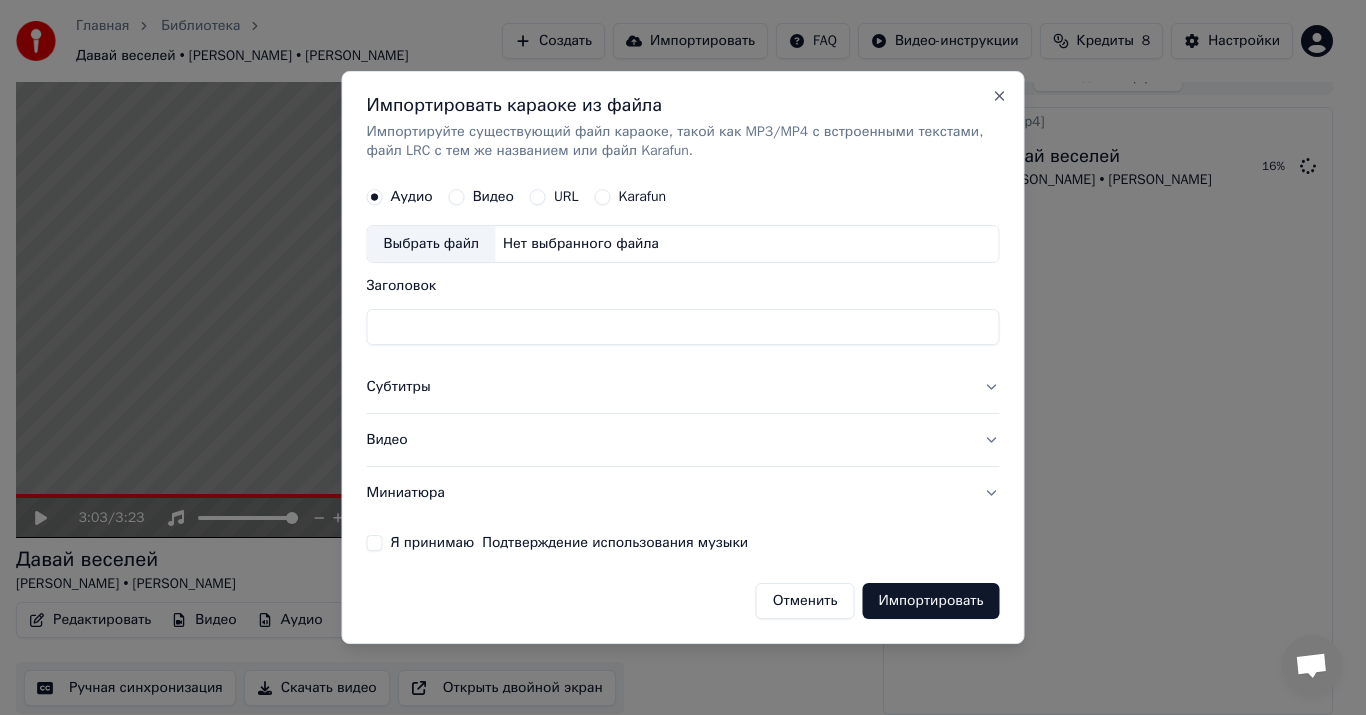 click on "URL" at bounding box center (538, 198) 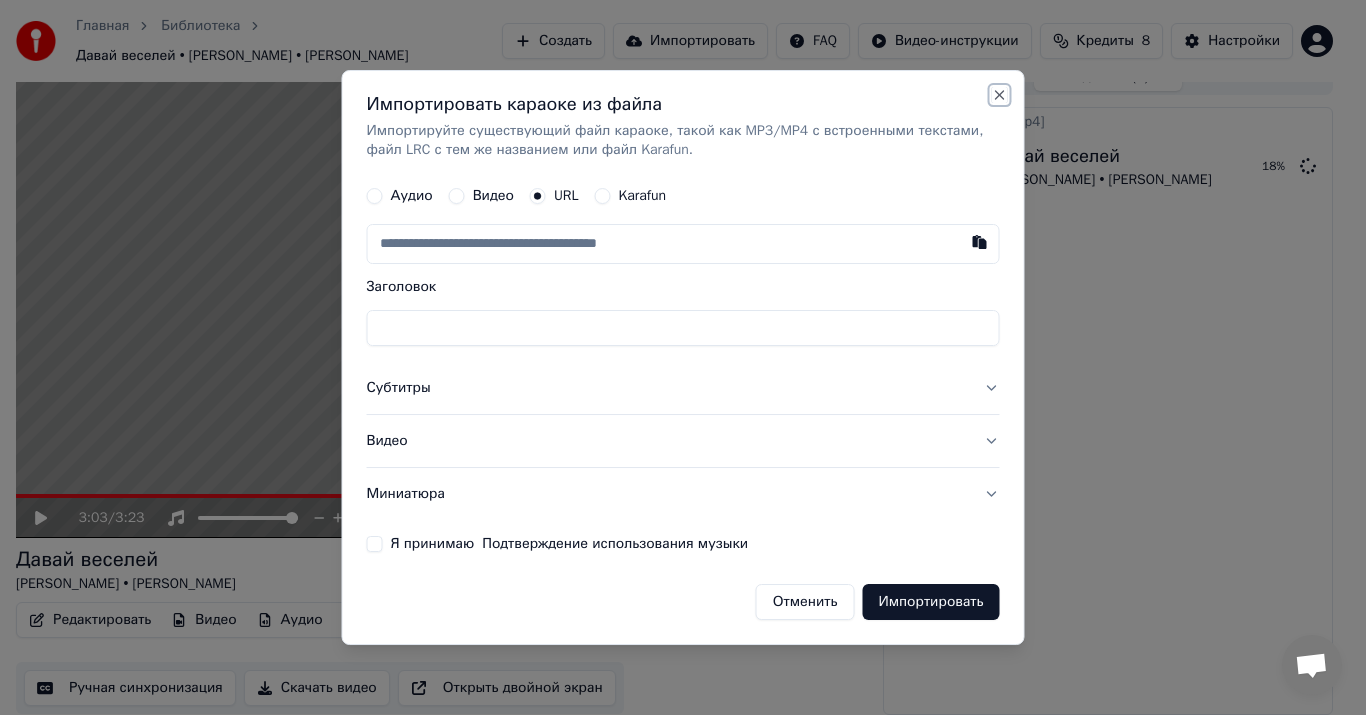 click on "Close" at bounding box center [1000, 95] 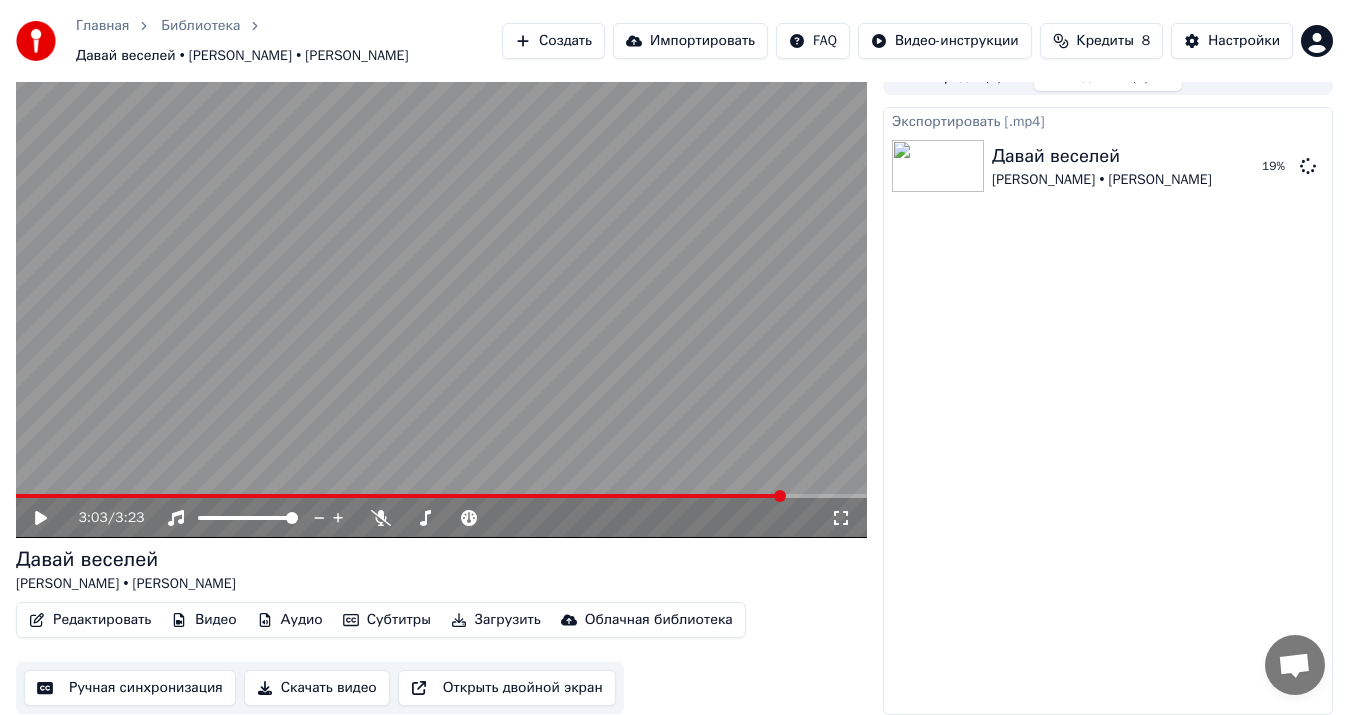 click on "Видео" at bounding box center [203, 620] 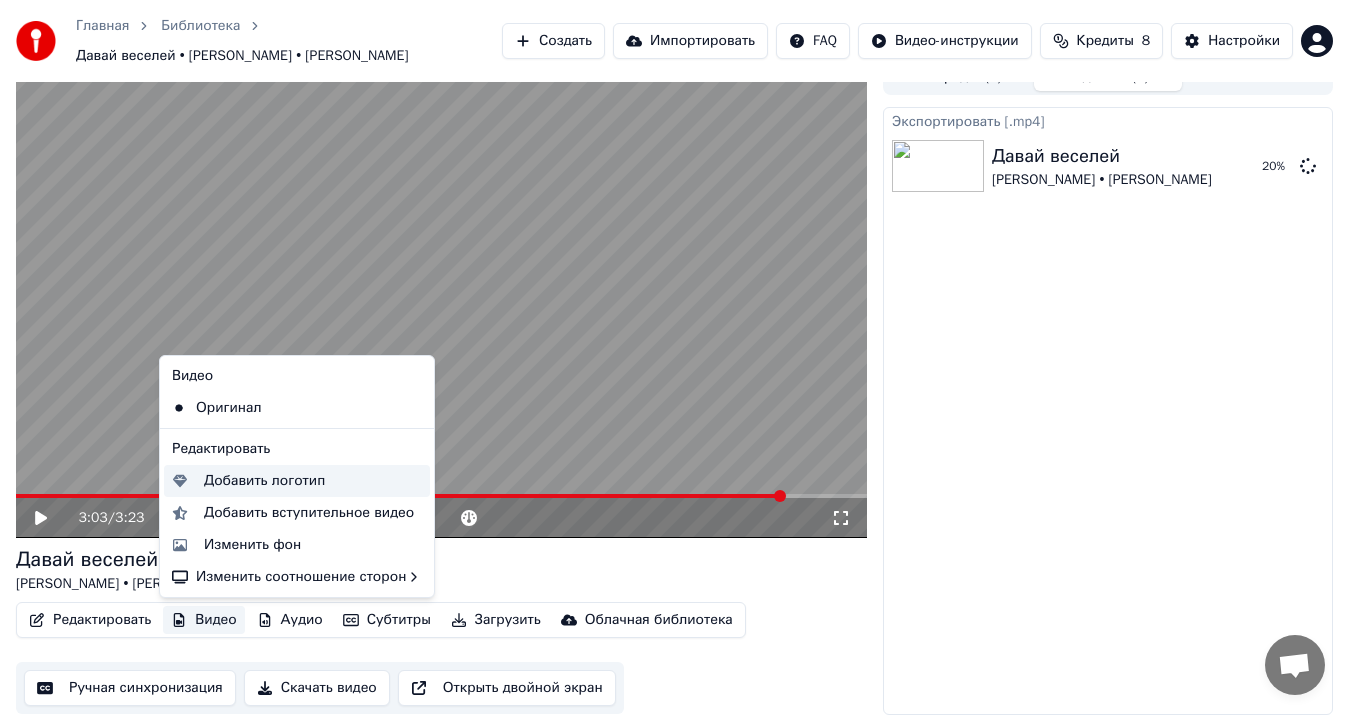 click on "Добавить логотип" at bounding box center [297, 481] 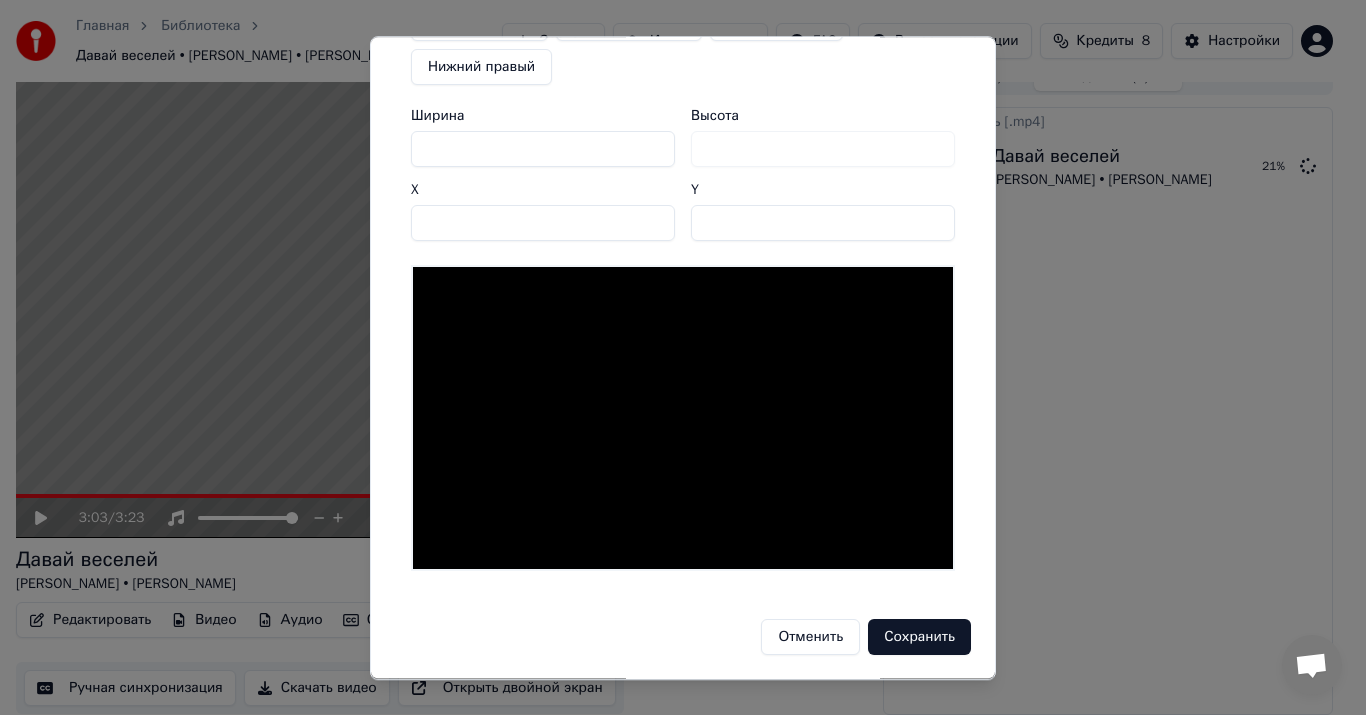 scroll, scrollTop: 0, scrollLeft: 0, axis: both 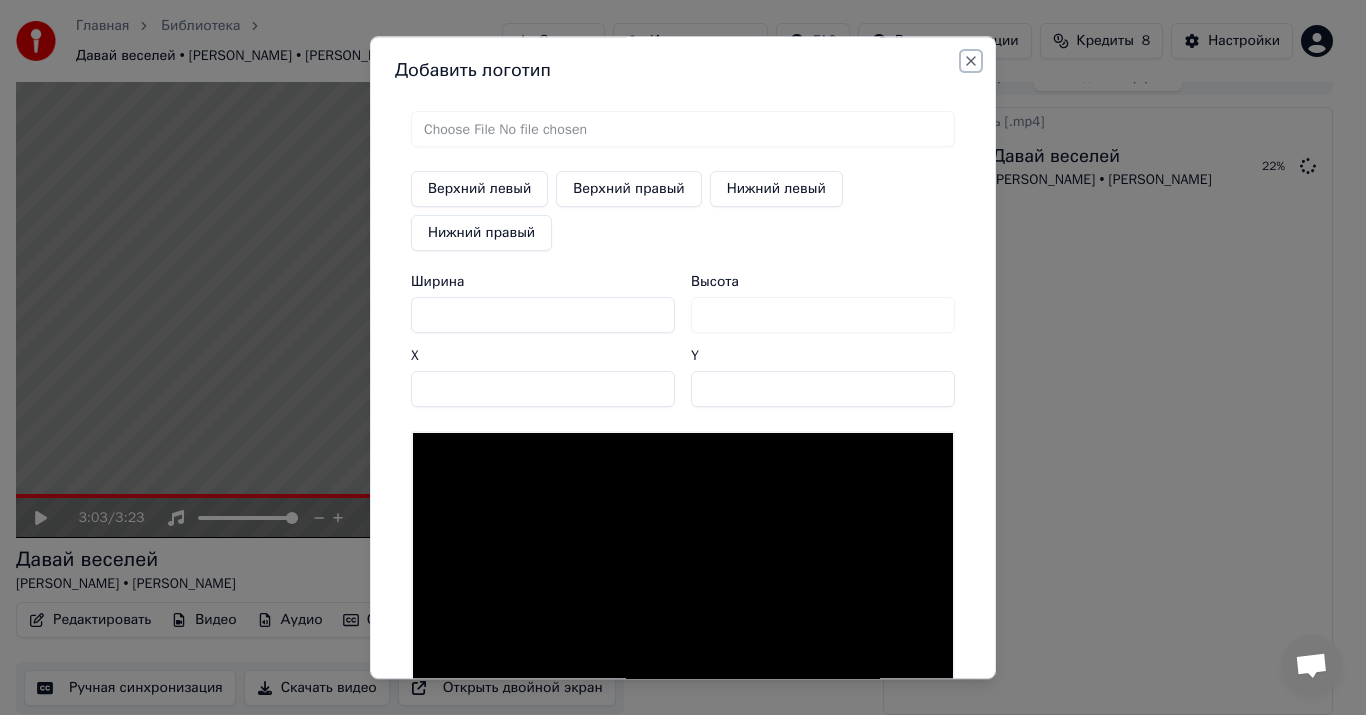 click on "Close" at bounding box center (971, 61) 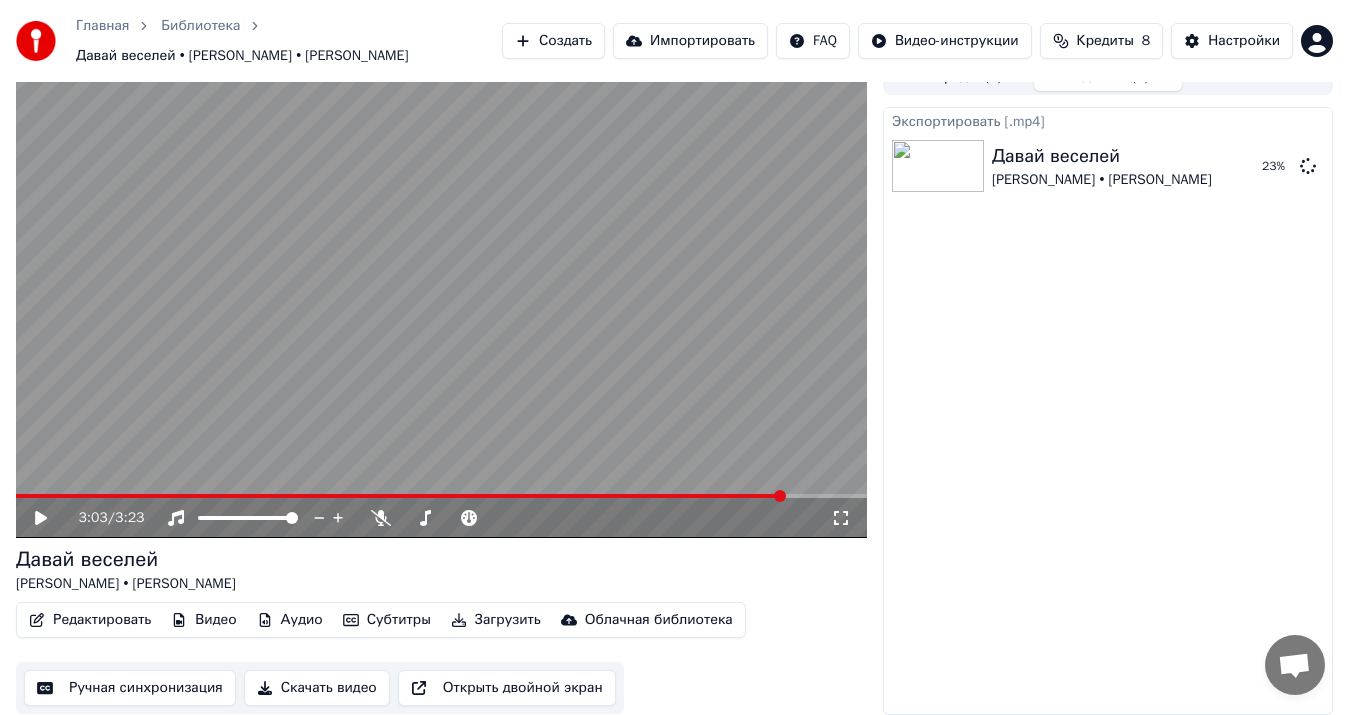 click on "Скачать видео" at bounding box center (317, 688) 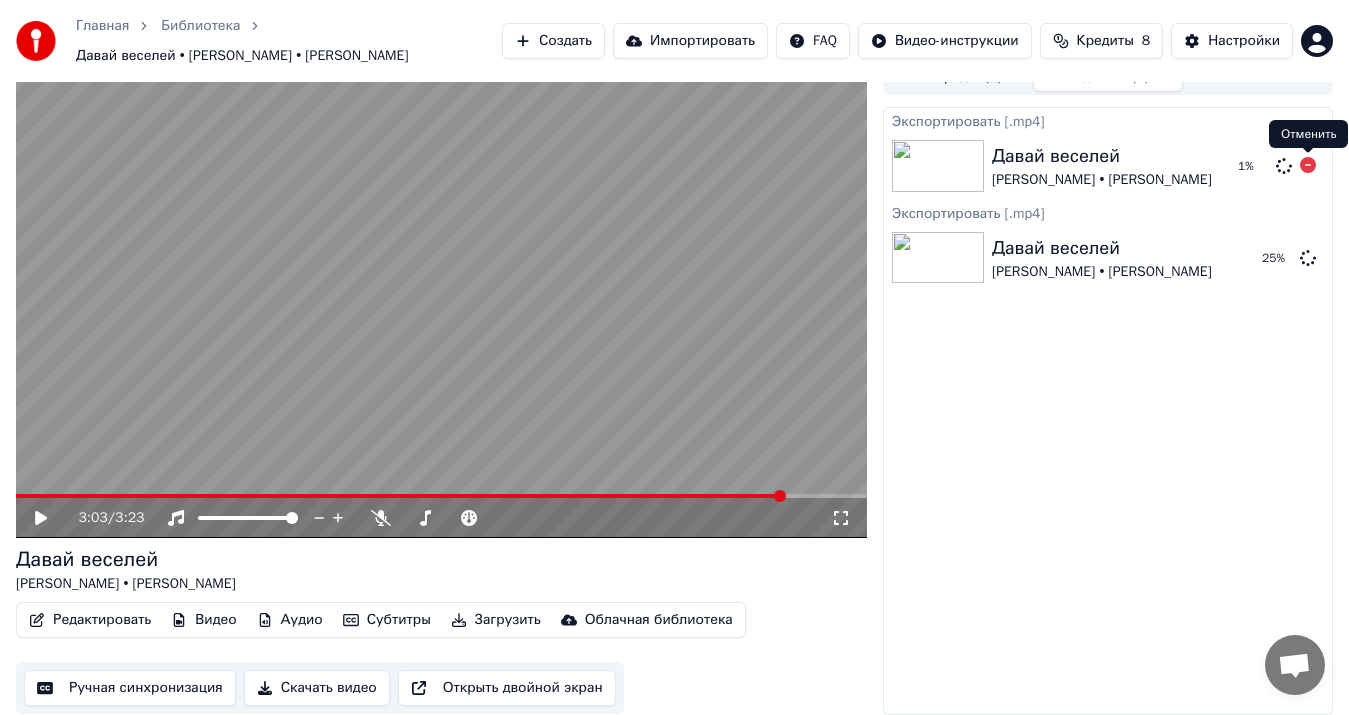 click 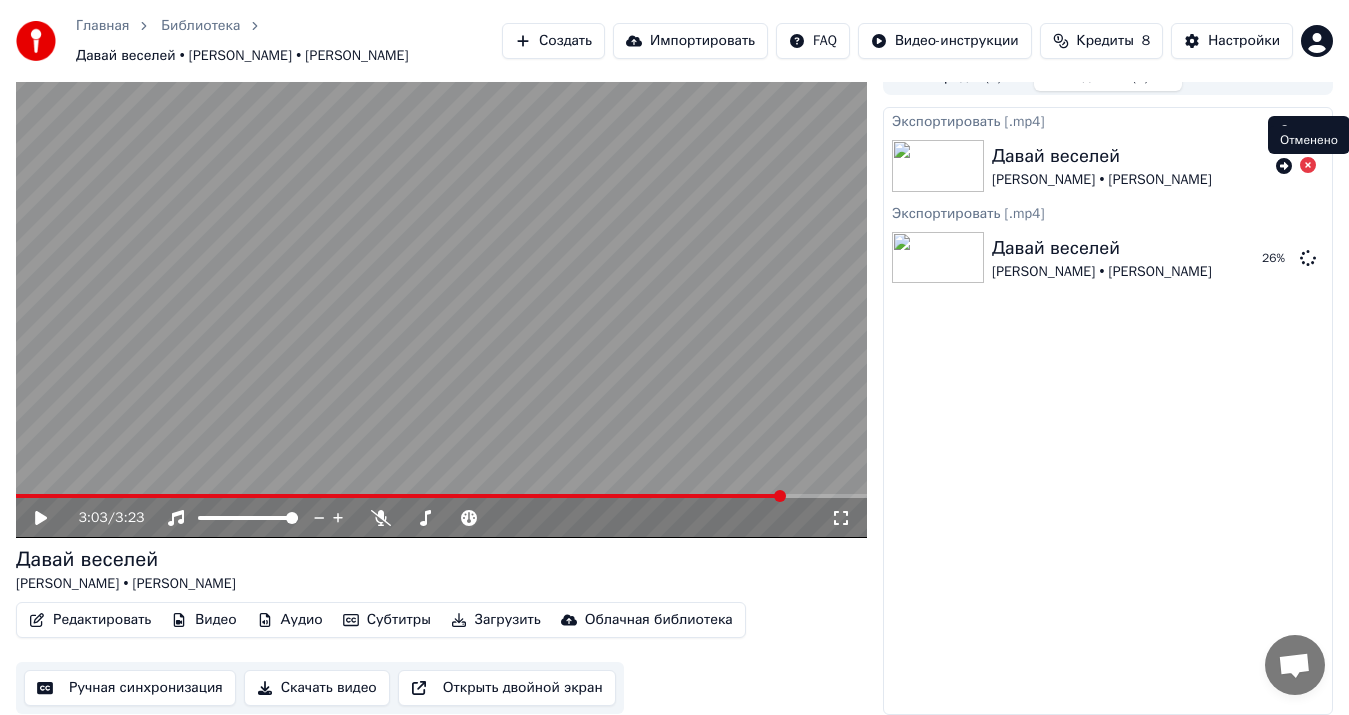 click 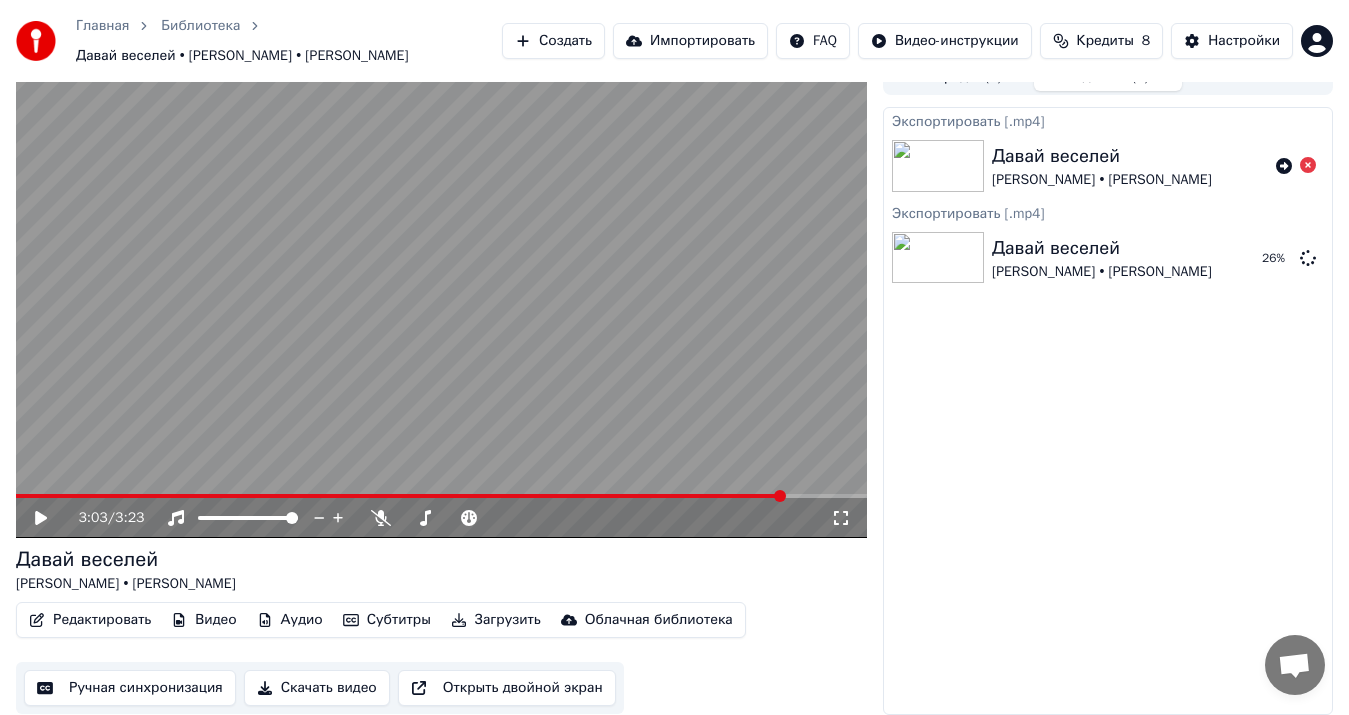 click 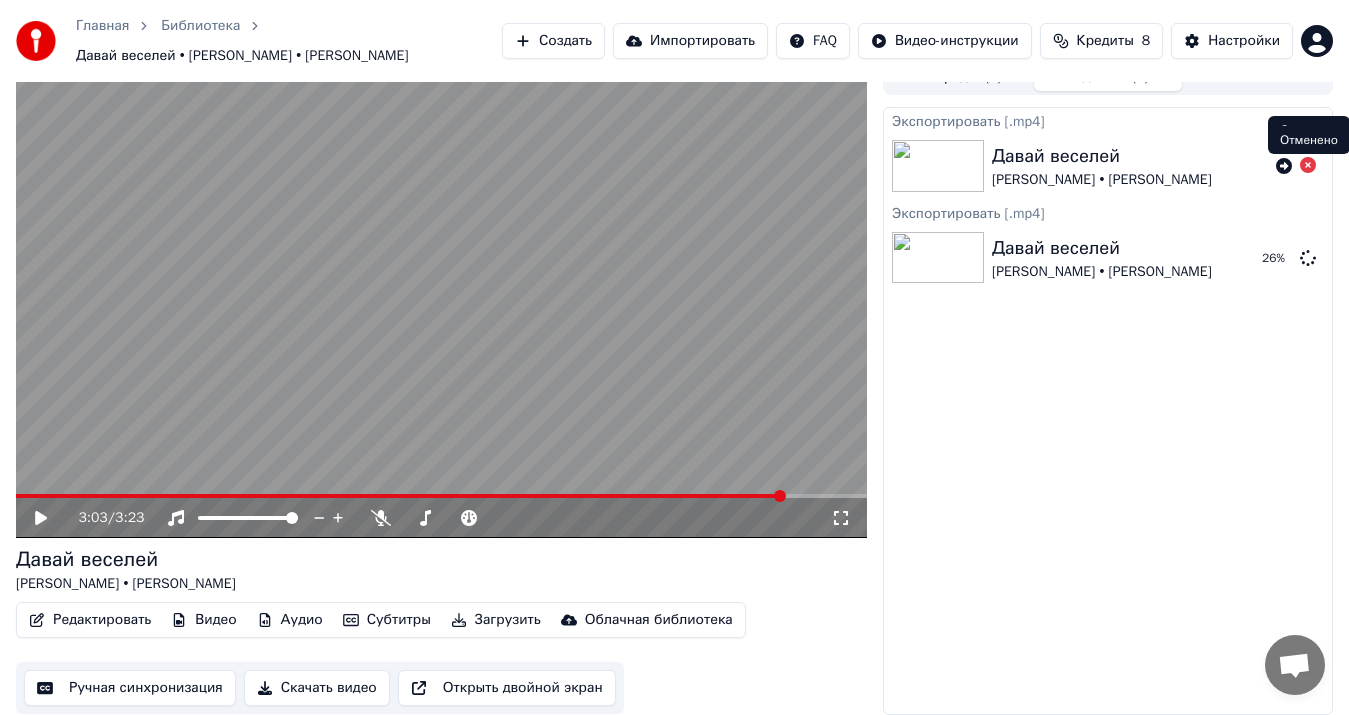 click 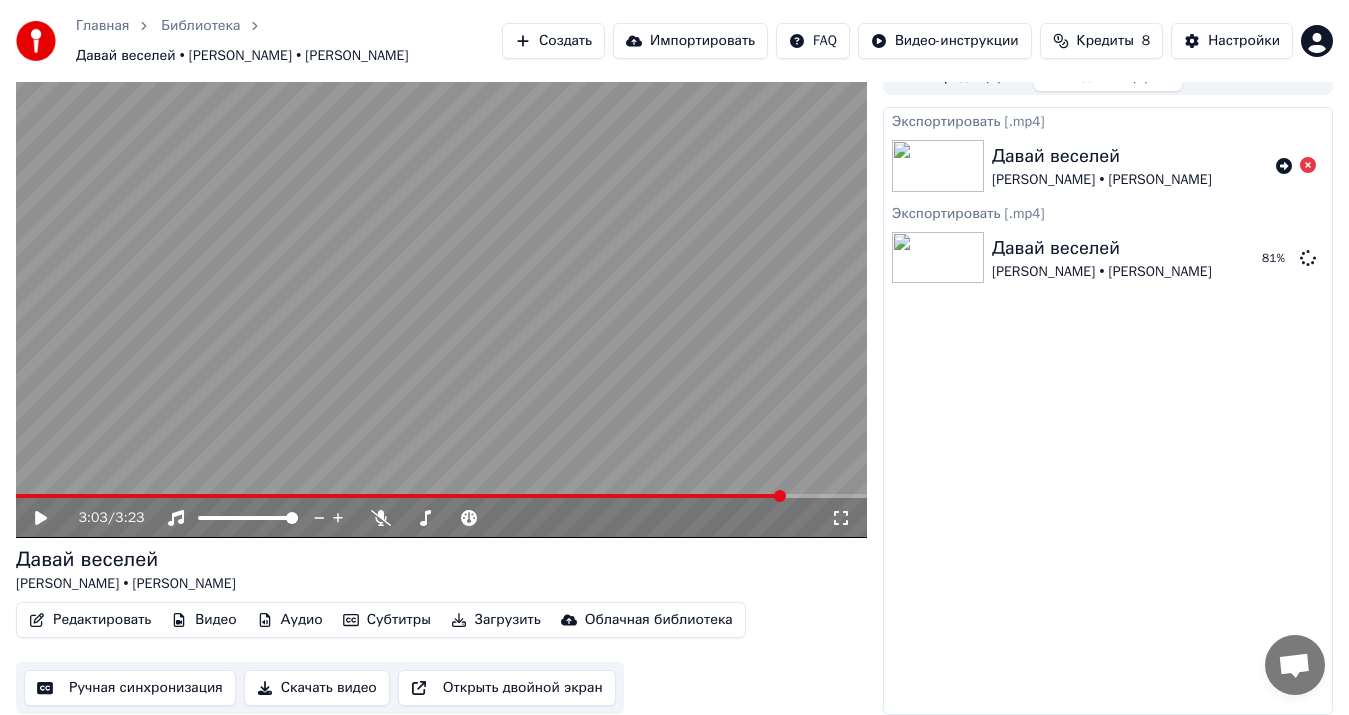 click at bounding box center [441, 298] 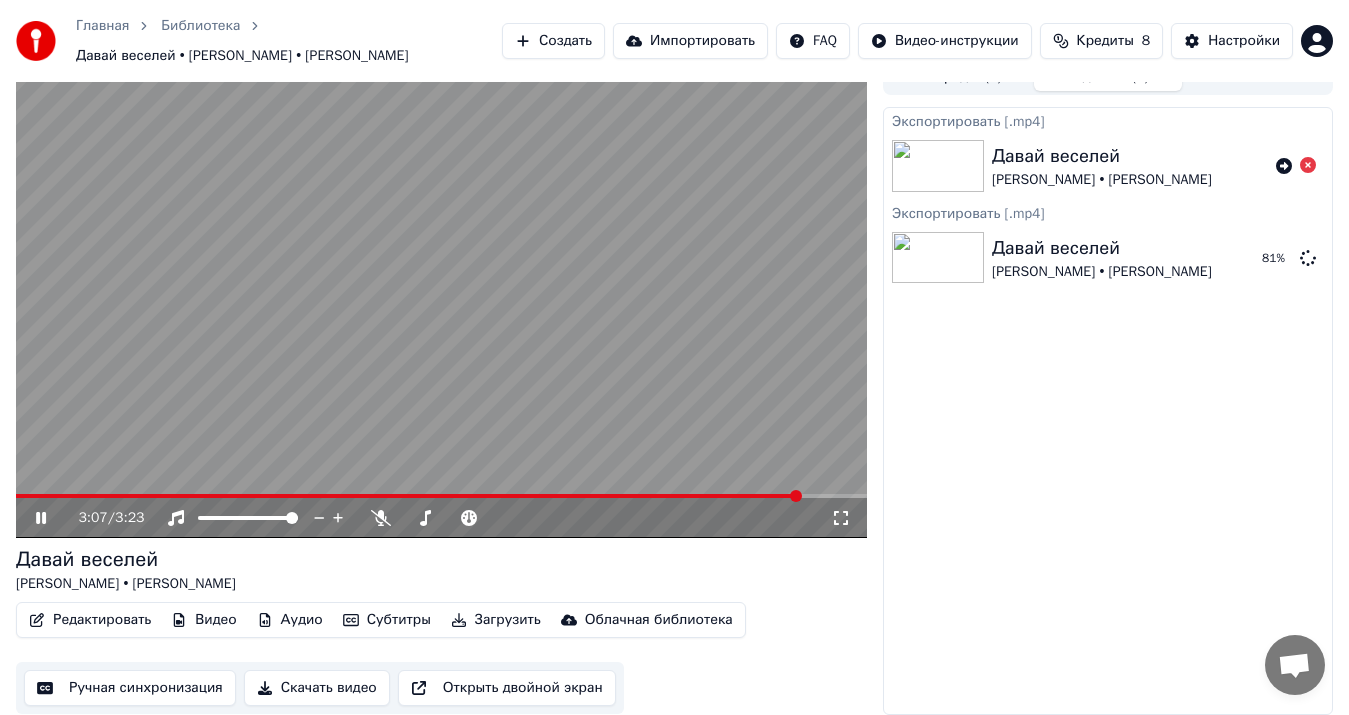 click at bounding box center [408, 496] 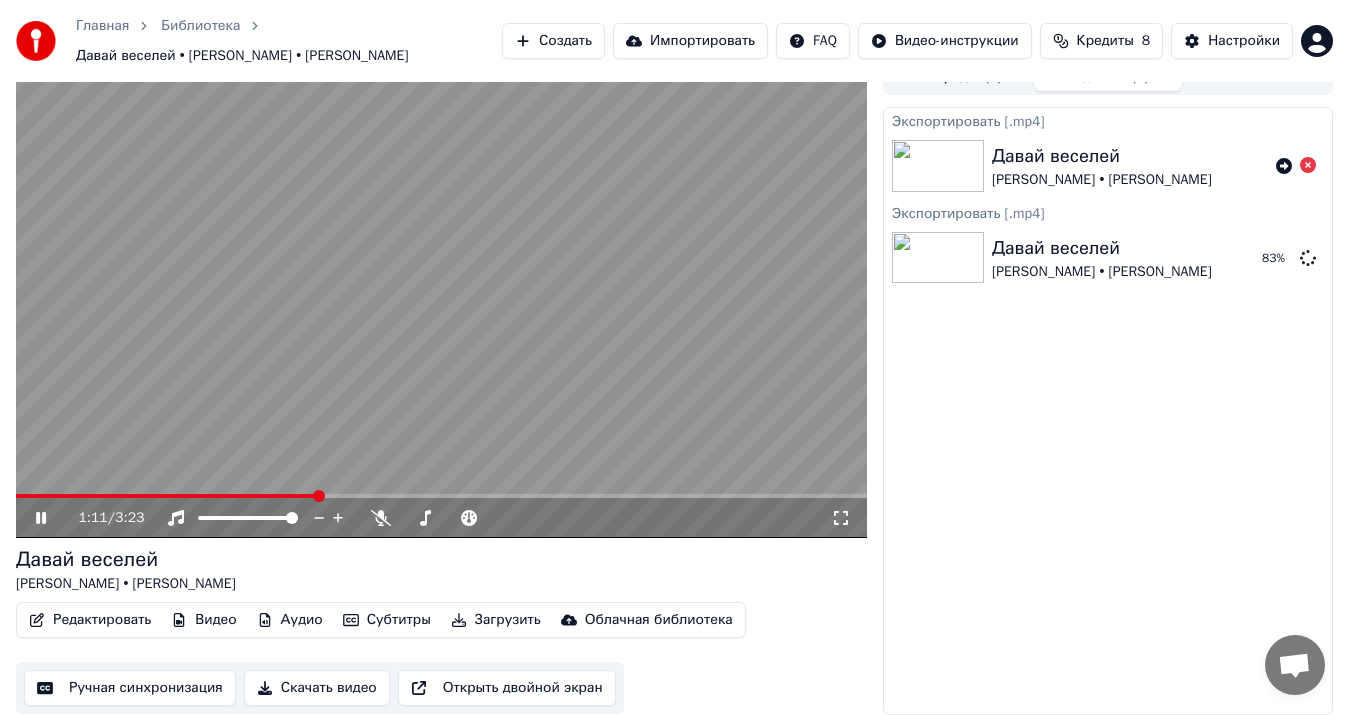 click at bounding box center [441, 298] 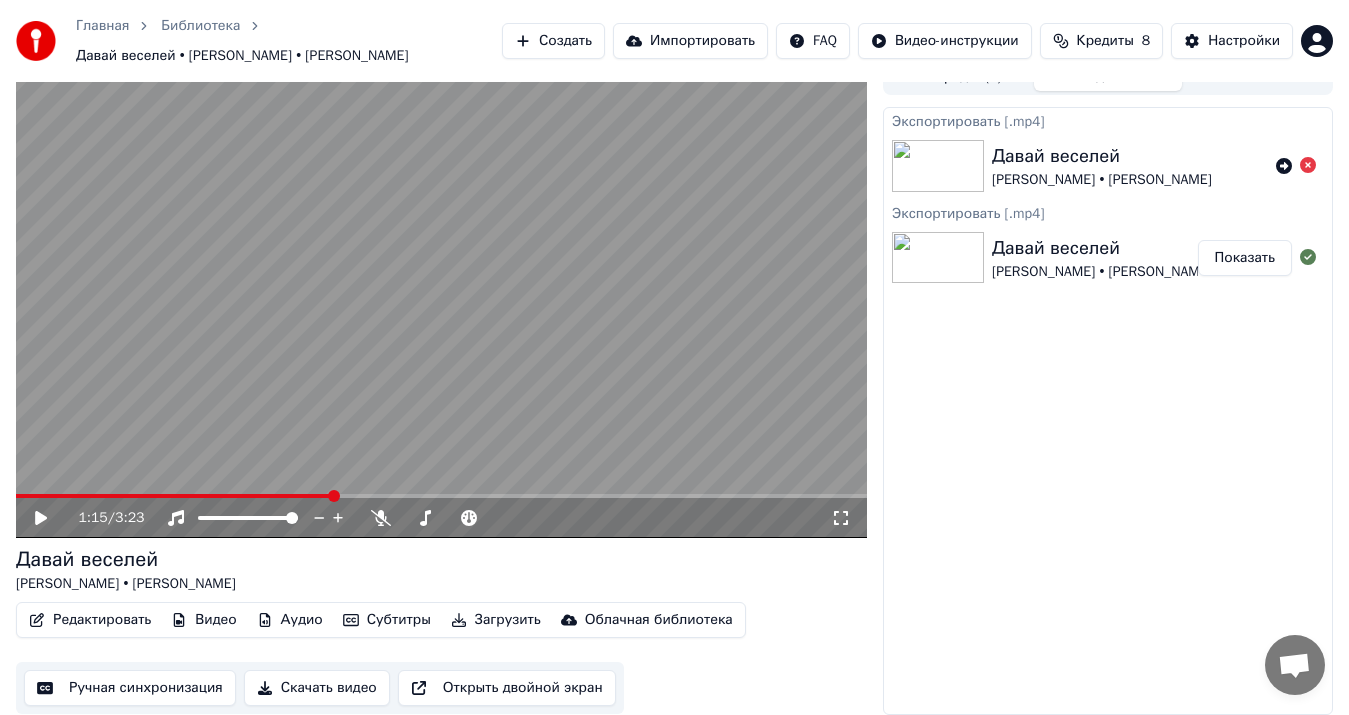 click on "Показать" at bounding box center (1245, 258) 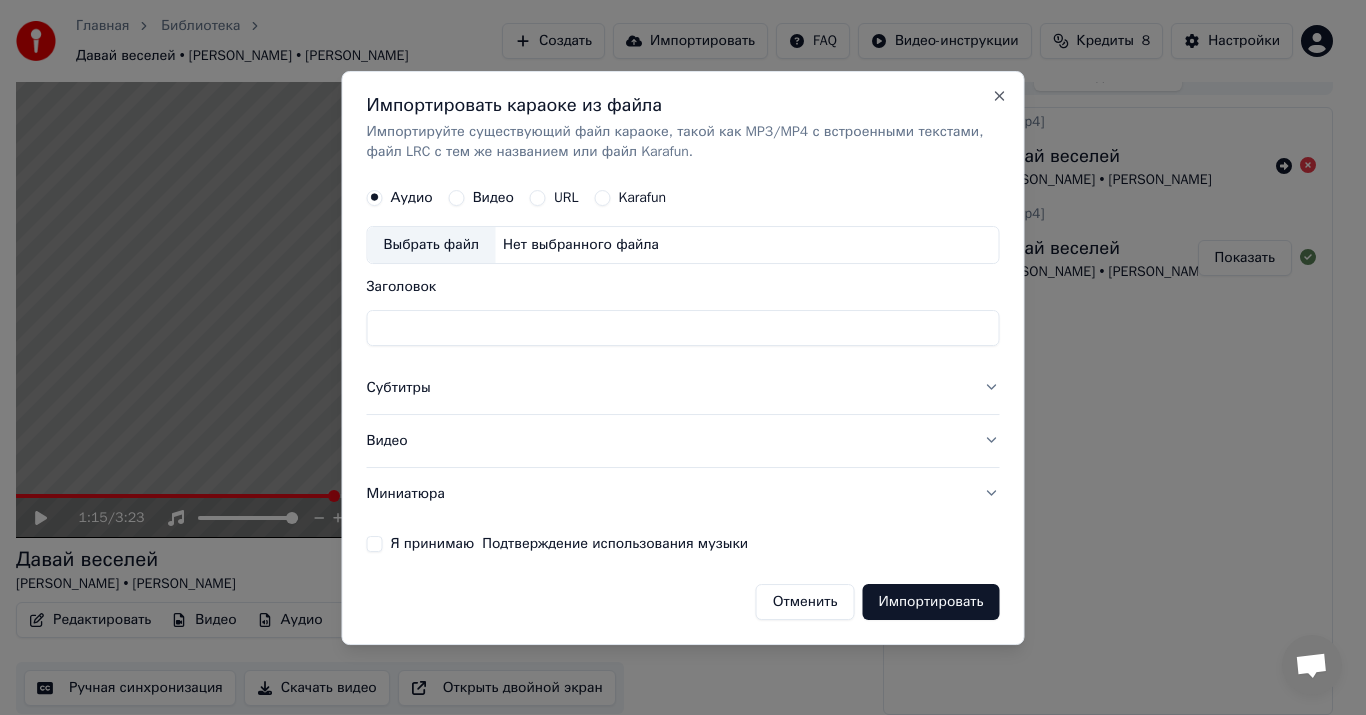 click on "Нет выбранного файла" at bounding box center (581, 245) 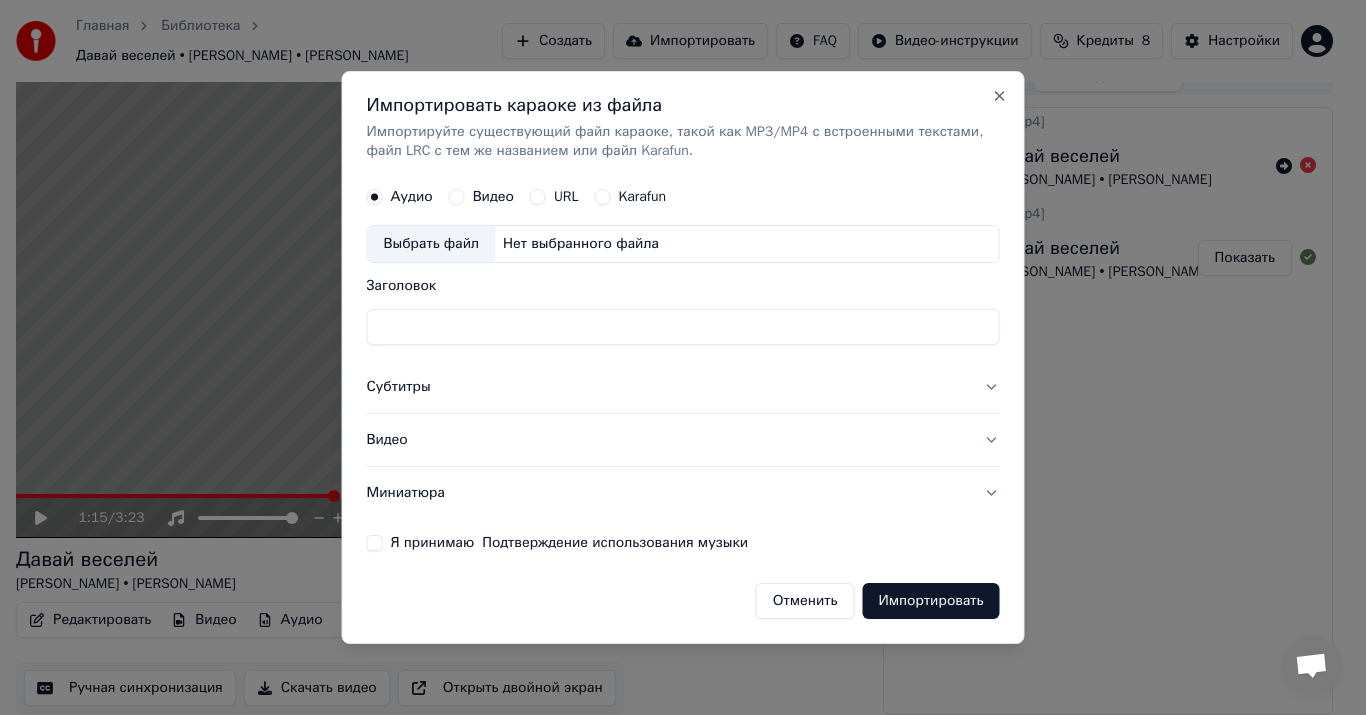 click on "Выбрать файл" at bounding box center (432, 245) 